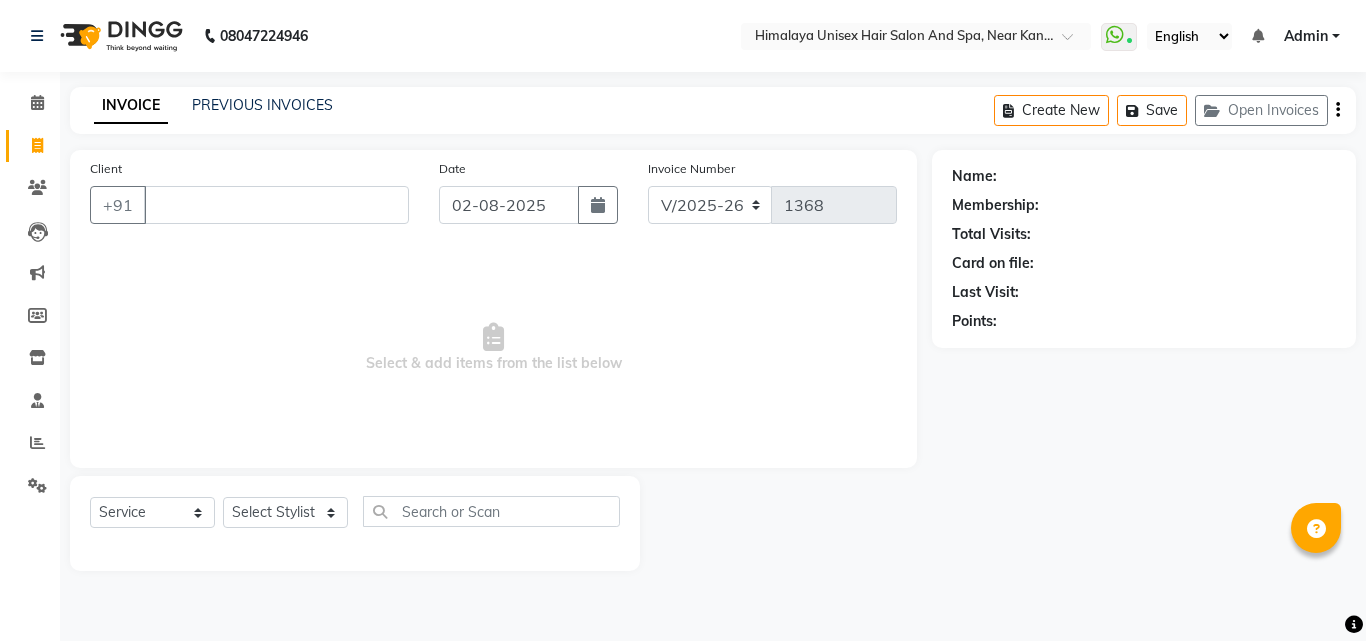 select on "4594" 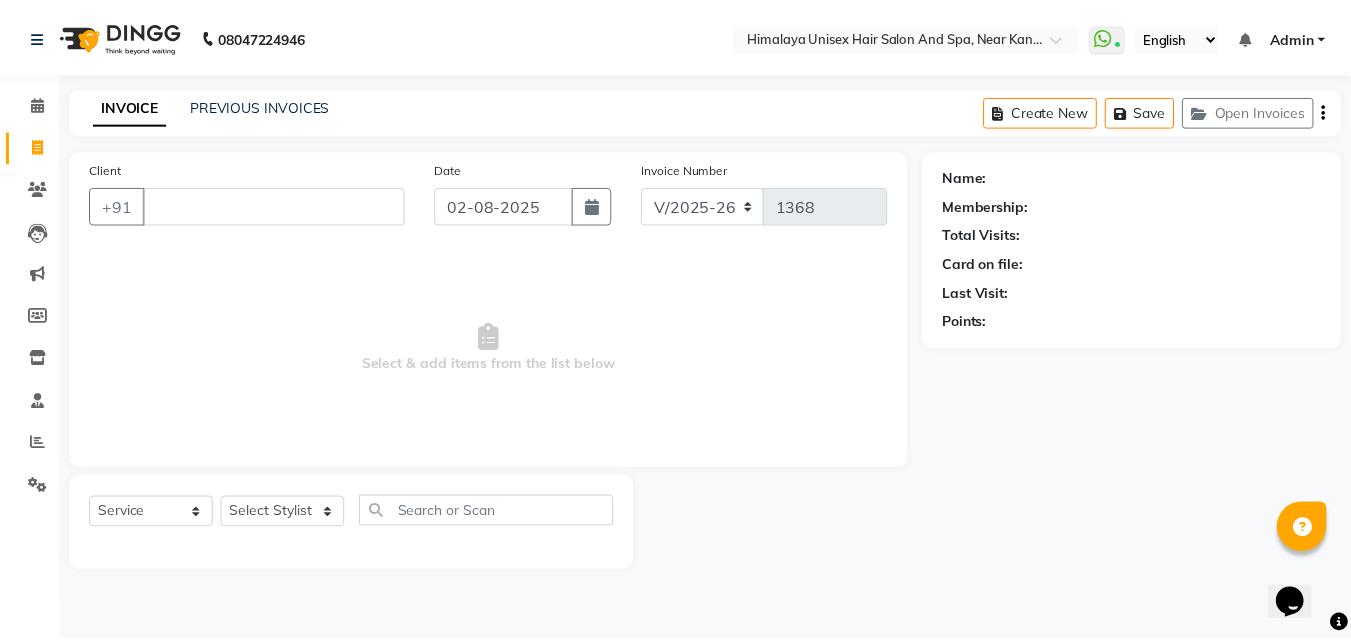 scroll, scrollTop: 0, scrollLeft: 0, axis: both 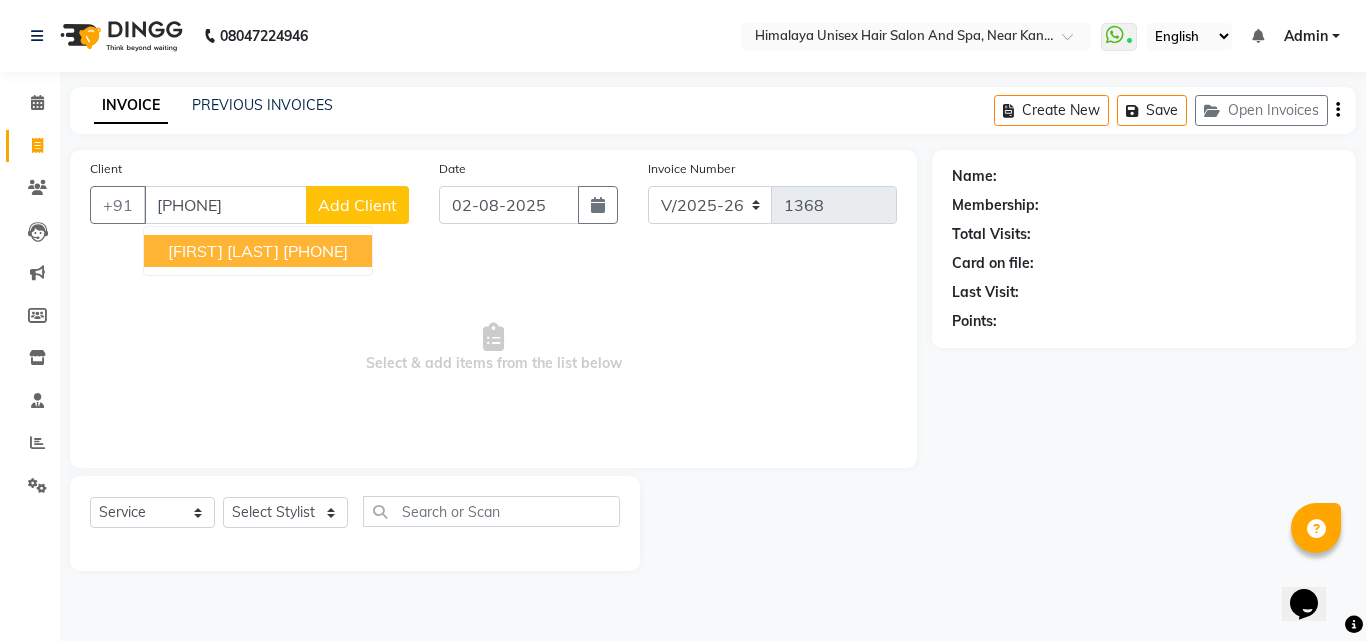 click on "[FIRST] [LAST]" at bounding box center [223, 251] 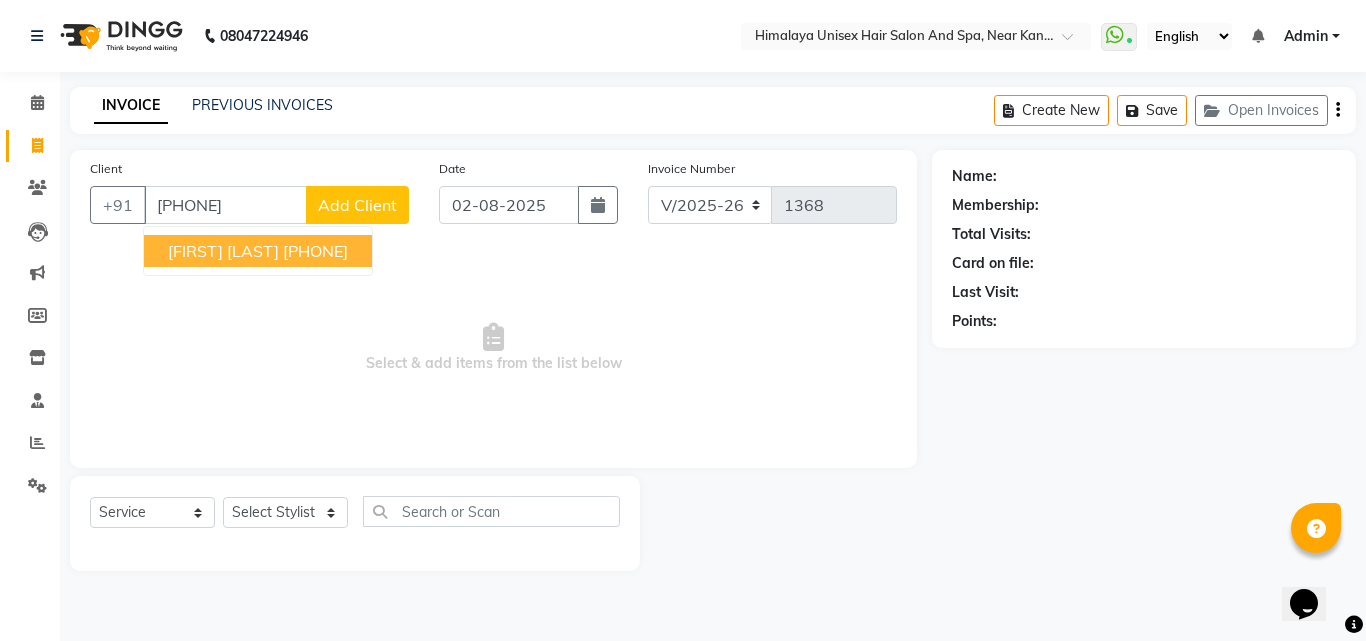 type on "[PHONE]" 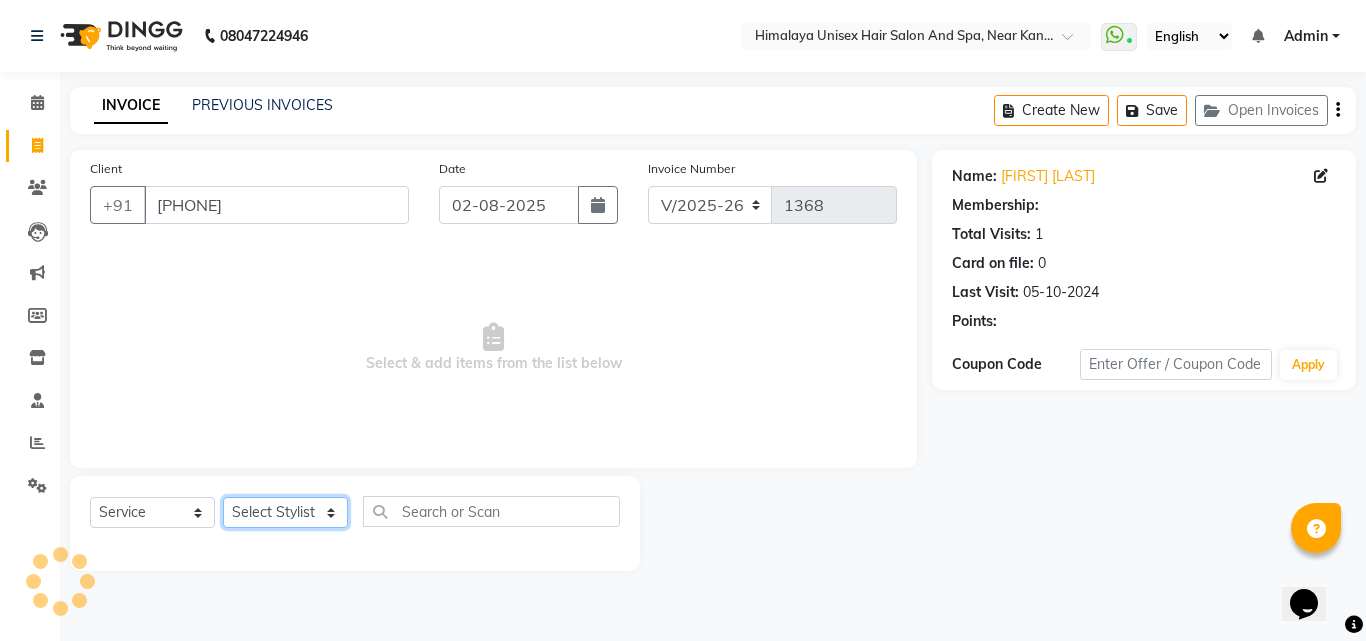 drag, startPoint x: 319, startPoint y: 499, endPoint x: 320, endPoint y: 510, distance: 11.045361 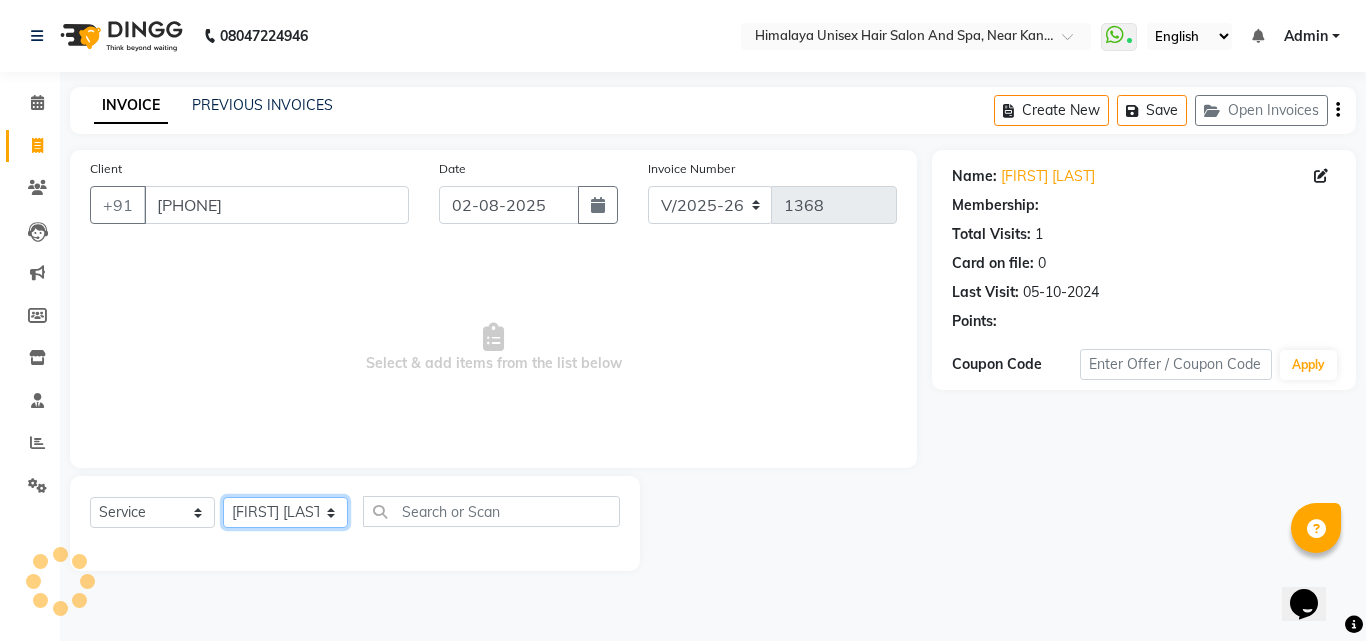 click on "Select Stylist [FIRST] [LAST] [FIRST] [LAST] [FIRST] [LAST] [FIRST] [LAST] [FIRST] [LAST] [FIRST] [LAST] [FIRST] [LAST] [FIRST] [LAST] [FIRST] [LAST]" 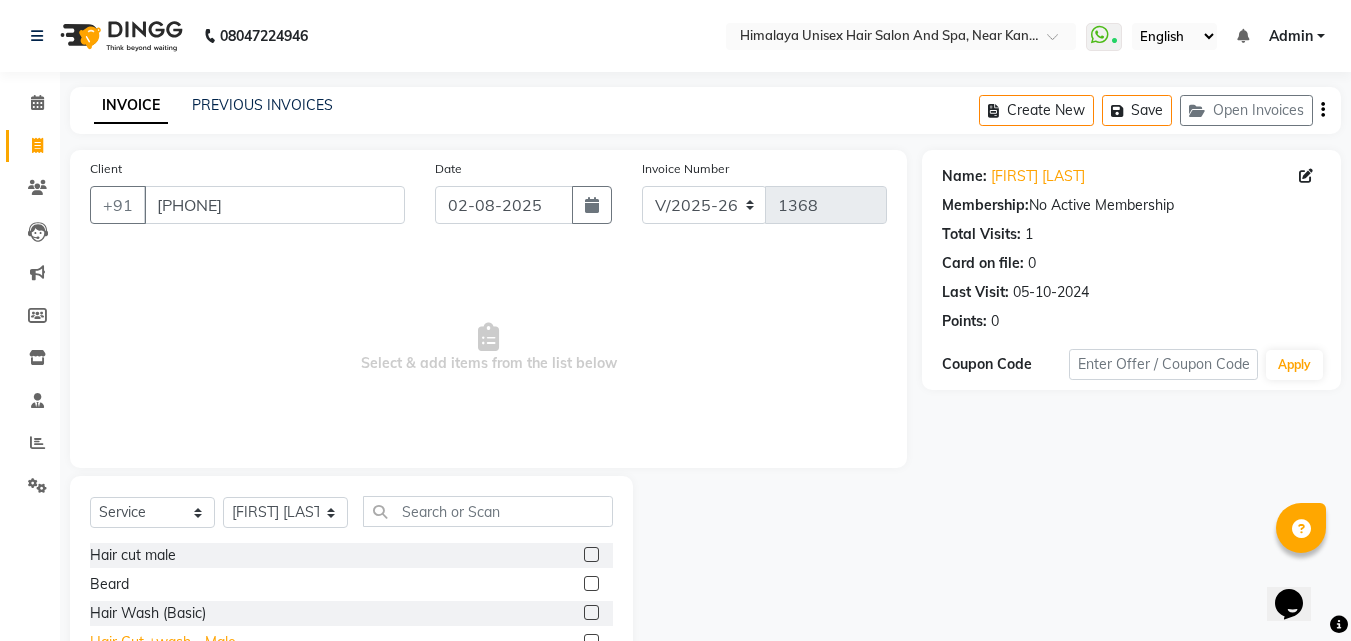 click on "Hair Cut +wash - Male" 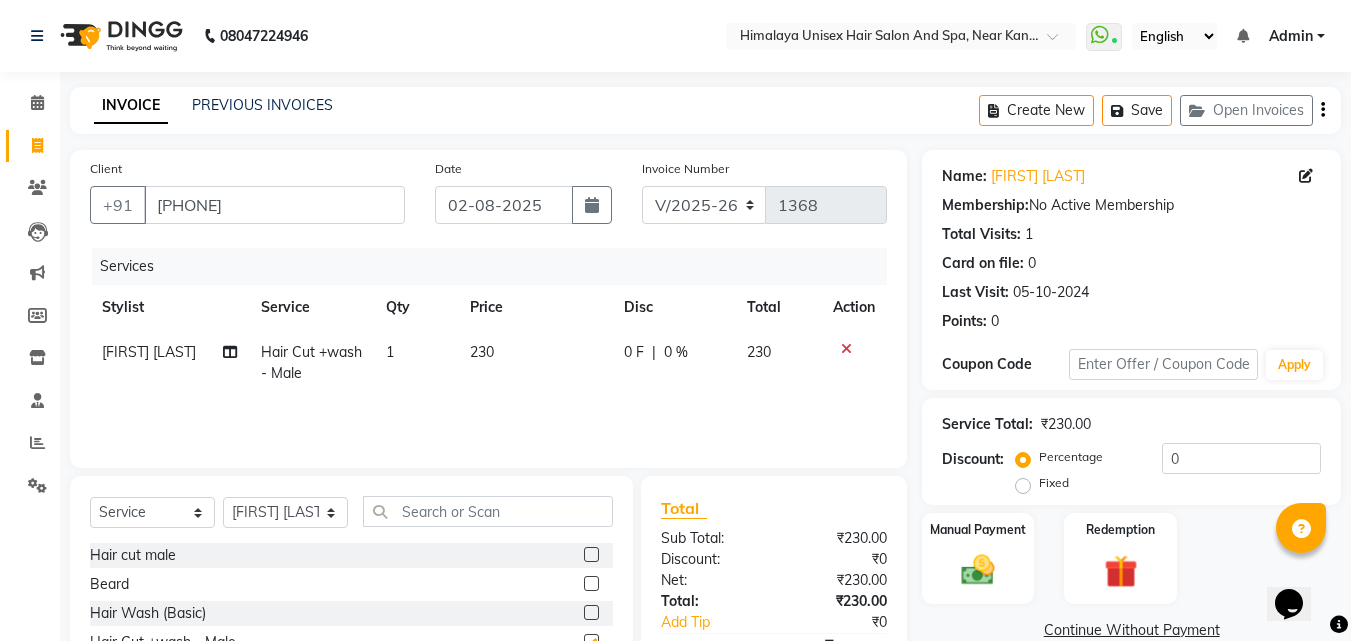 checkbox on "false" 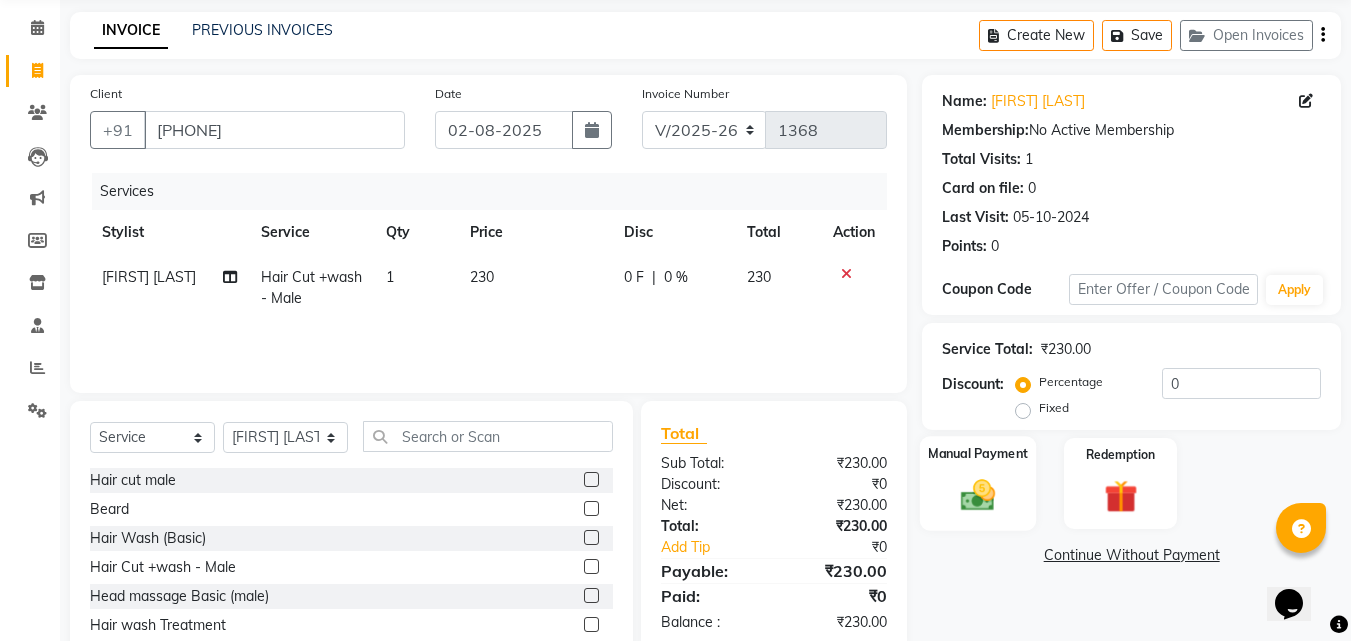 scroll, scrollTop: 160, scrollLeft: 0, axis: vertical 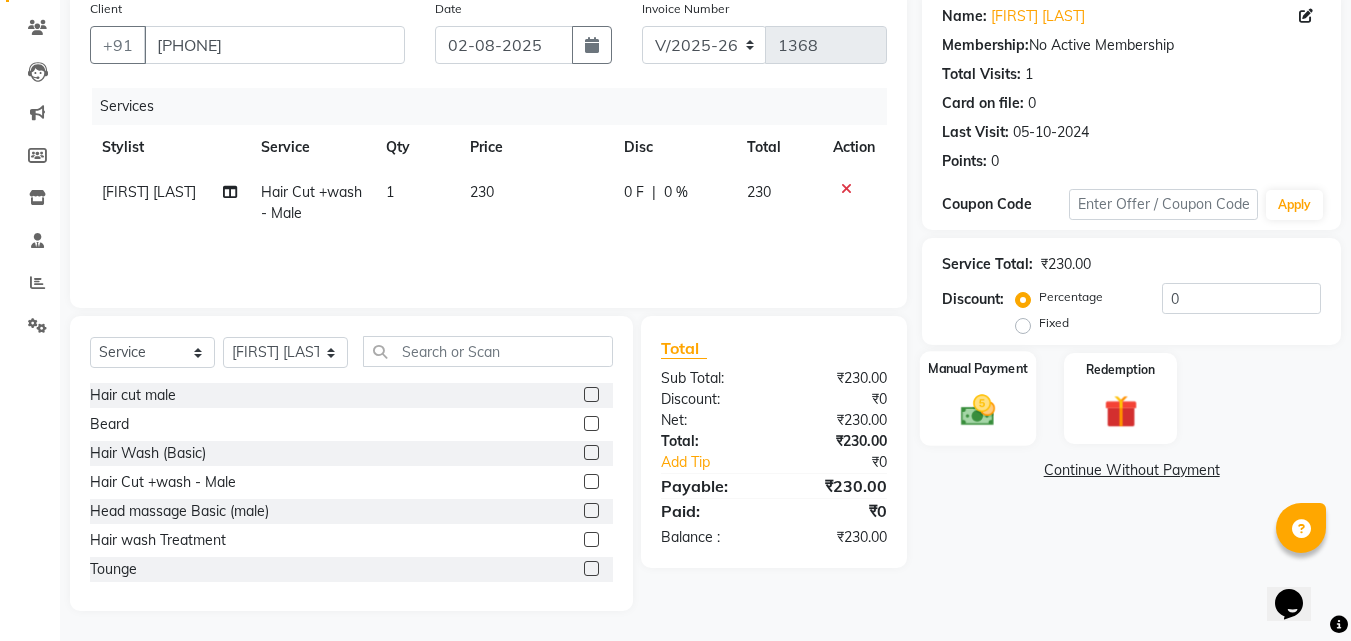 click 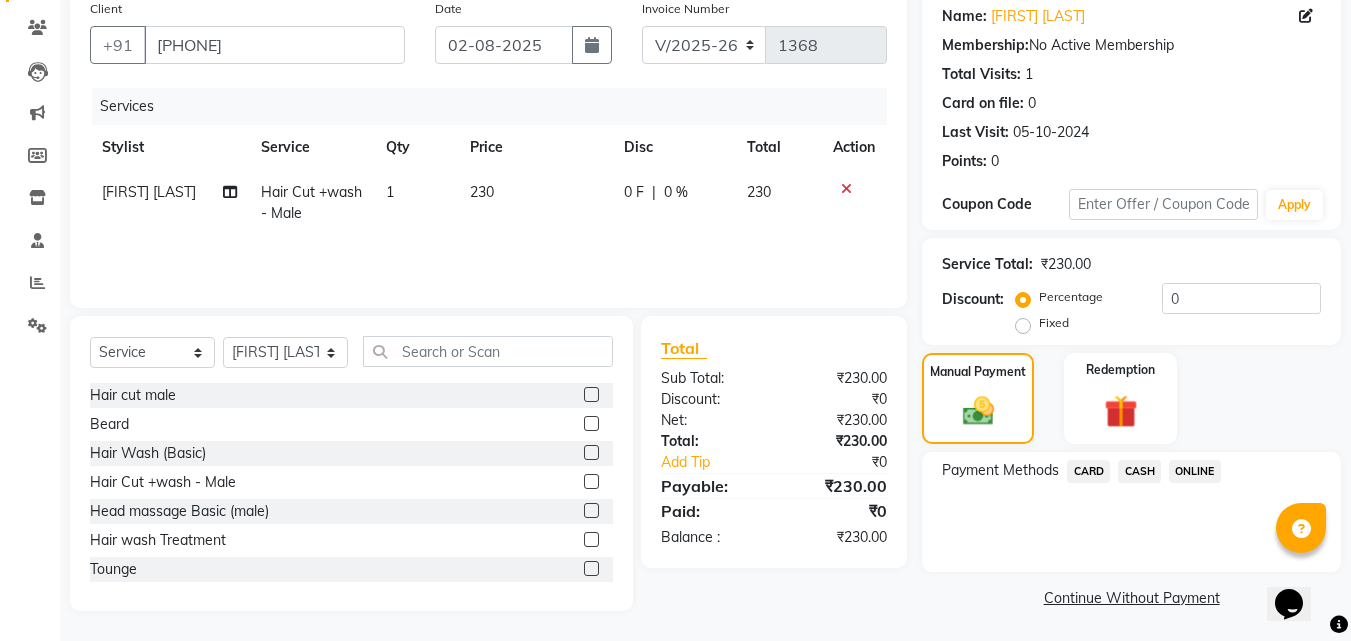 click on "ONLINE" 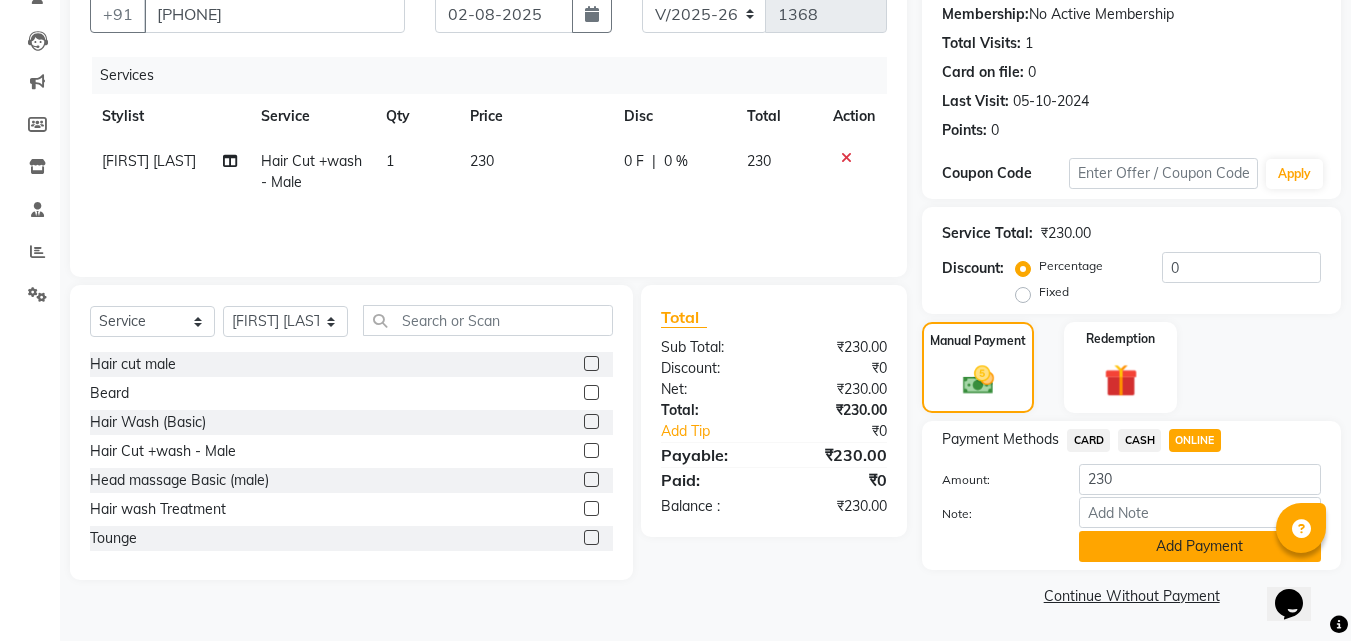 click on "Add Payment" 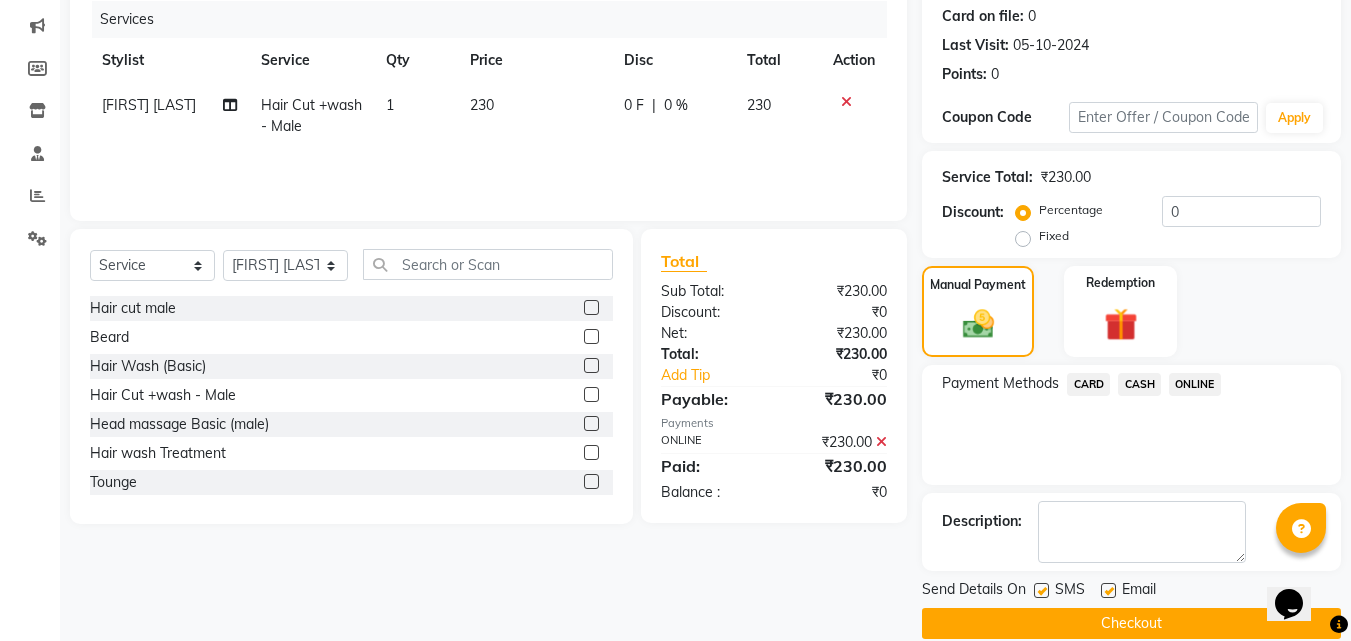scroll, scrollTop: 275, scrollLeft: 0, axis: vertical 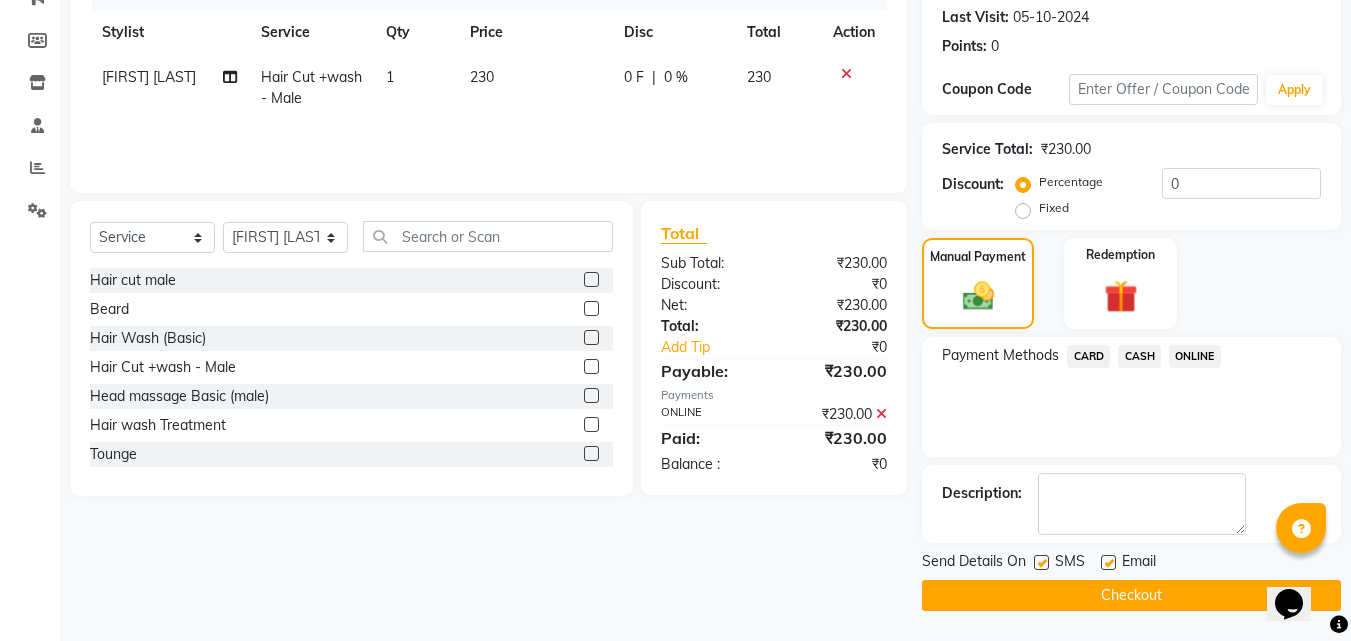 click on "Checkout" 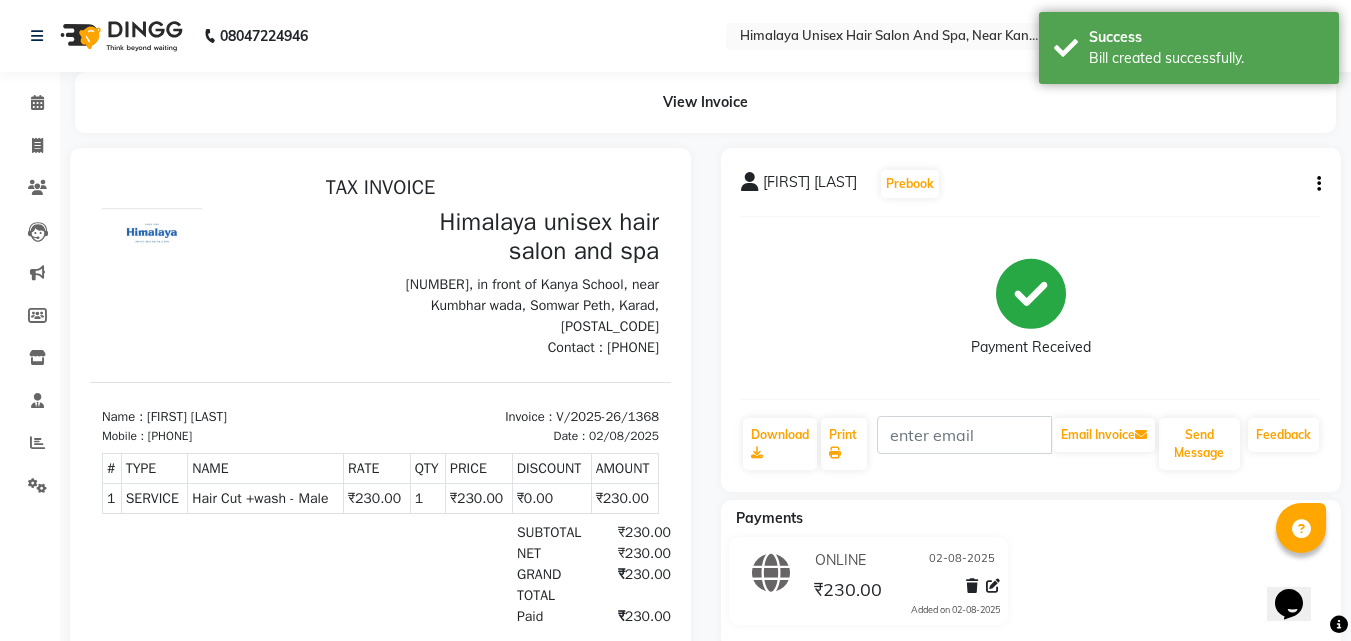 scroll, scrollTop: 0, scrollLeft: 0, axis: both 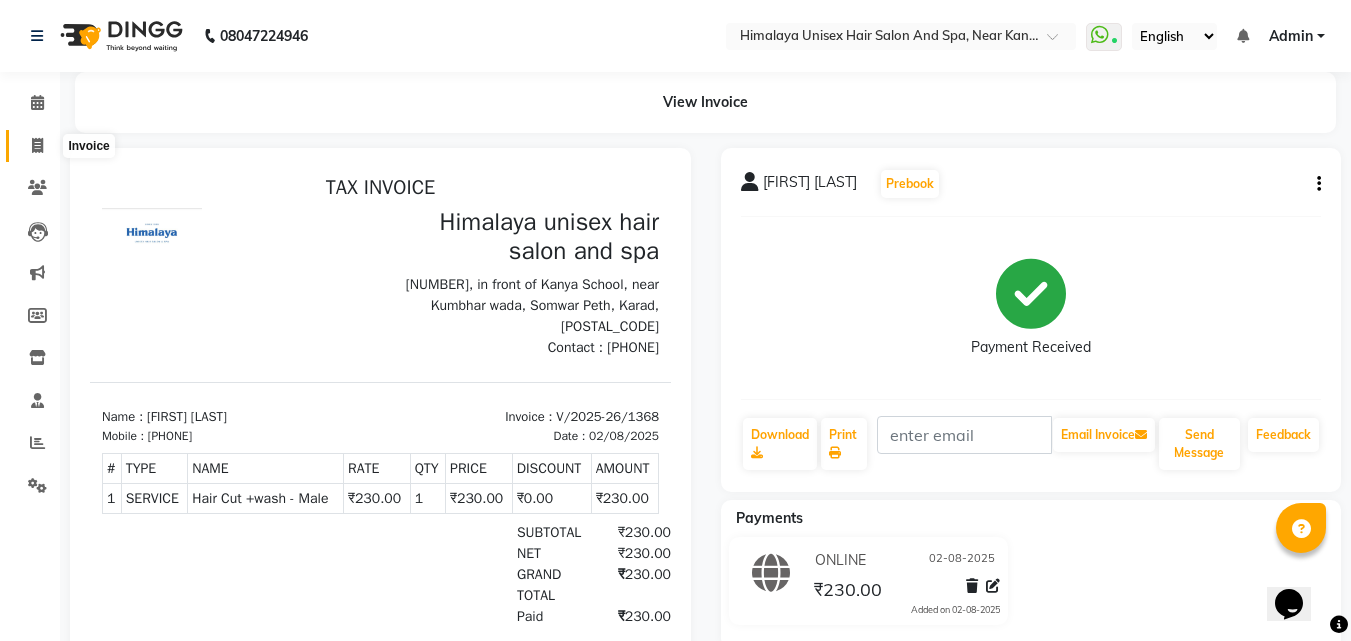 click 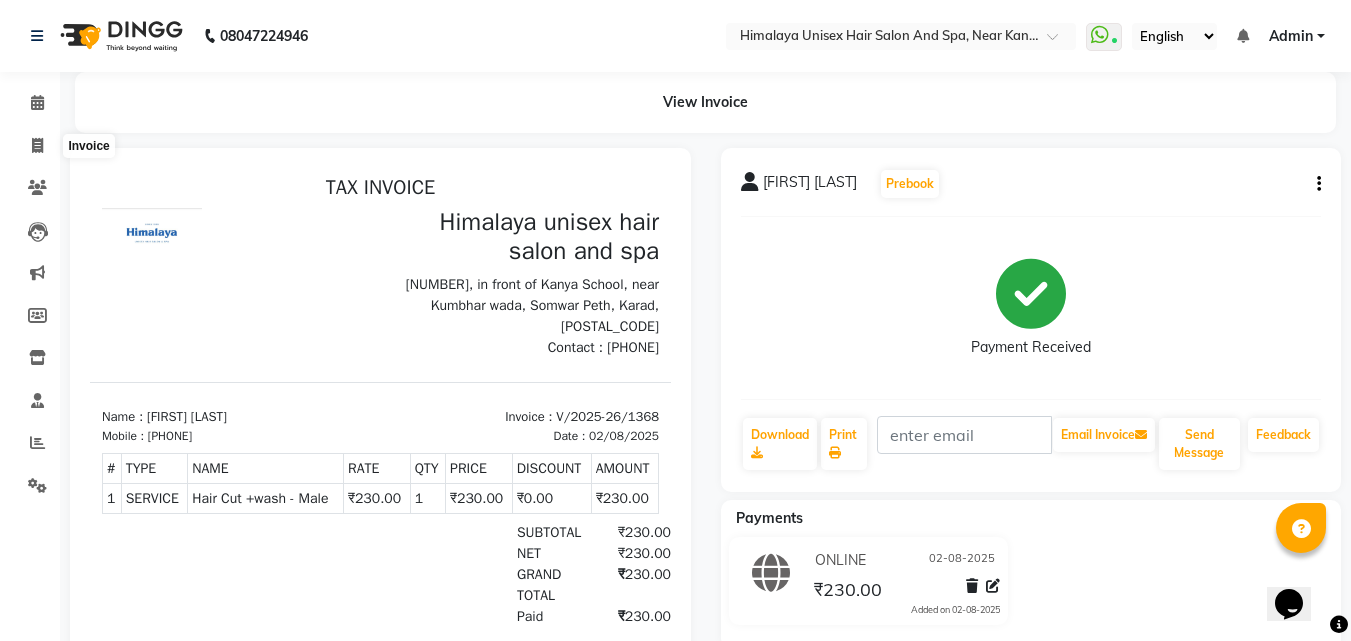 select on "service" 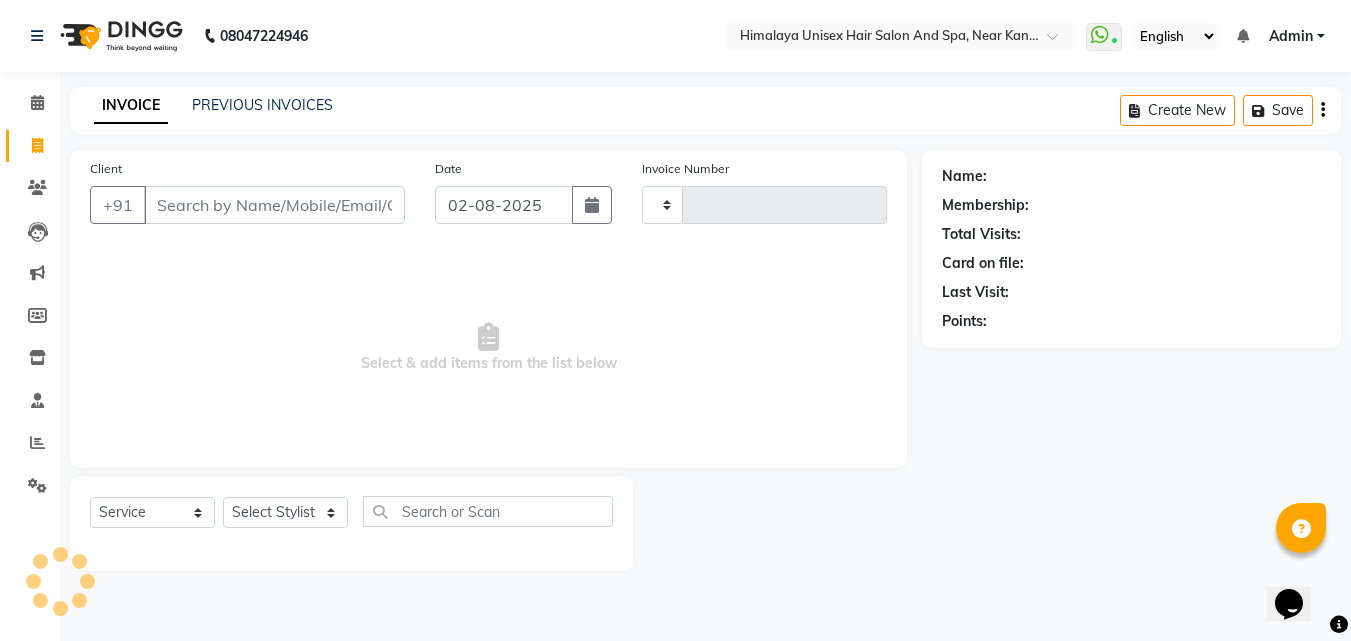 type on "1369" 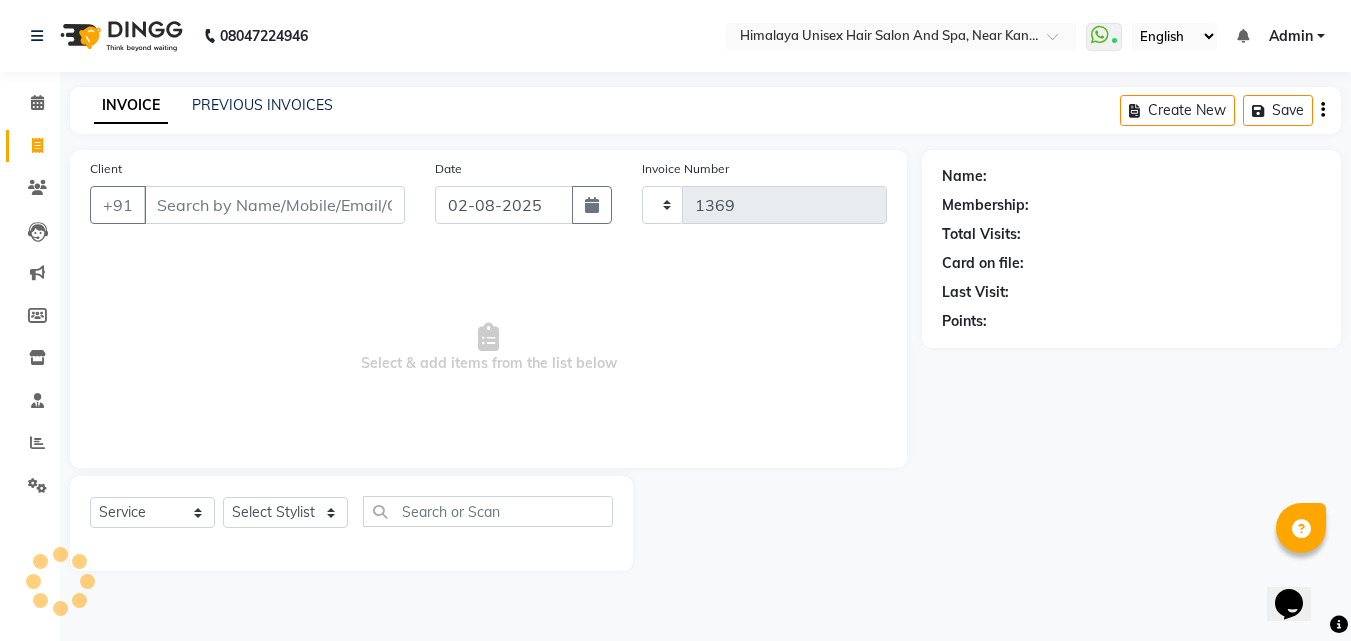 select on "4594" 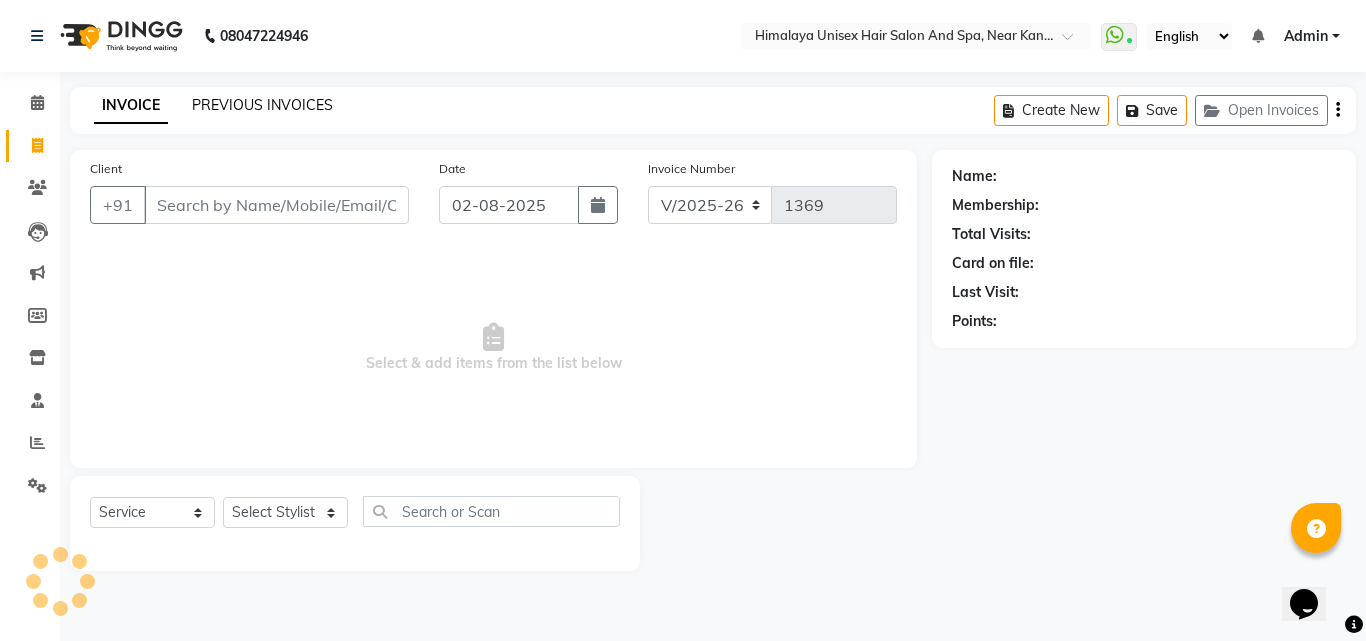 click on "PREVIOUS INVOICES" 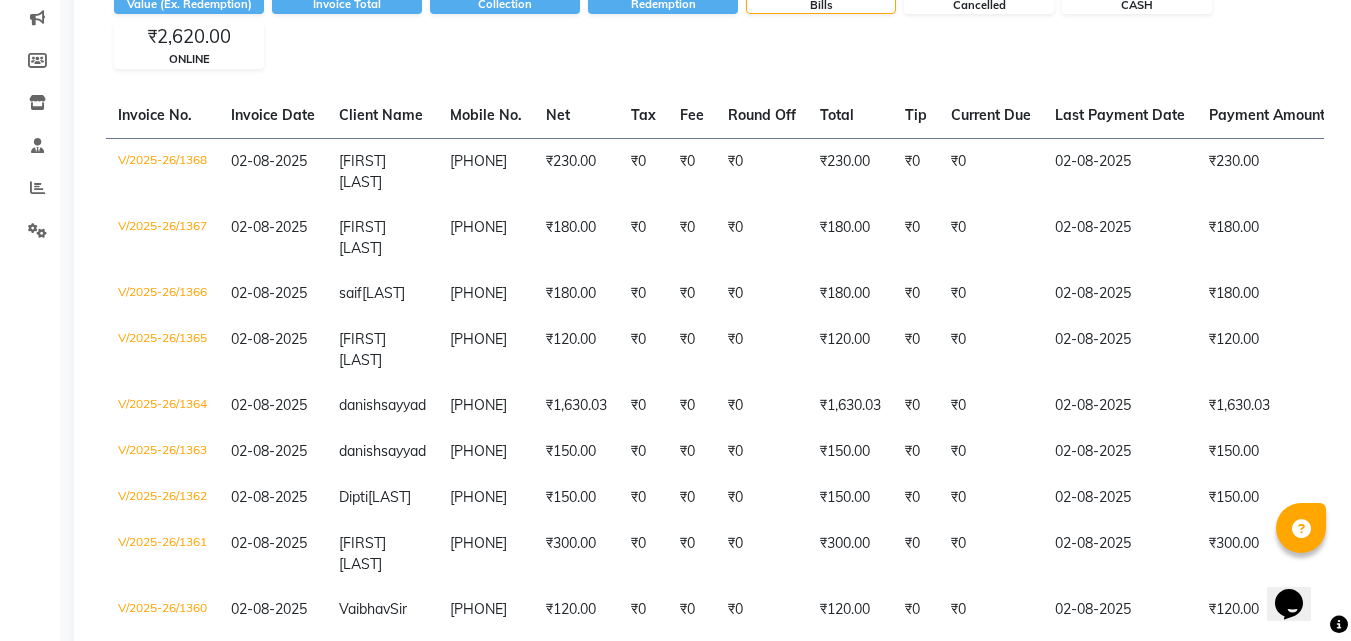 scroll, scrollTop: 0, scrollLeft: 0, axis: both 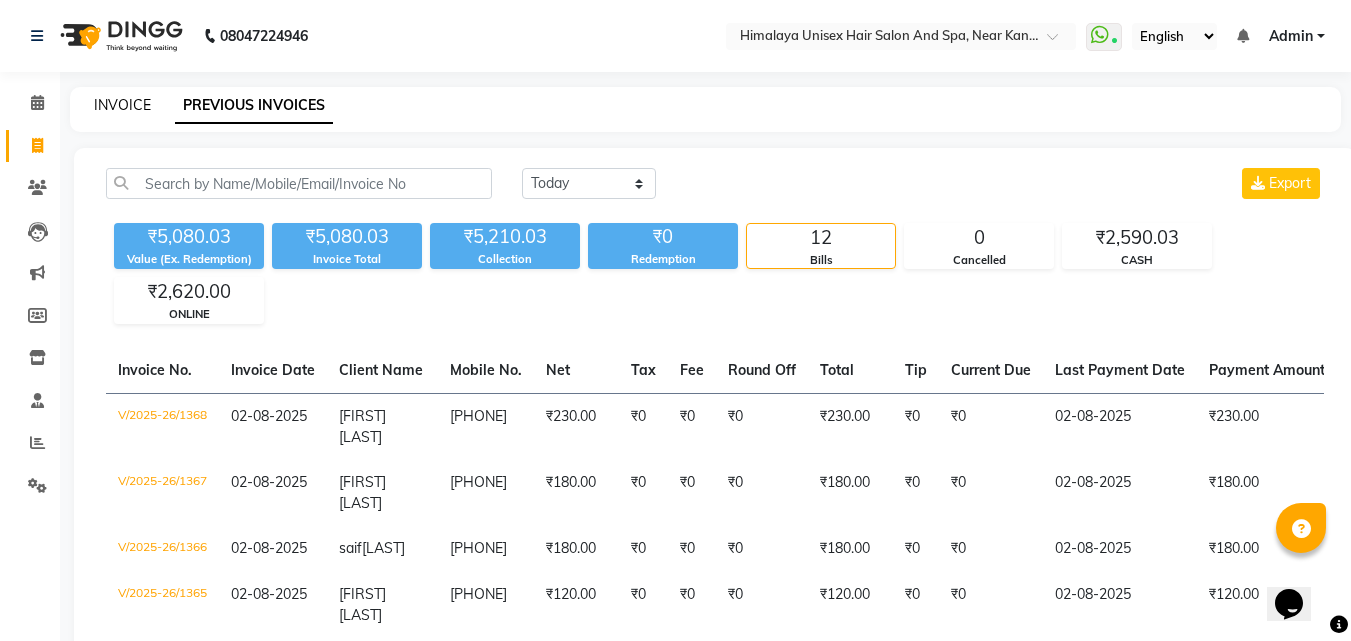 click on "INVOICE" 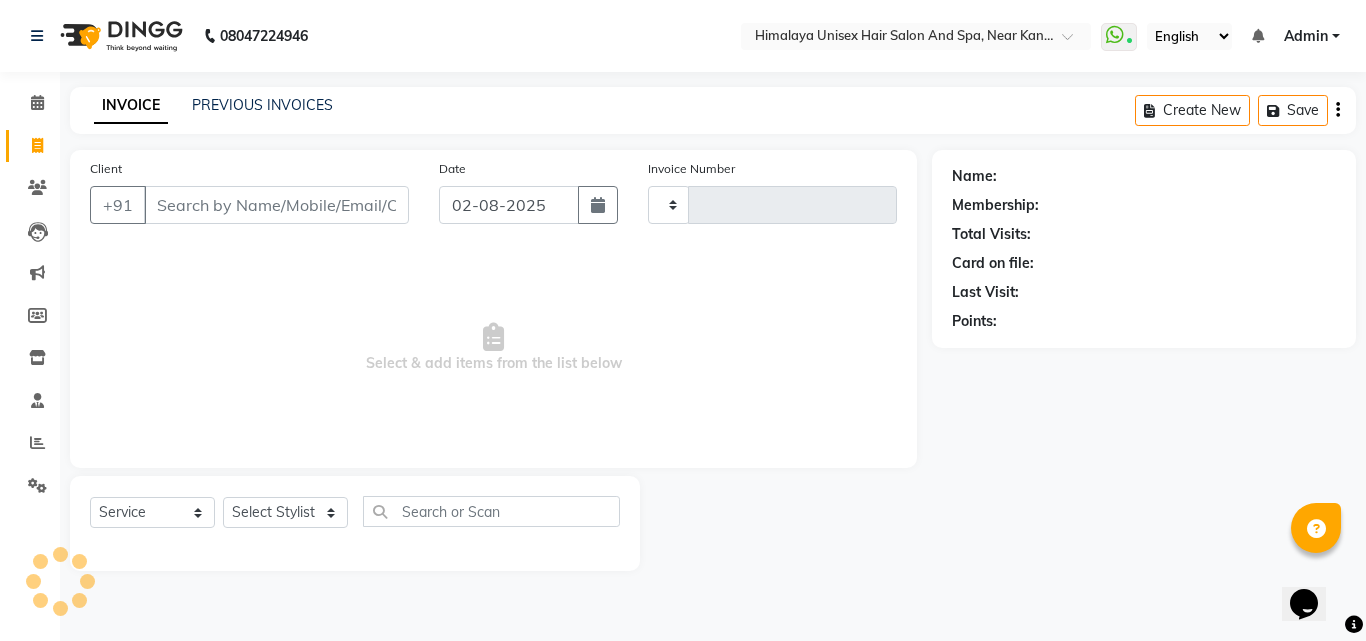 type on "1369" 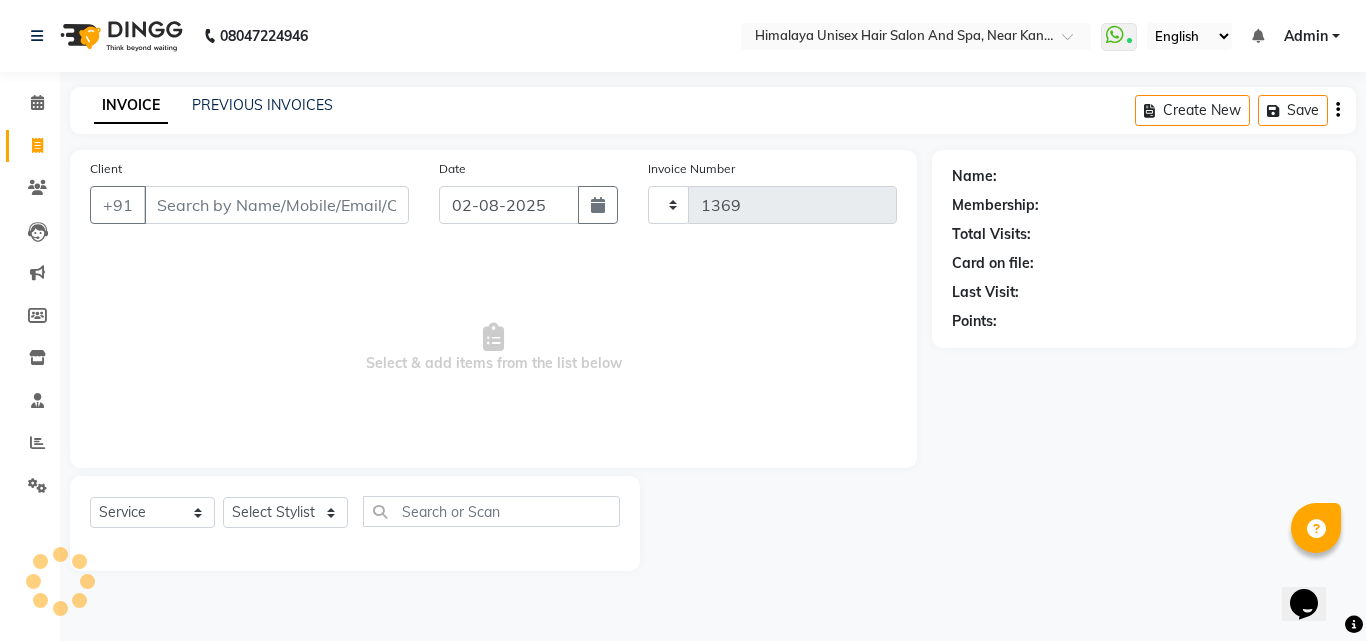 select on "4594" 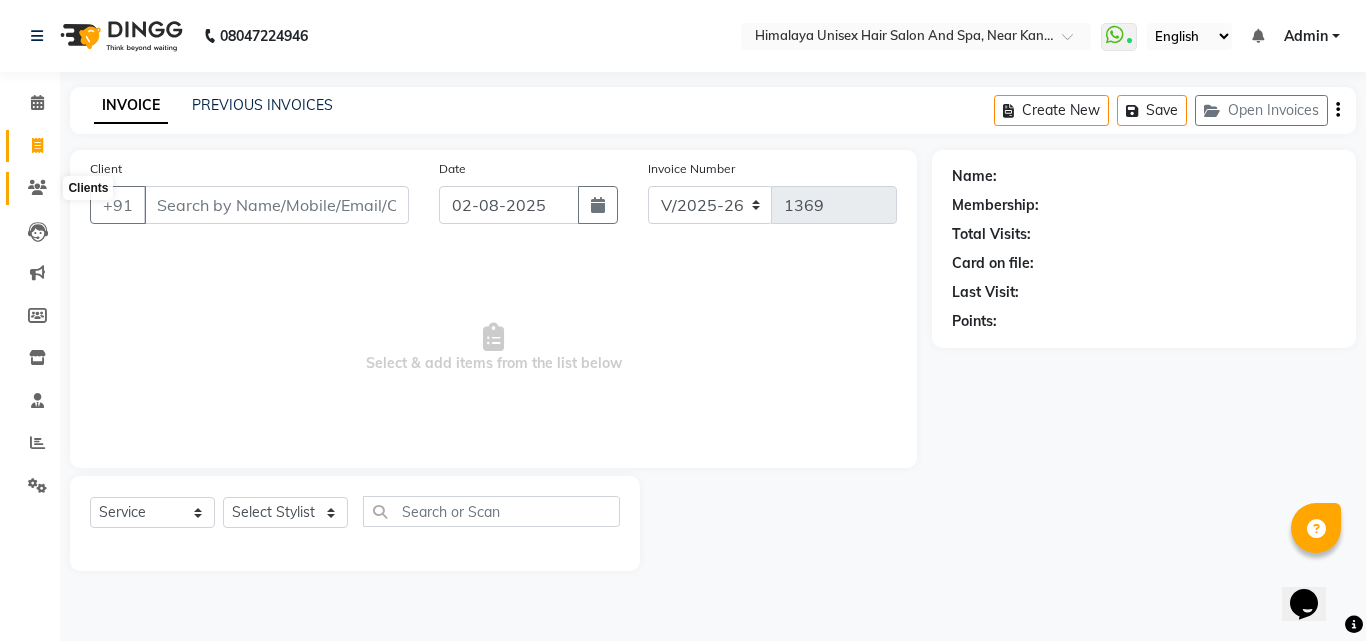 click 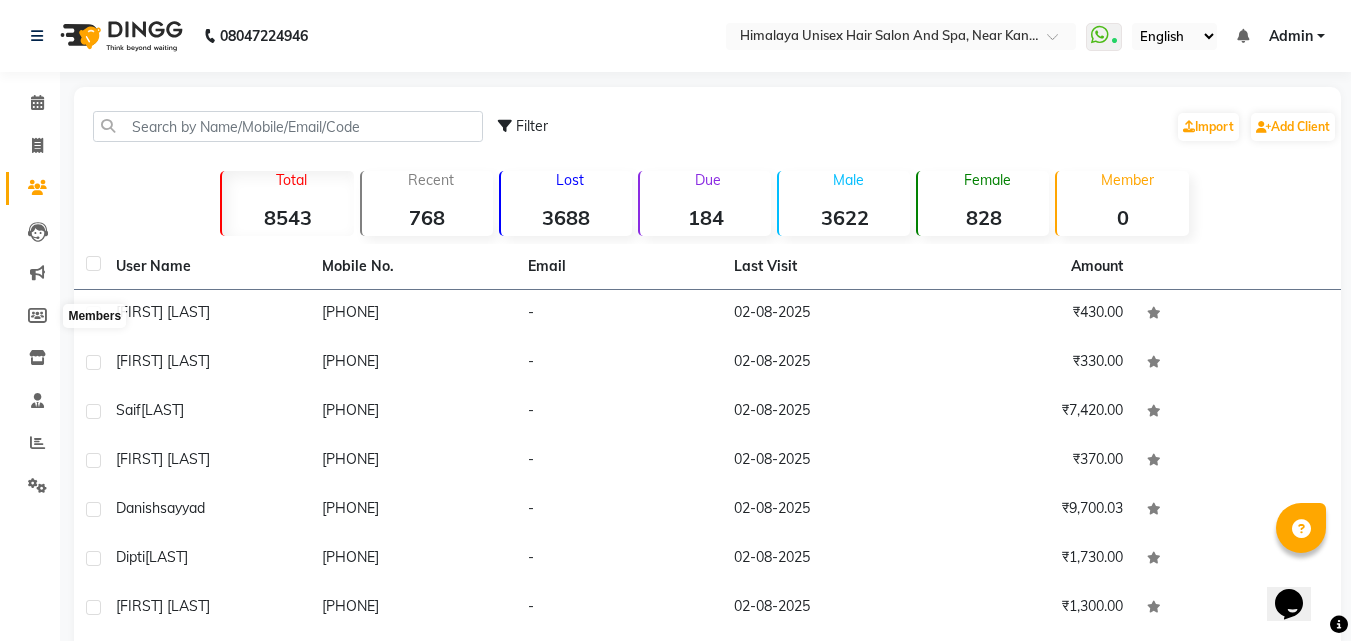 scroll, scrollTop: 100, scrollLeft: 0, axis: vertical 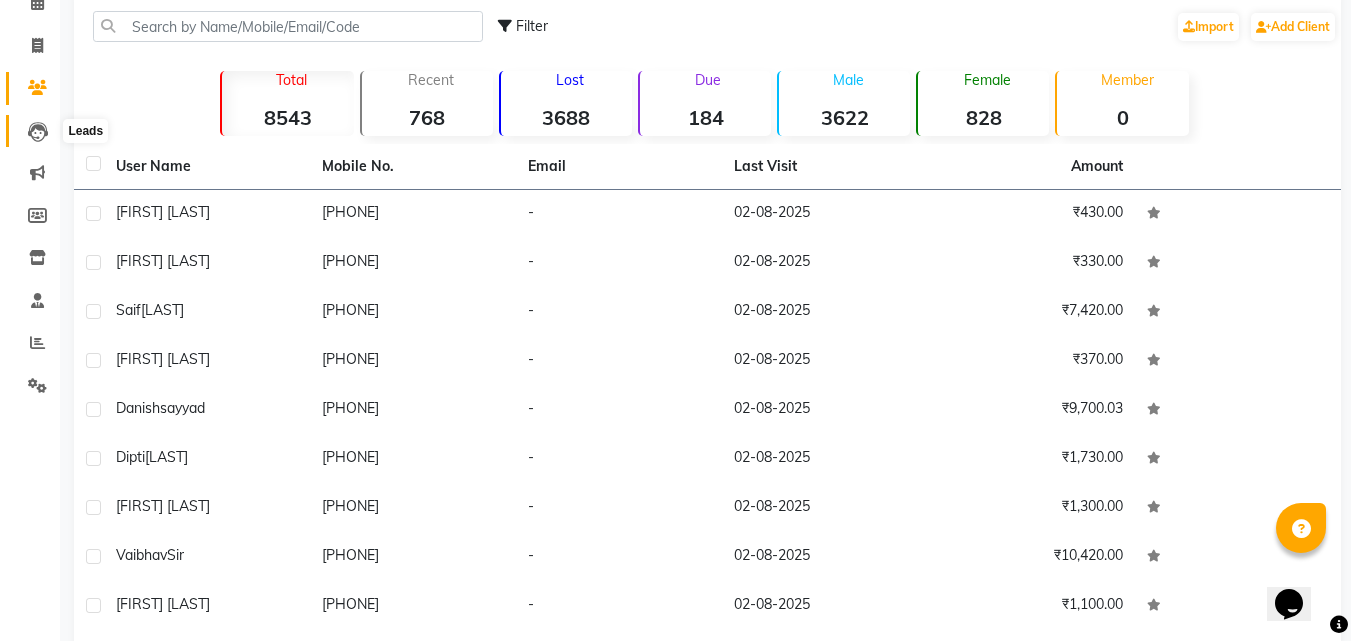 click 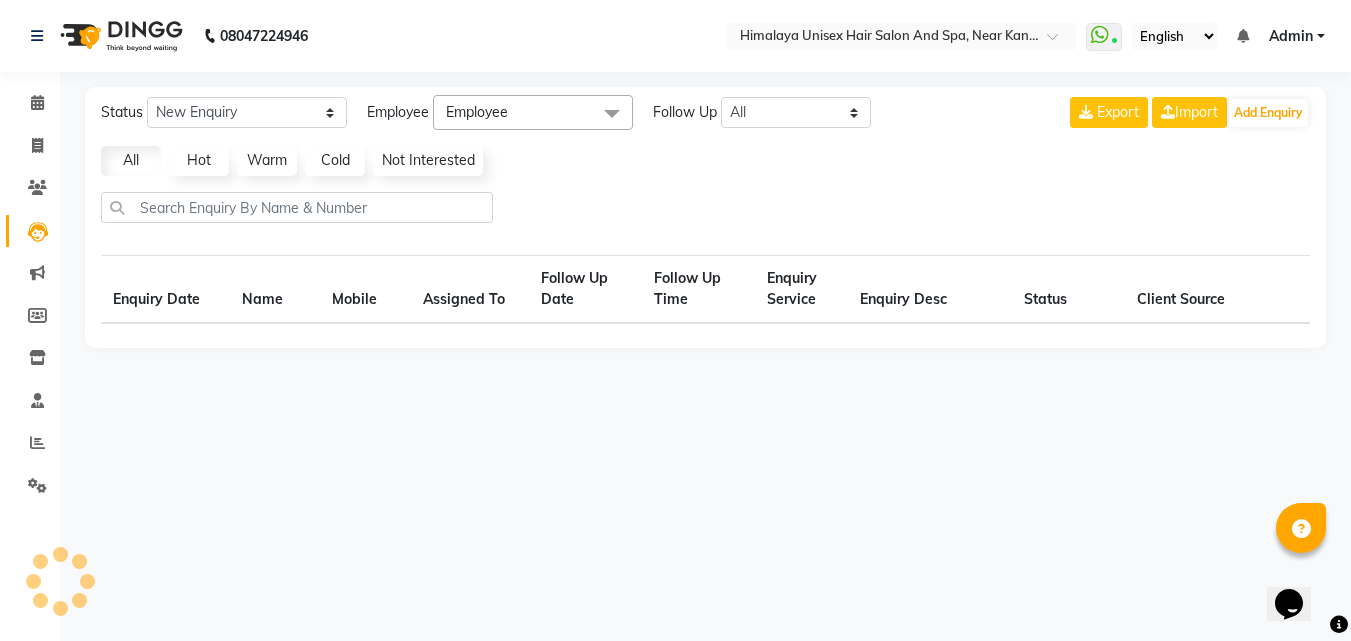 scroll, scrollTop: 0, scrollLeft: 0, axis: both 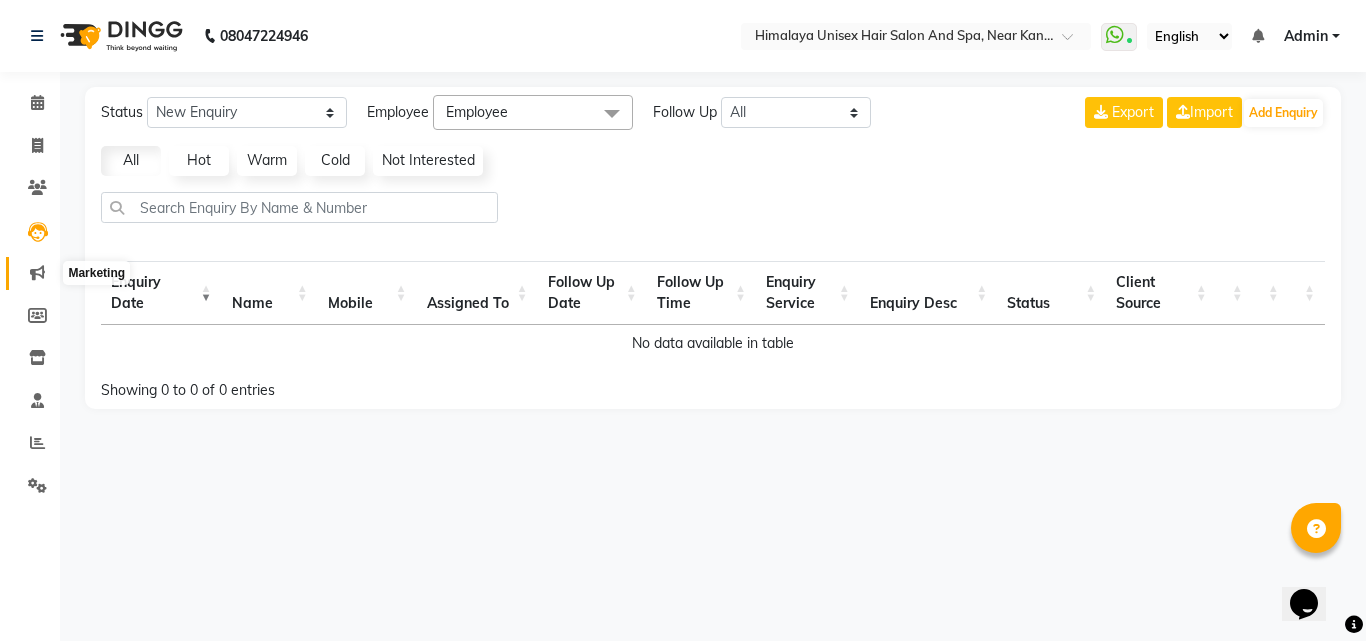click 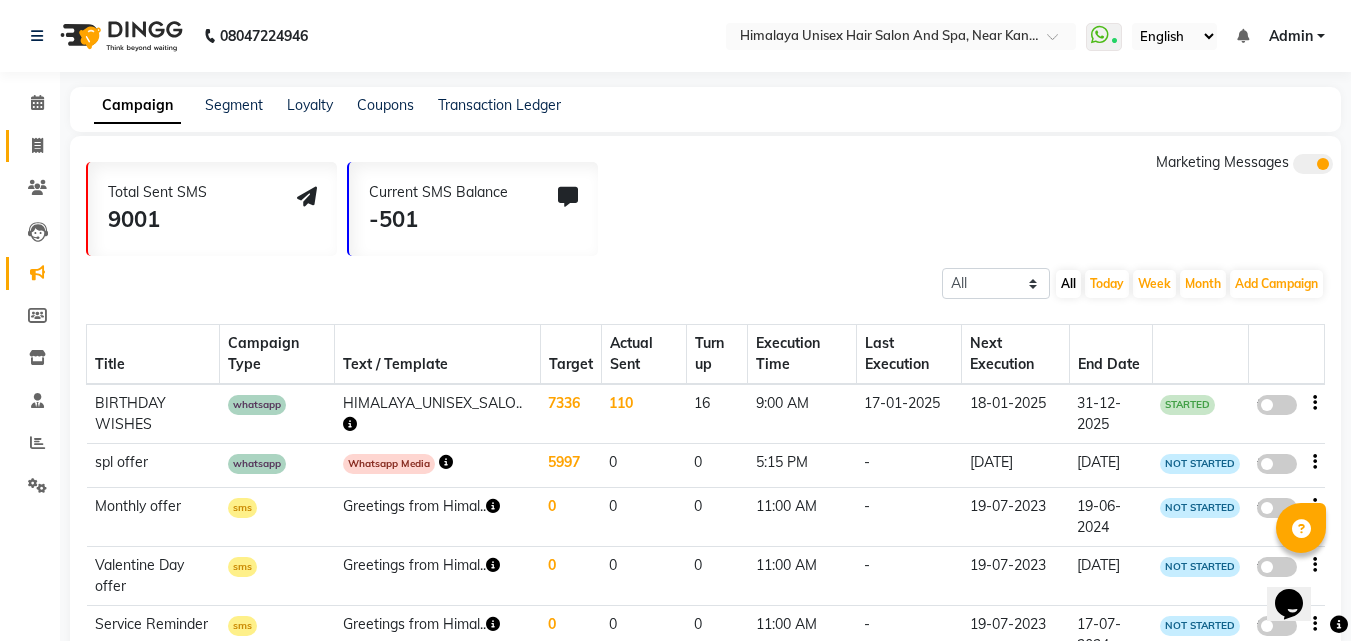 click on "Invoice" 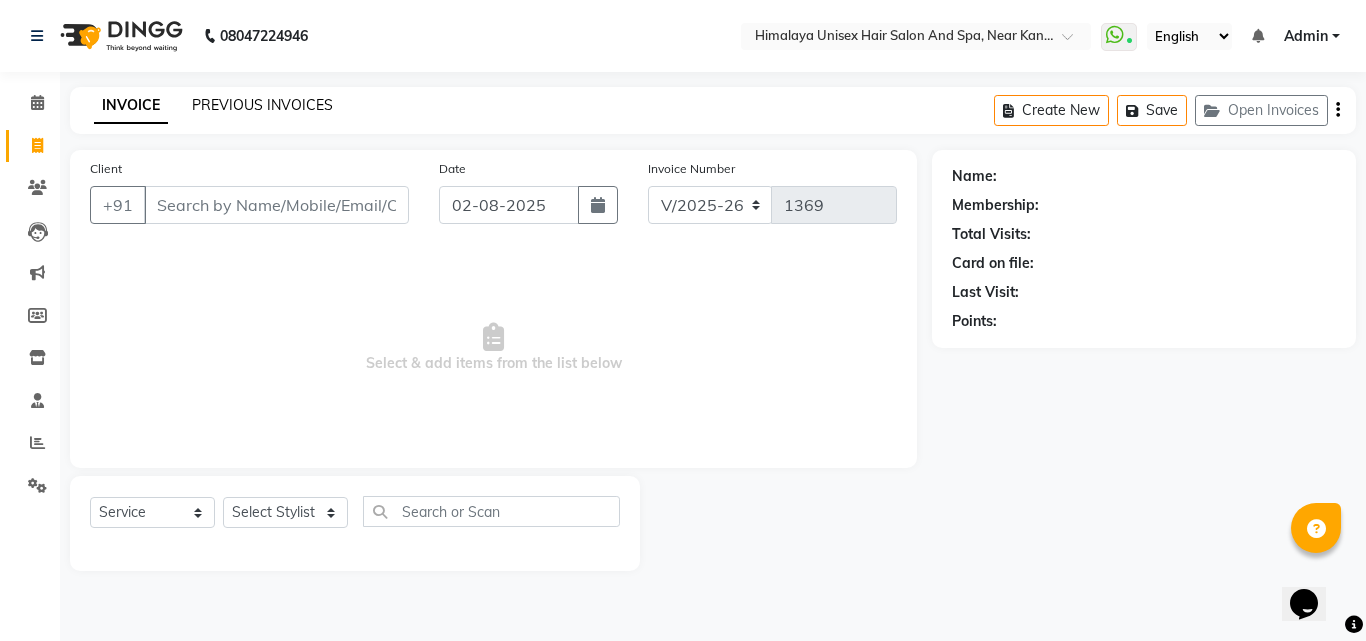 click on "PREVIOUS INVOICES" 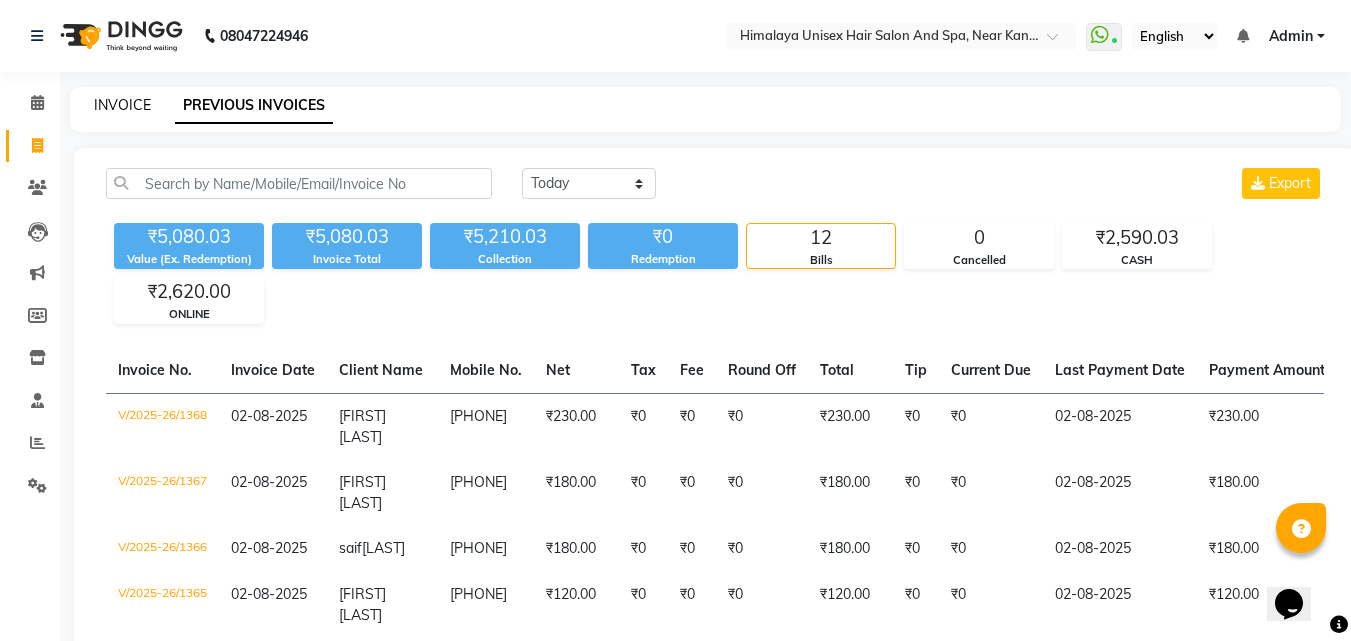 click on "INVOICE" 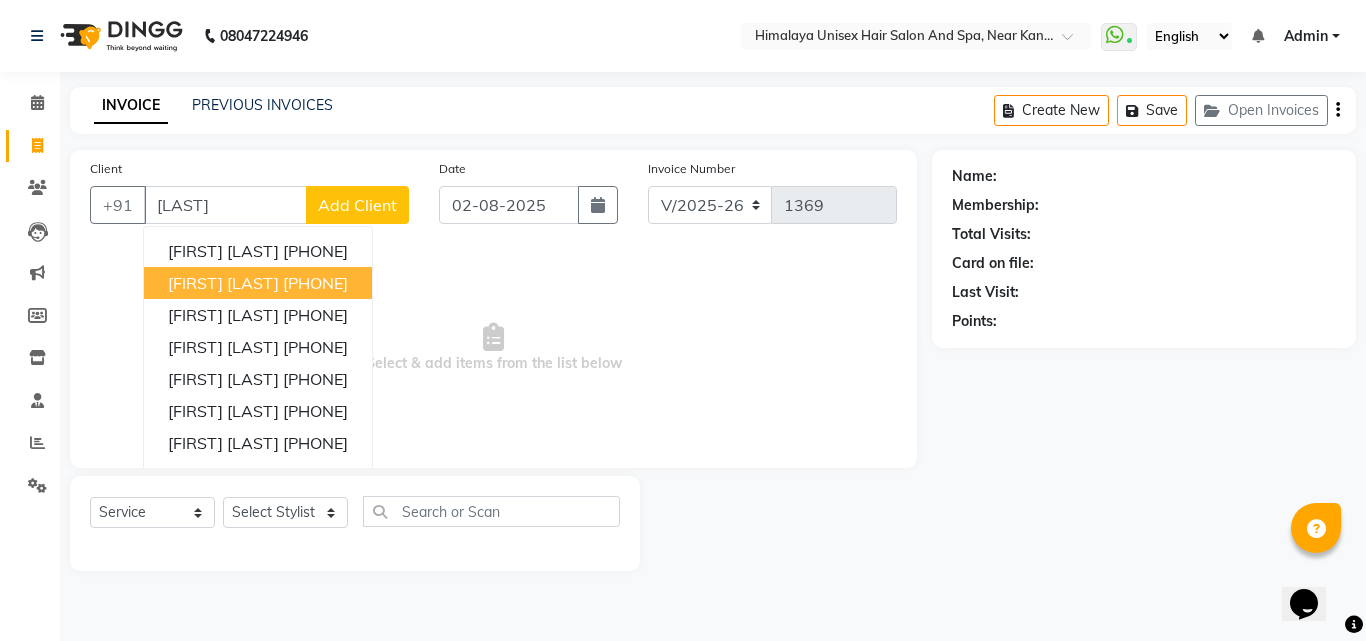 click on "[LAST]" at bounding box center [225, 205] 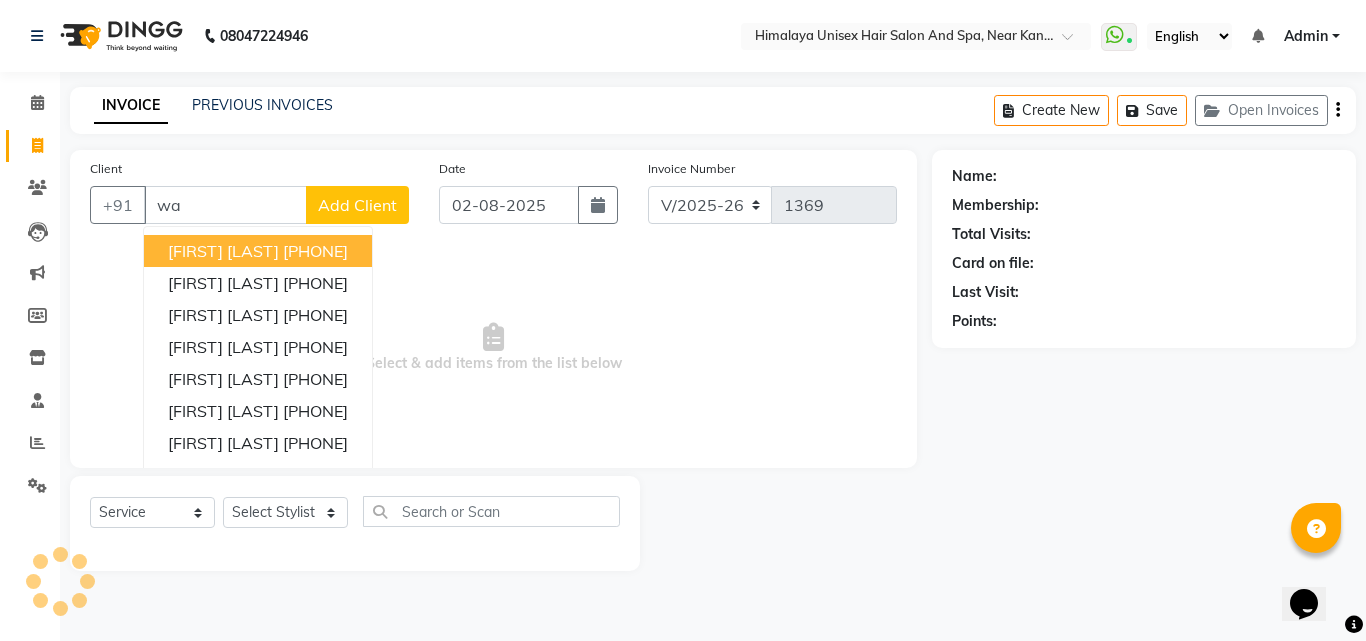 type on "w" 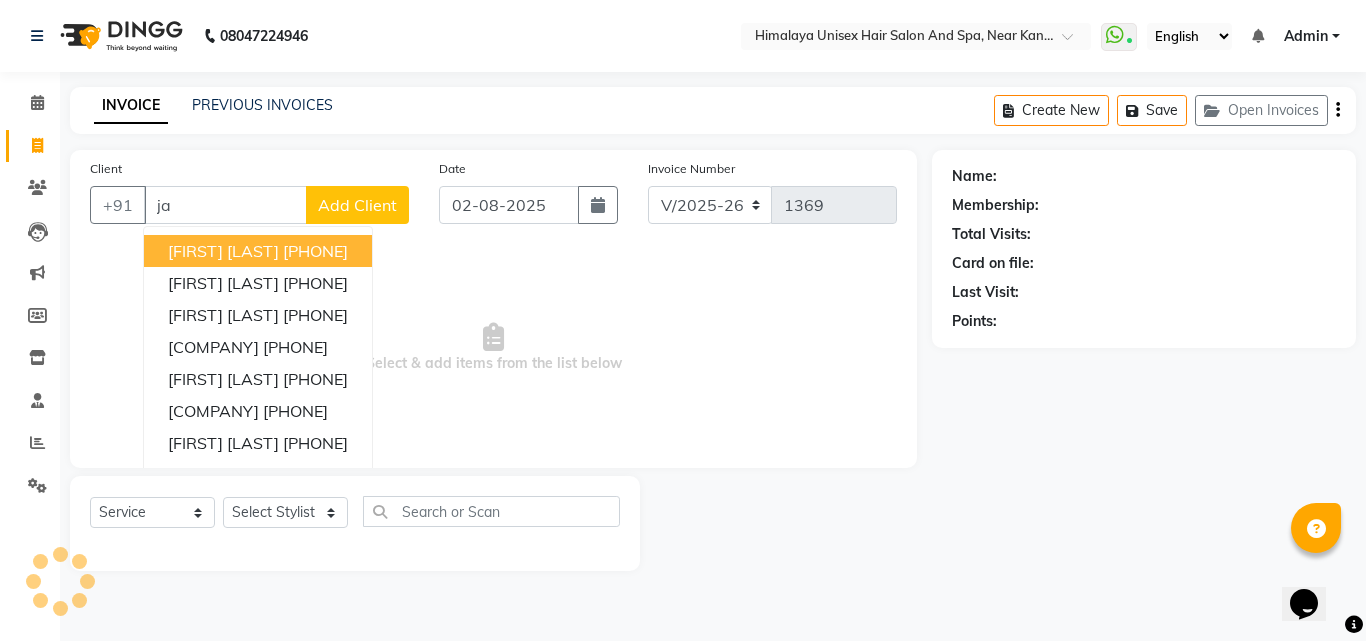 type on "j" 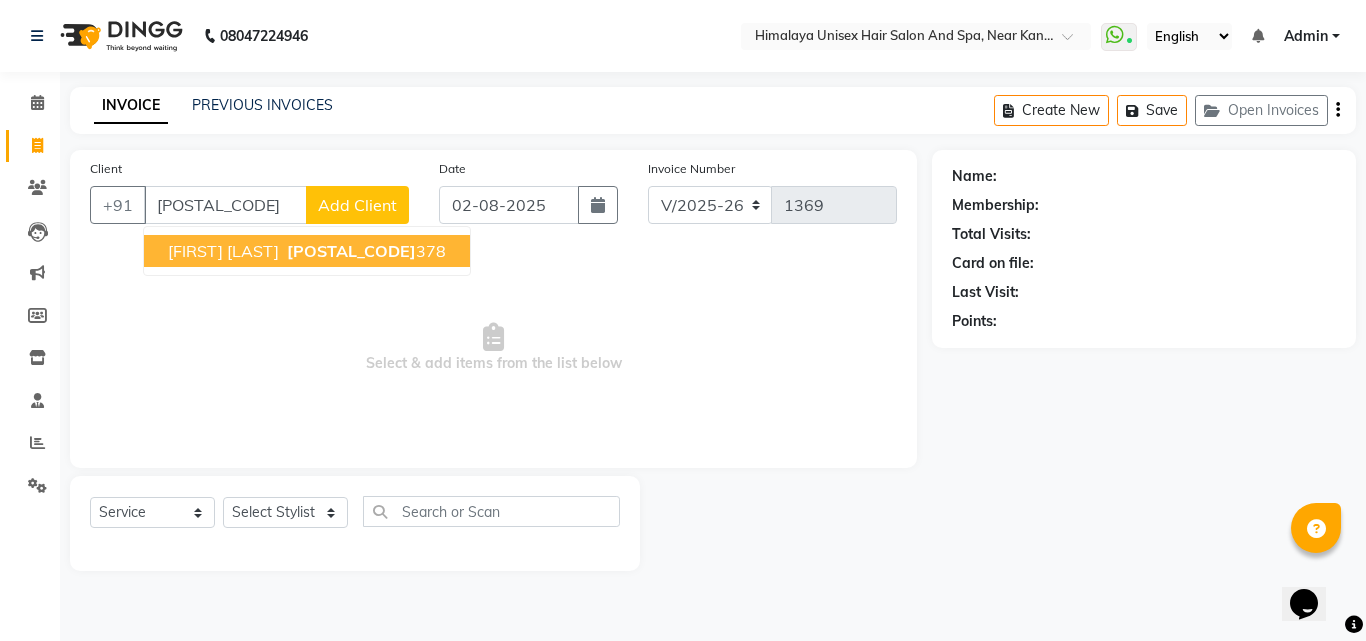 click on "[FIRST] [LAST]" at bounding box center (223, 251) 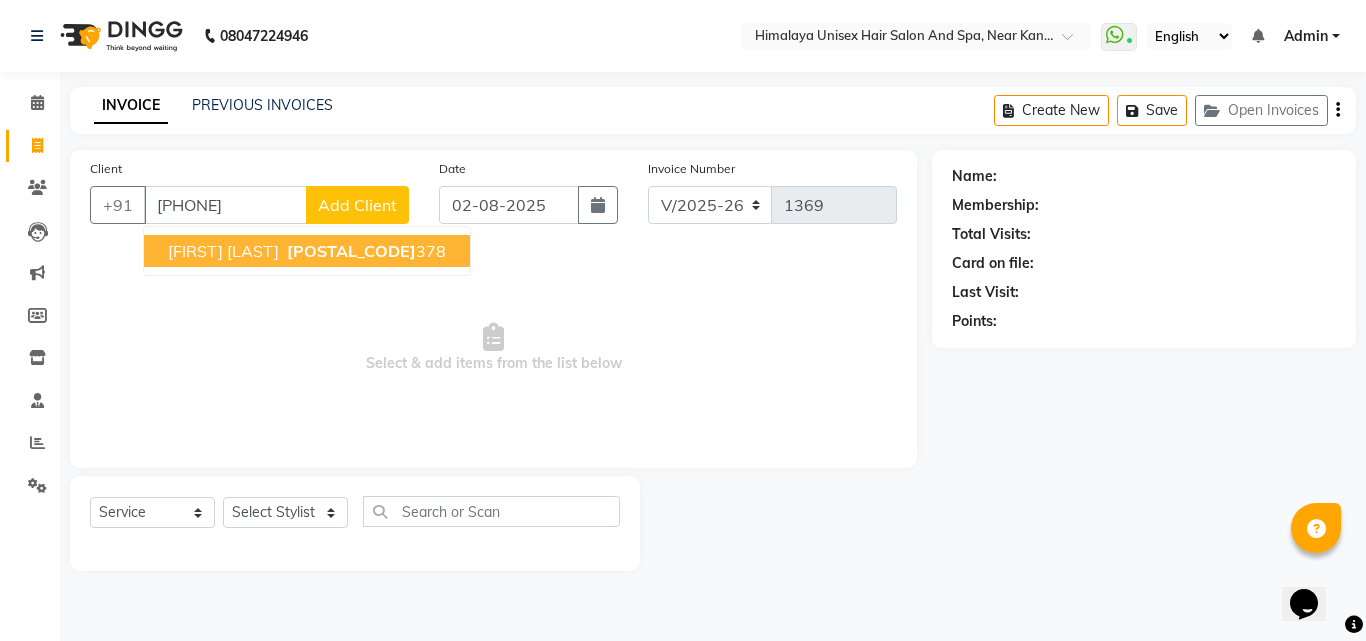 type on "[PHONE]" 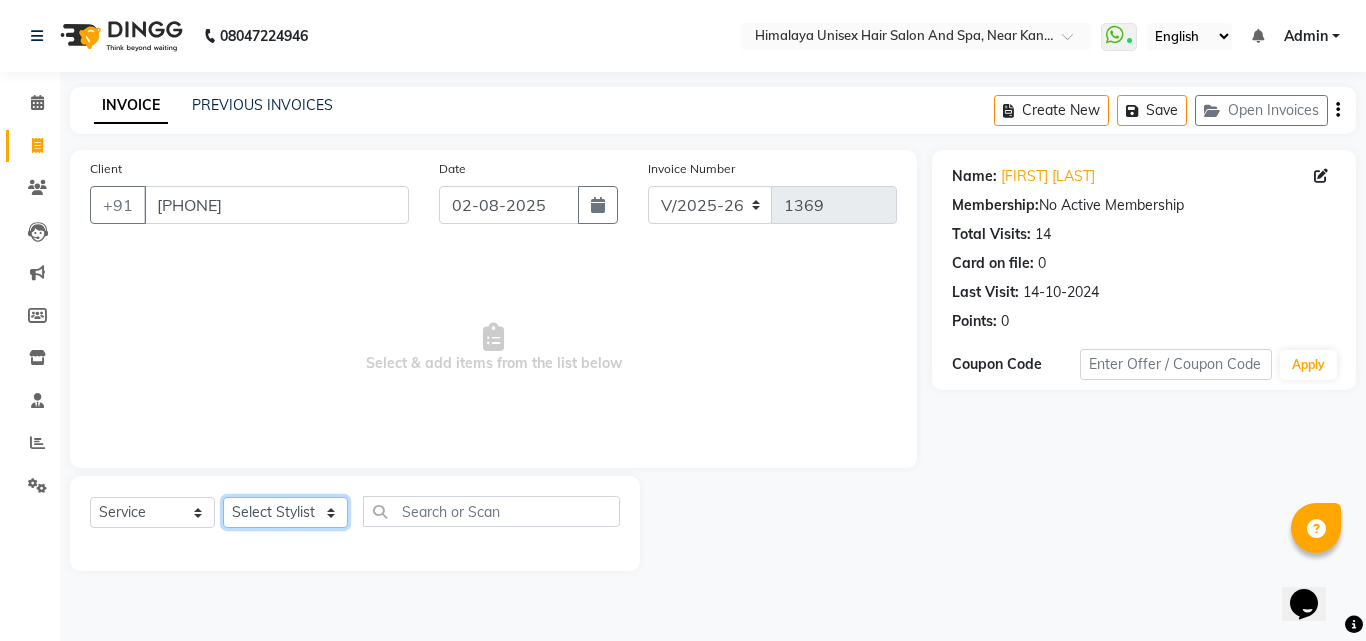 click on "Select Stylist [FIRST] [LAST] [FIRST] [LAST] [FIRST] [LAST] [FIRST] [LAST] [FIRST] [LAST] [FIRST] [LAST] [FIRST] [LAST] [FIRST] [LAST] [FIRST] [LAST]" 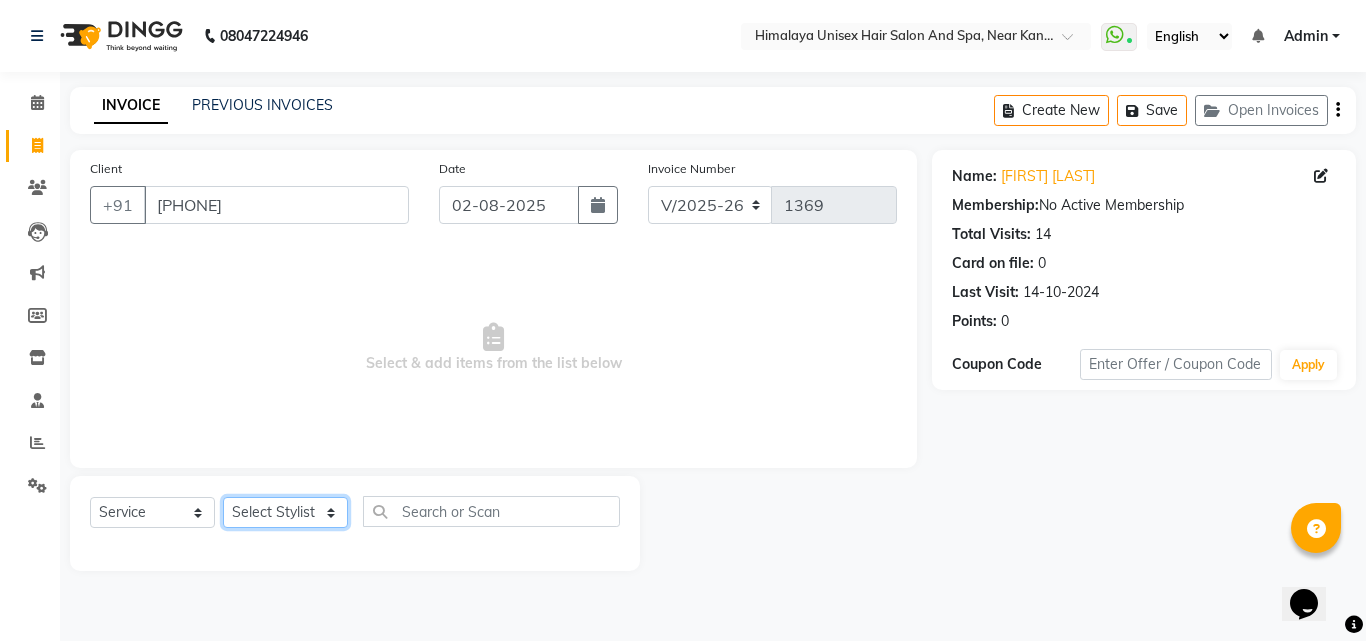 select on "32633" 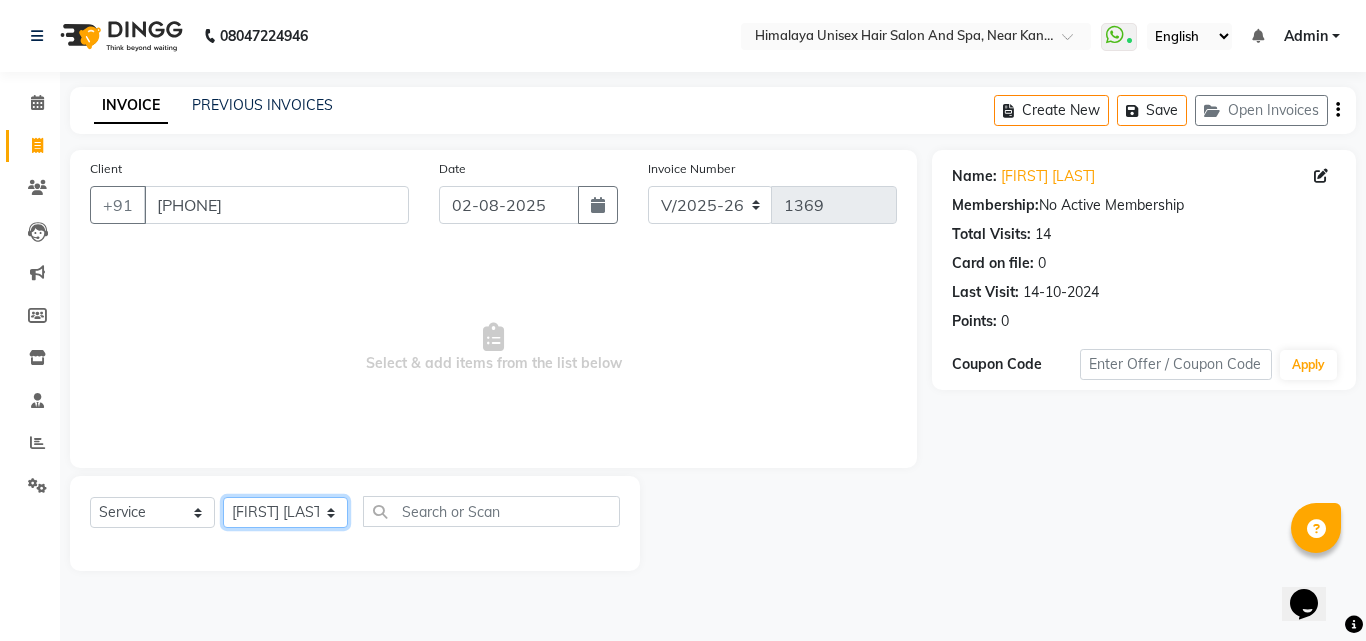 click on "Select Stylist [FIRST] [LAST] [FIRST] [LAST] [FIRST] [LAST] [FIRST] [LAST] [FIRST] [LAST] [FIRST] [LAST] [FIRST] [LAST] [FIRST] [LAST] [FIRST] [LAST]" 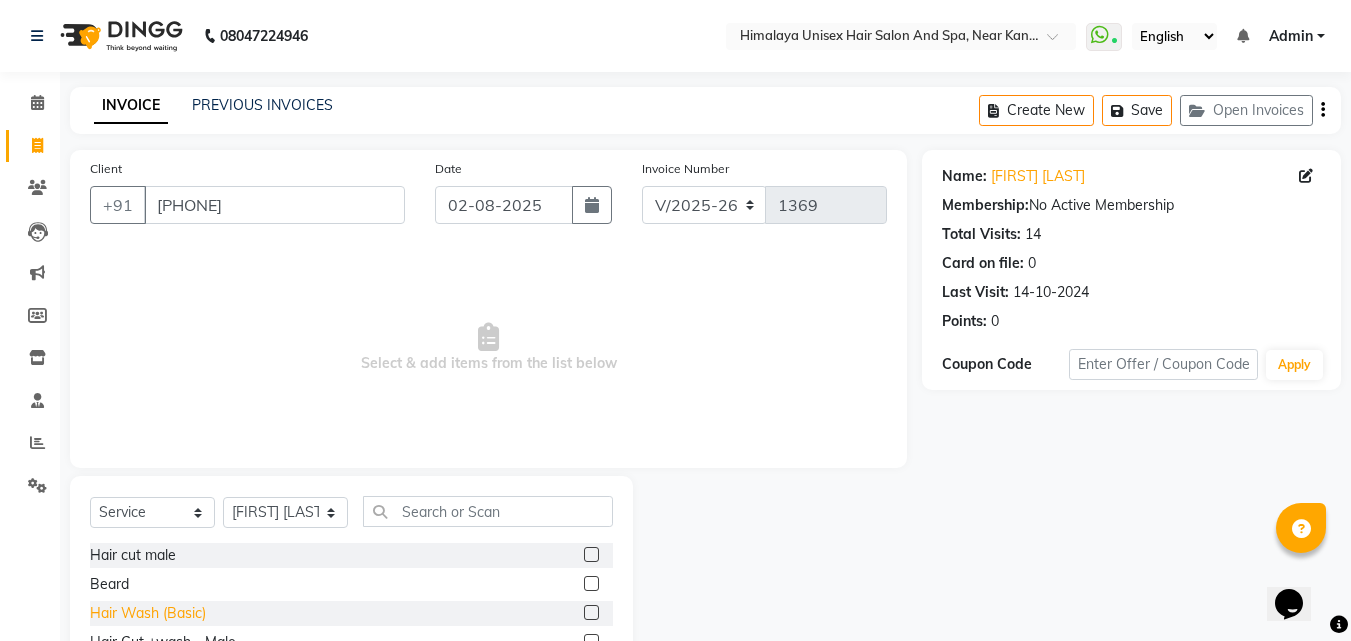 click on "Hair Wash (Basic)" 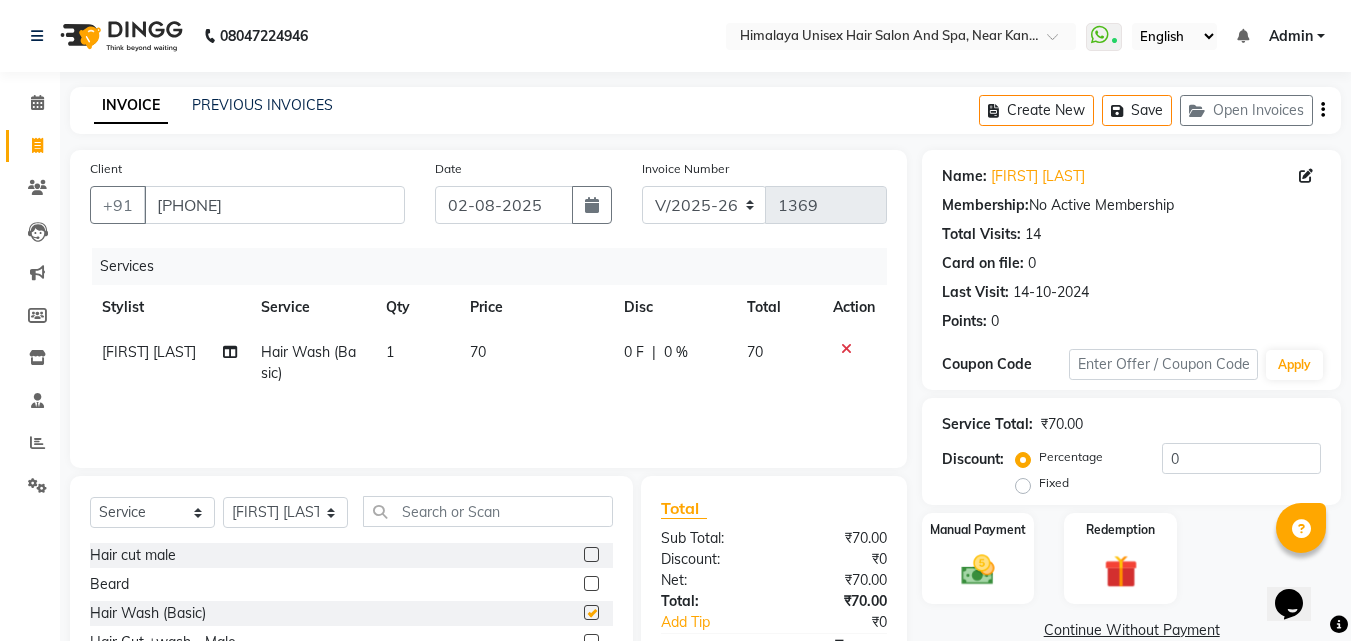 checkbox on "false" 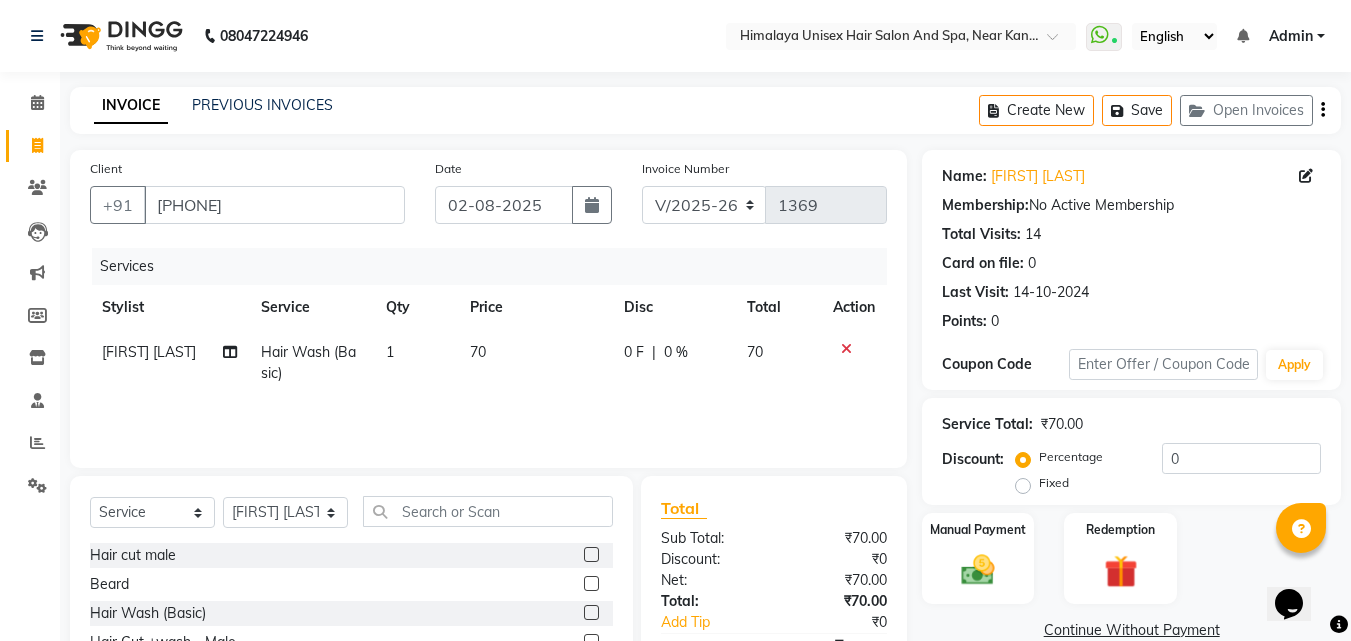 click 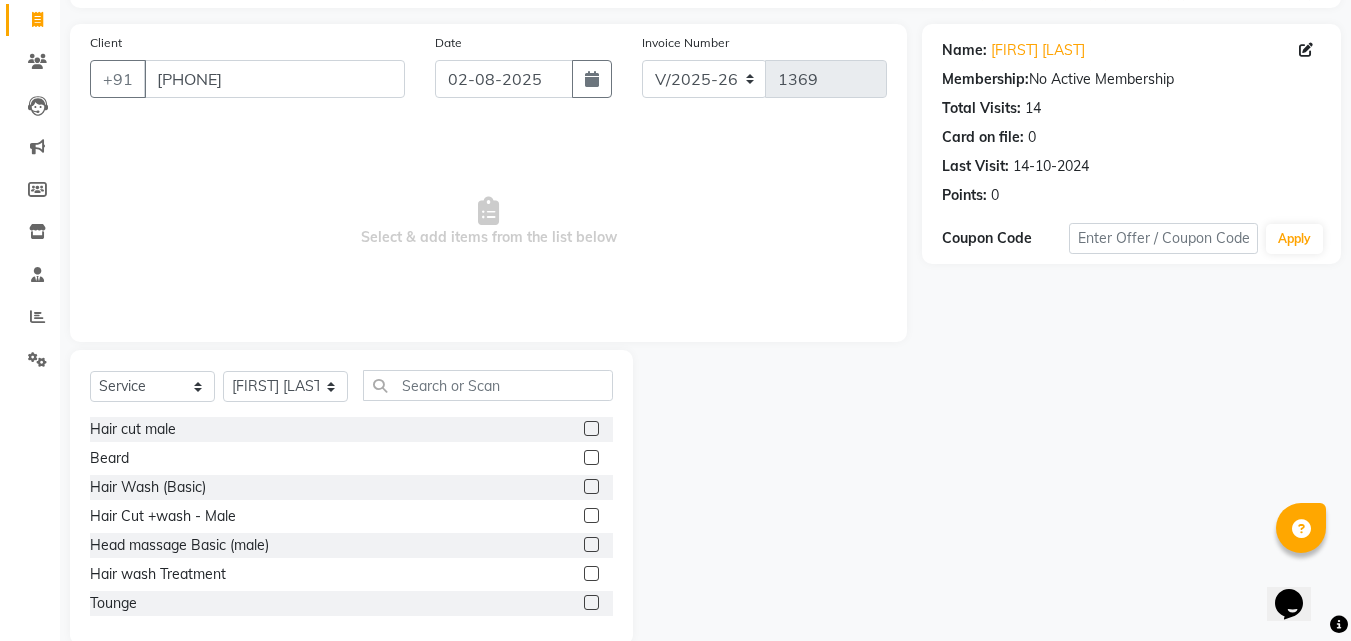 scroll, scrollTop: 160, scrollLeft: 0, axis: vertical 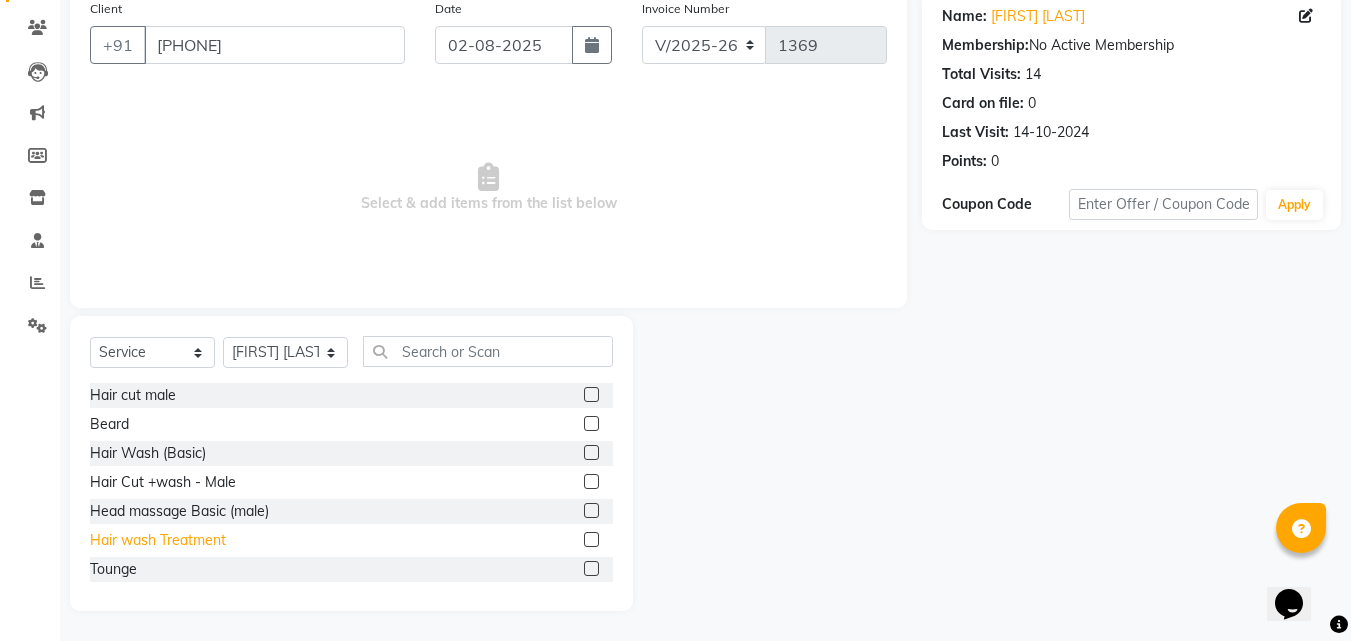 click on "Hair wash Treatment" 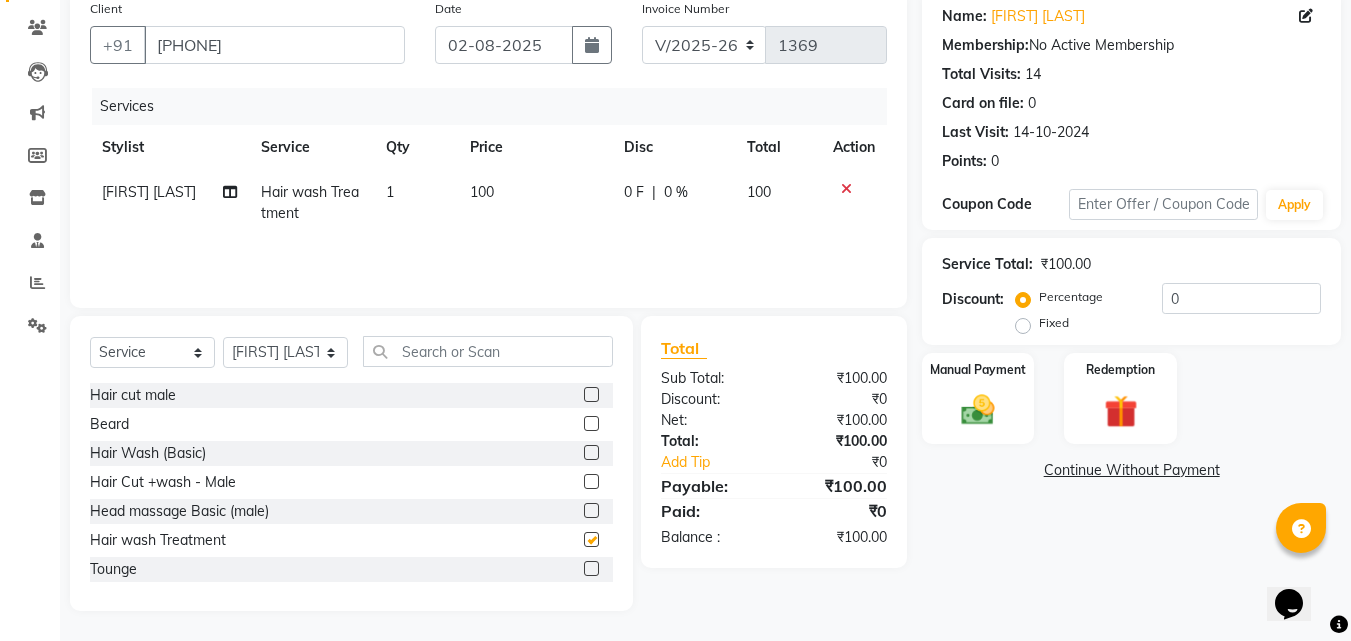 checkbox on "false" 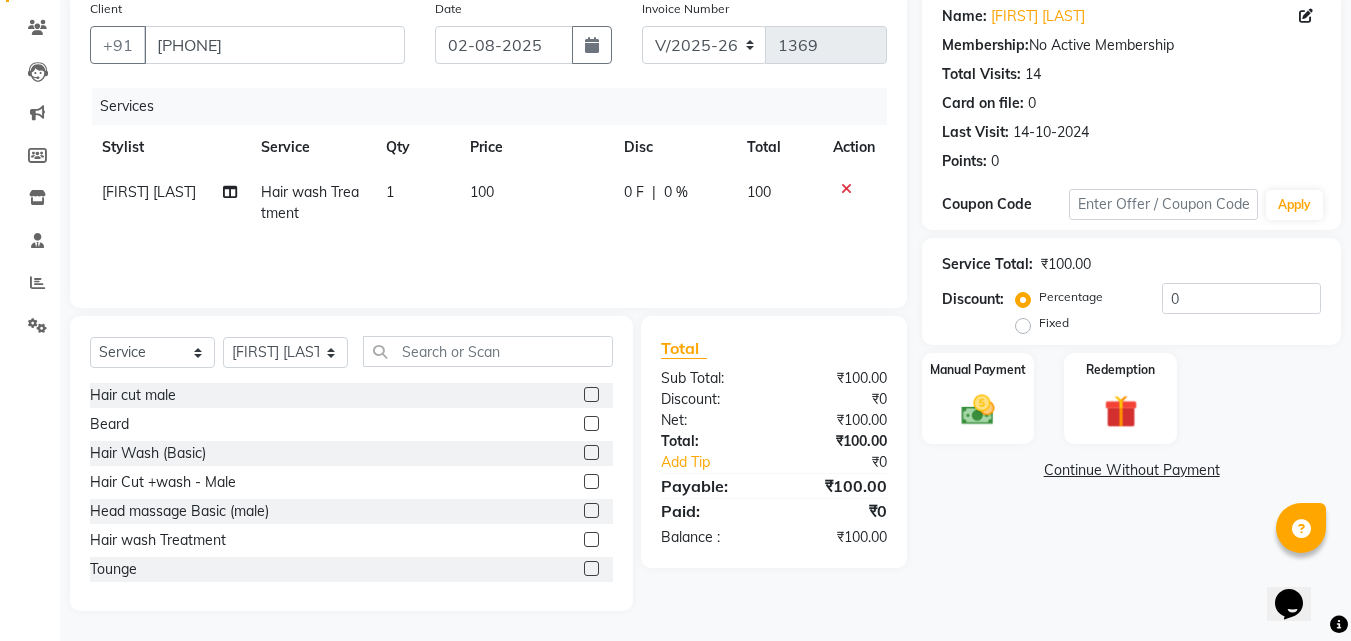 click 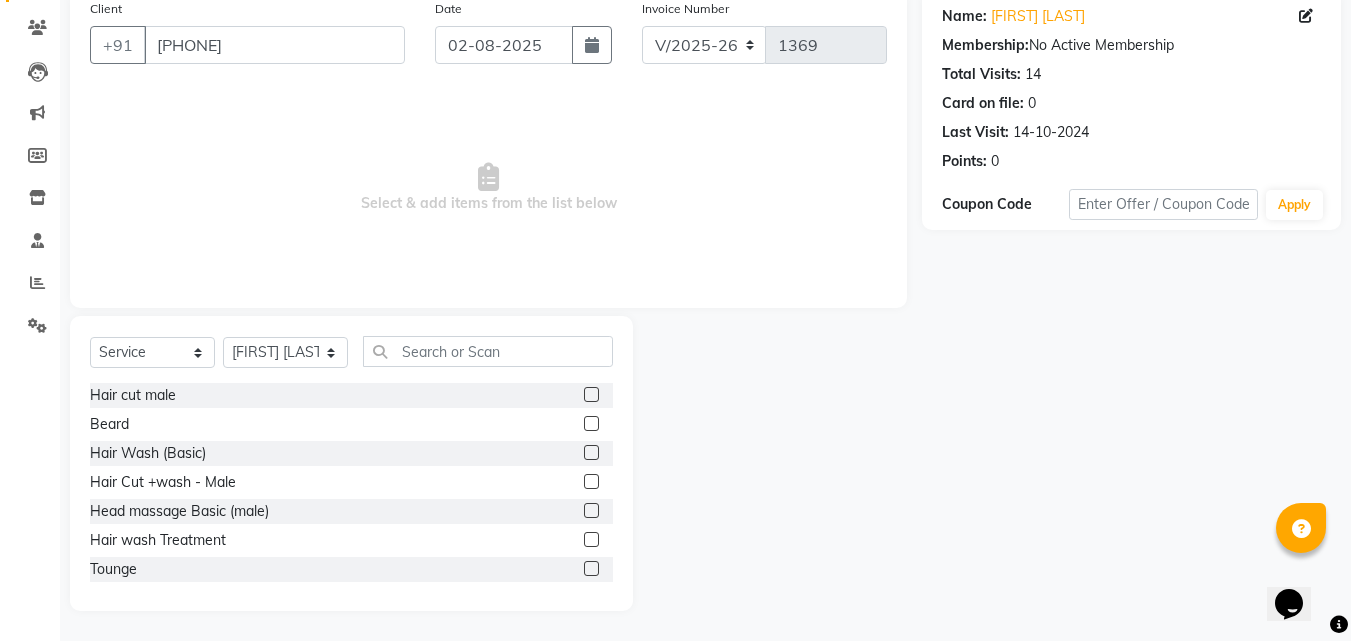 drag, startPoint x: 133, startPoint y: 450, endPoint x: 216, endPoint y: 334, distance: 142.6359 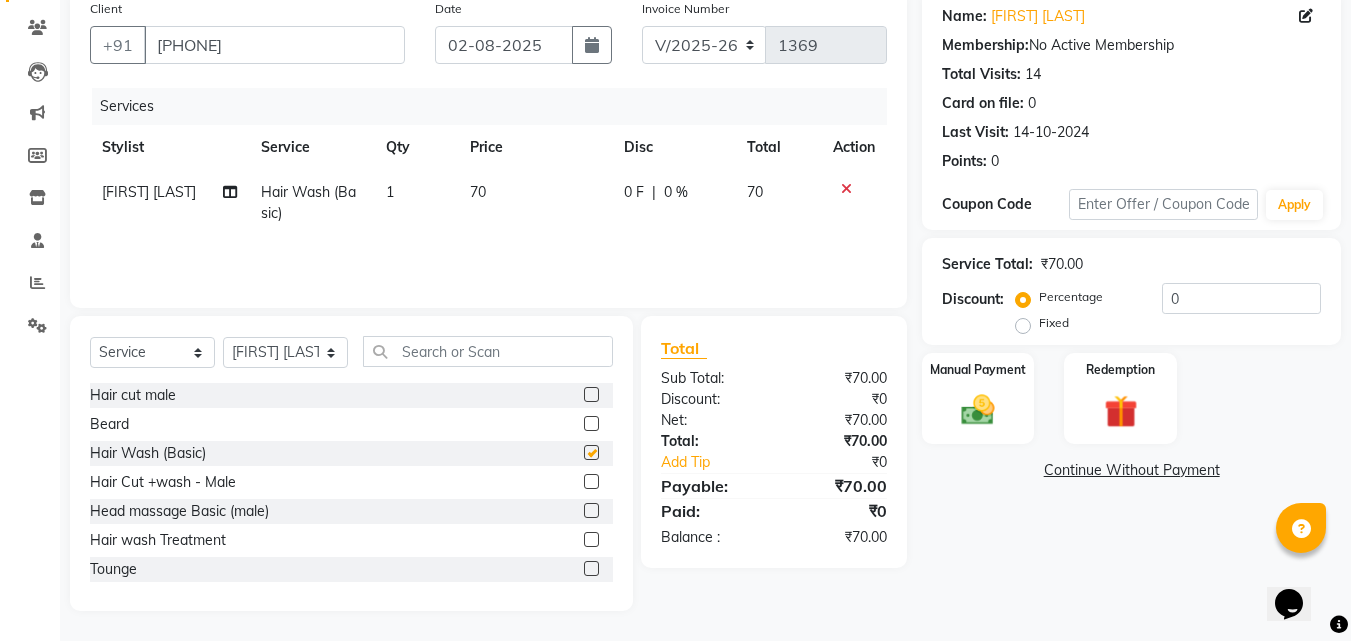 checkbox on "false" 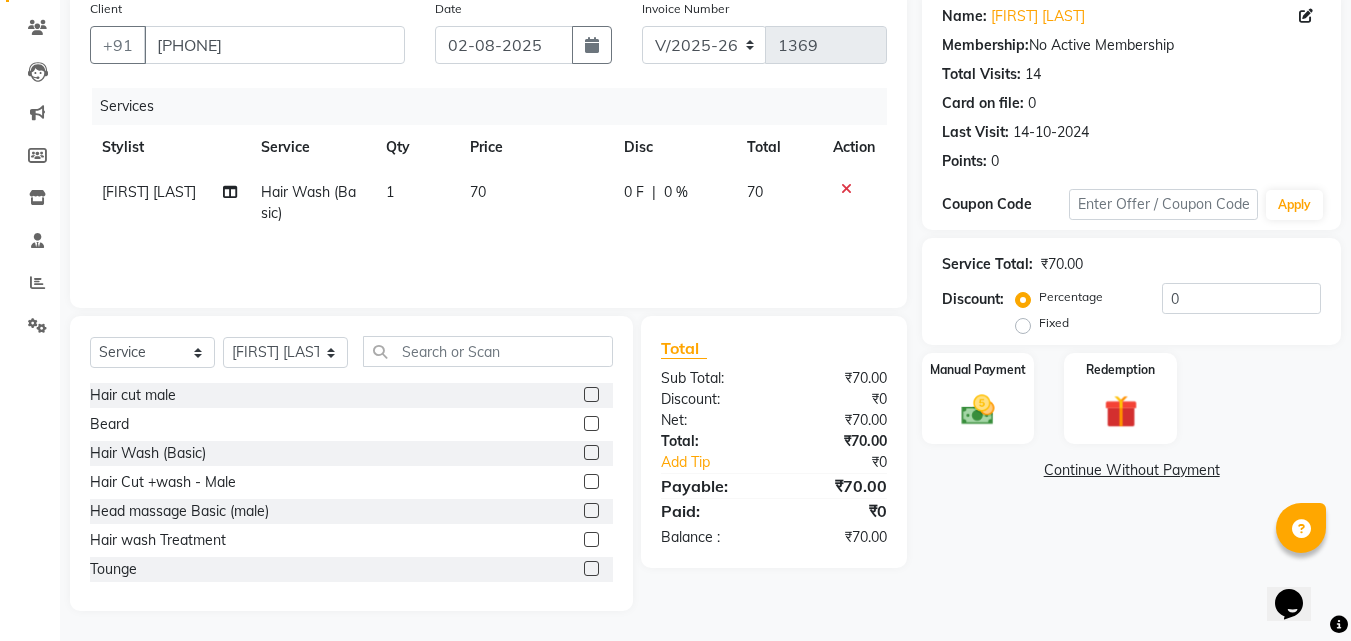 drag, startPoint x: 488, startPoint y: 161, endPoint x: 489, endPoint y: 186, distance: 25.019993 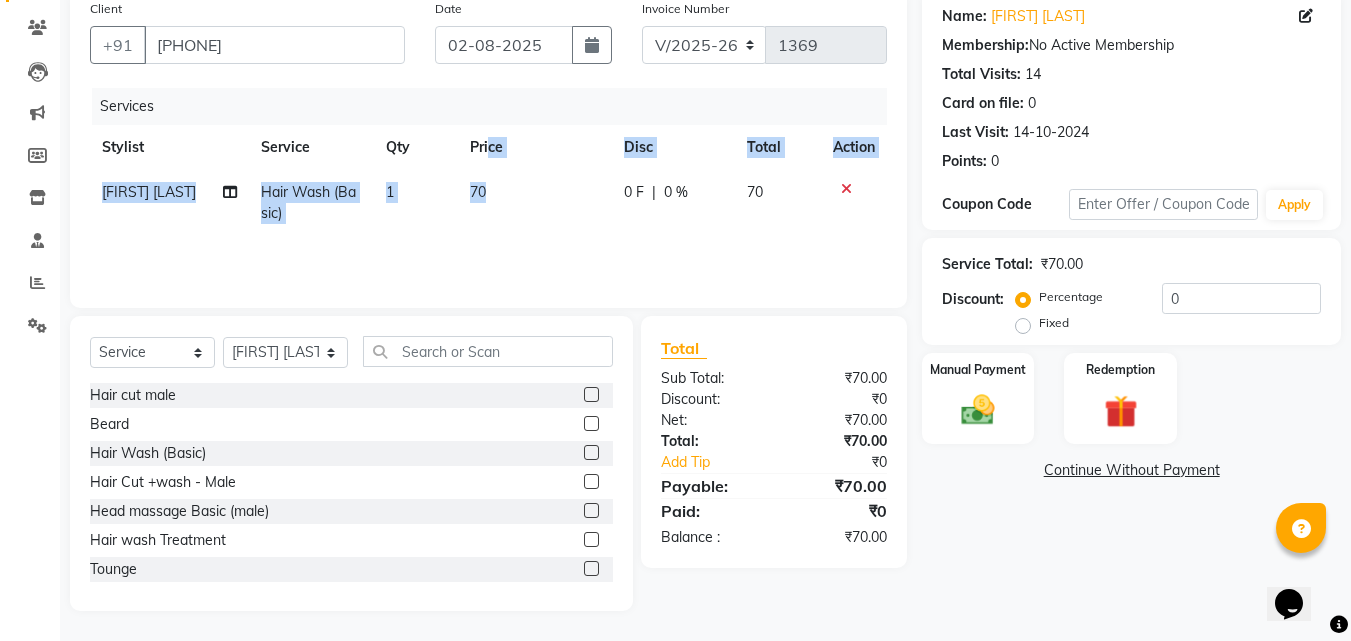 click on "70" 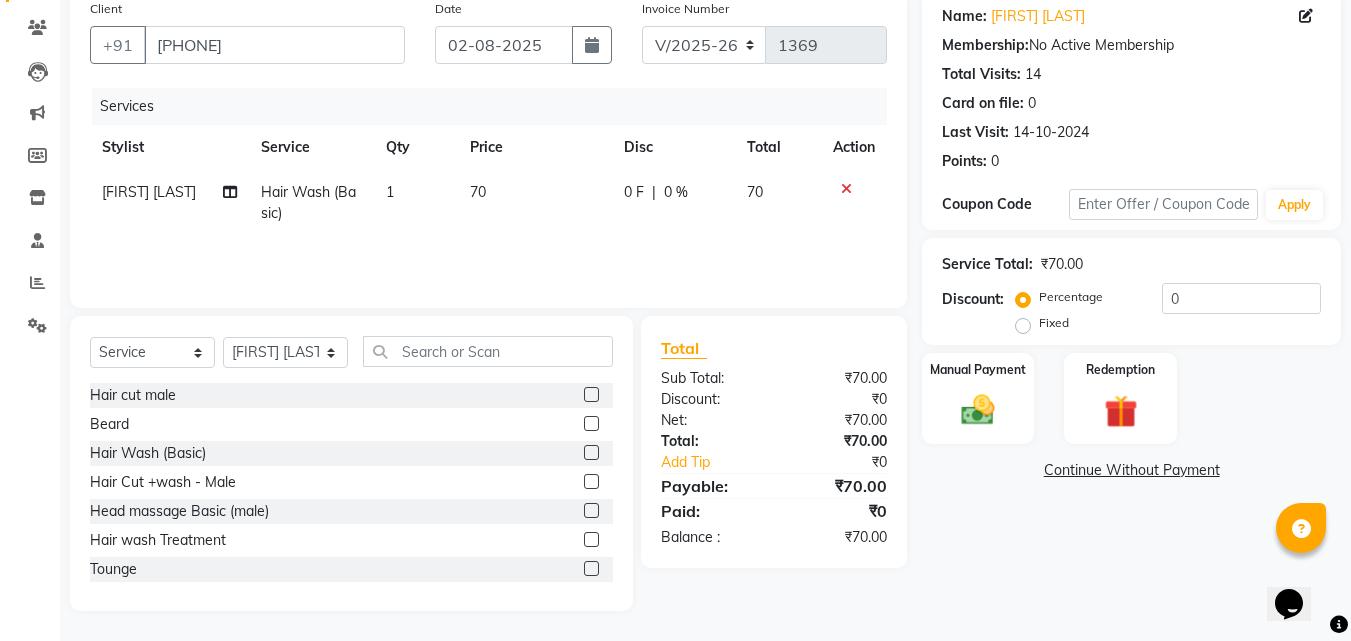 select on "32633" 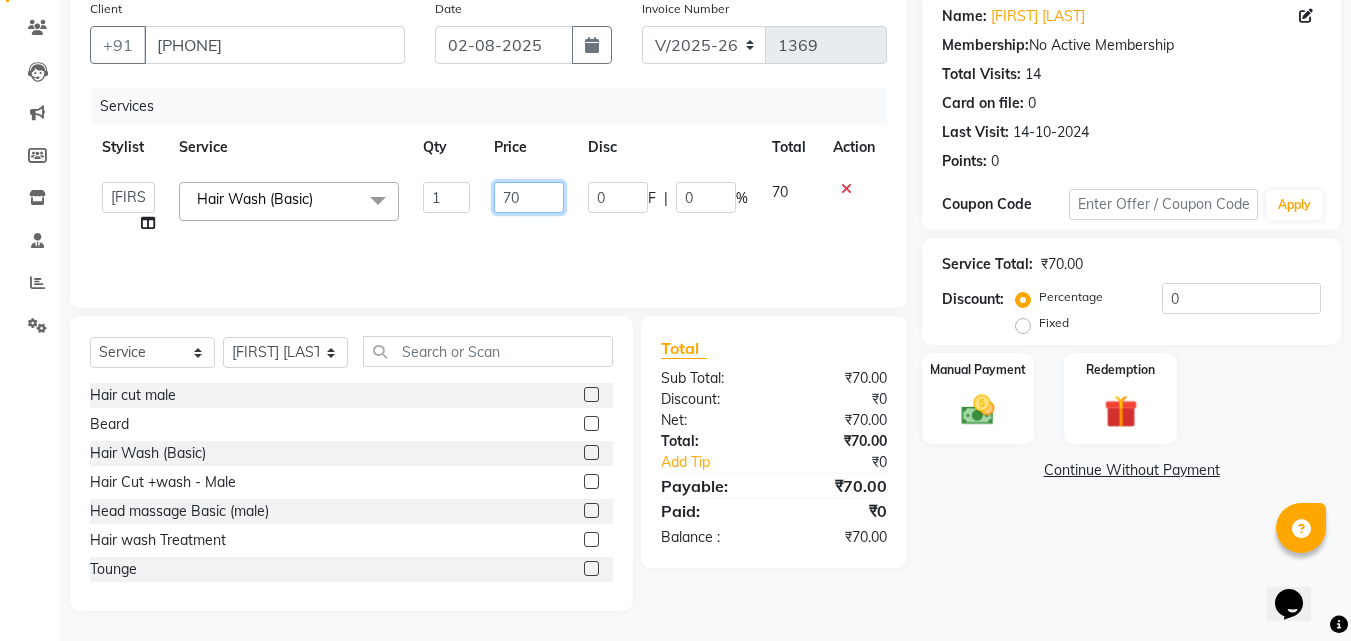 click on "70" 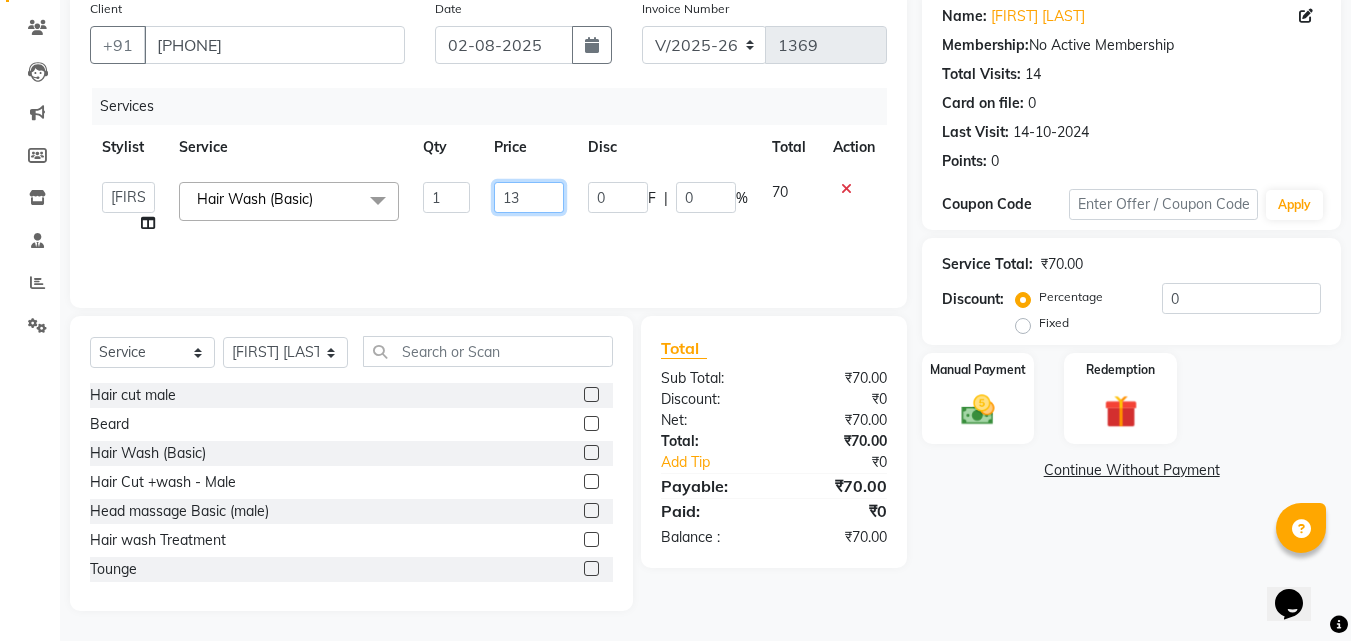 type on "130" 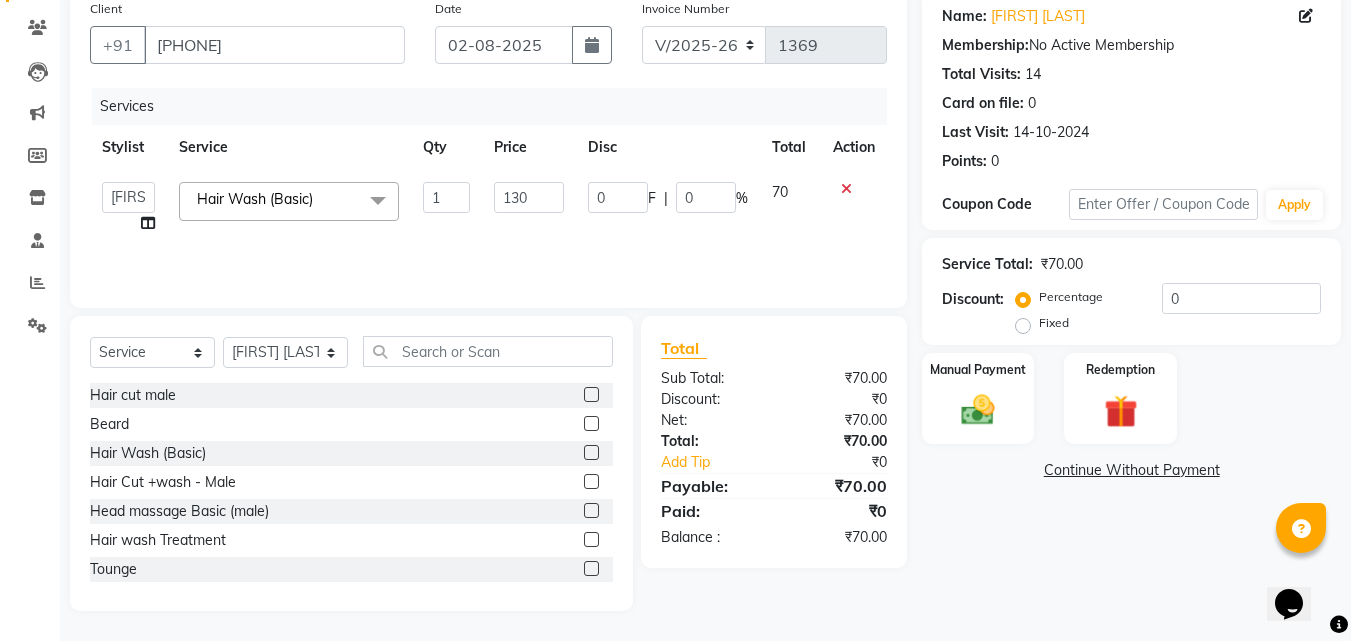 click on "Card on file:  0" 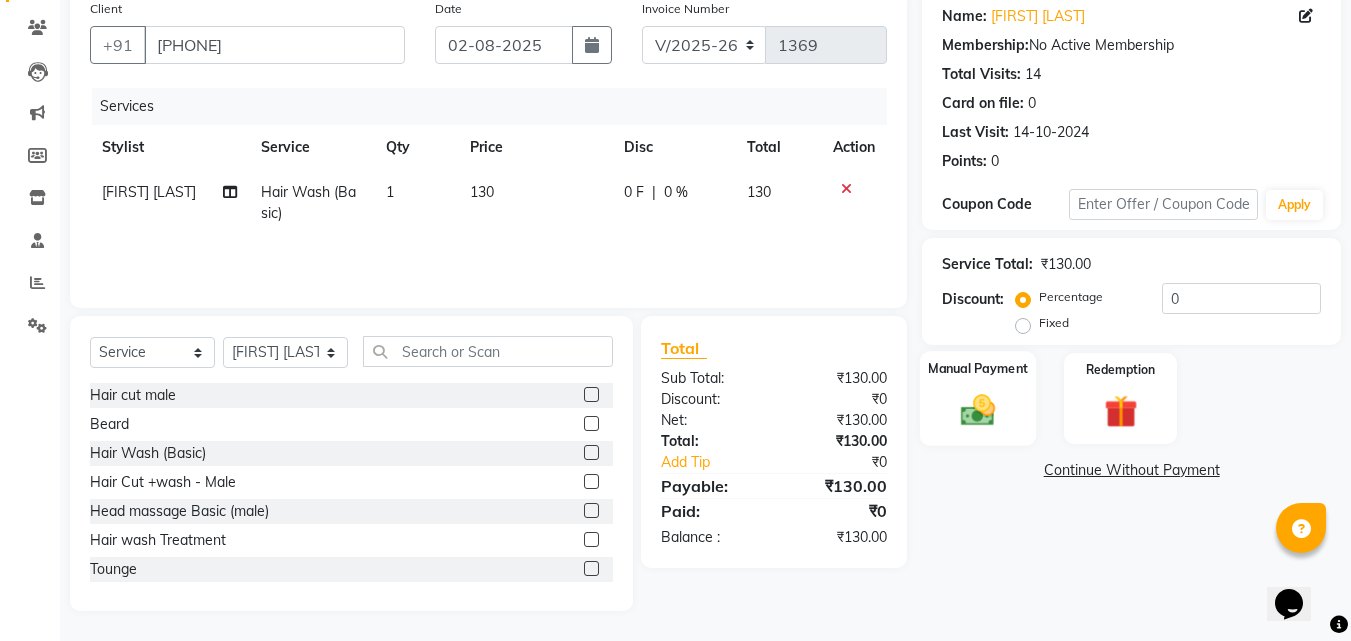 click on "Manual Payment" 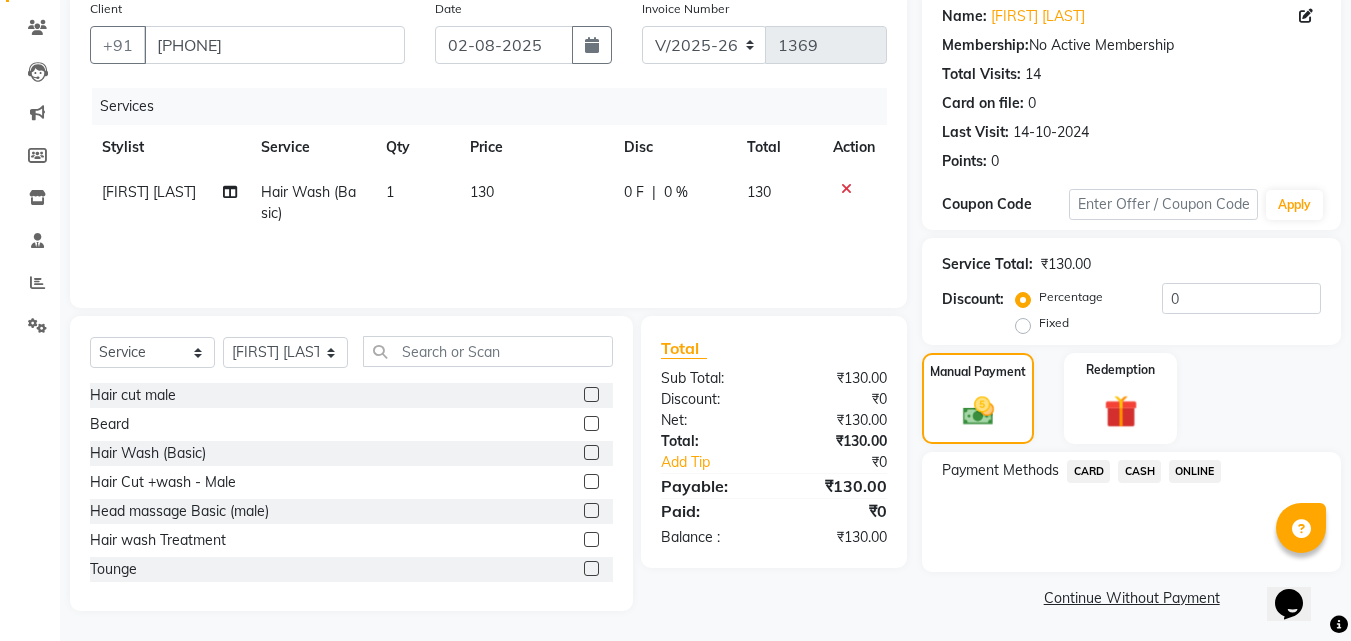 click on "CASH" 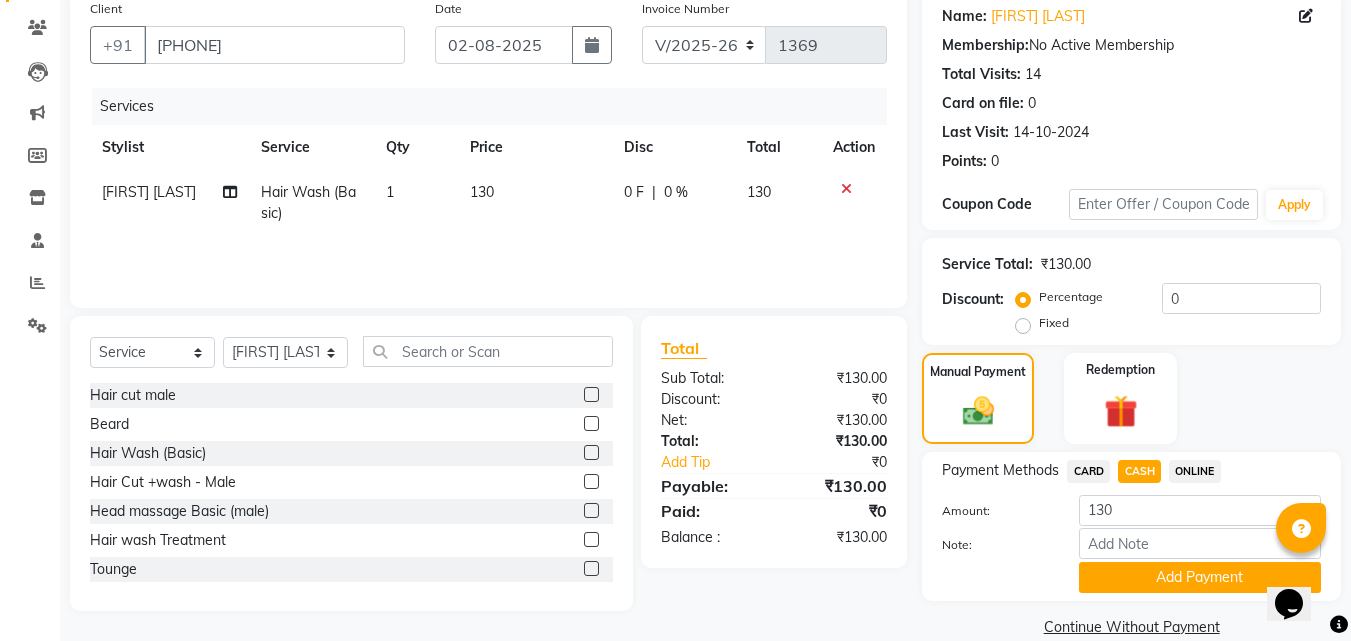 scroll, scrollTop: 191, scrollLeft: 0, axis: vertical 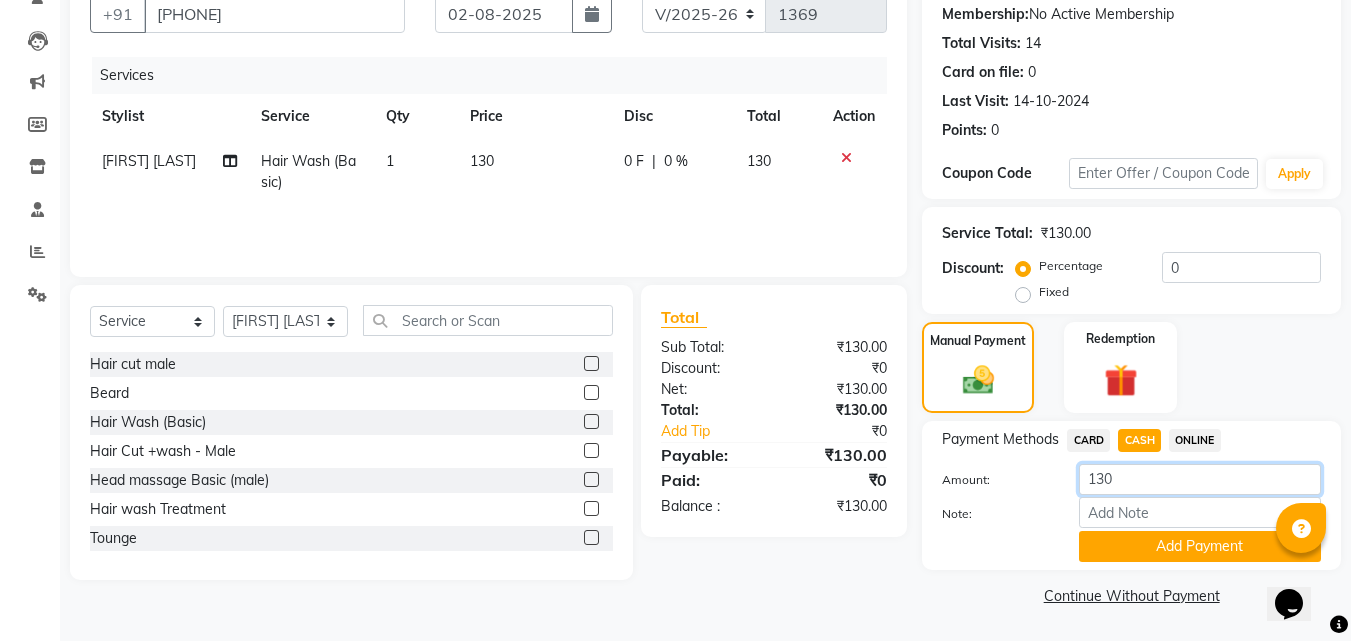 click on "130" 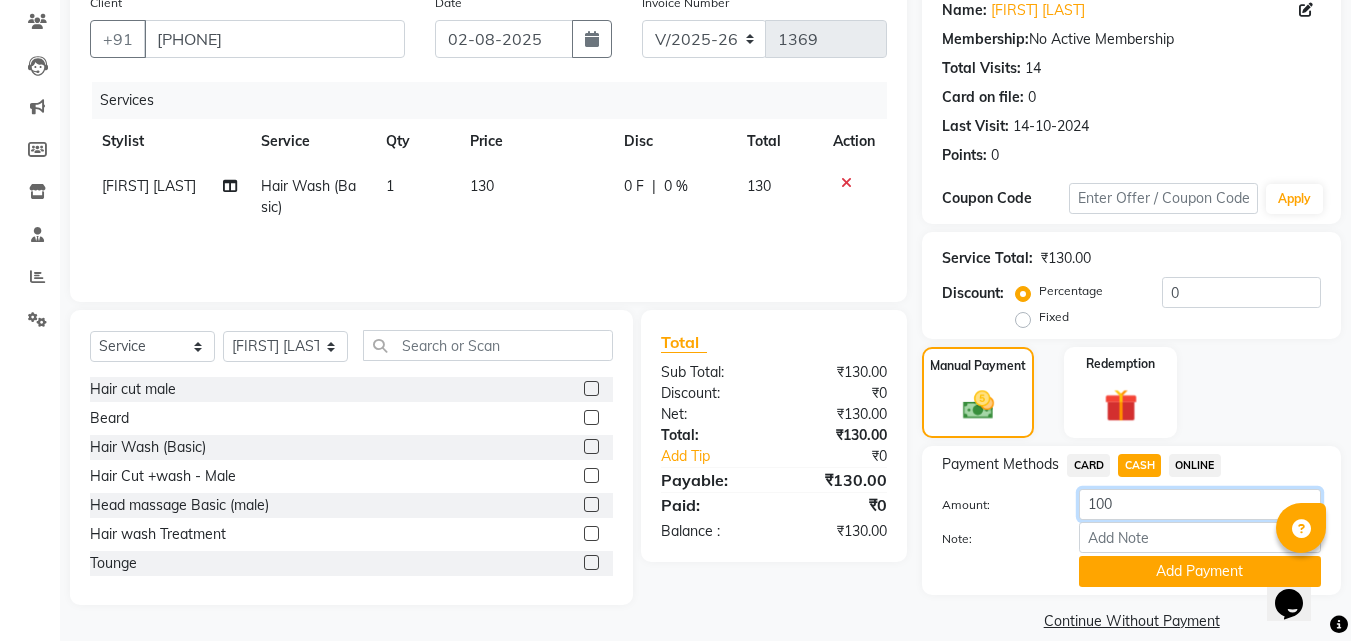scroll, scrollTop: 191, scrollLeft: 0, axis: vertical 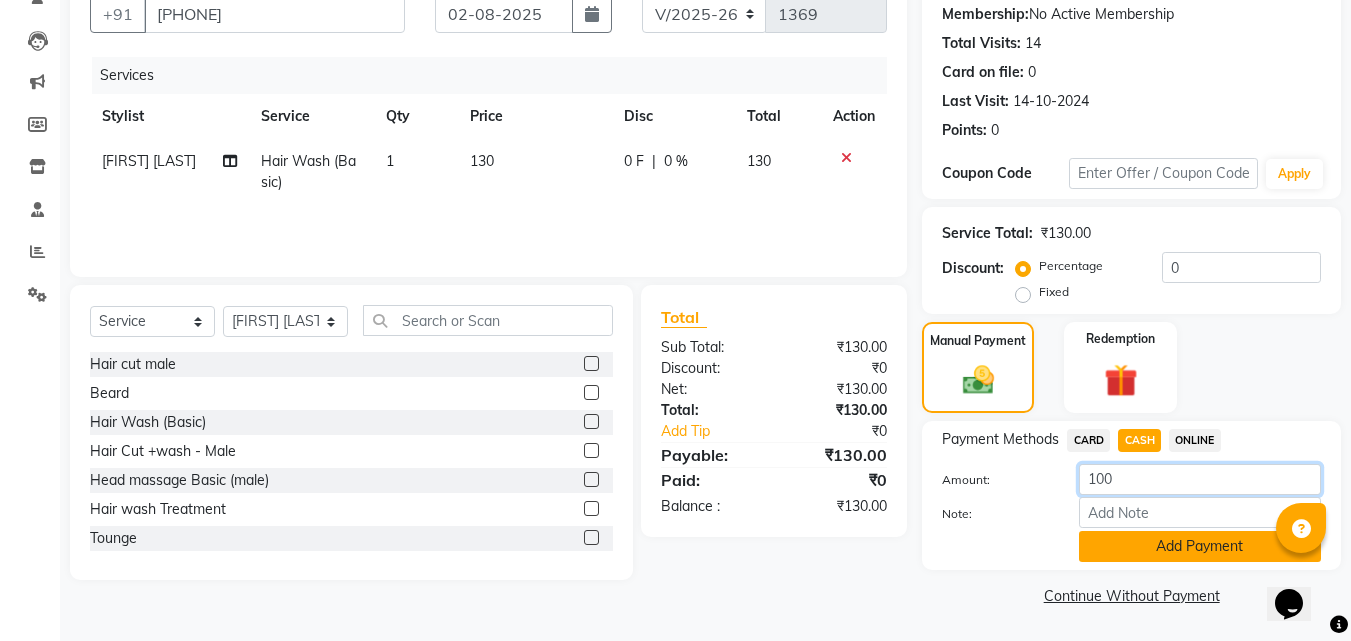 type on "100" 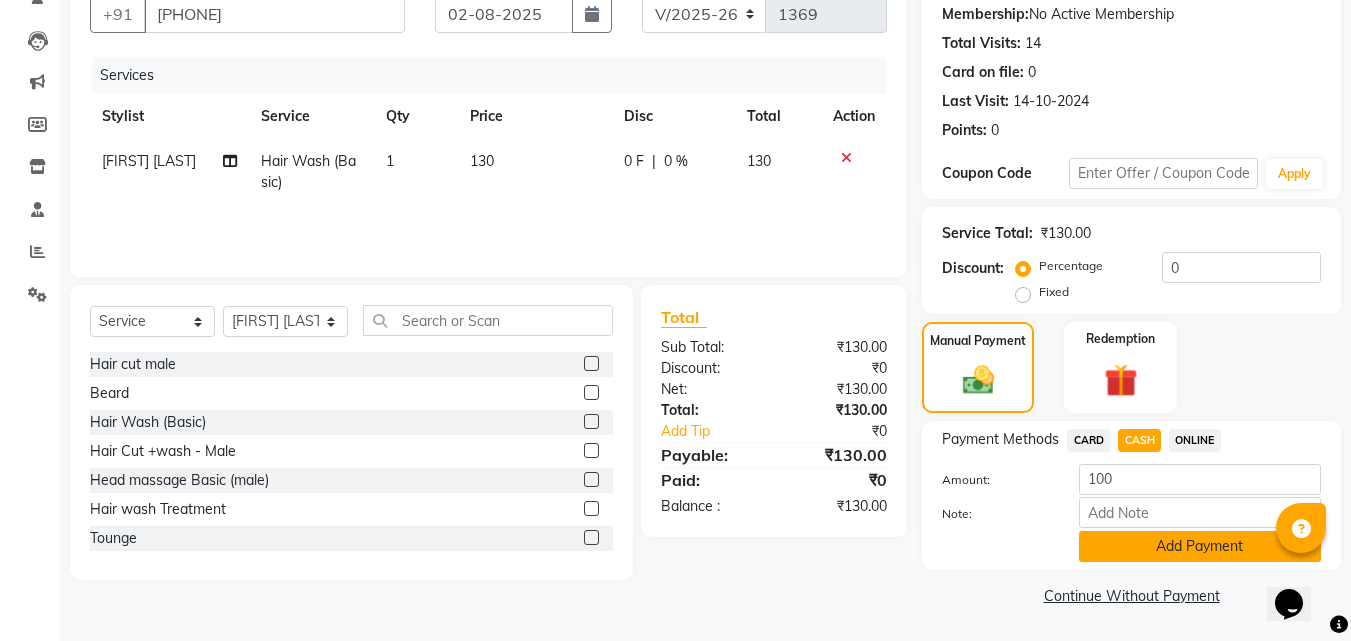 click on "Add Payment" 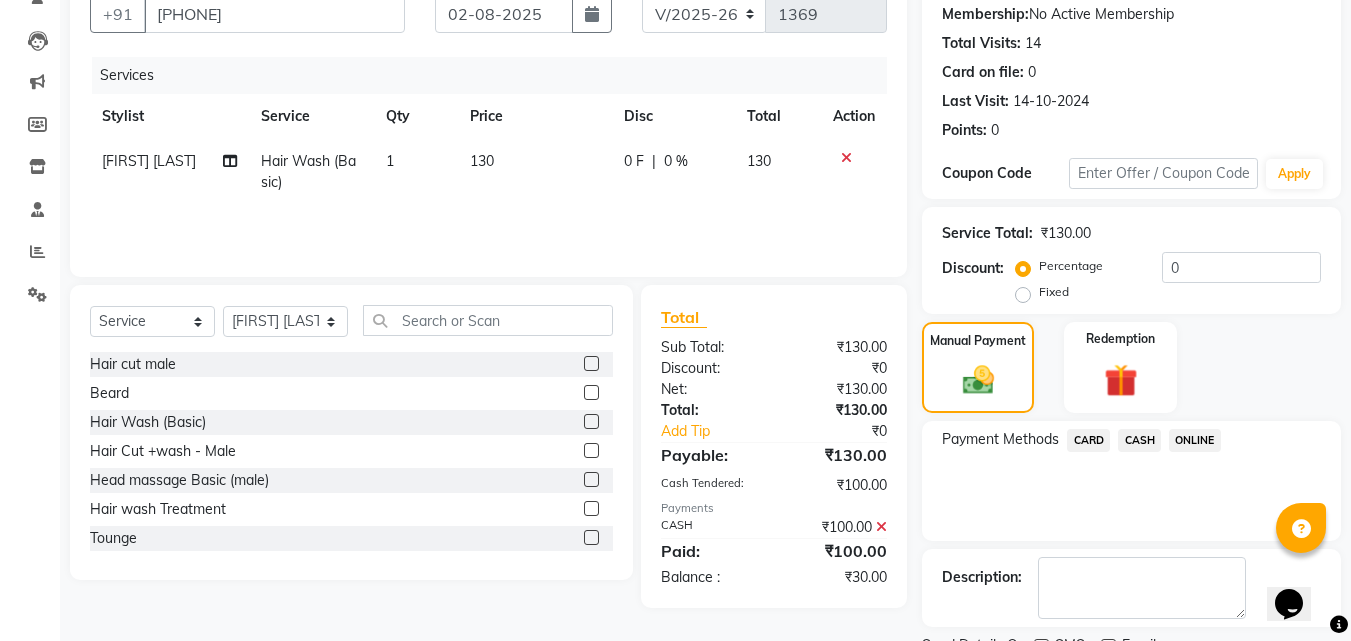 click on "ONLINE" 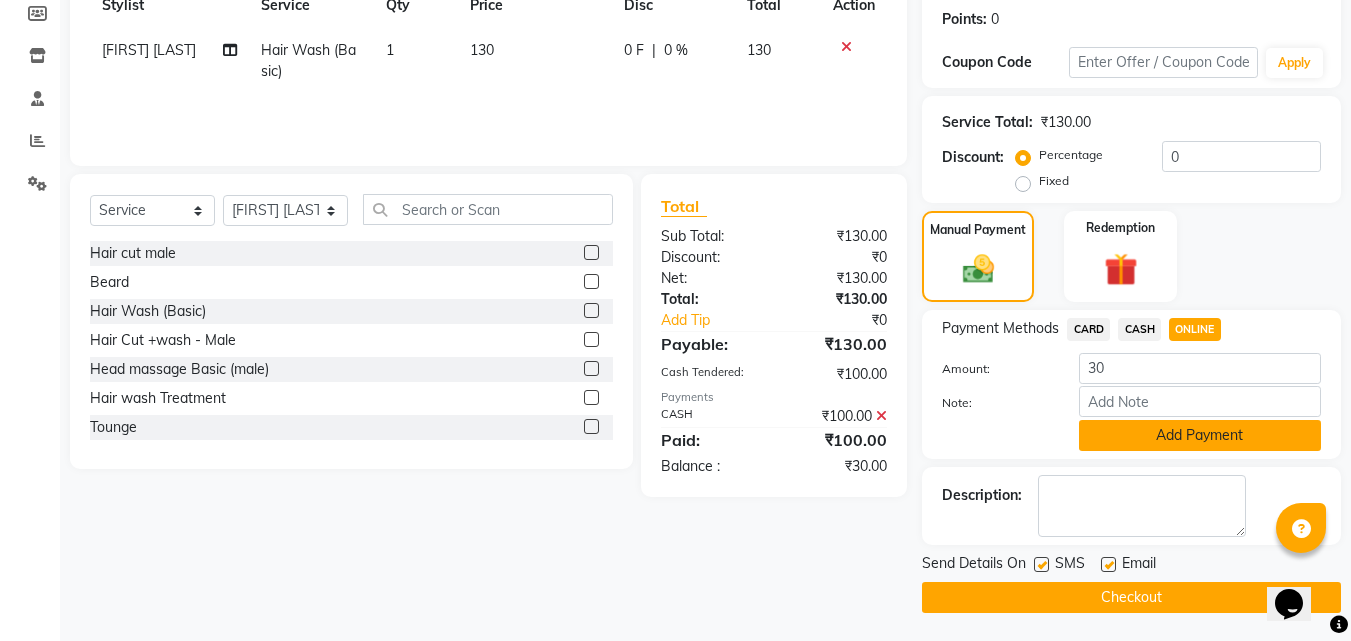 scroll, scrollTop: 304, scrollLeft: 0, axis: vertical 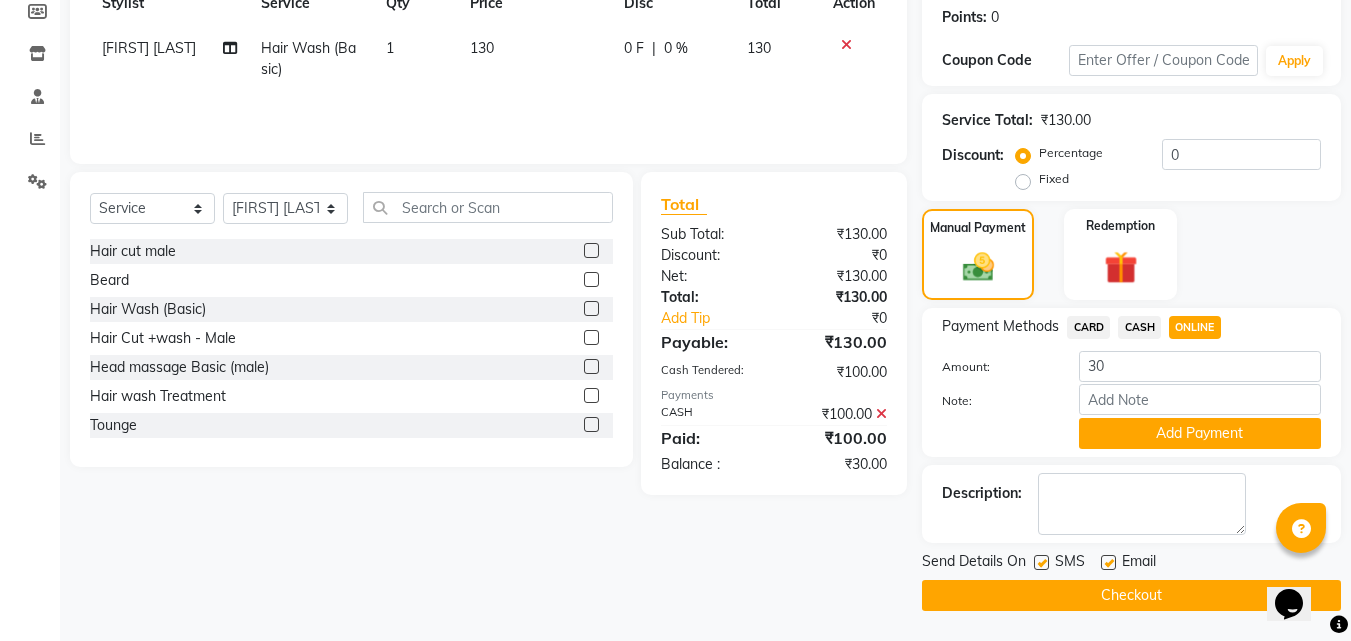 click 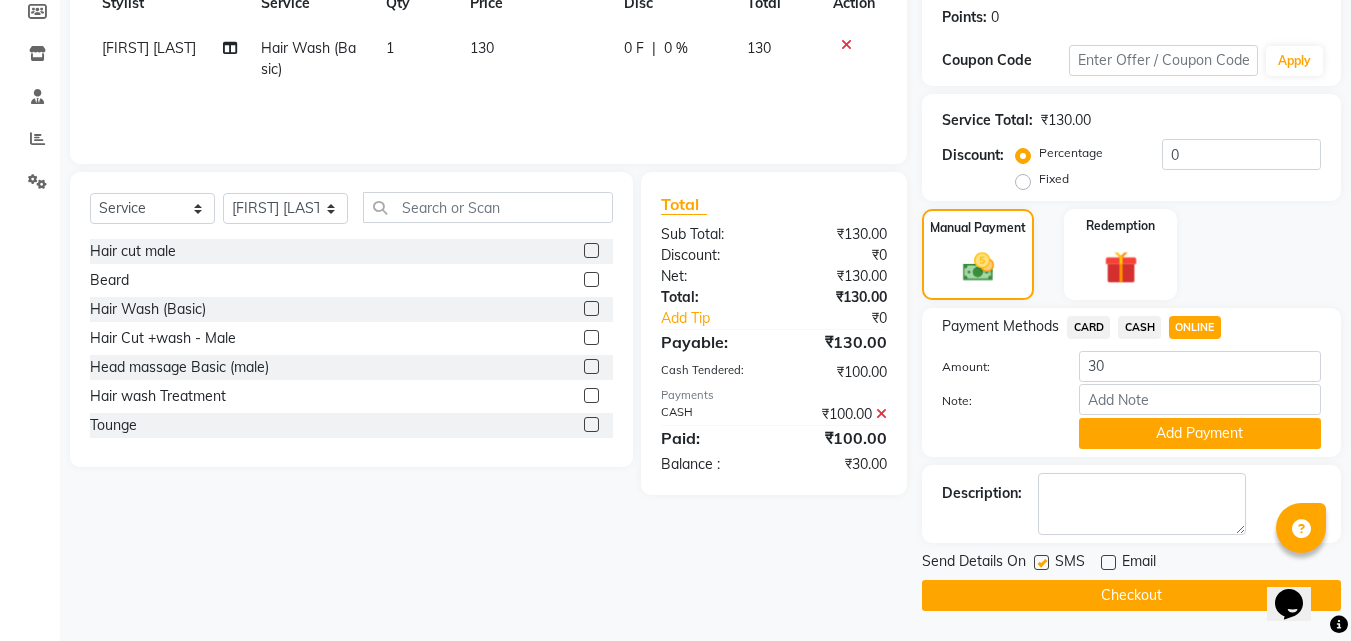 click 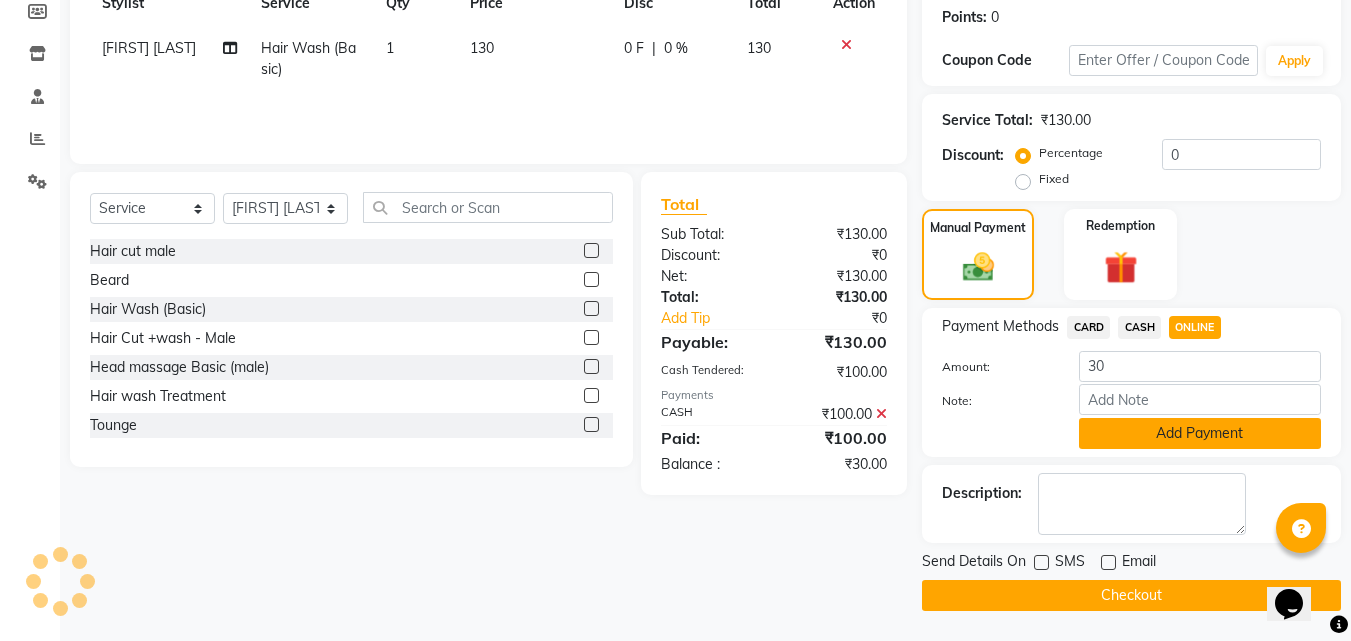 click on "Add Payment" 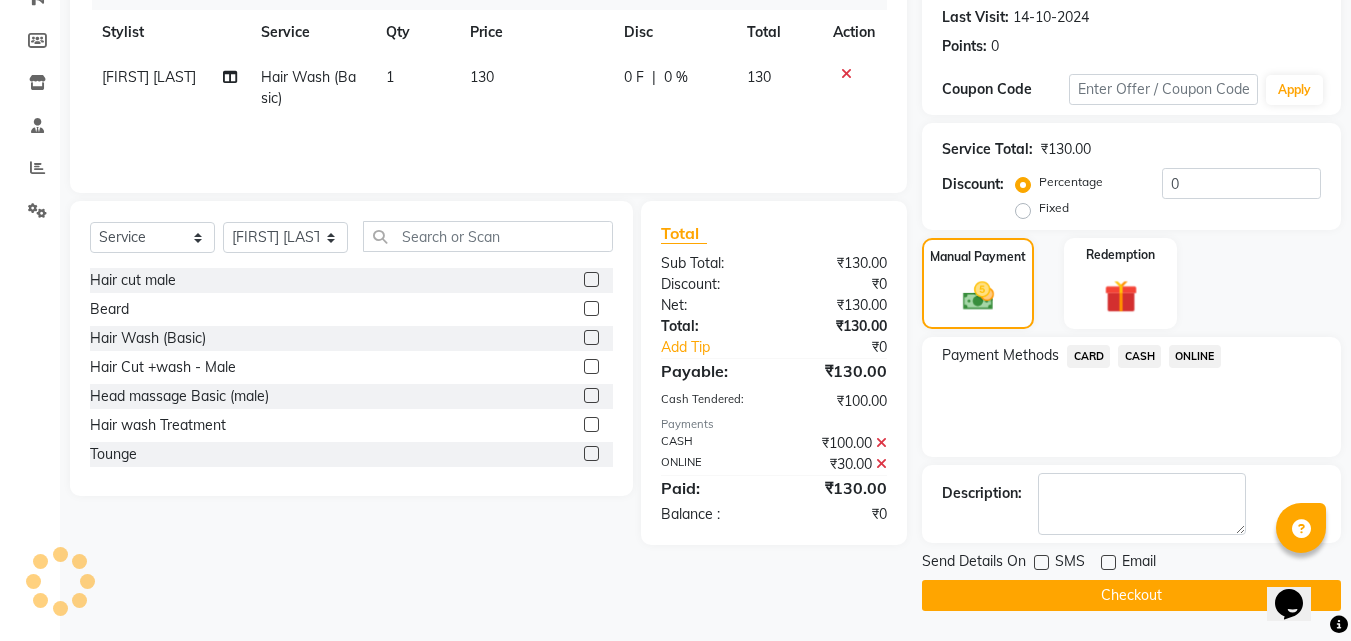 scroll, scrollTop: 275, scrollLeft: 0, axis: vertical 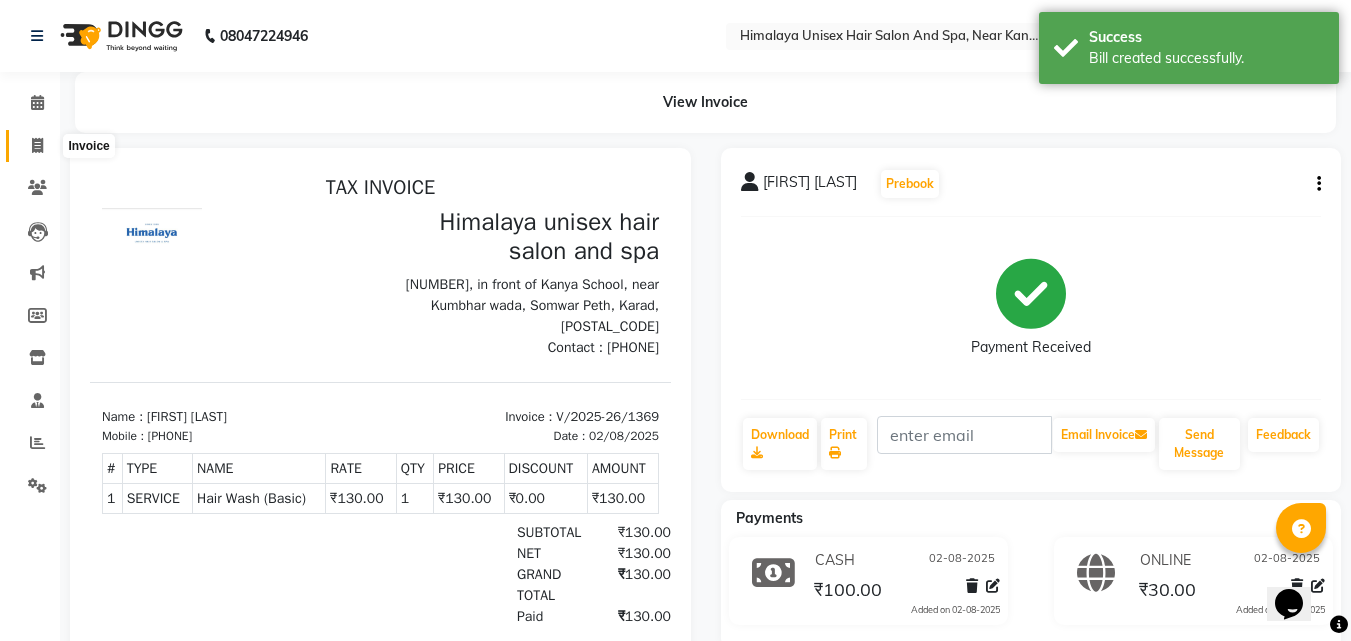 click 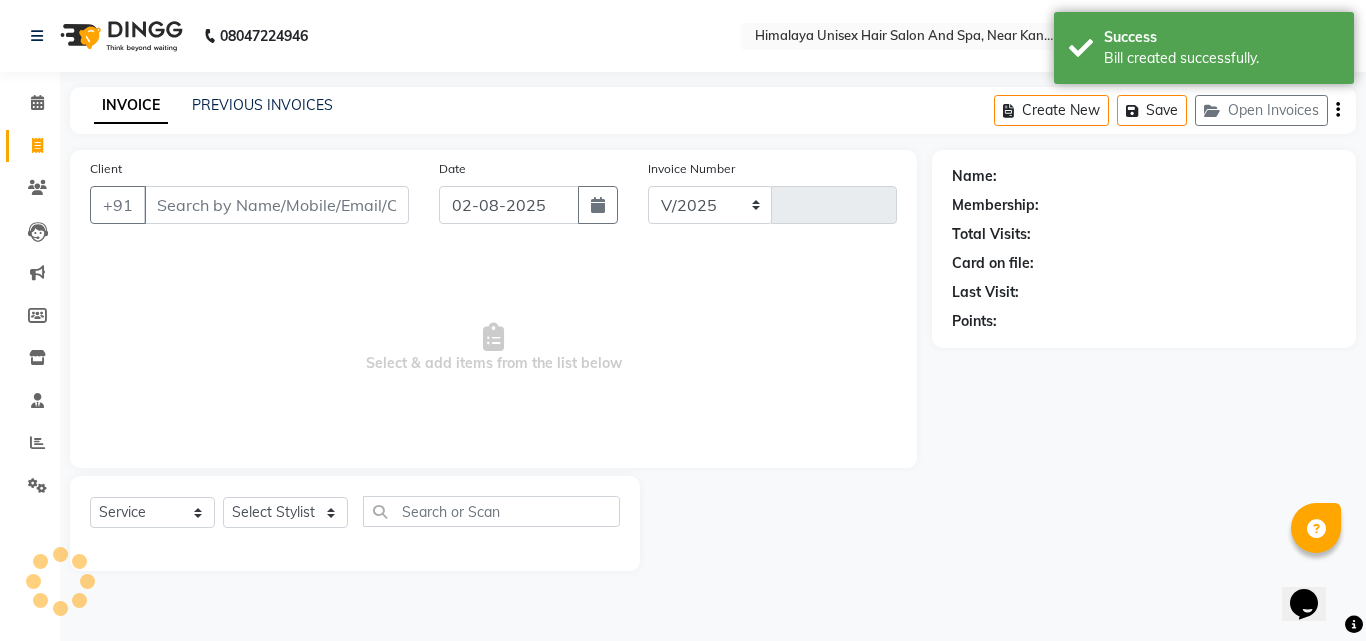 select on "4594" 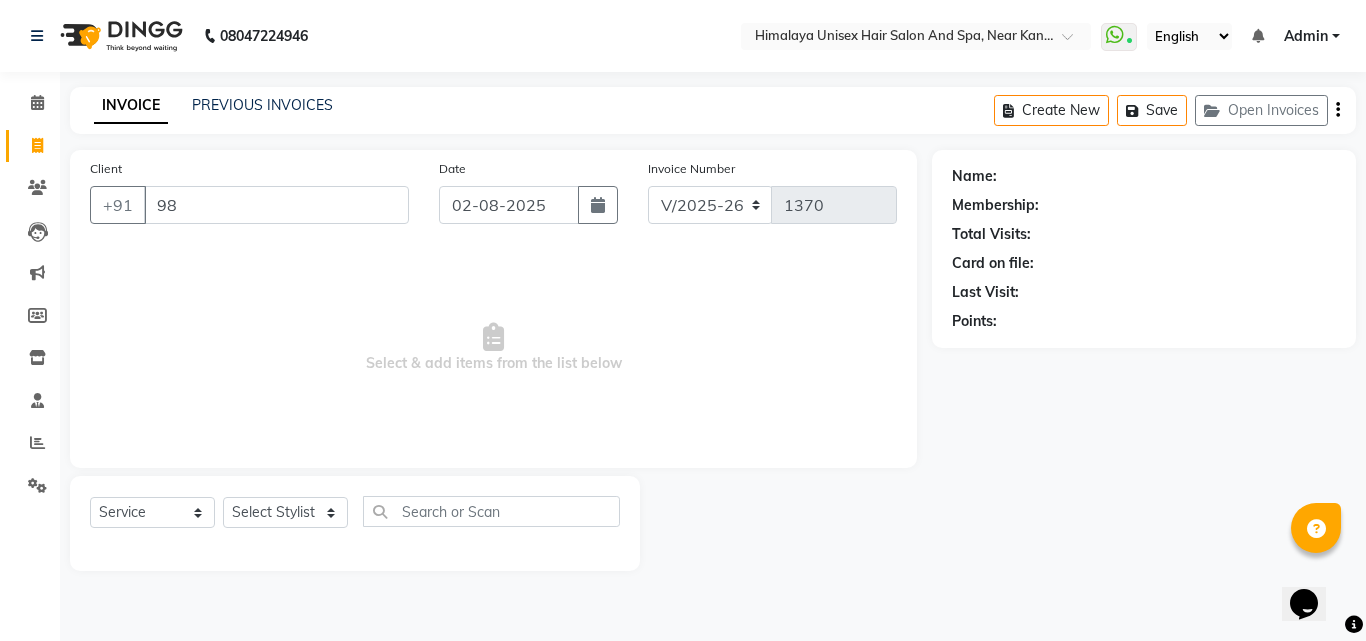 type on "9" 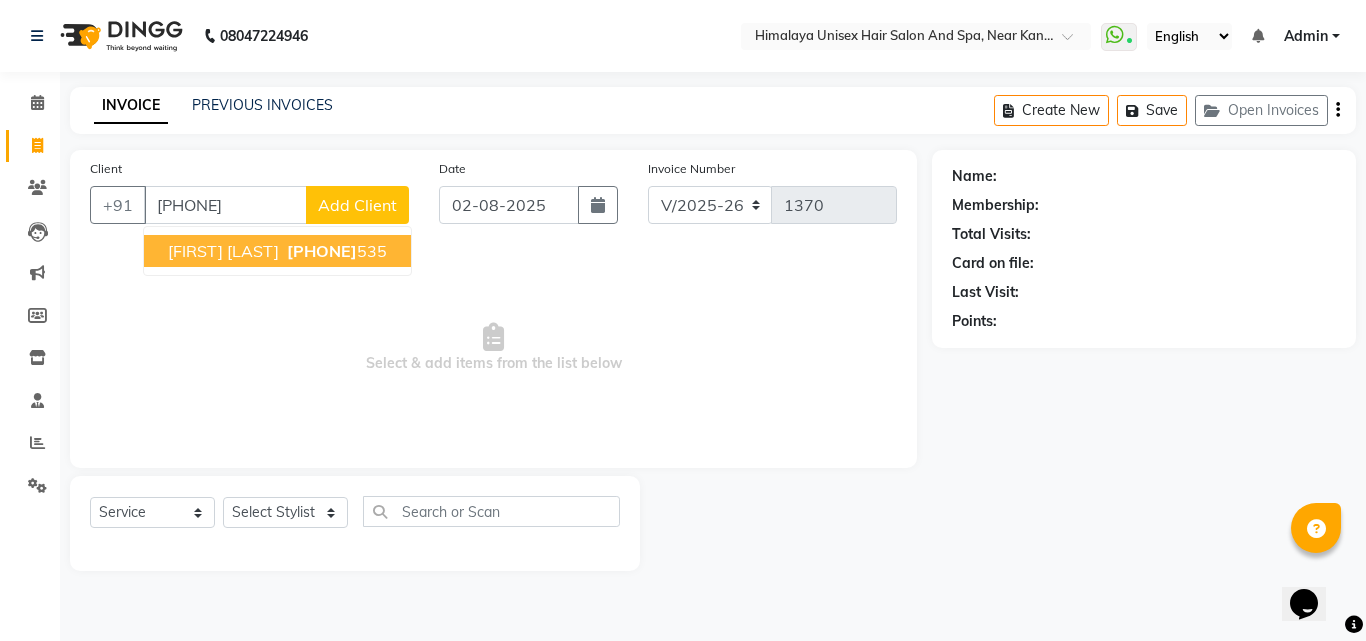 click on "[PHONE]" at bounding box center [335, 251] 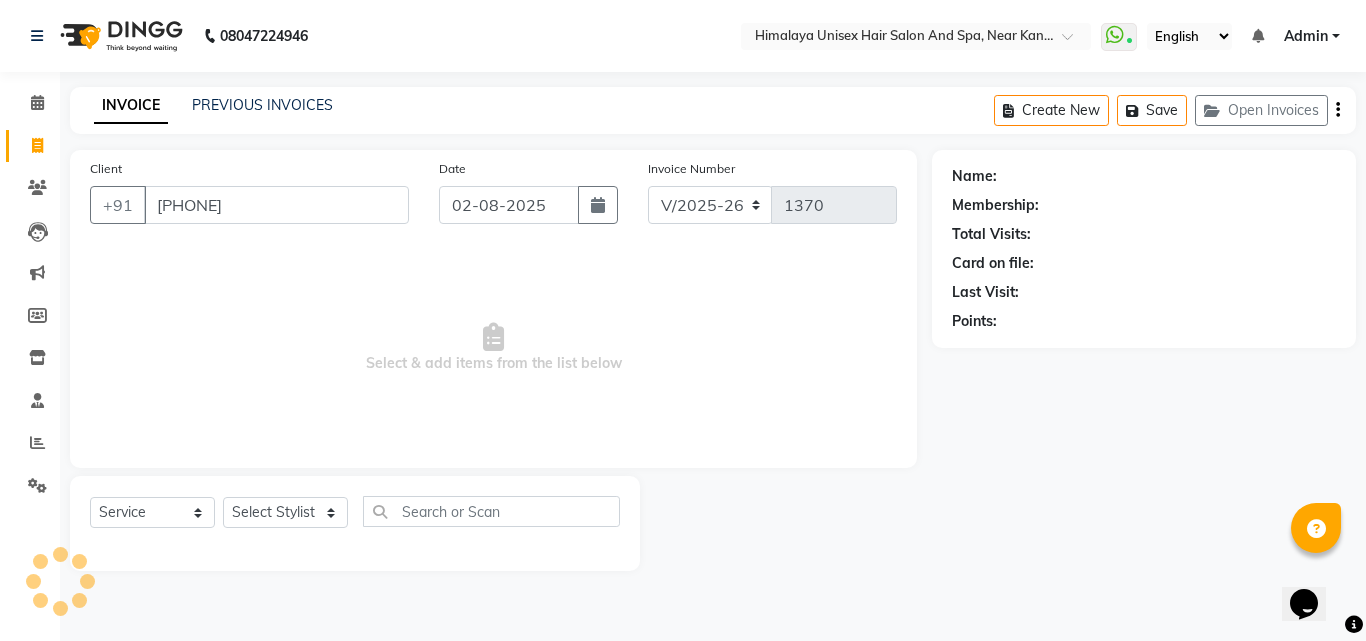 type on "[PHONE]" 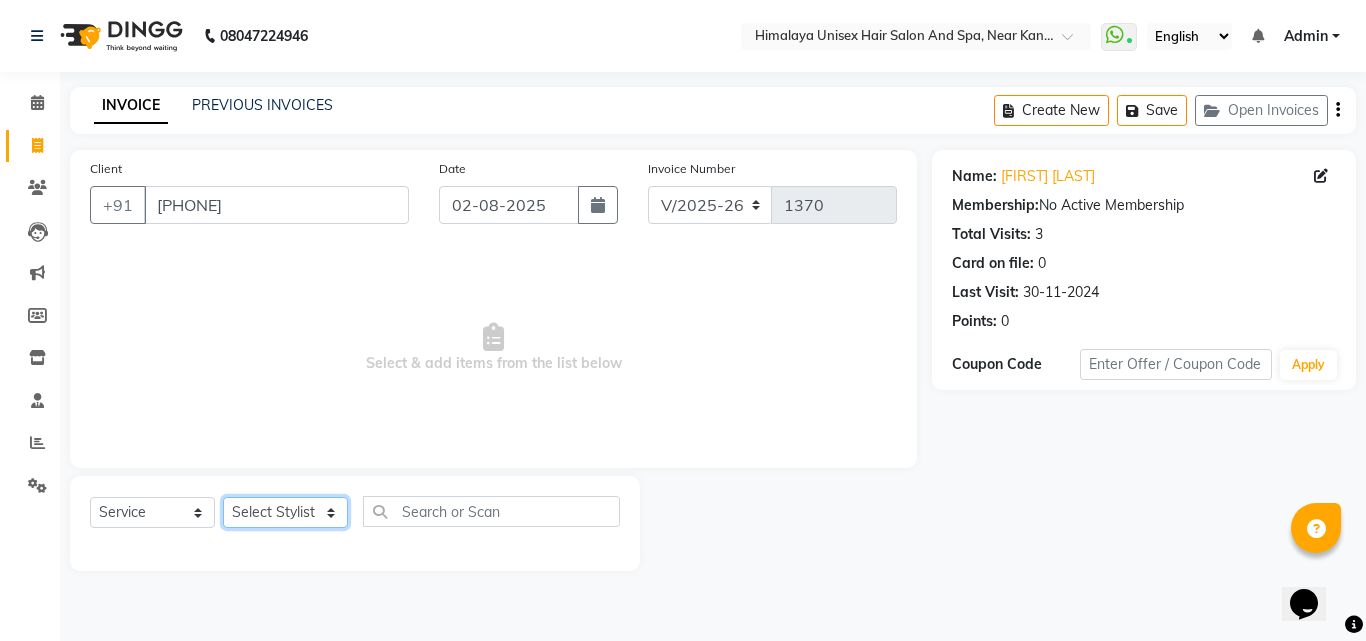 click on "Select Stylist [FIRST] [LAST] [FIRST] [LAST] [FIRST] [LAST] [FIRST] [LAST] [FIRST] [LAST] [FIRST] [LAST] [FIRST] [LAST] [FIRST] [LAST] [FIRST] [LAST]" 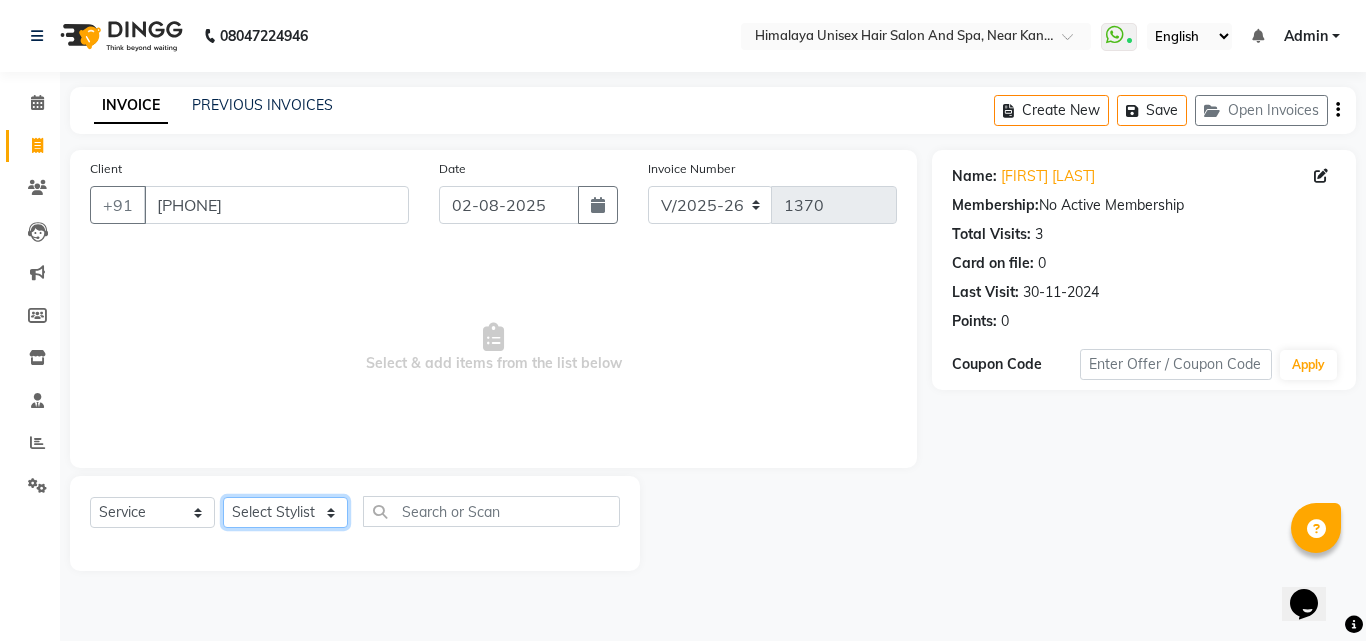 select on "26956" 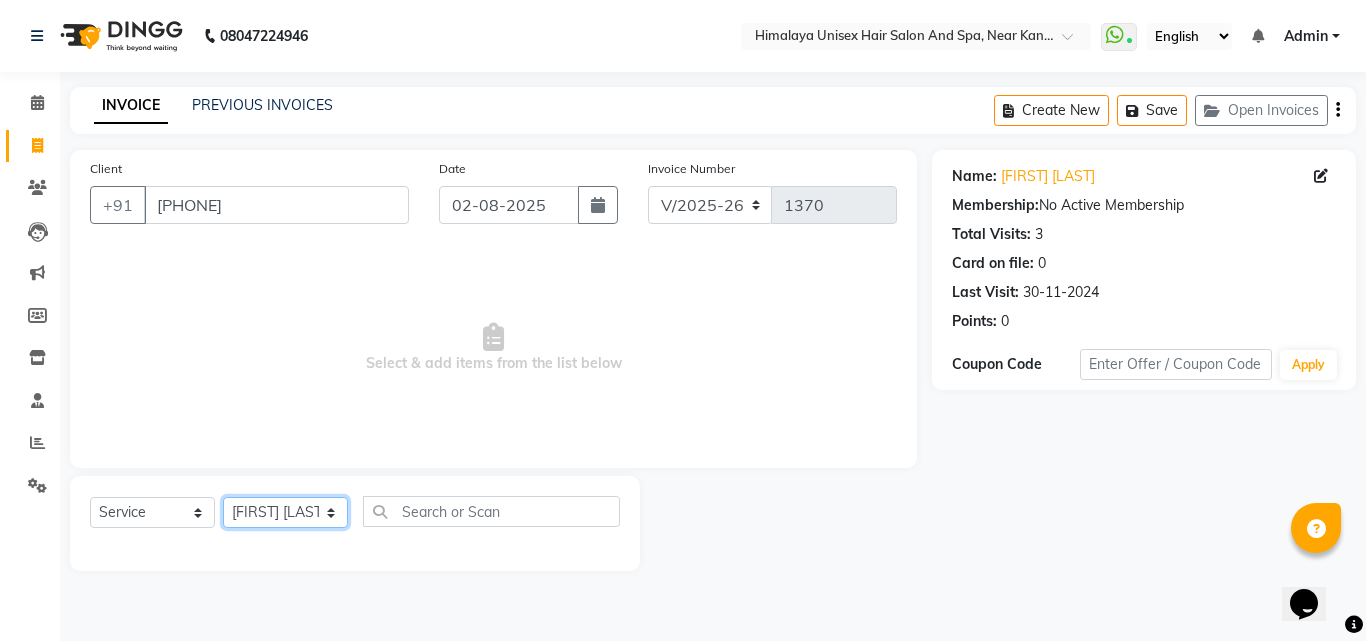 click on "Select Stylist [FIRST] [LAST] [FIRST] [LAST] [FIRST] [LAST] [FIRST] [LAST] [FIRST] [LAST] [FIRST] [LAST] [FIRST] [LAST] [FIRST] [LAST] [FIRST] [LAST]" 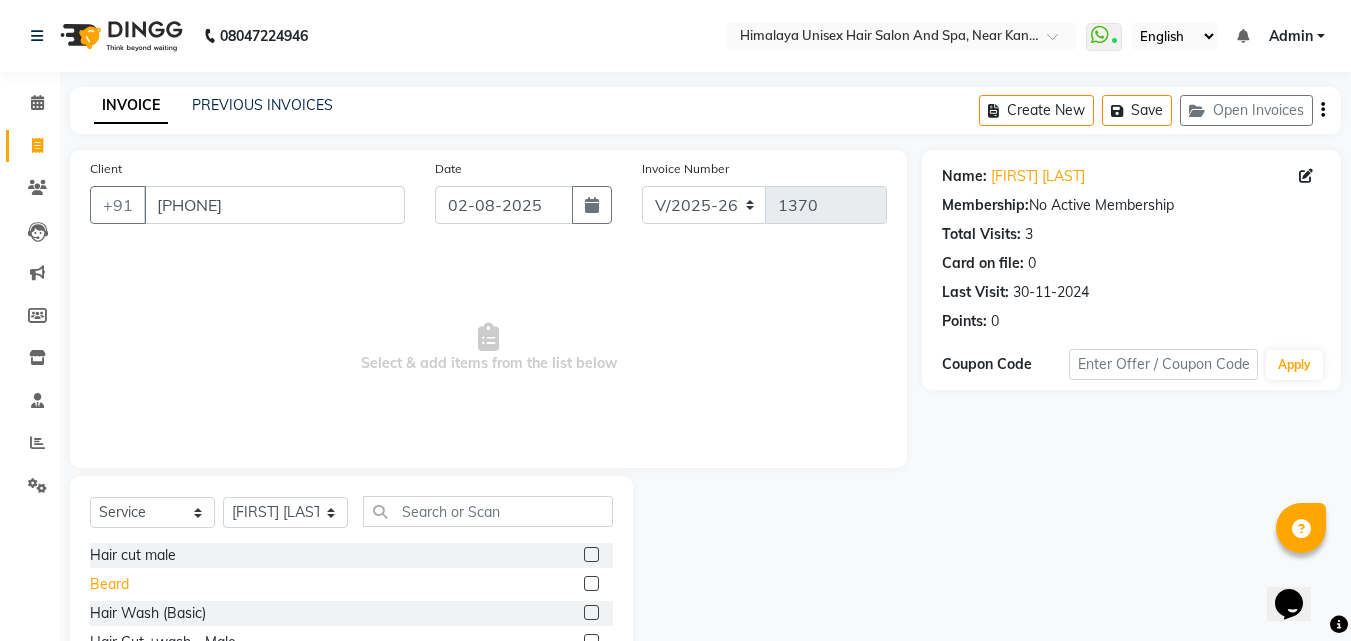click on "Beard" 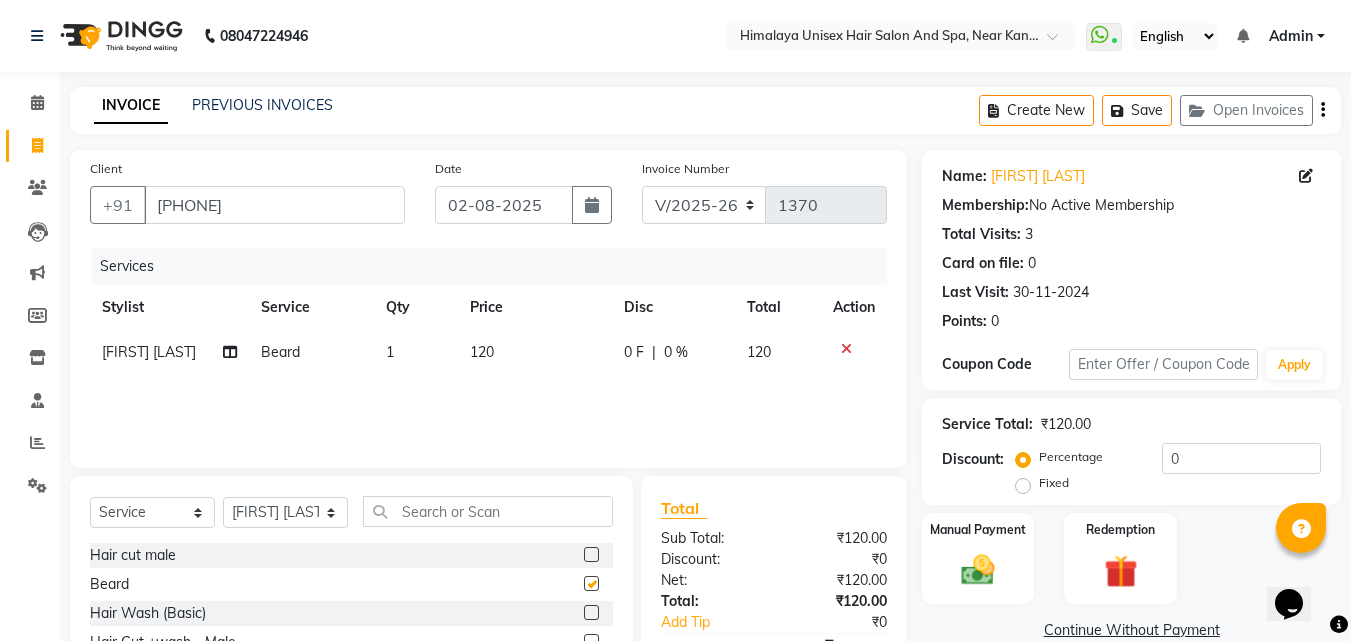 checkbox on "false" 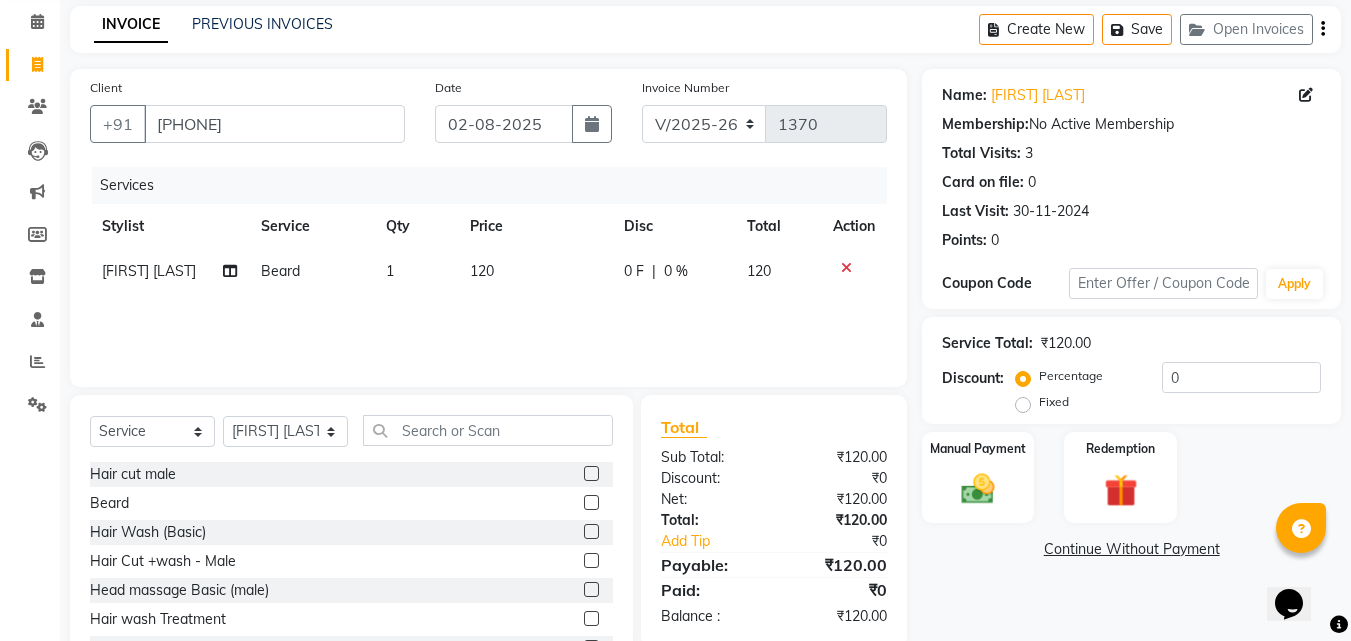 scroll, scrollTop: 160, scrollLeft: 0, axis: vertical 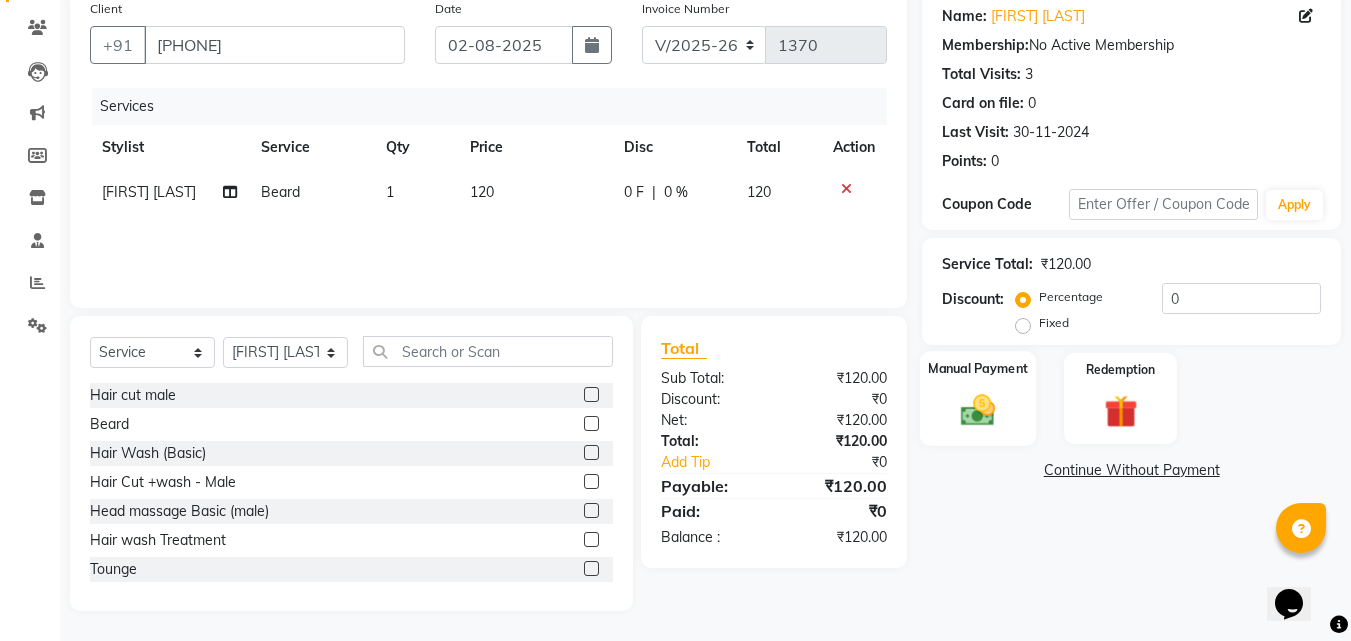 click on "Manual Payment" 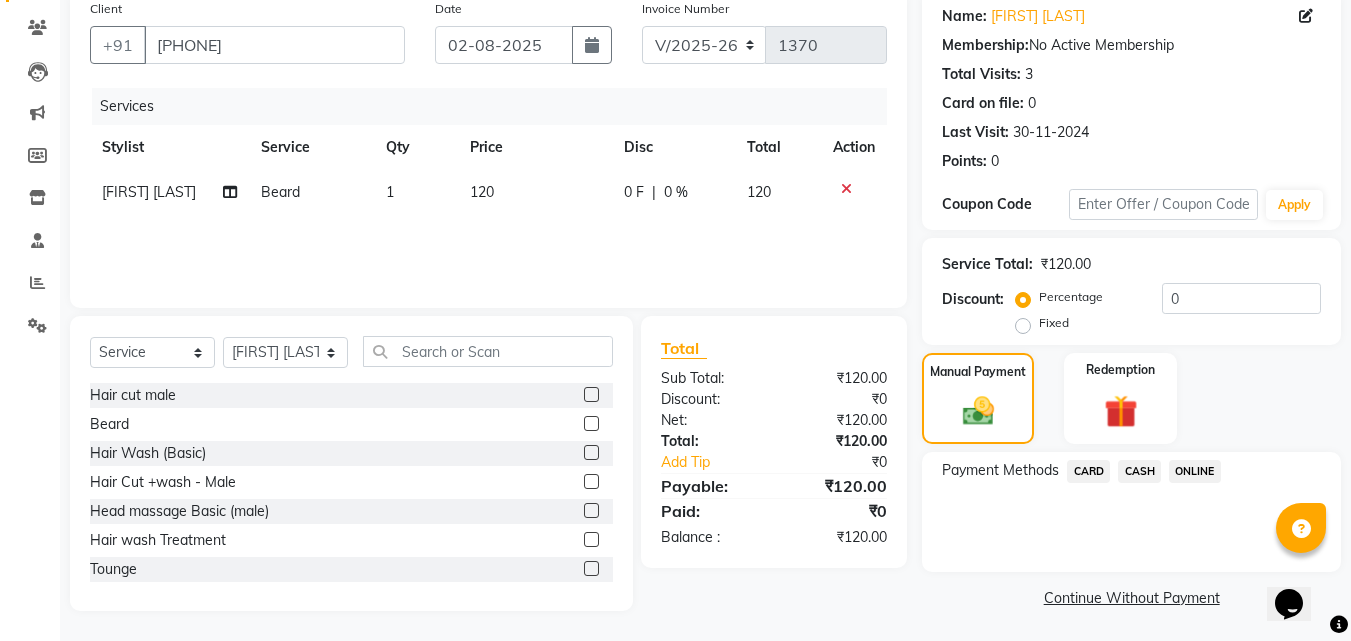 click on "ONLINE" 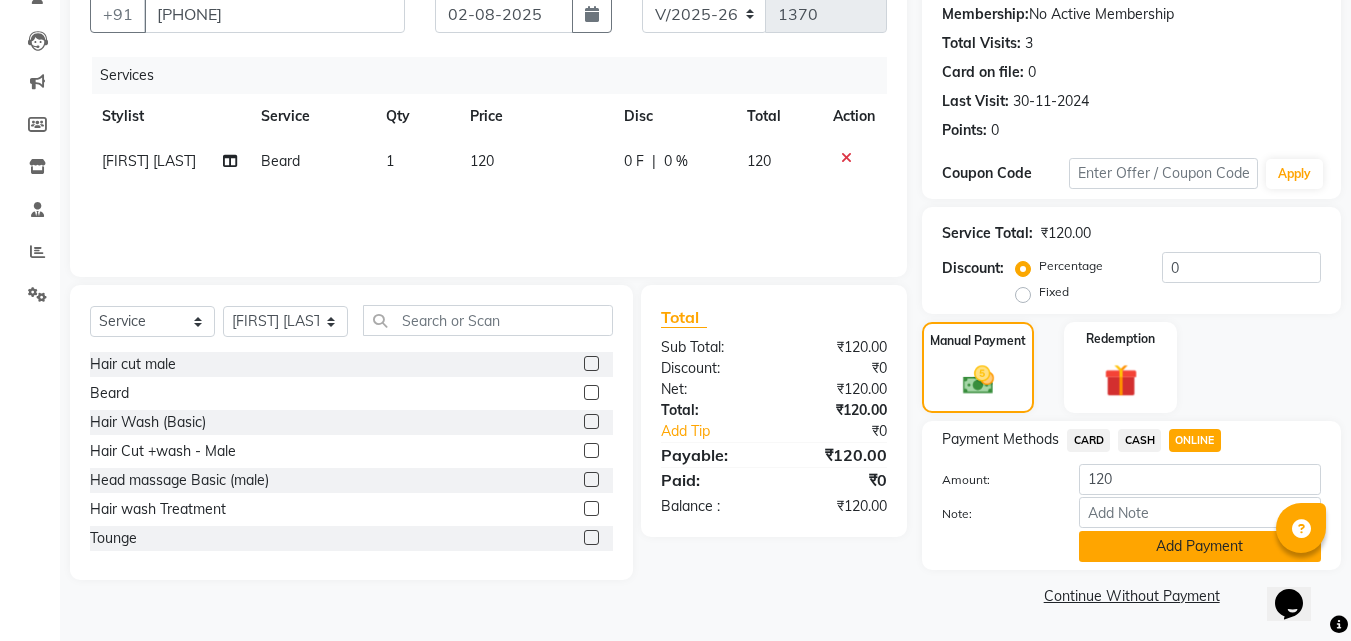 click on "Add Payment" 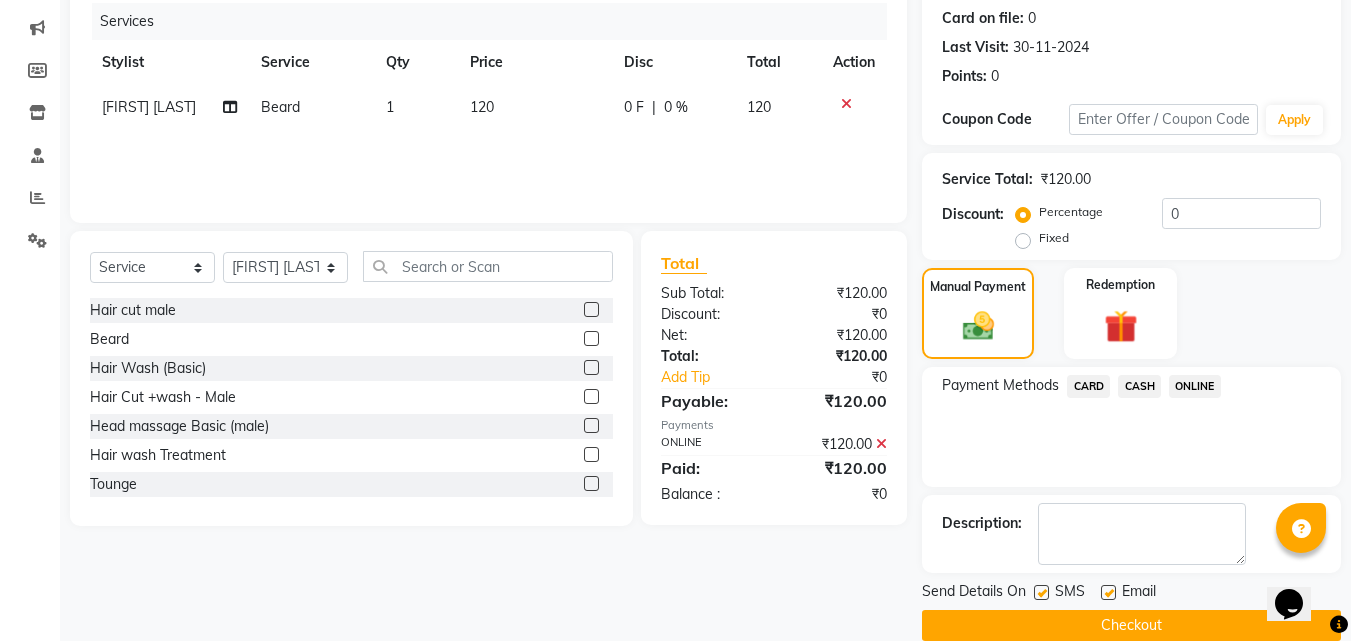 scroll, scrollTop: 275, scrollLeft: 0, axis: vertical 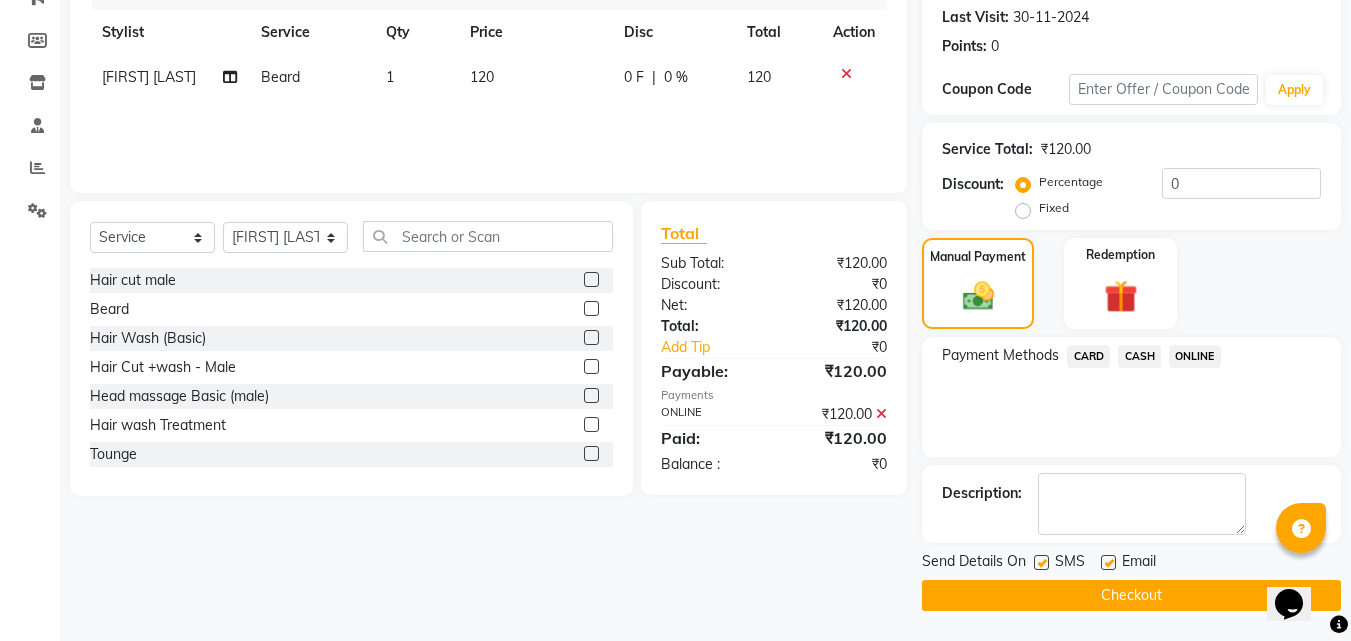 click on "Checkout" 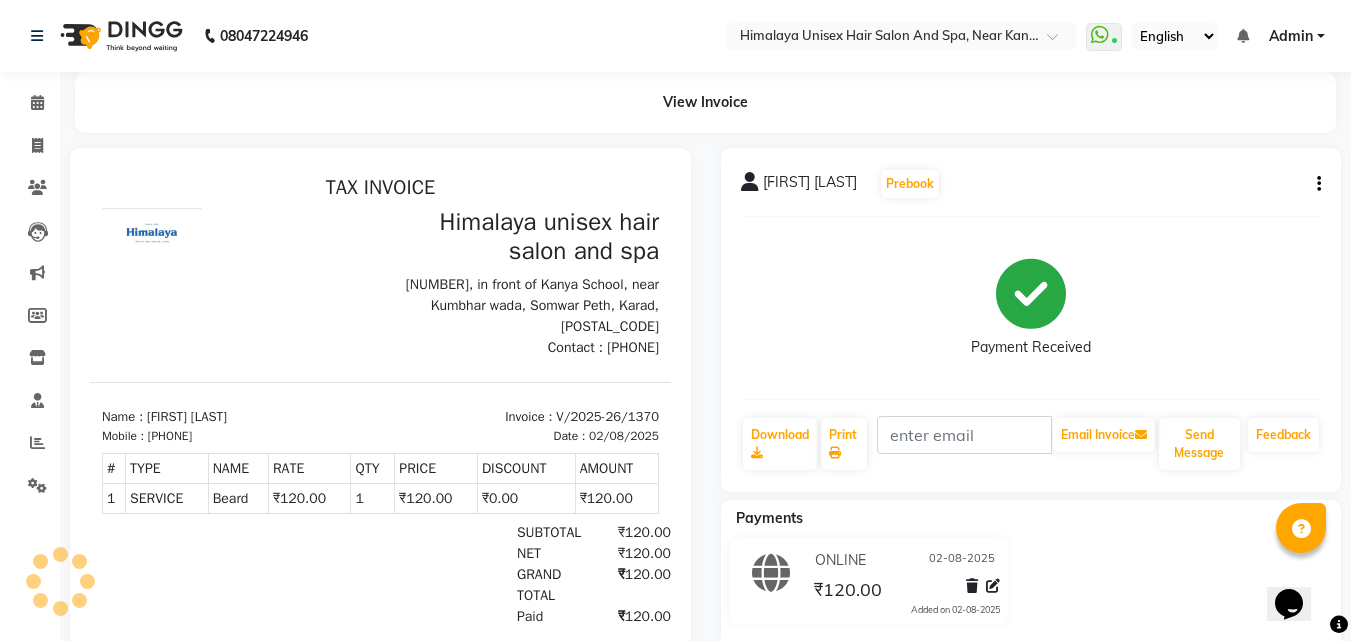 scroll, scrollTop: 117, scrollLeft: 0, axis: vertical 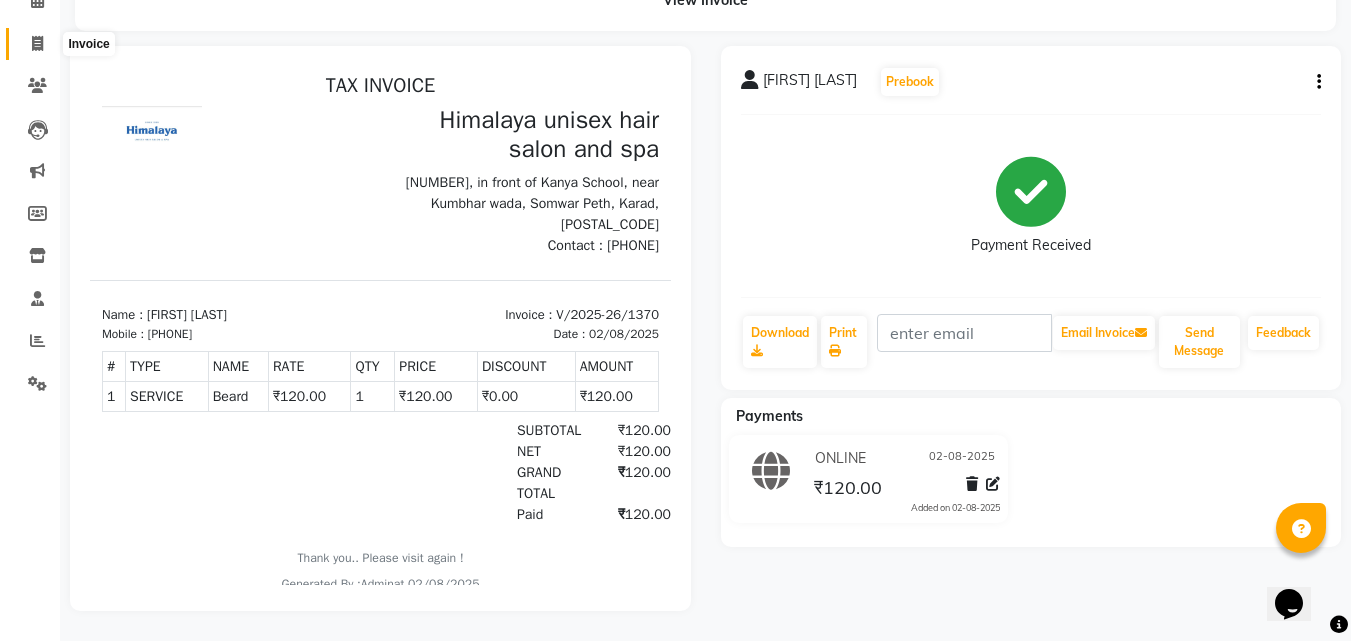 click 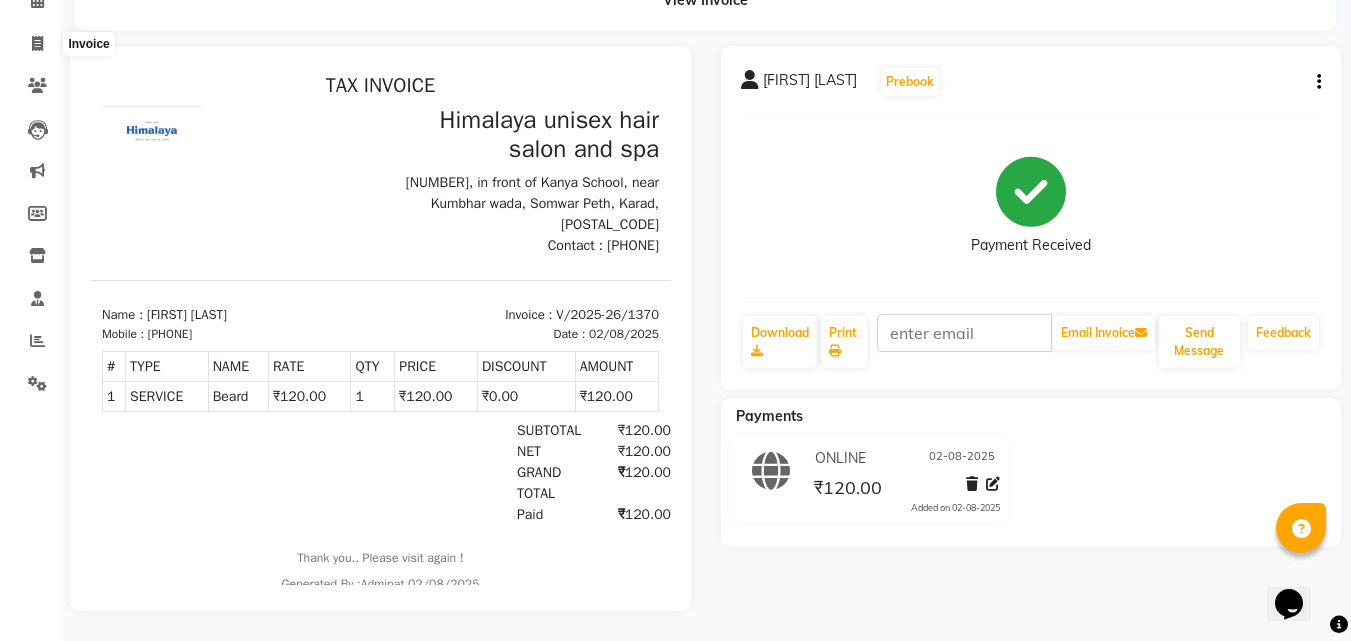 select on "service" 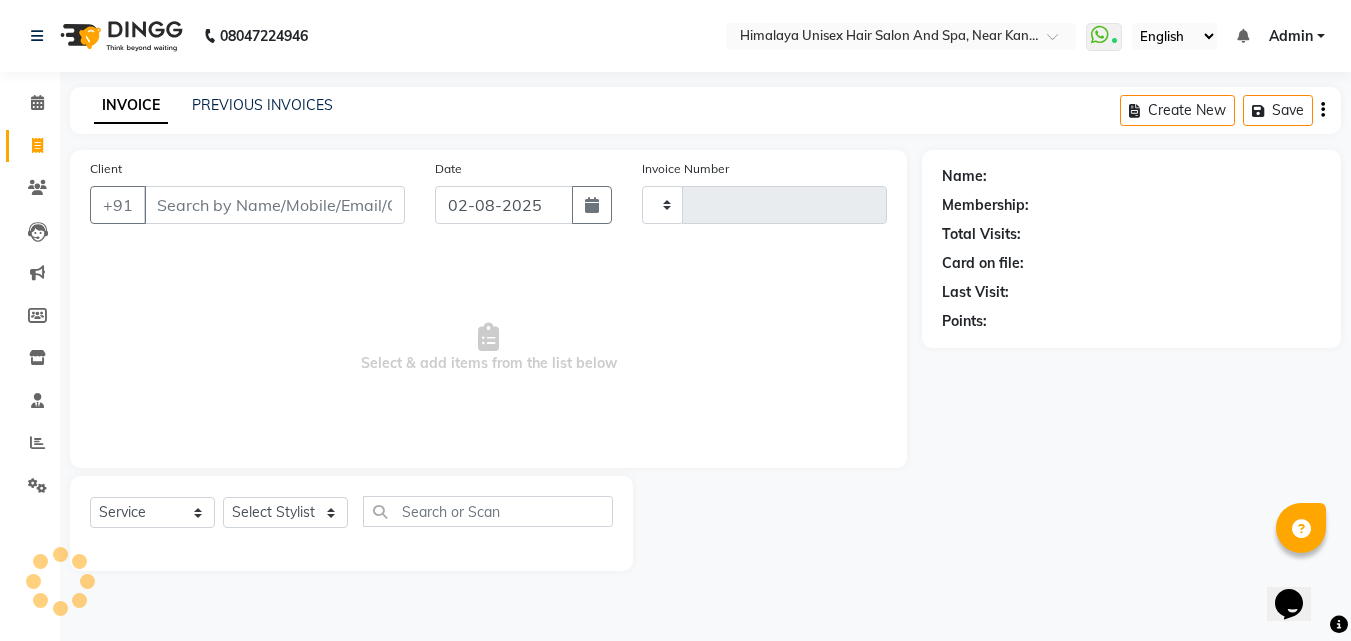 scroll, scrollTop: 0, scrollLeft: 0, axis: both 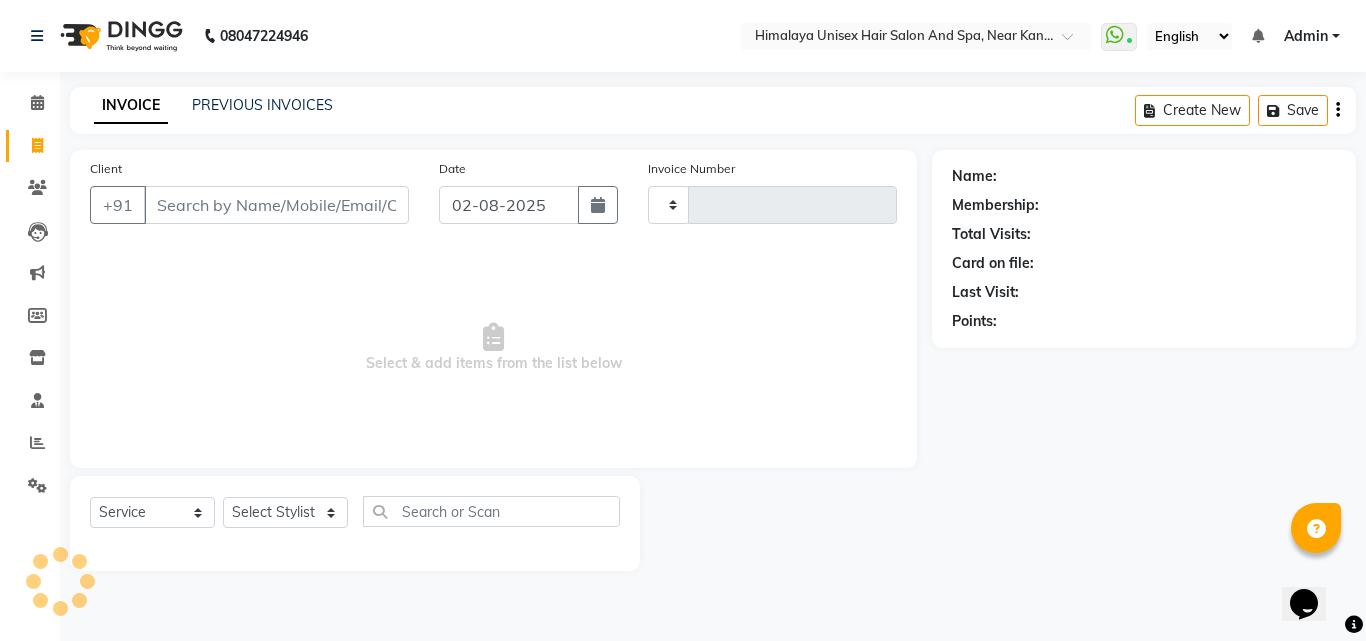 type on "1371" 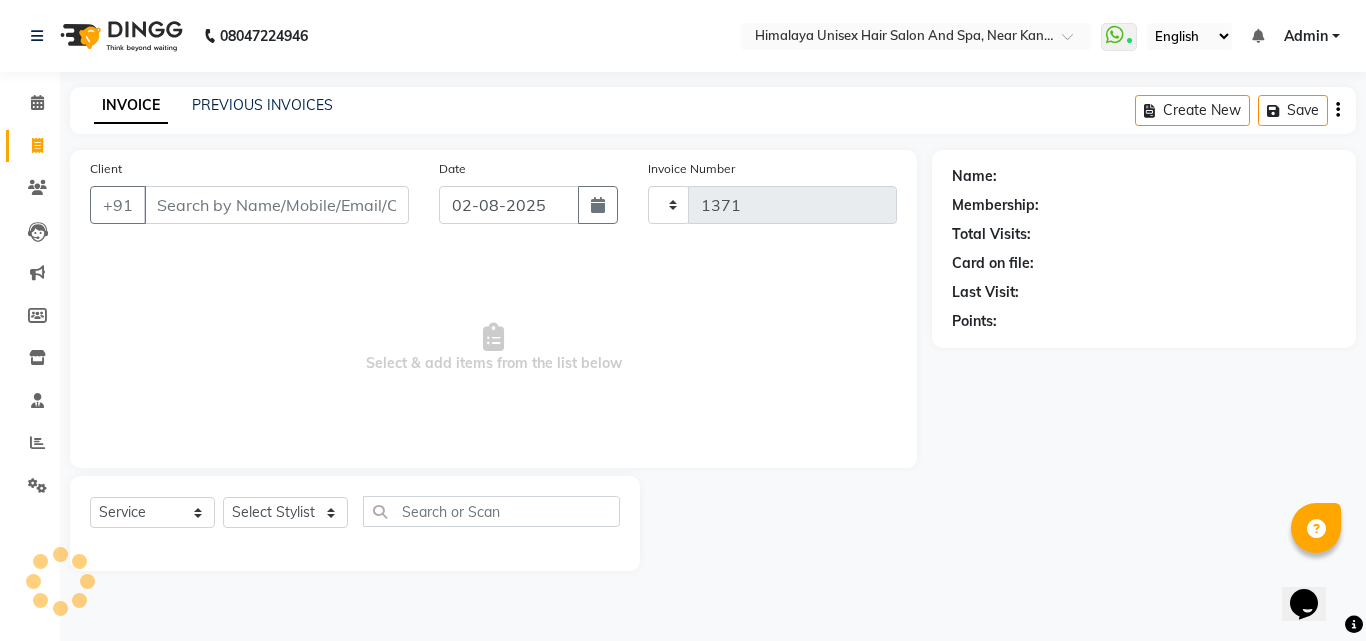 select on "4594" 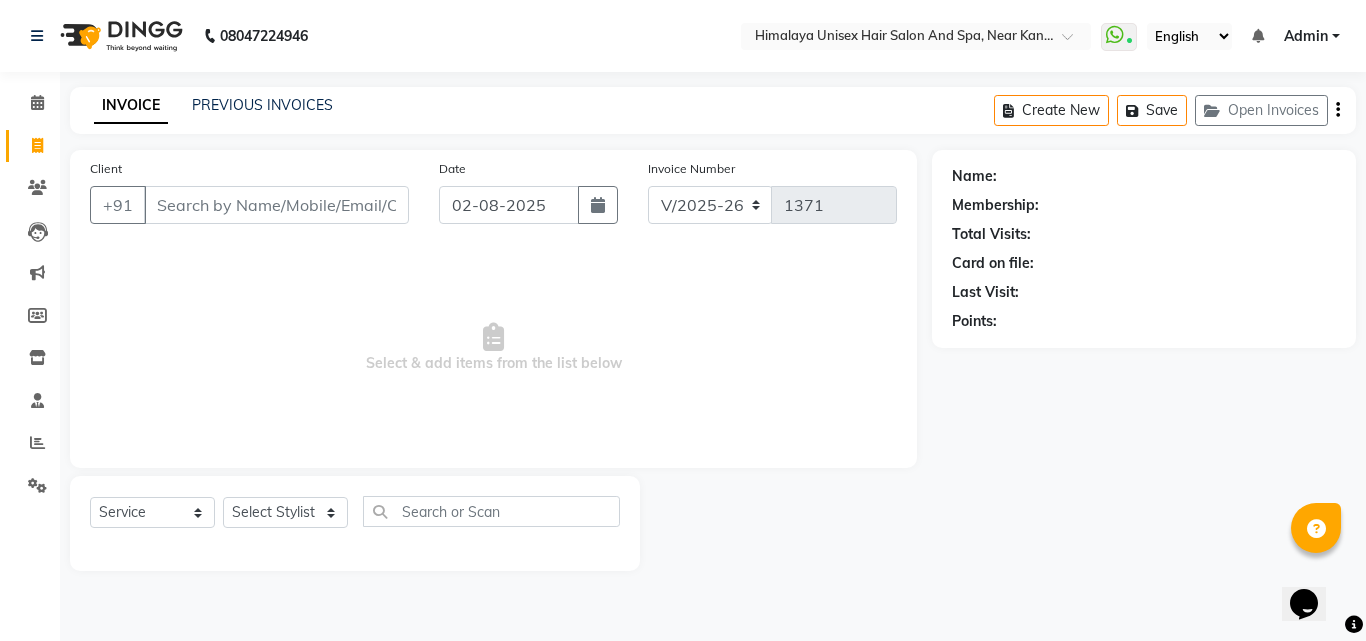 click on "Client" at bounding box center (276, 205) 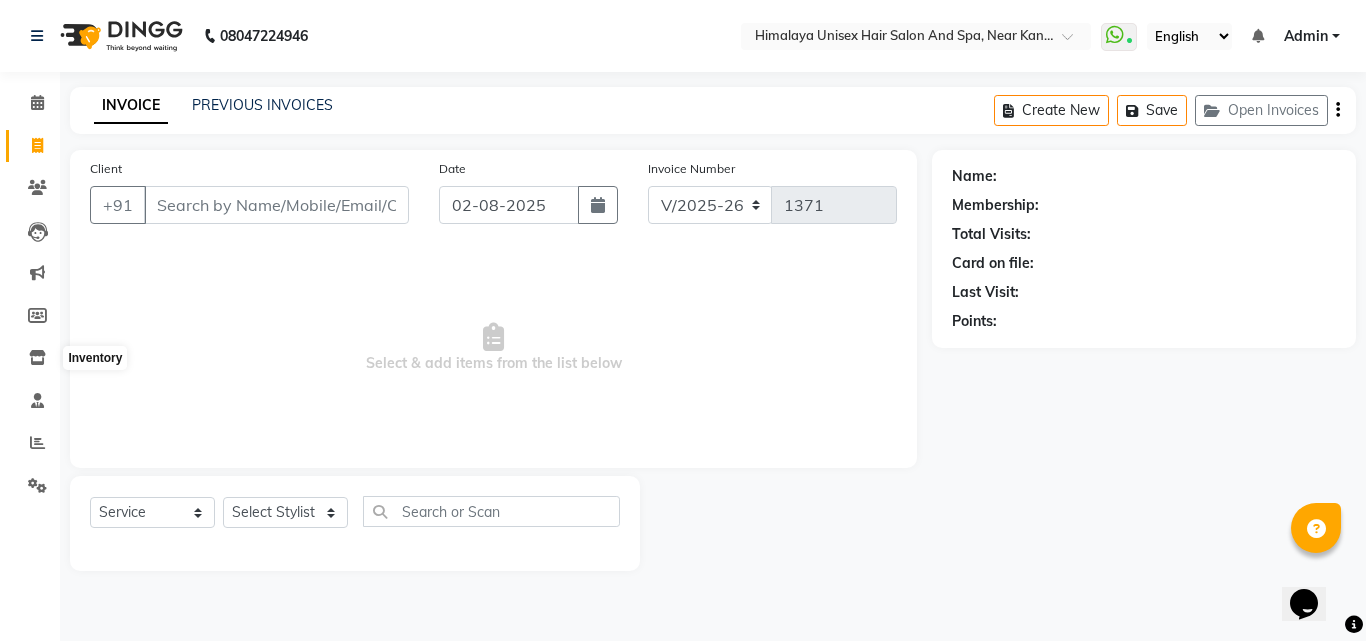 click on "Select & add items from the list below" at bounding box center [493, 348] 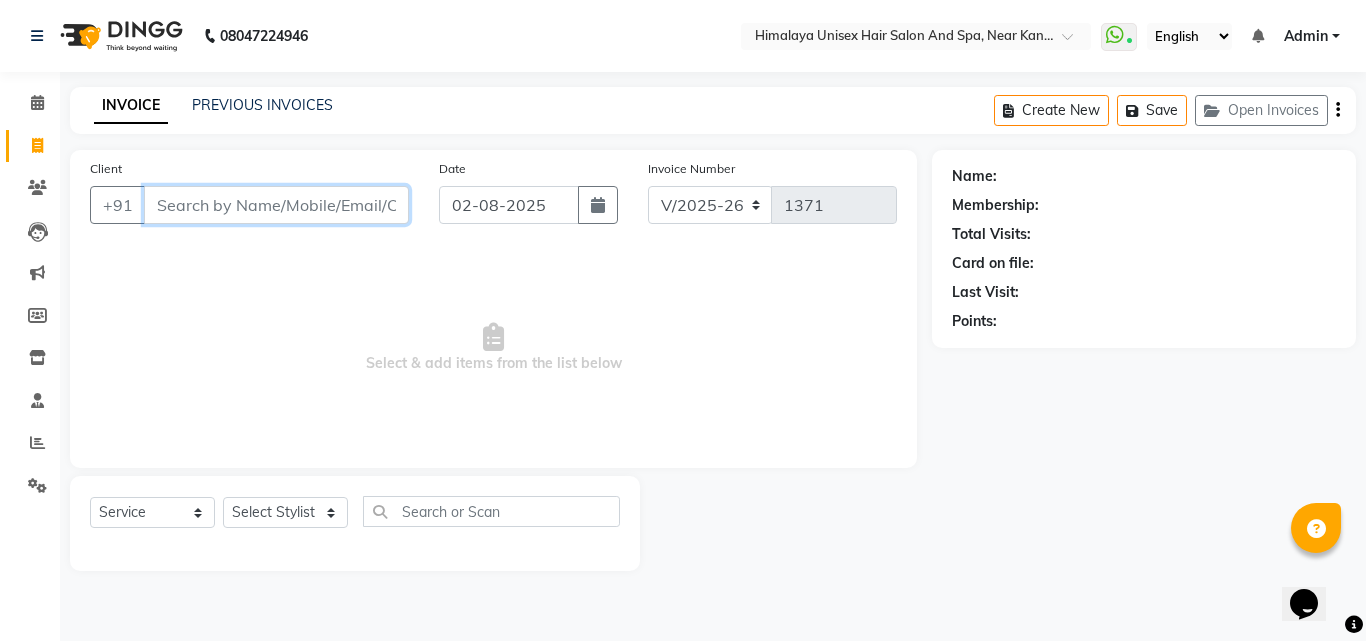 click on "Client" at bounding box center [276, 205] 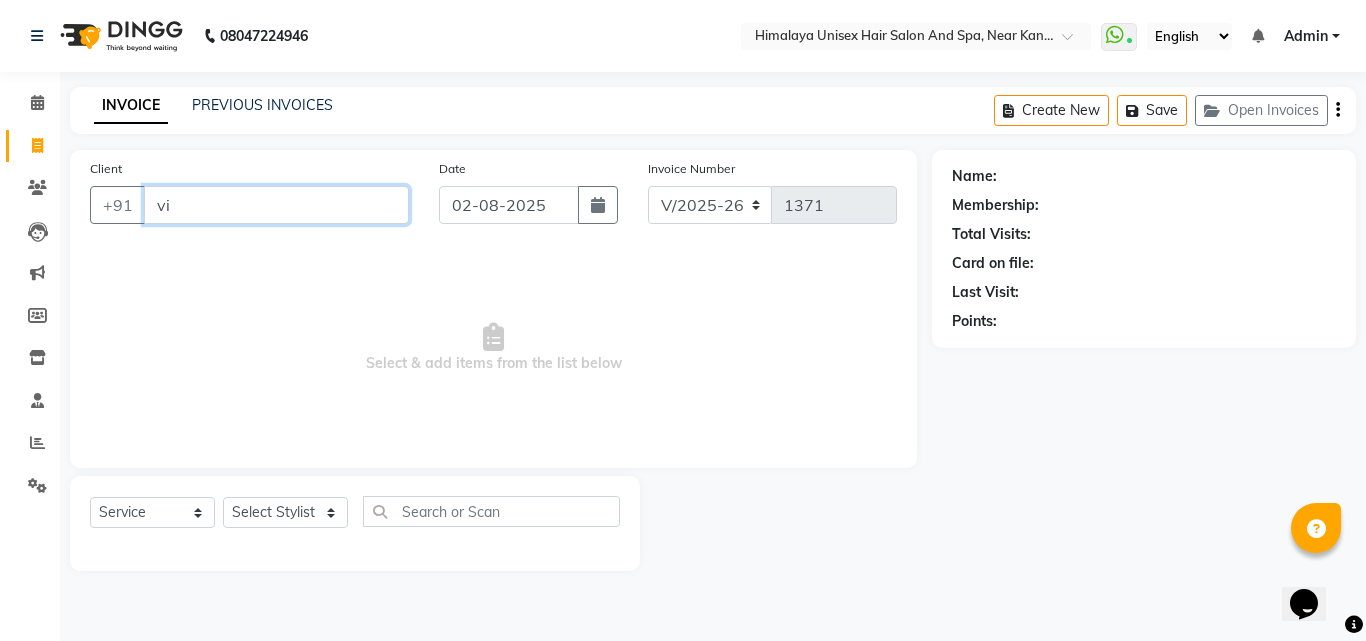 type on "v" 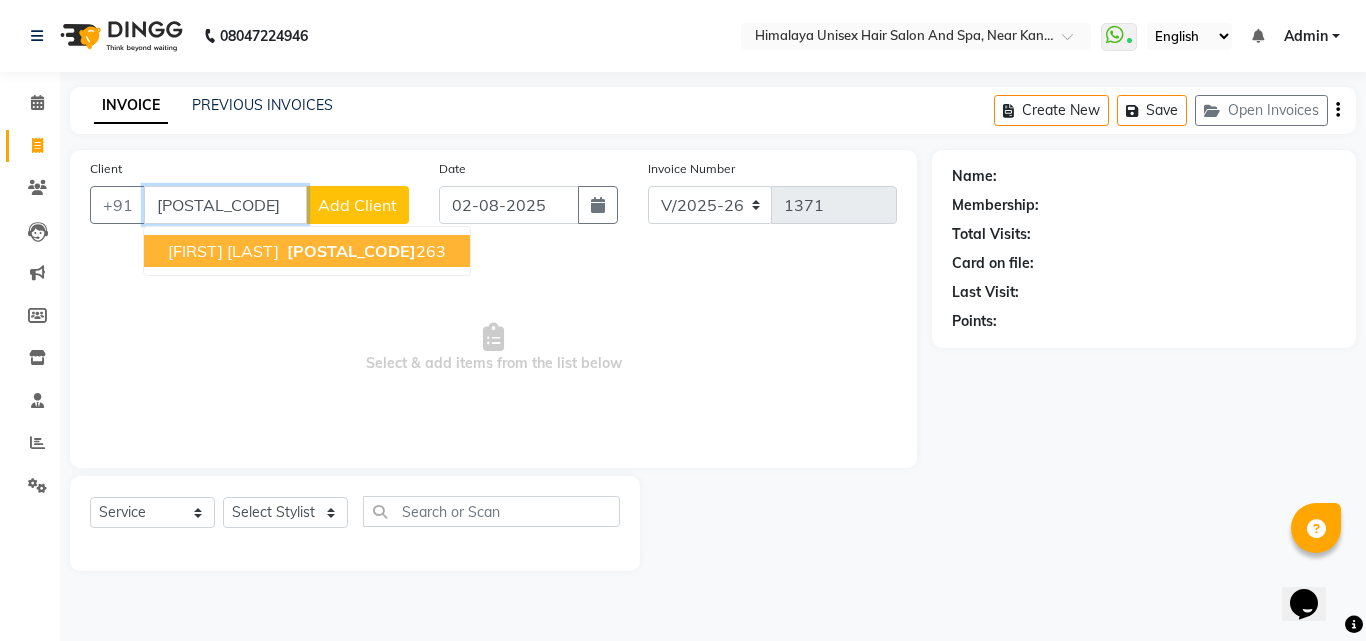 click on "[FIRST] [LAST]" at bounding box center (223, 251) 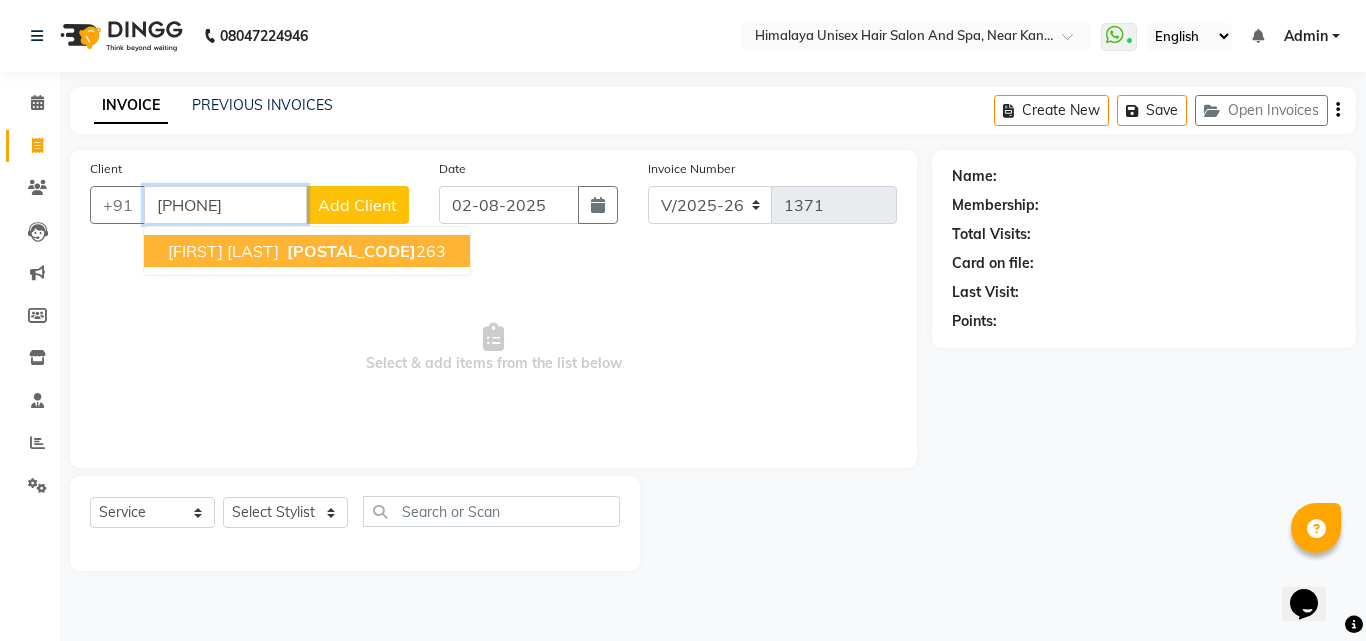 type on "[PHONE]" 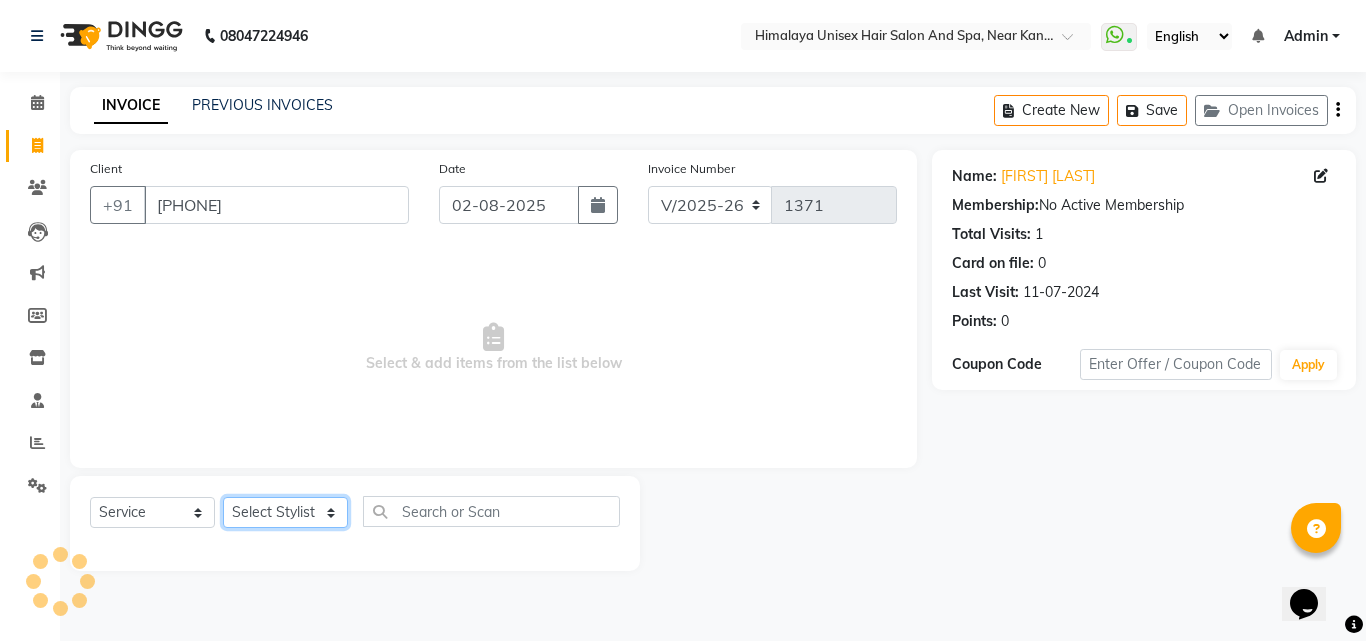click on "Select Stylist [FIRST] [LAST] [FIRST] [LAST] [FIRST] [LAST] [FIRST] [LAST] [FIRST] [LAST] [FIRST] [LAST] [FIRST] [LAST] [FIRST] [LAST] [FIRST] [LAST]" 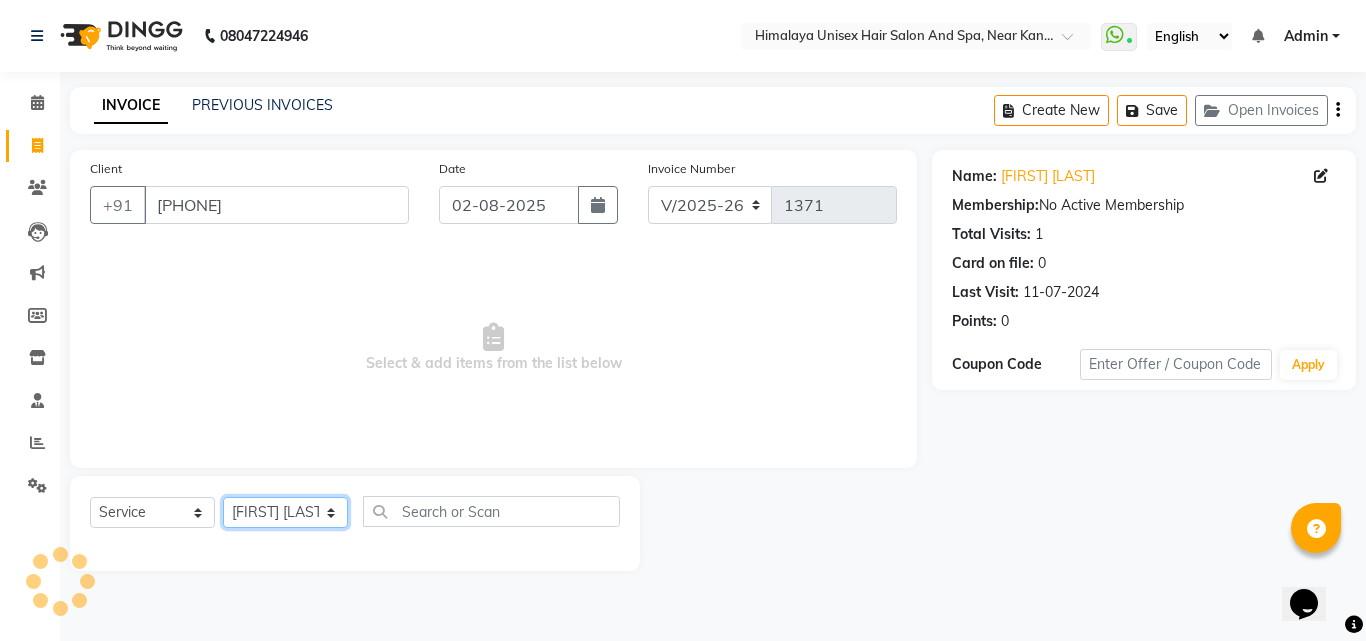 click on "Select Stylist [FIRST] [LAST] [FIRST] [LAST] [FIRST] [LAST] [FIRST] [LAST] [FIRST] [LAST] [FIRST] [LAST] [FIRST] [LAST] [FIRST] [LAST] [FIRST] [LAST]" 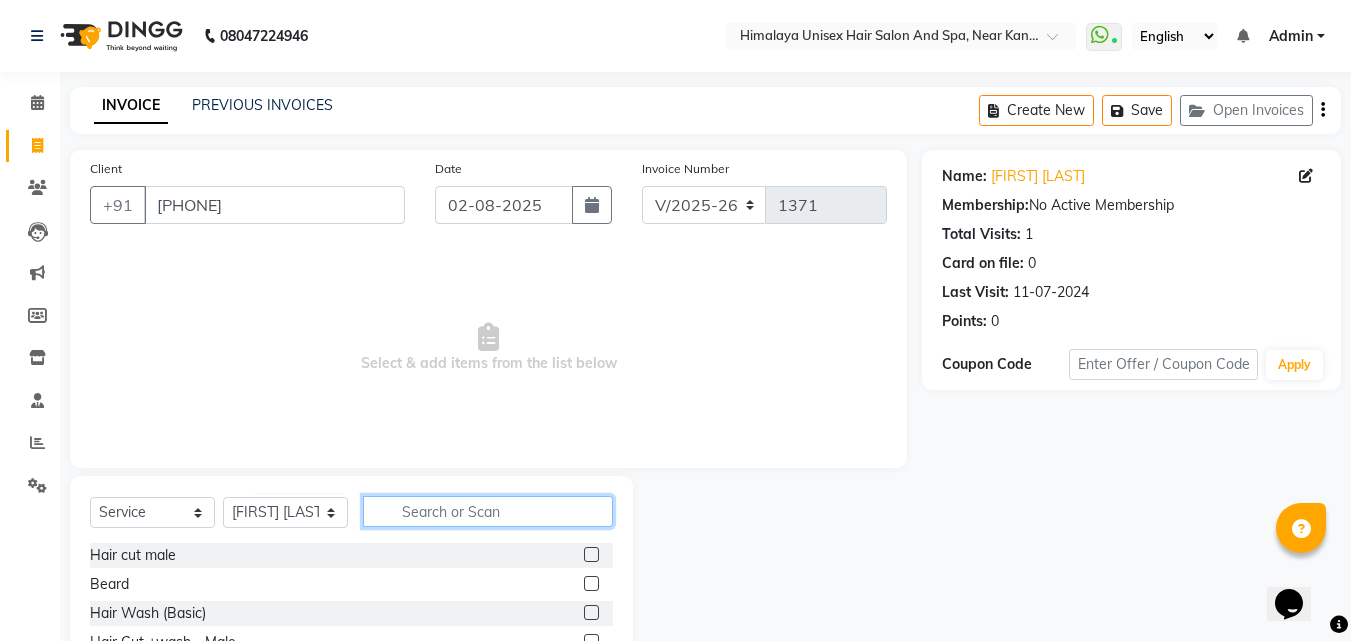 click 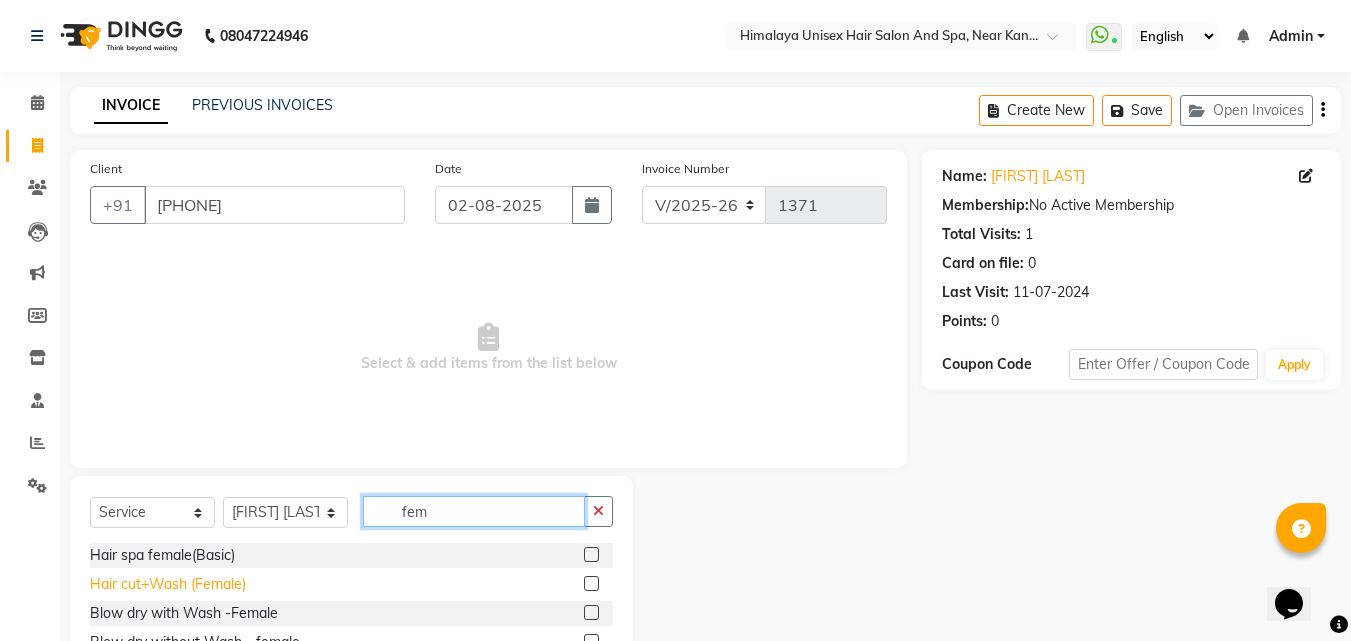type on "fem" 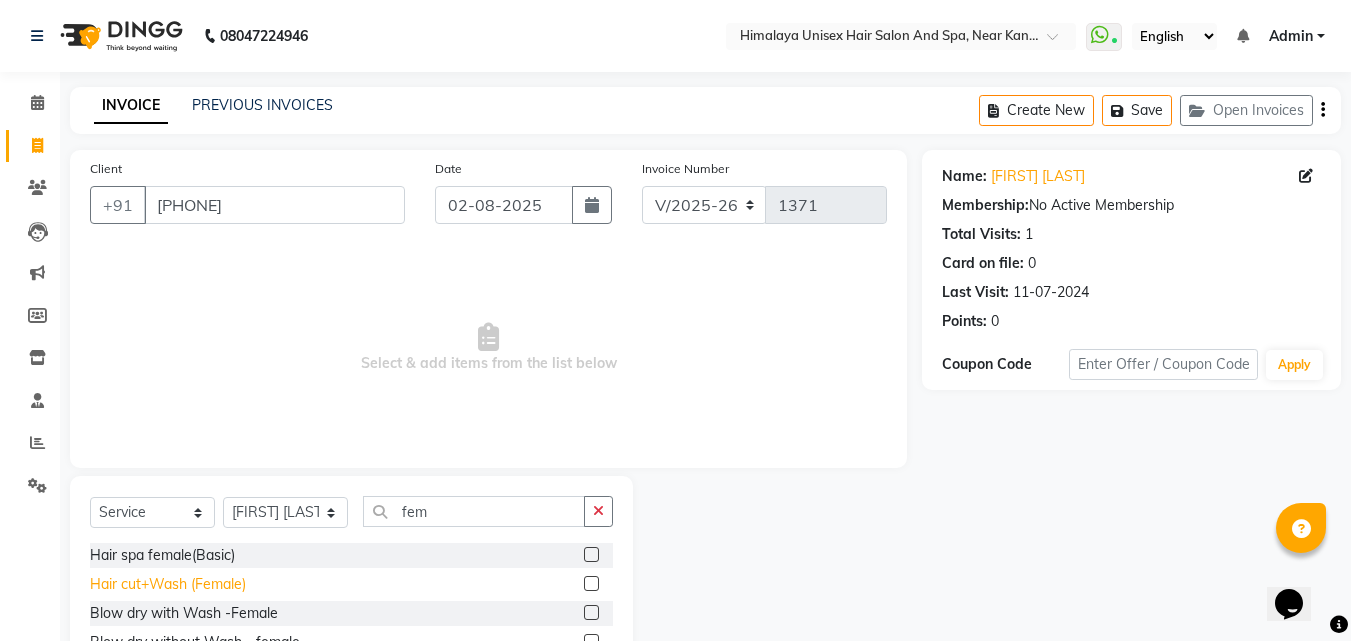 click on "Hair cut+Wash (Female)" 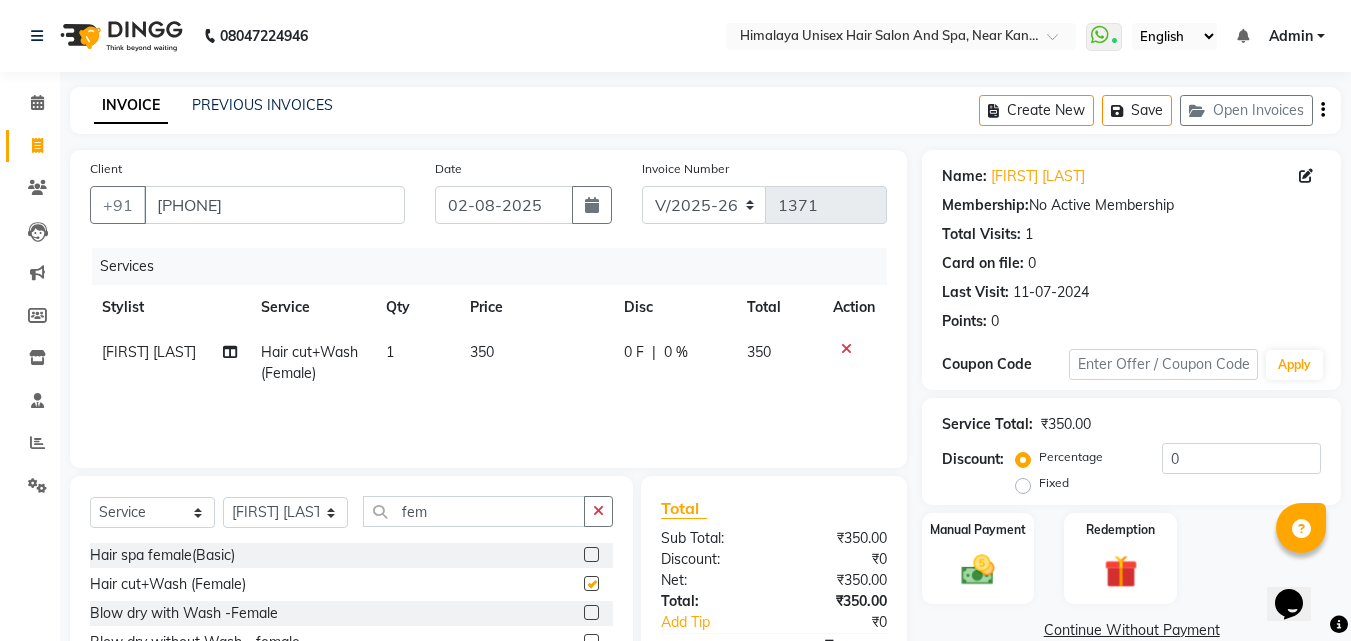 checkbox on "false" 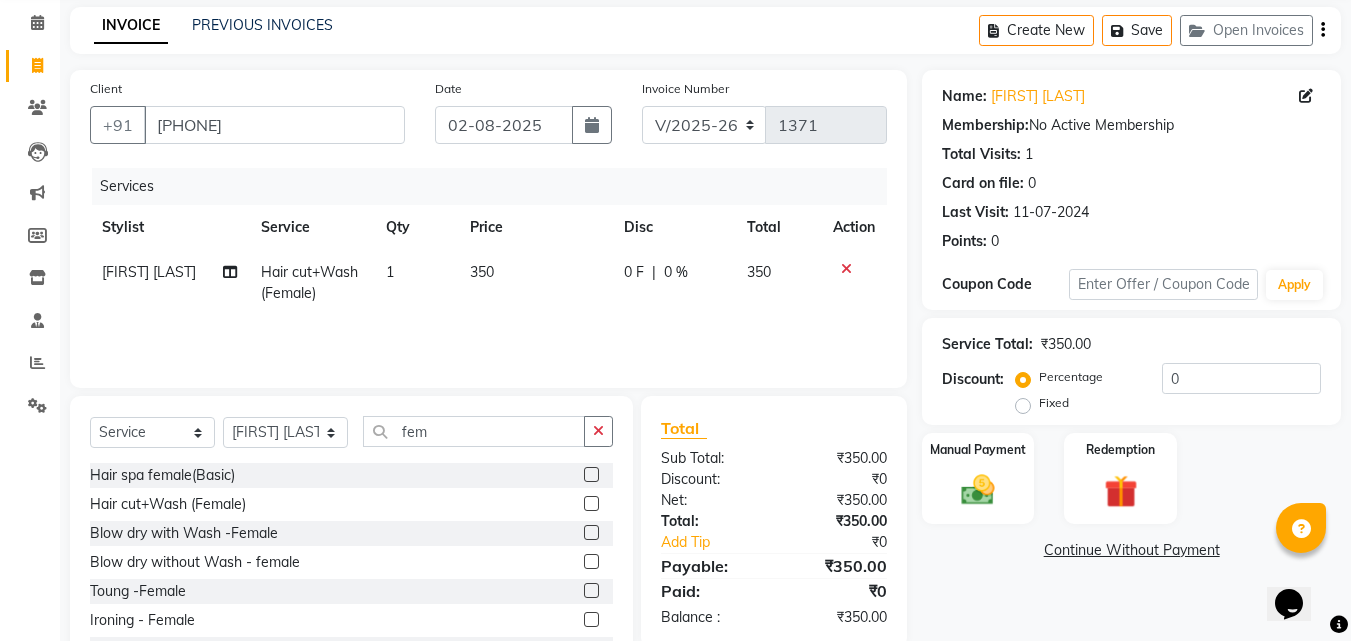 scroll, scrollTop: 160, scrollLeft: 0, axis: vertical 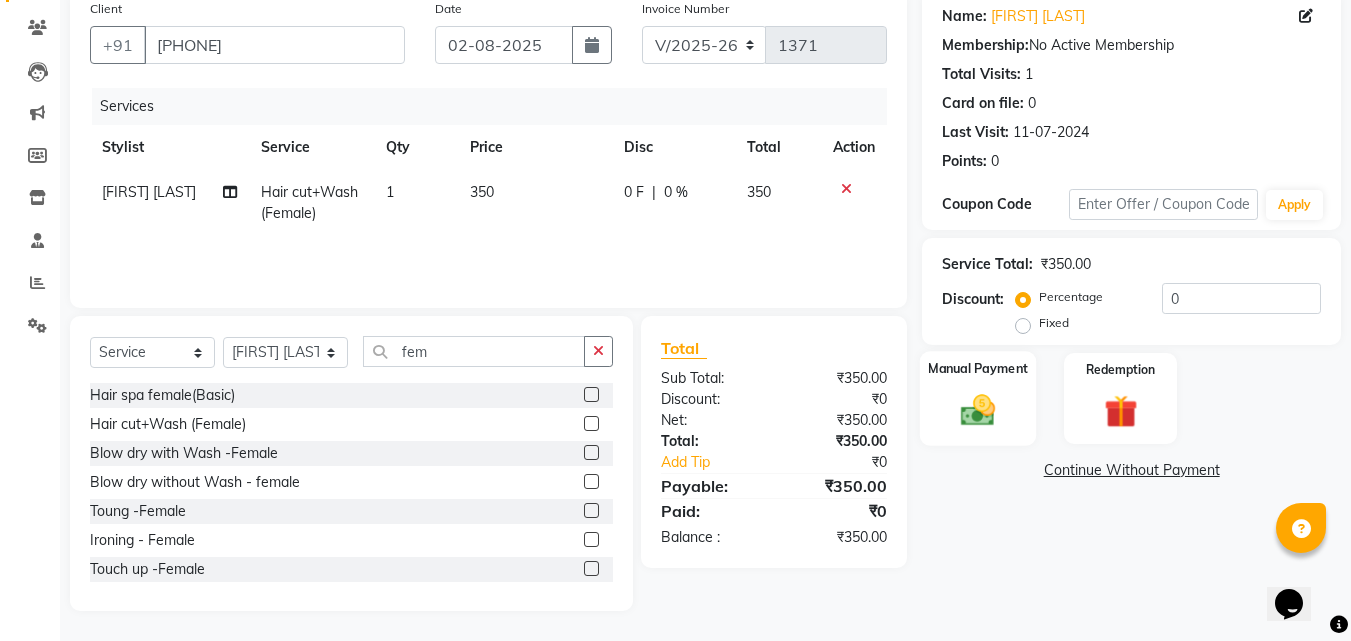 click 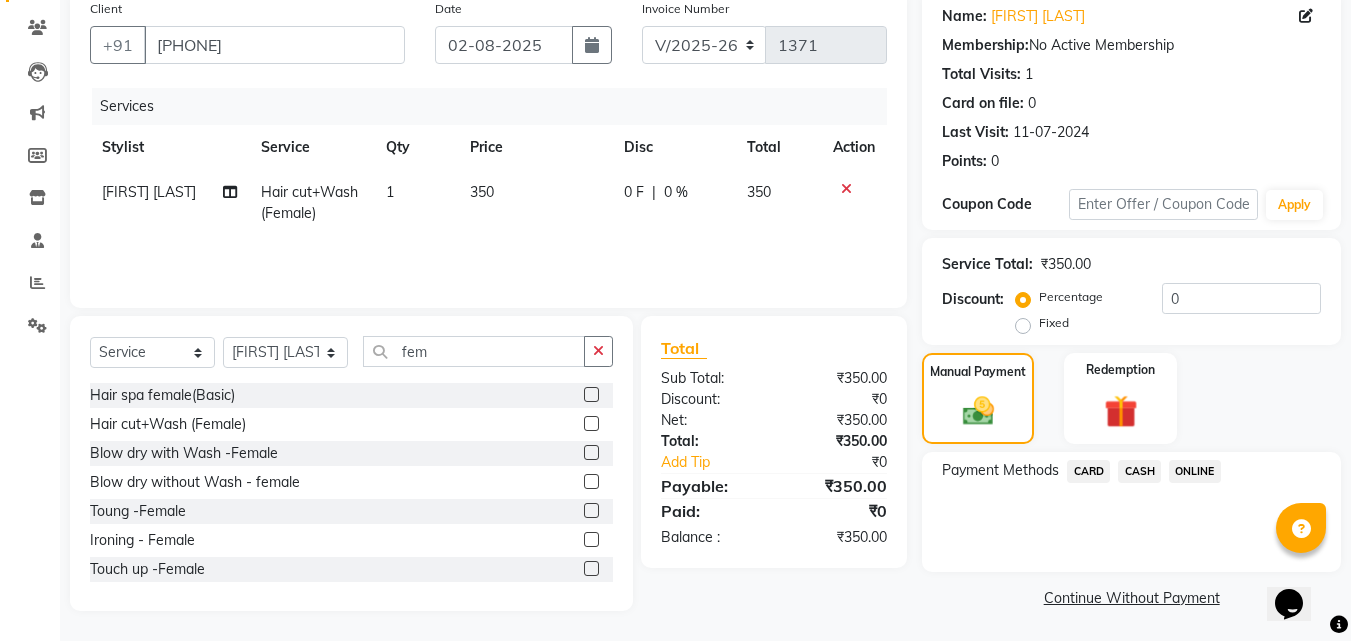 click on "CASH" 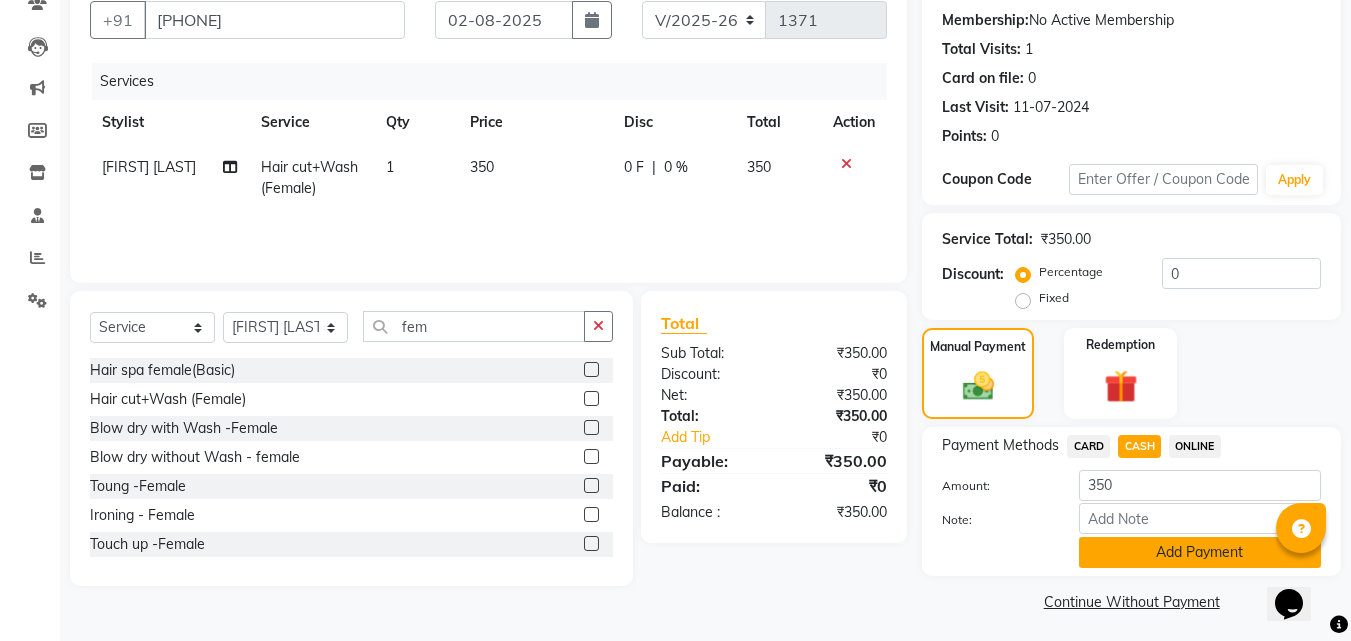 scroll, scrollTop: 191, scrollLeft: 0, axis: vertical 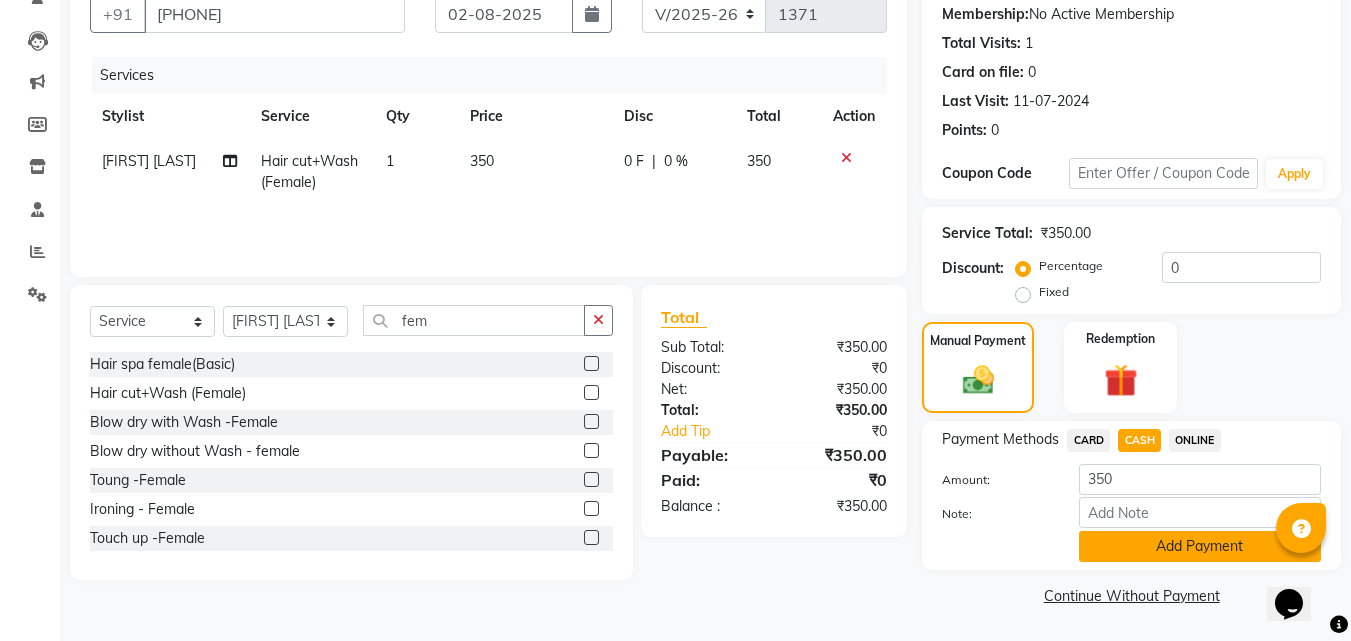 click on "Add Payment" 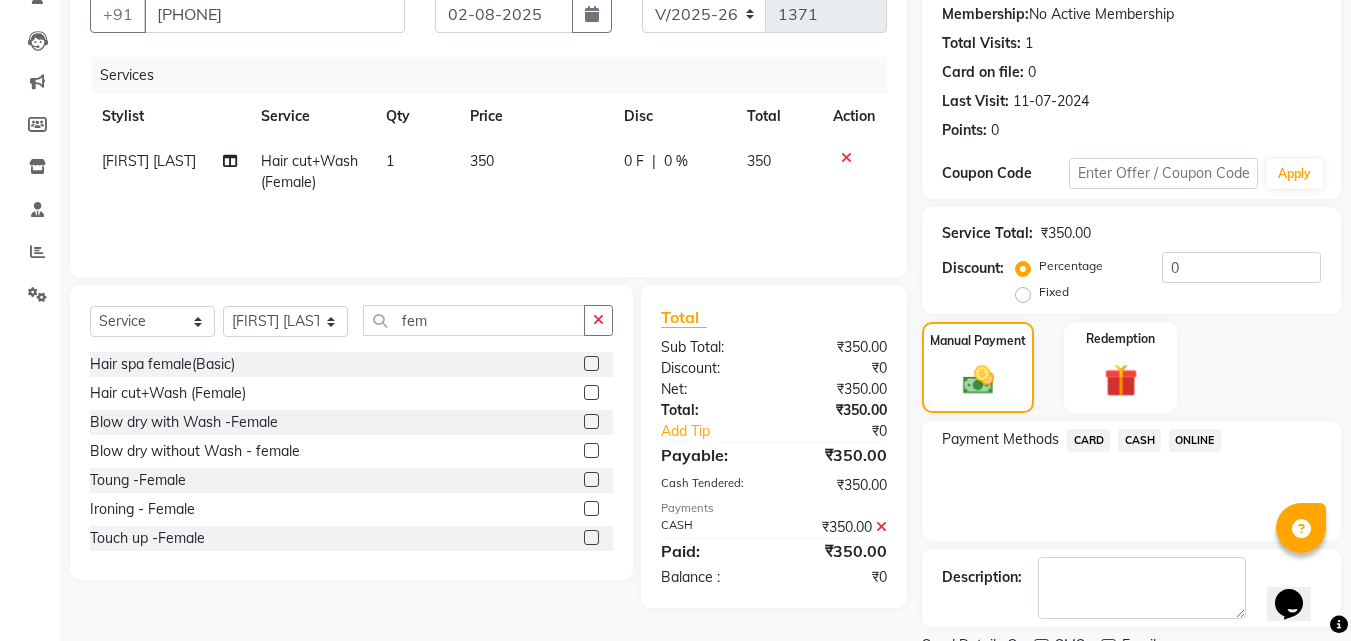 scroll, scrollTop: 275, scrollLeft: 0, axis: vertical 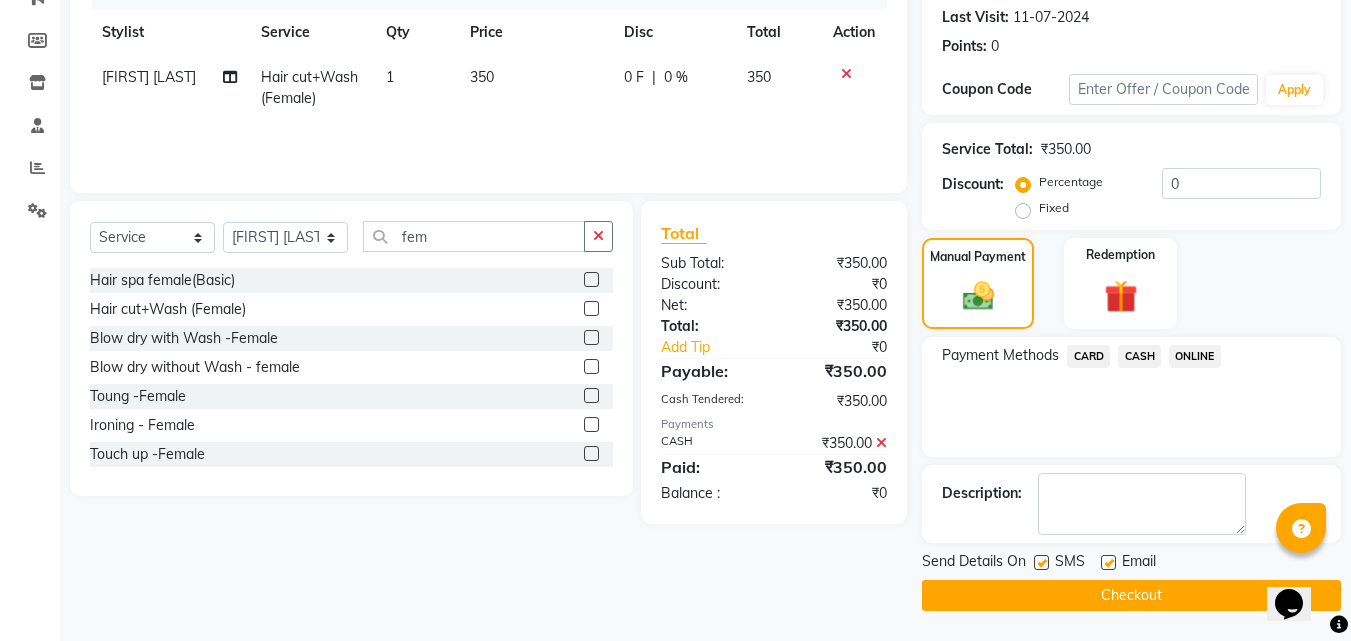 click on "Checkout" 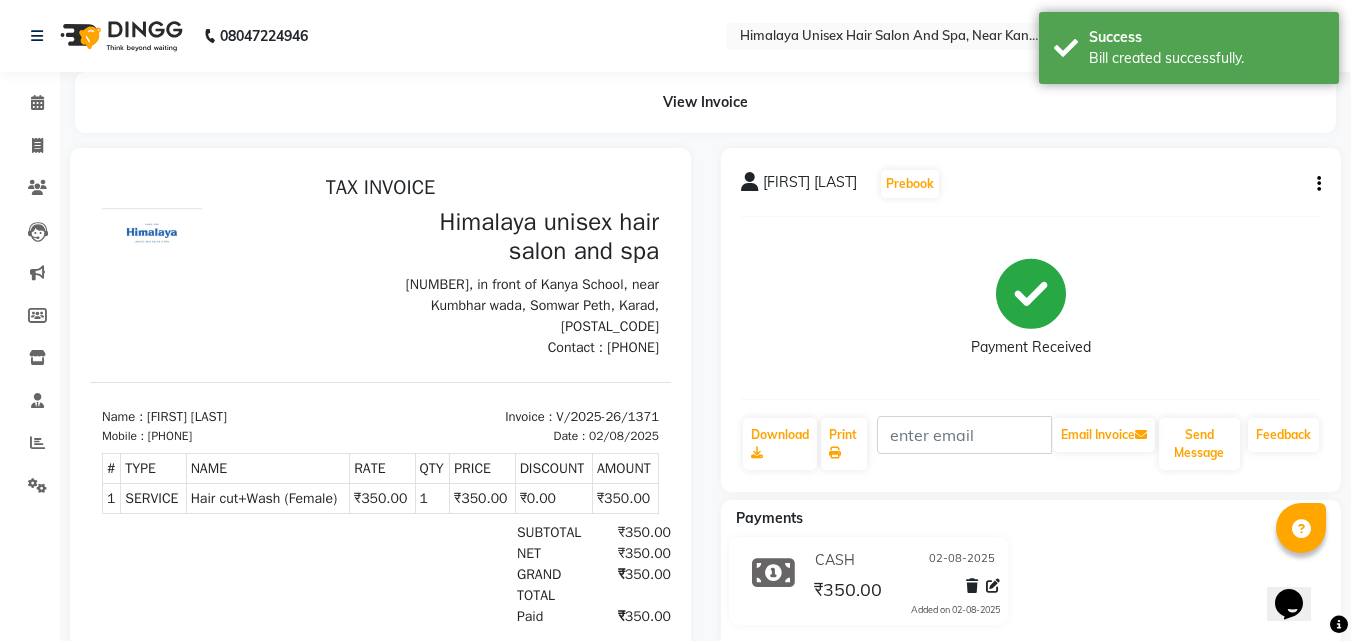 scroll, scrollTop: 0, scrollLeft: 0, axis: both 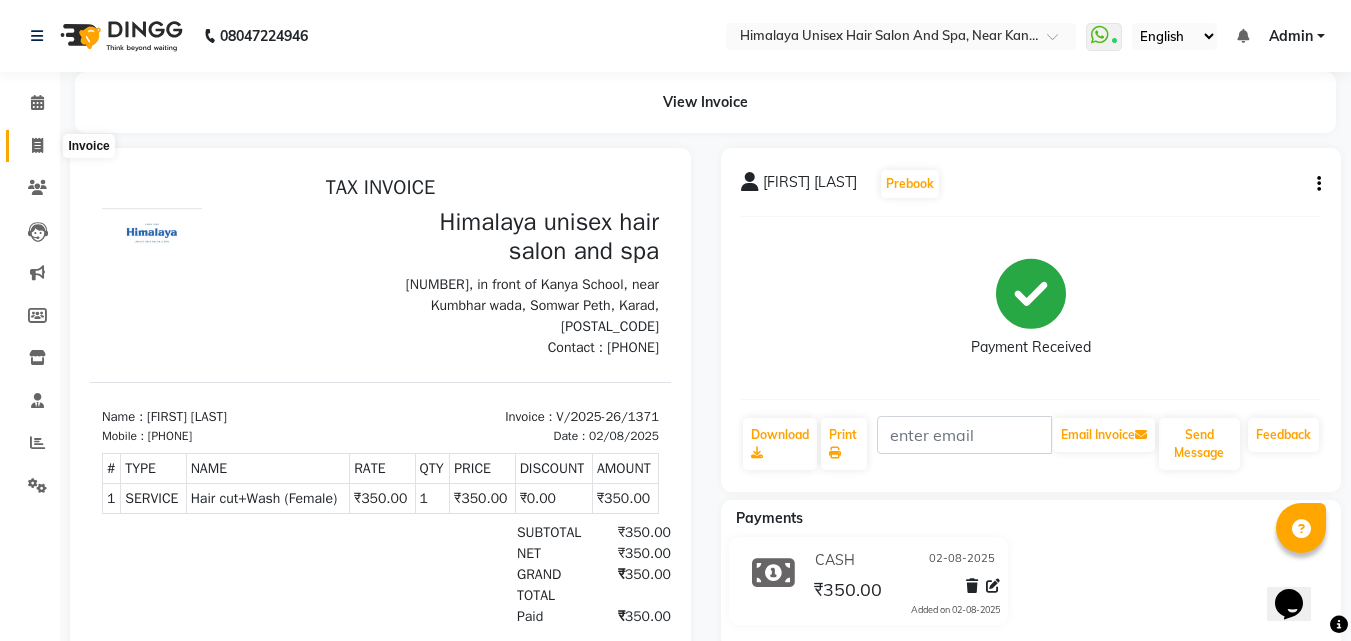 click 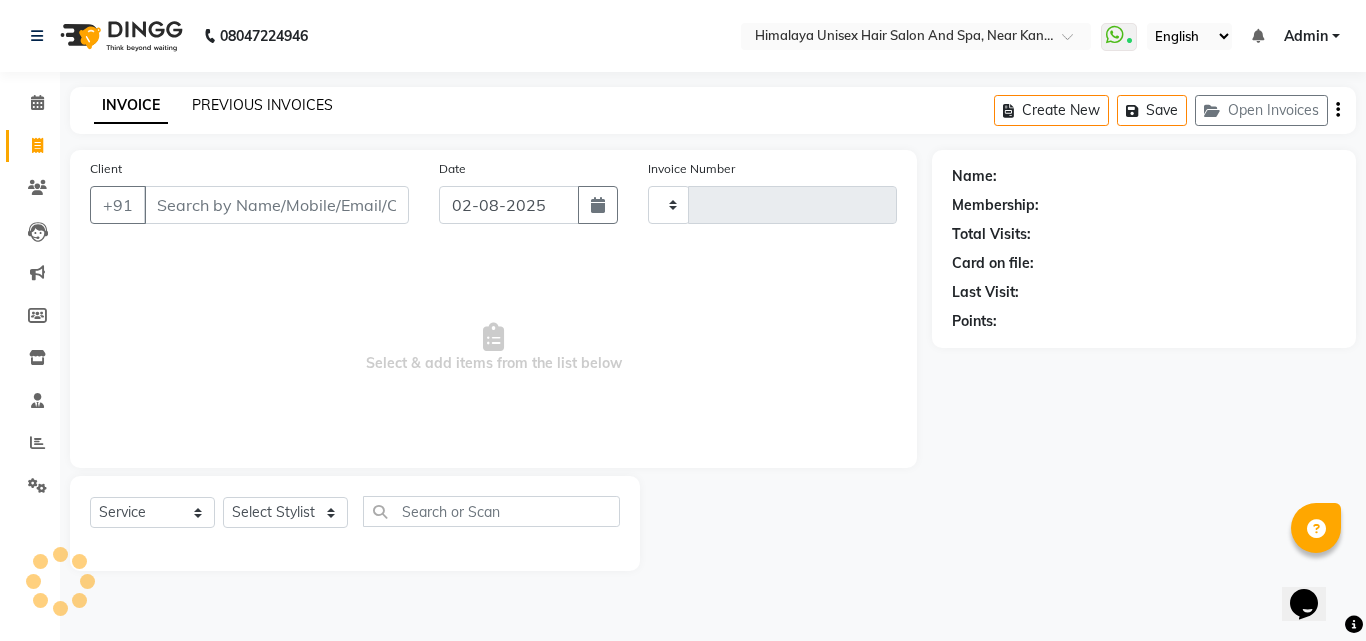 click on "PREVIOUS INVOICES" 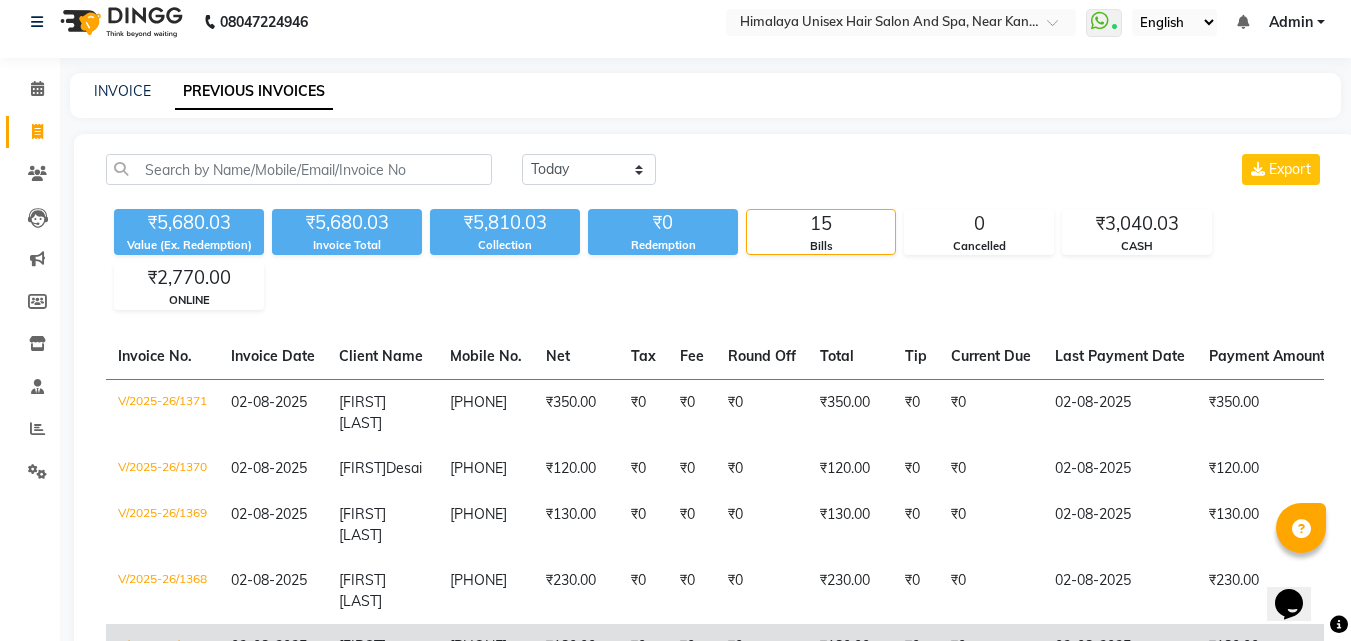 scroll, scrollTop: 0, scrollLeft: 0, axis: both 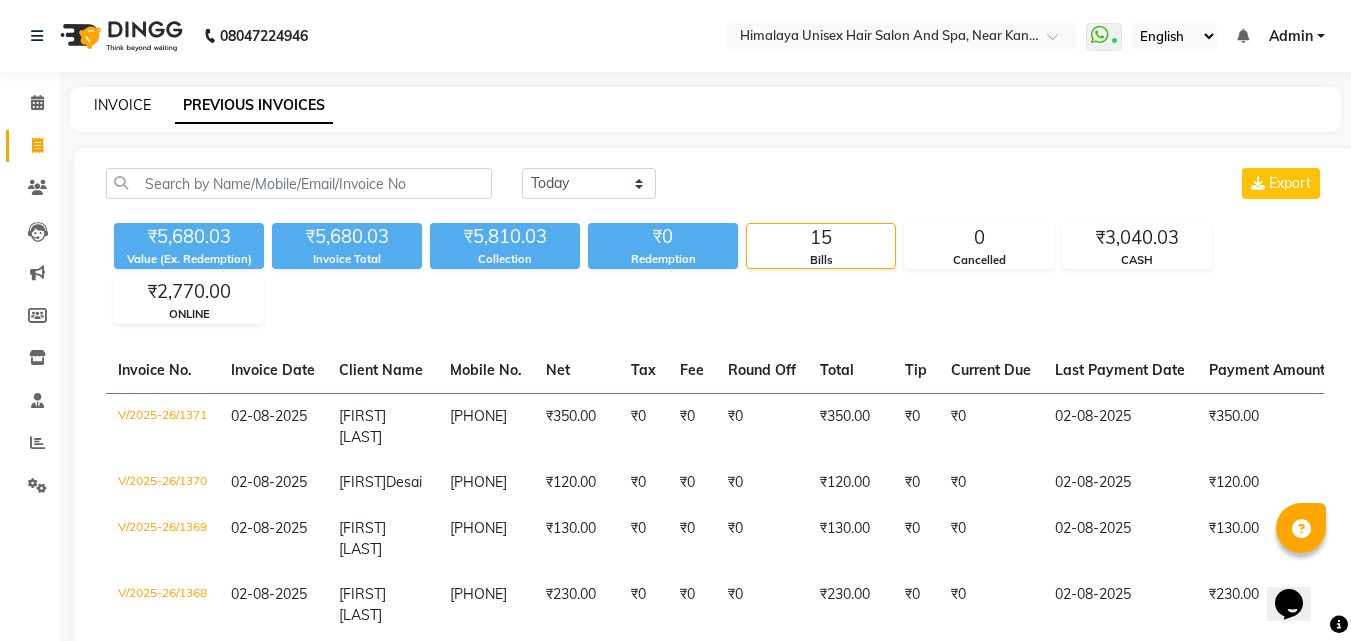 click on "INVOICE" 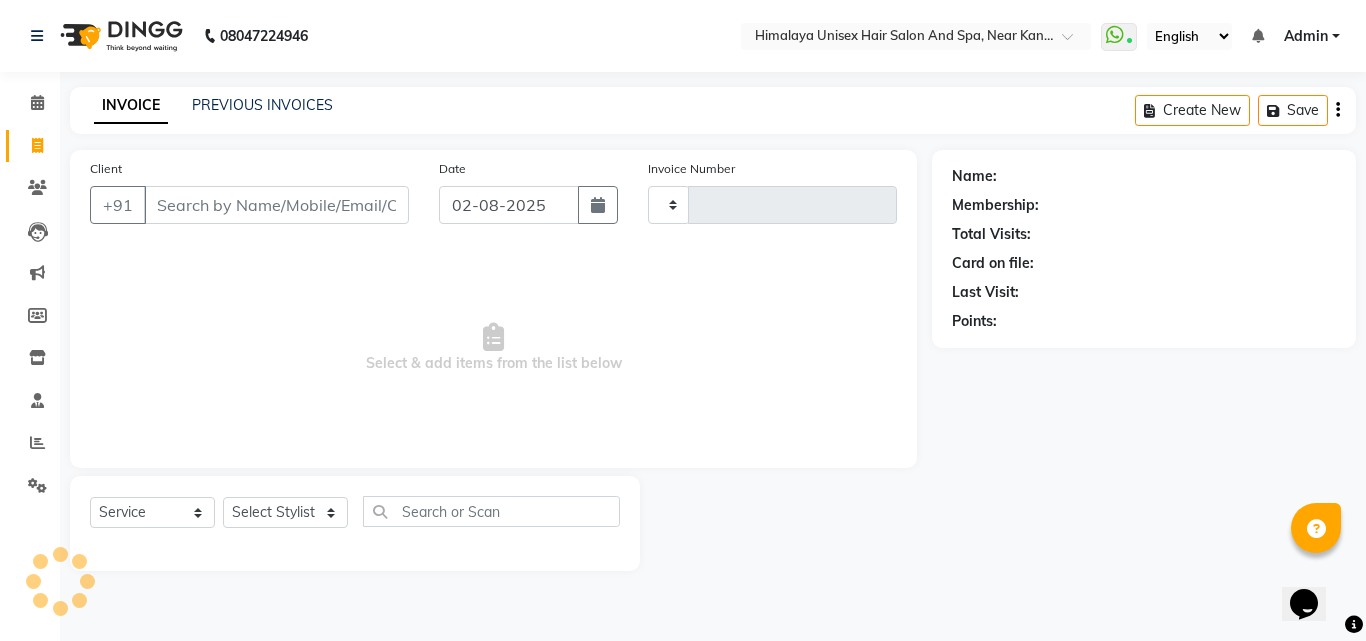 type on "1372" 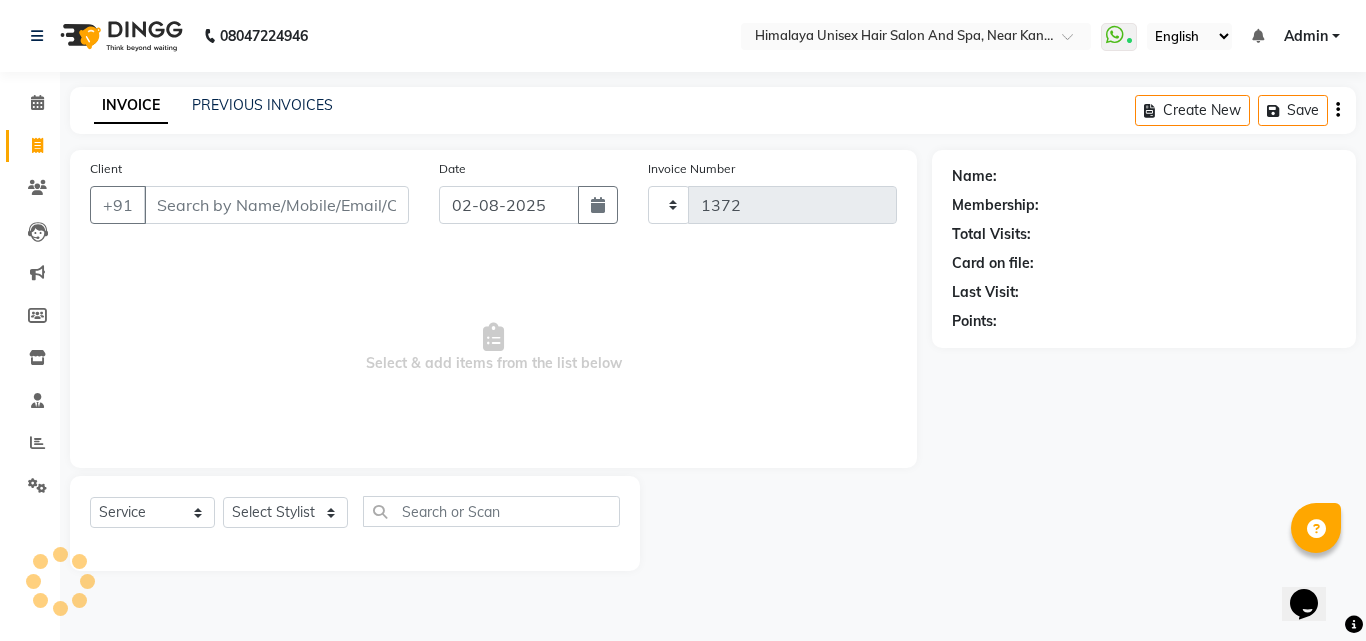 select on "4594" 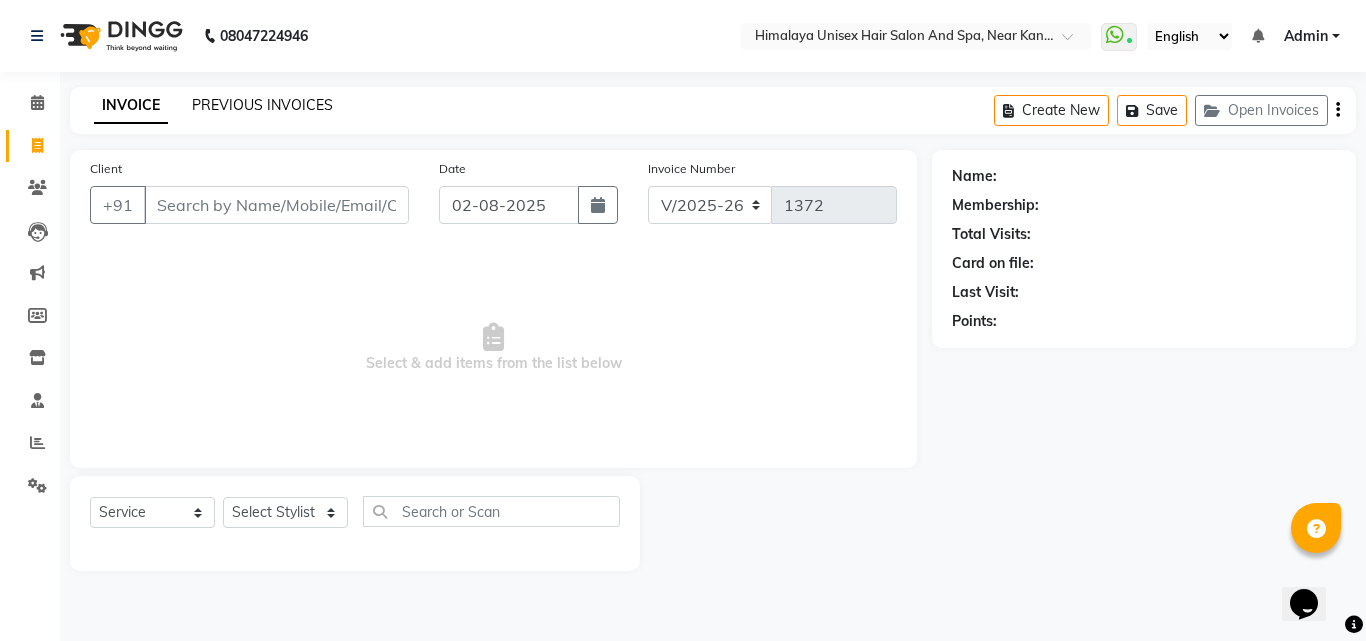 click on "PREVIOUS INVOICES" 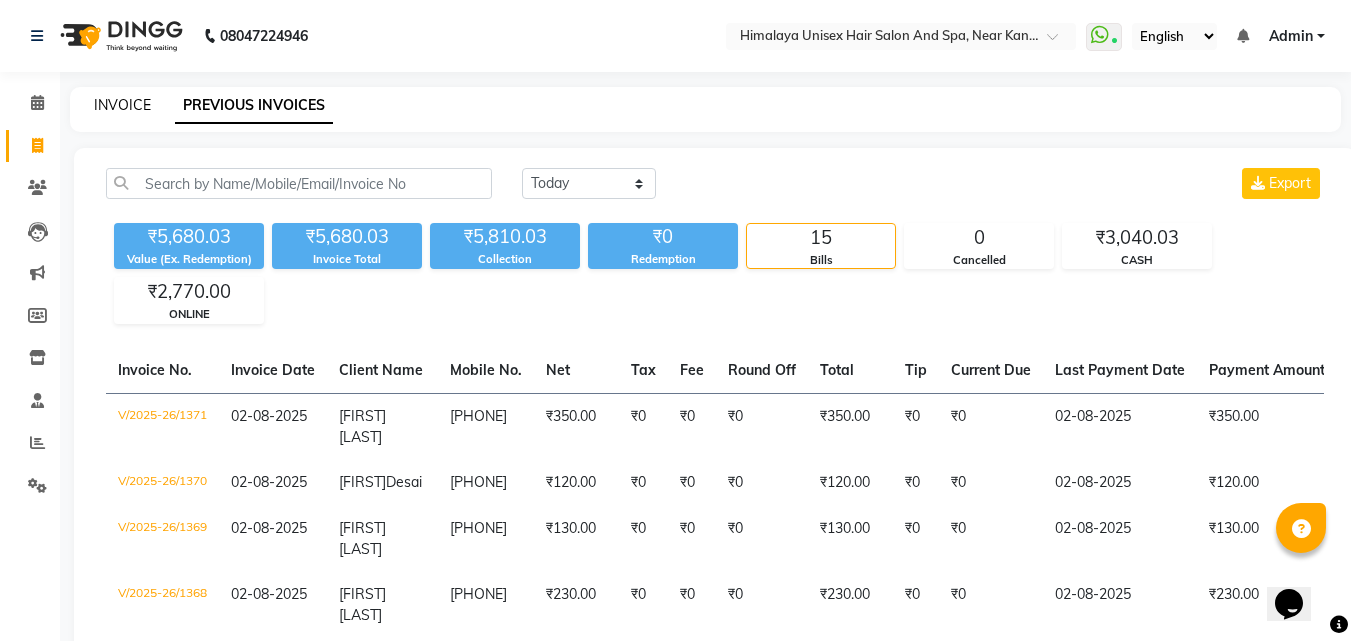 click on "INVOICE" 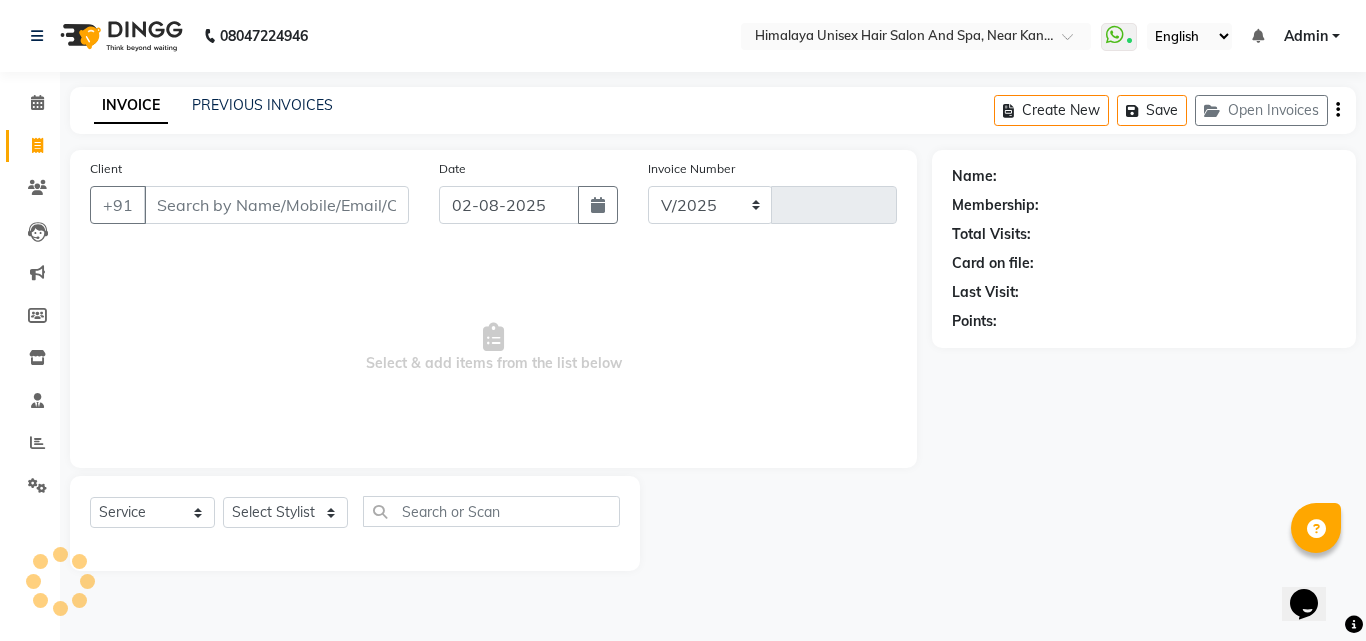 select on "4594" 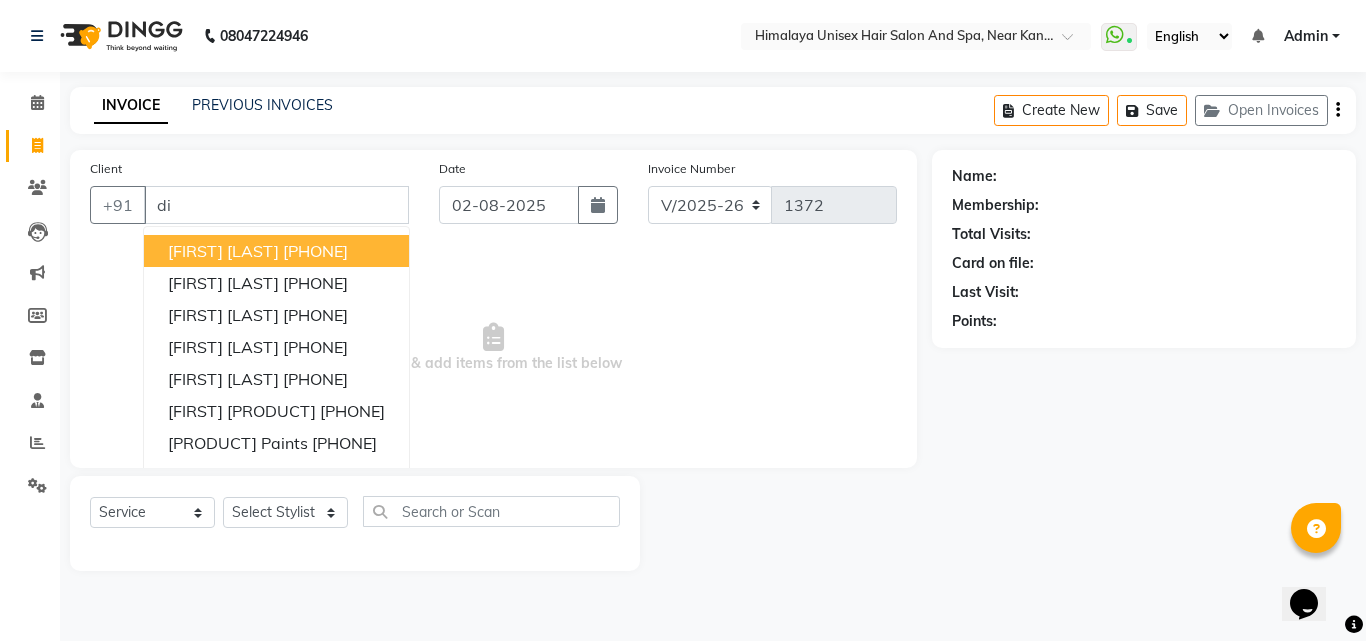 type on "d" 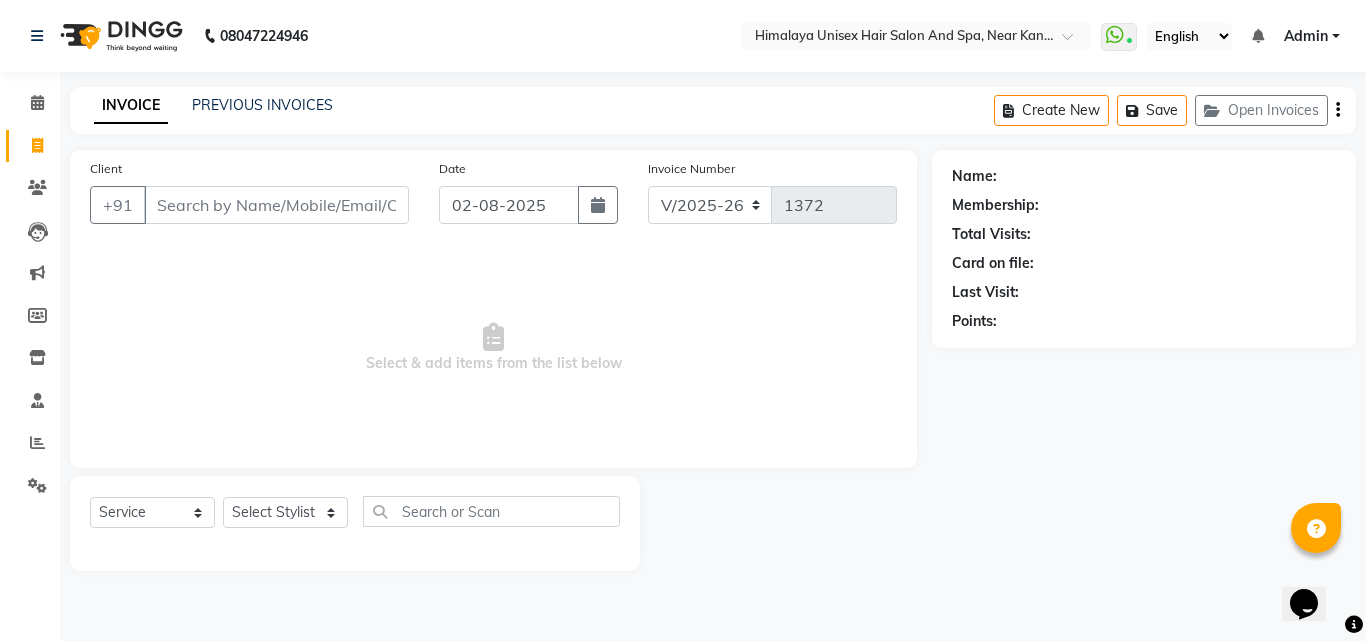 click on "Client" at bounding box center [276, 205] 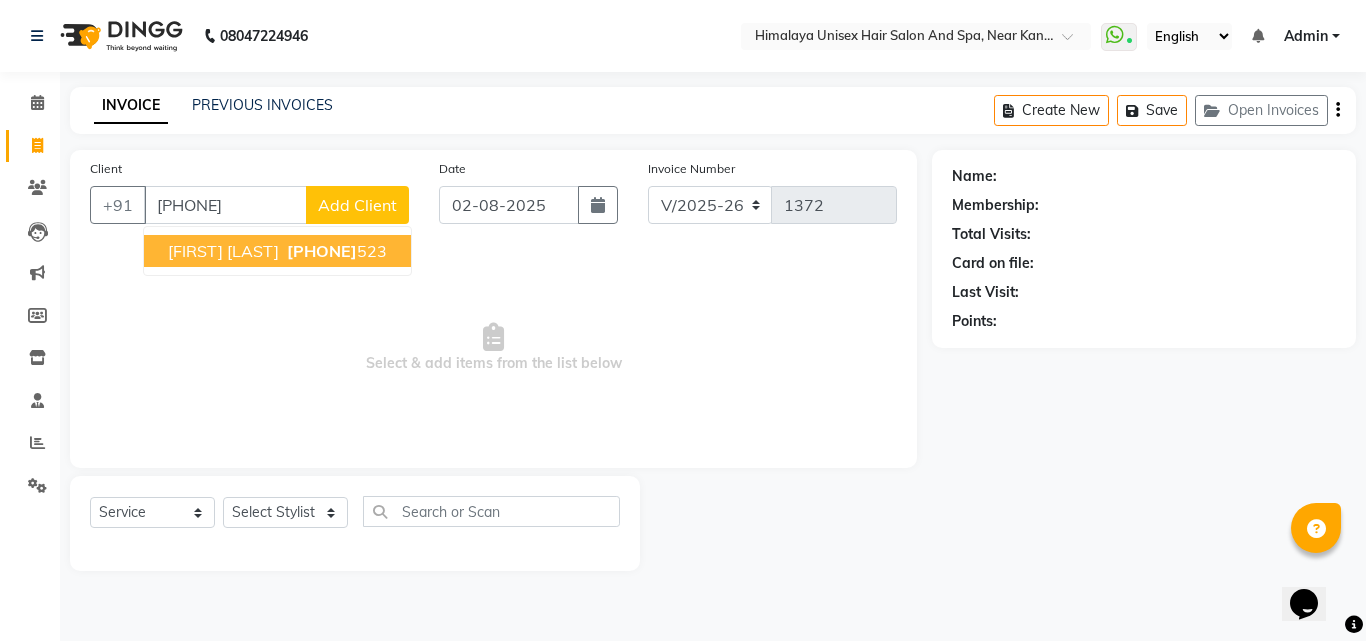 drag, startPoint x: 280, startPoint y: 255, endPoint x: 274, endPoint y: 282, distance: 27.658634 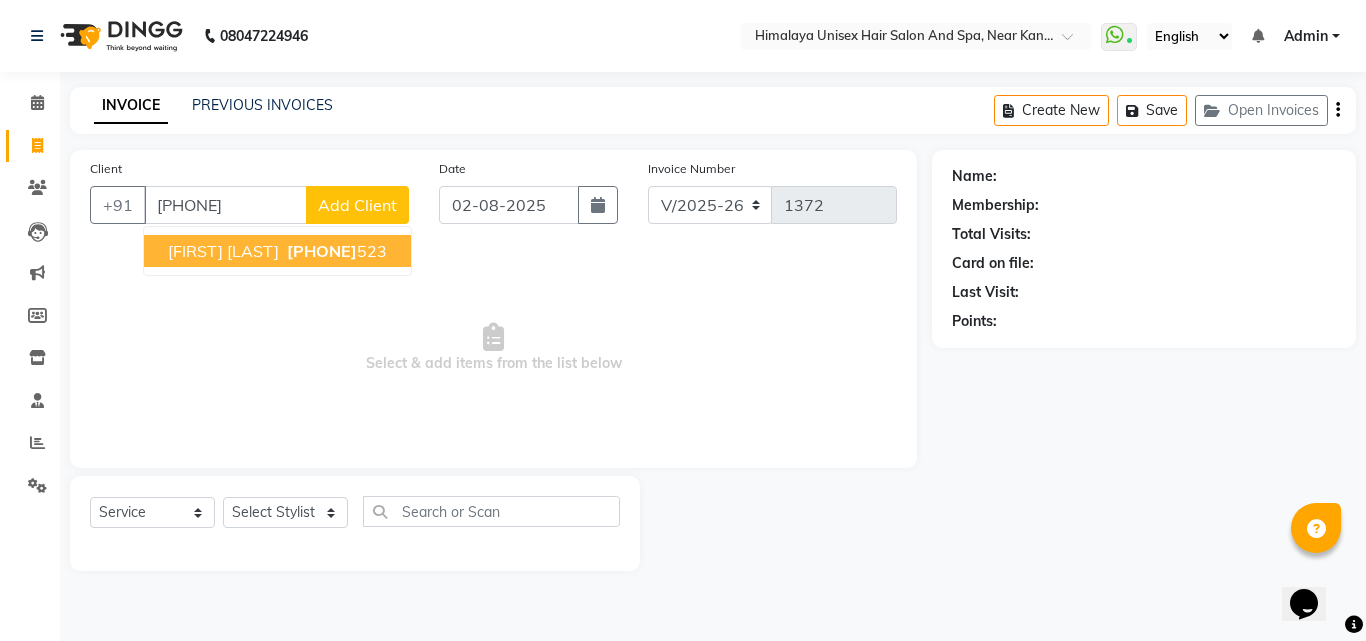 click on "[PHONE]" at bounding box center [322, 251] 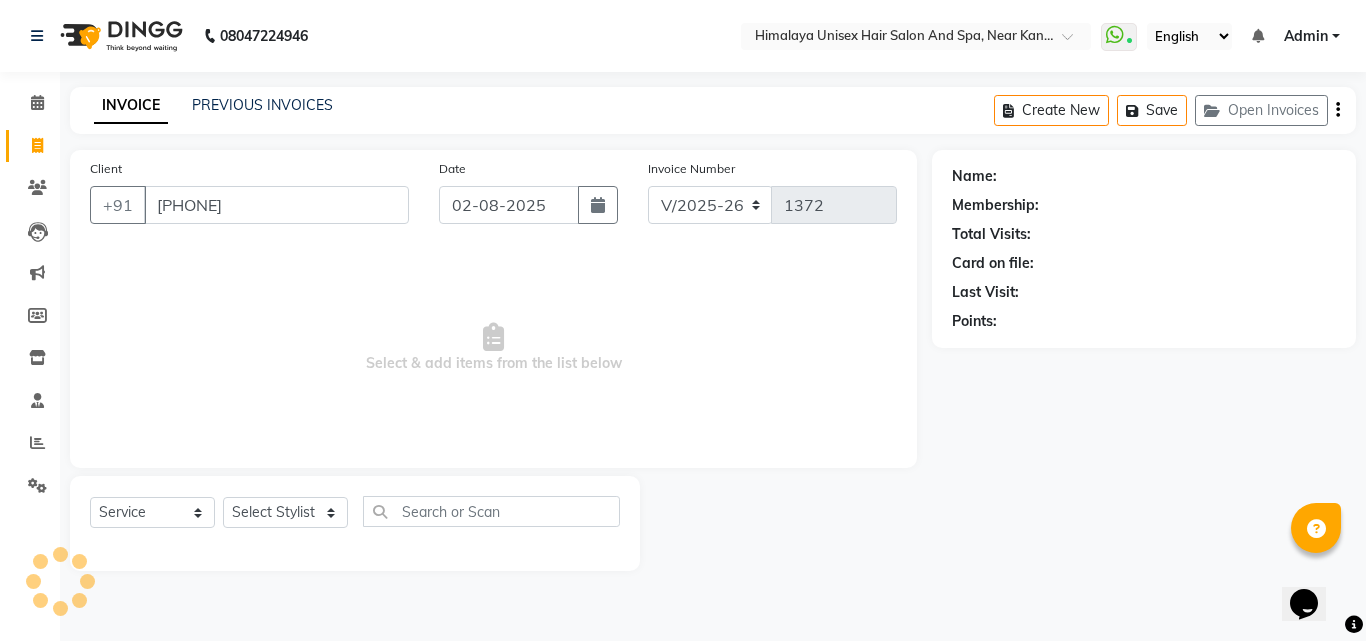 type on "[PHONE]" 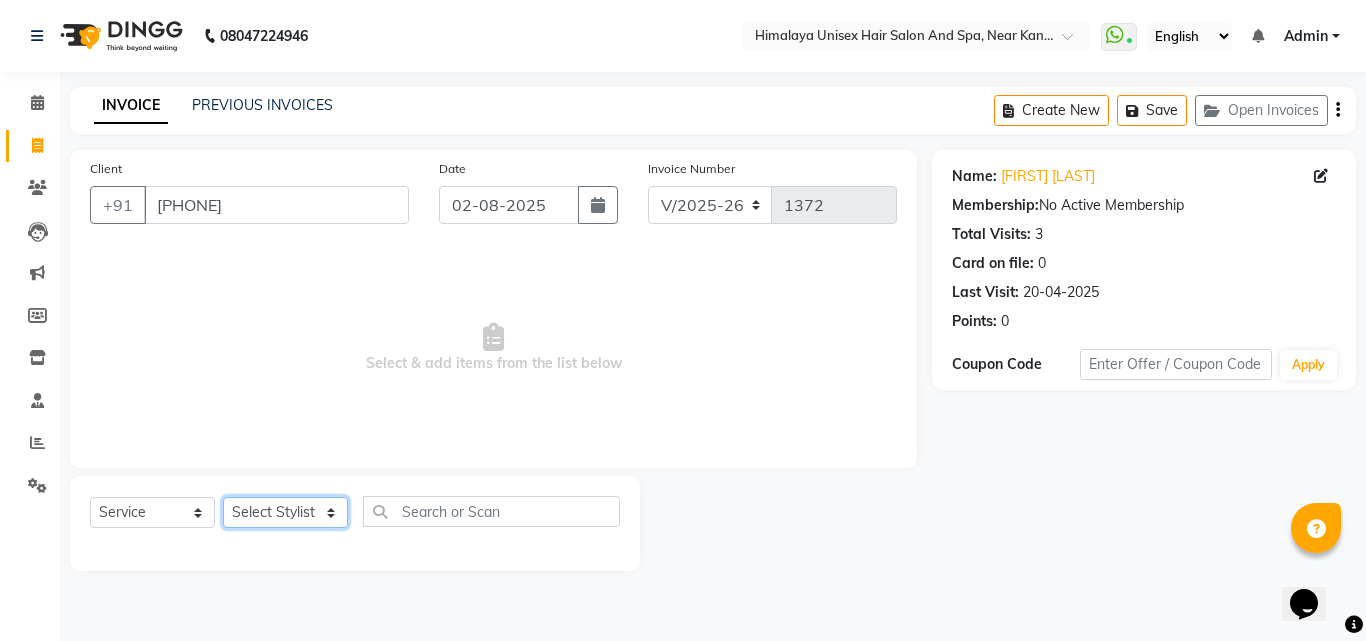 click on "Select Stylist [FIRST] [LAST] [FIRST] [LAST] [FIRST] [LAST] [FIRST] [LAST] [FIRST] [LAST] [FIRST] [LAST] [FIRST] [LAST] [FIRST] [LAST] [FIRST] [LAST]" 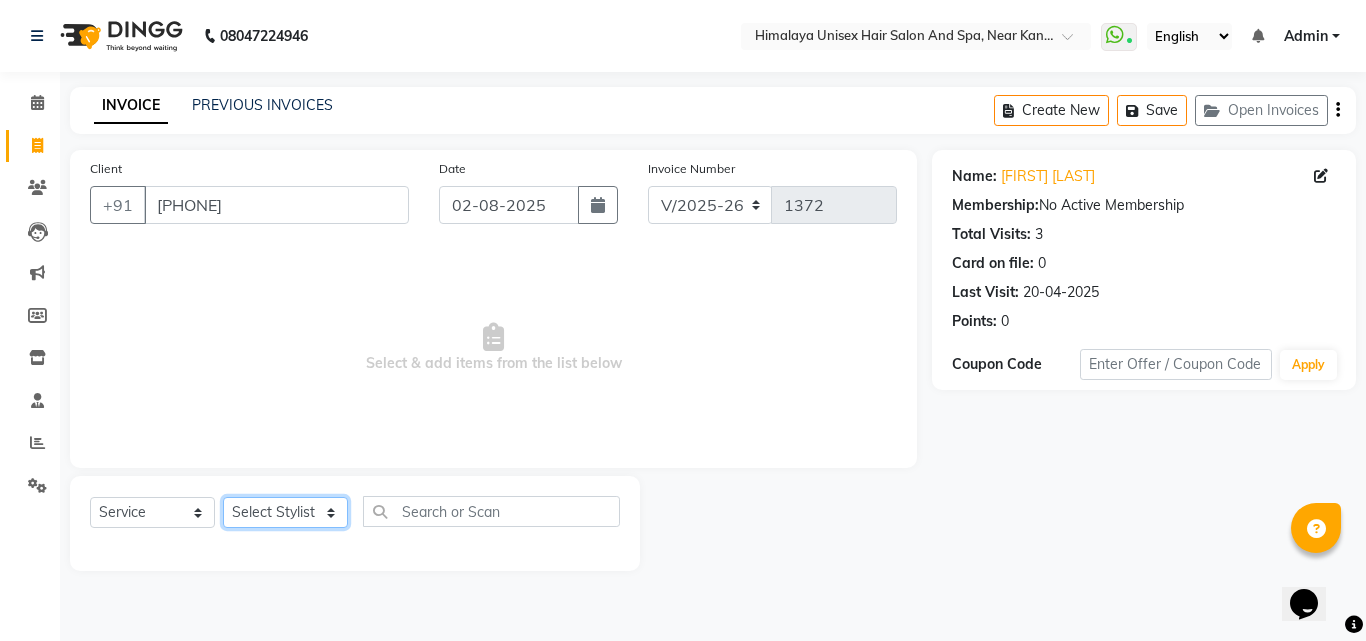 select on "[PHONE]" 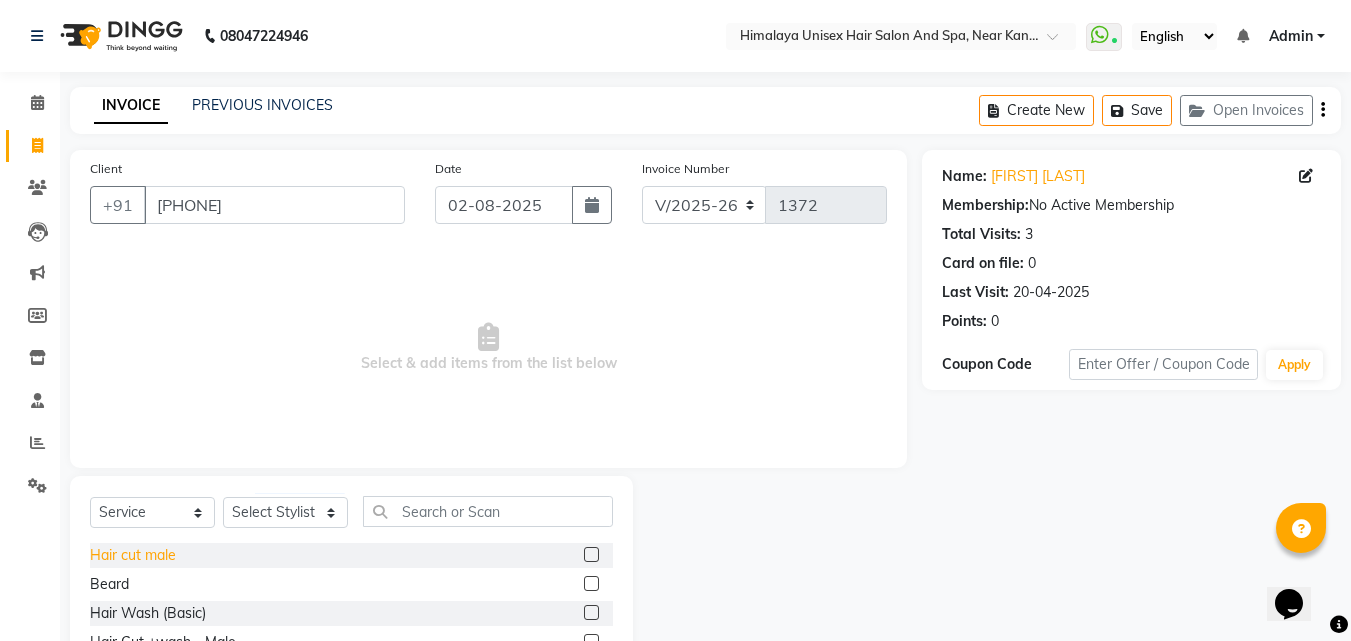 click on "Hair cut male" 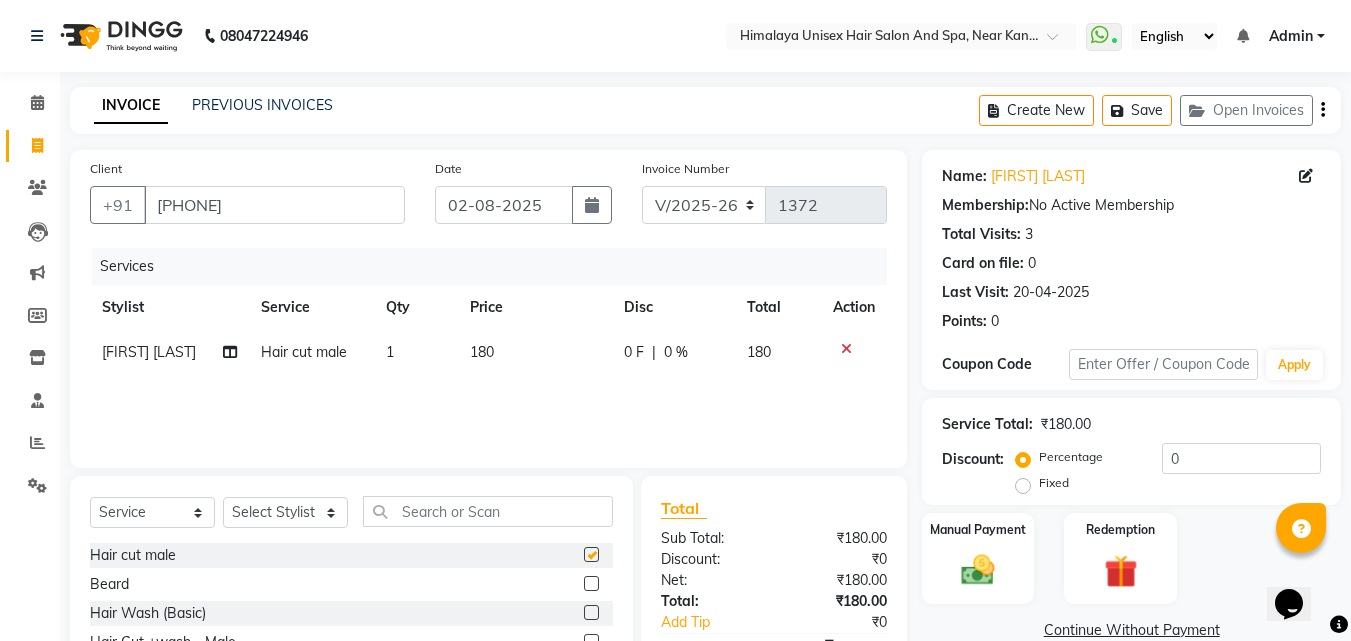 checkbox on "false" 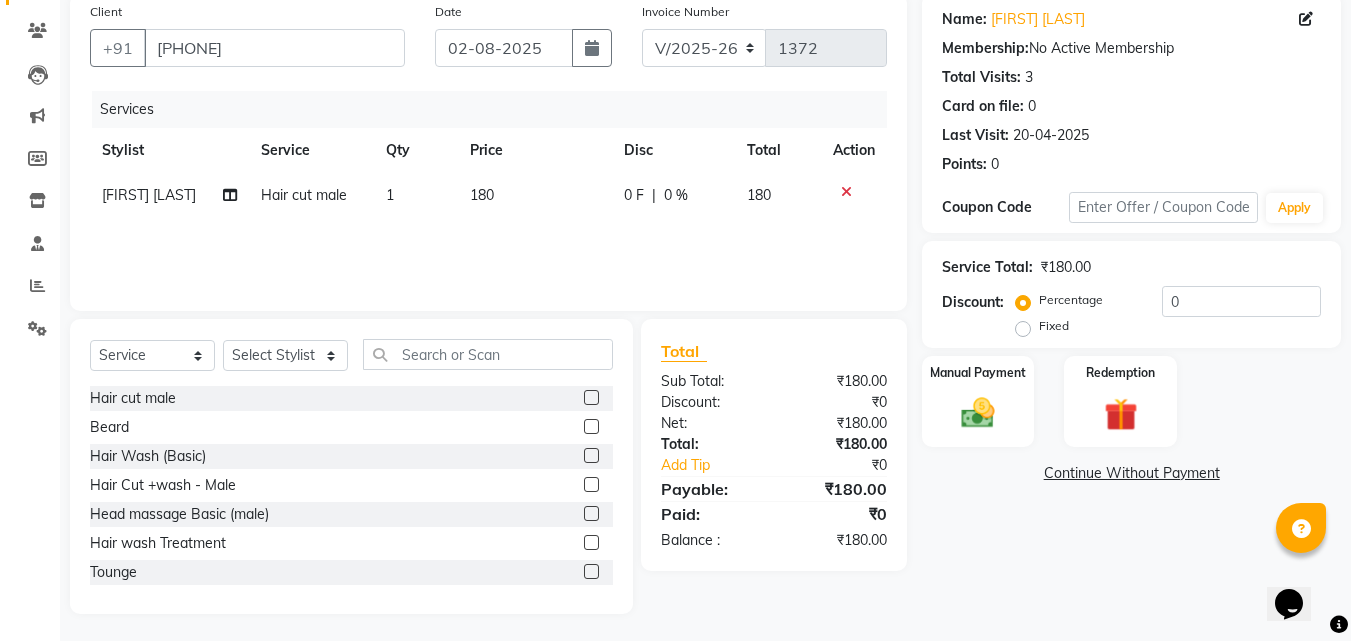 scroll, scrollTop: 160, scrollLeft: 0, axis: vertical 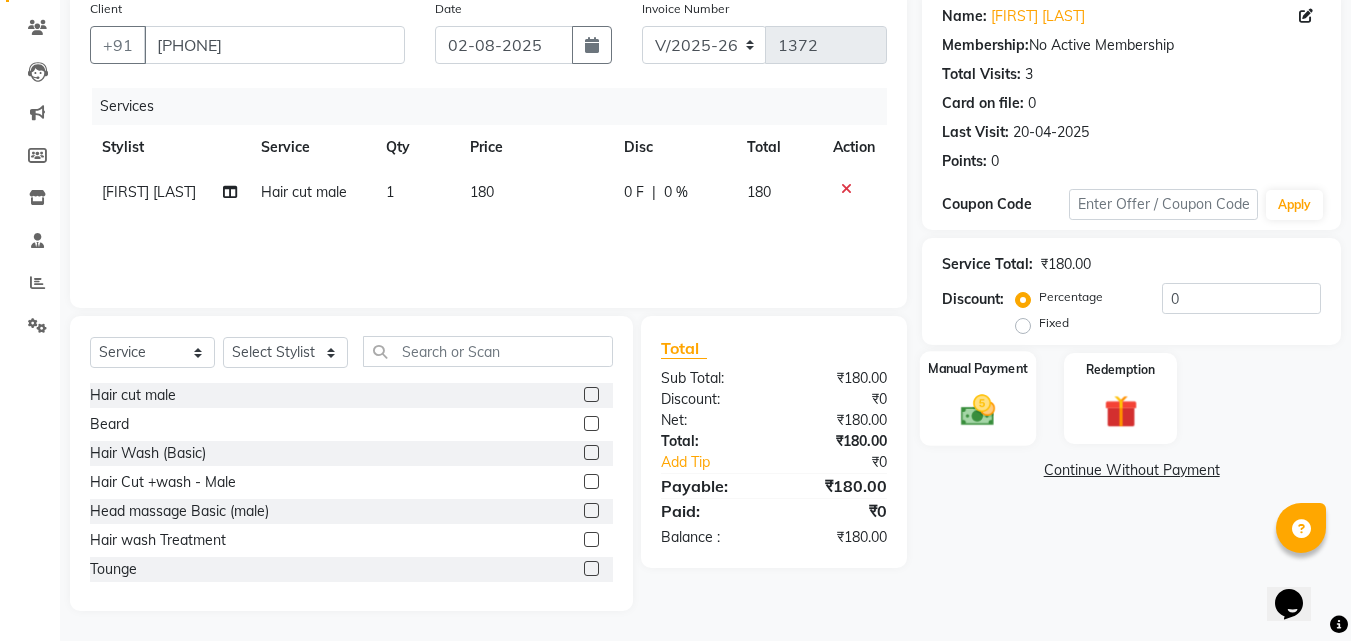 click on "Manual Payment" 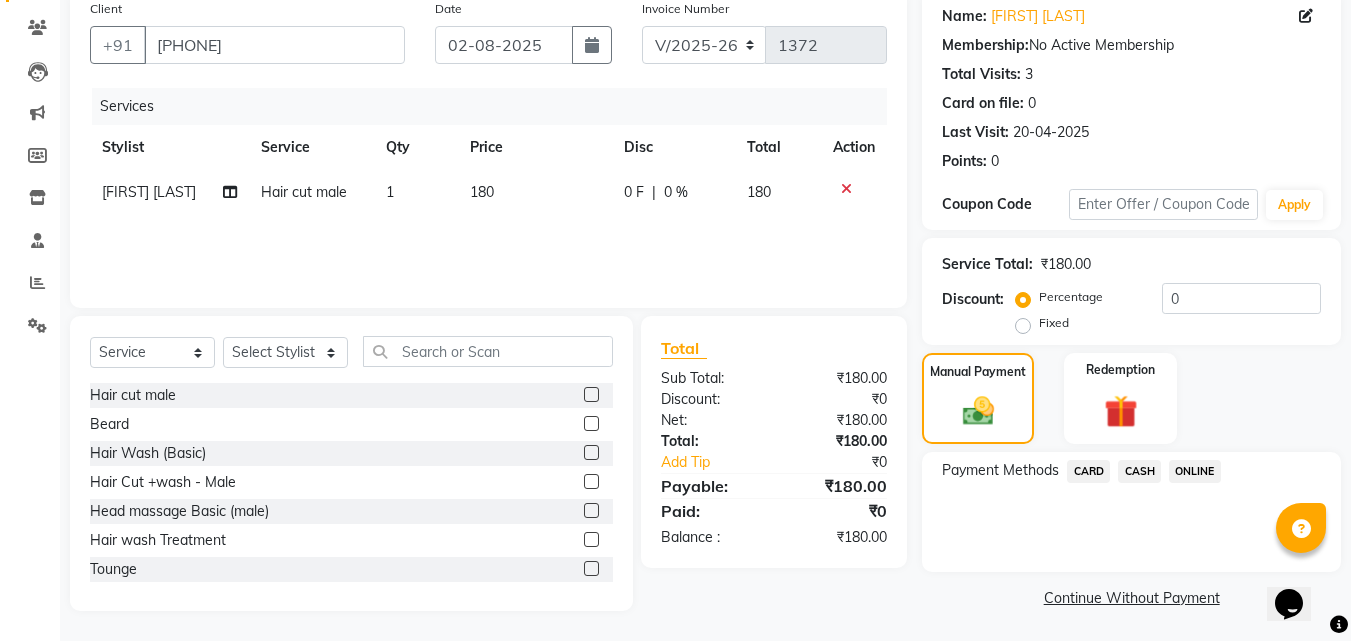 click on "ONLINE" 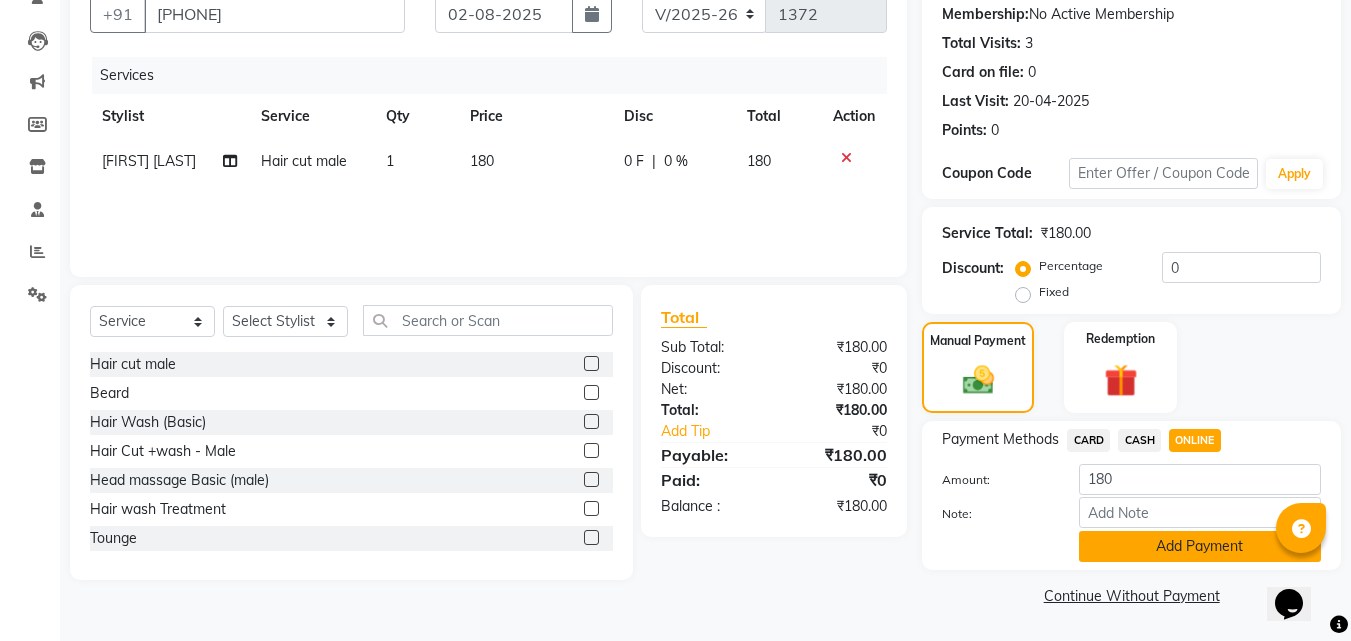 click on "Add Payment" 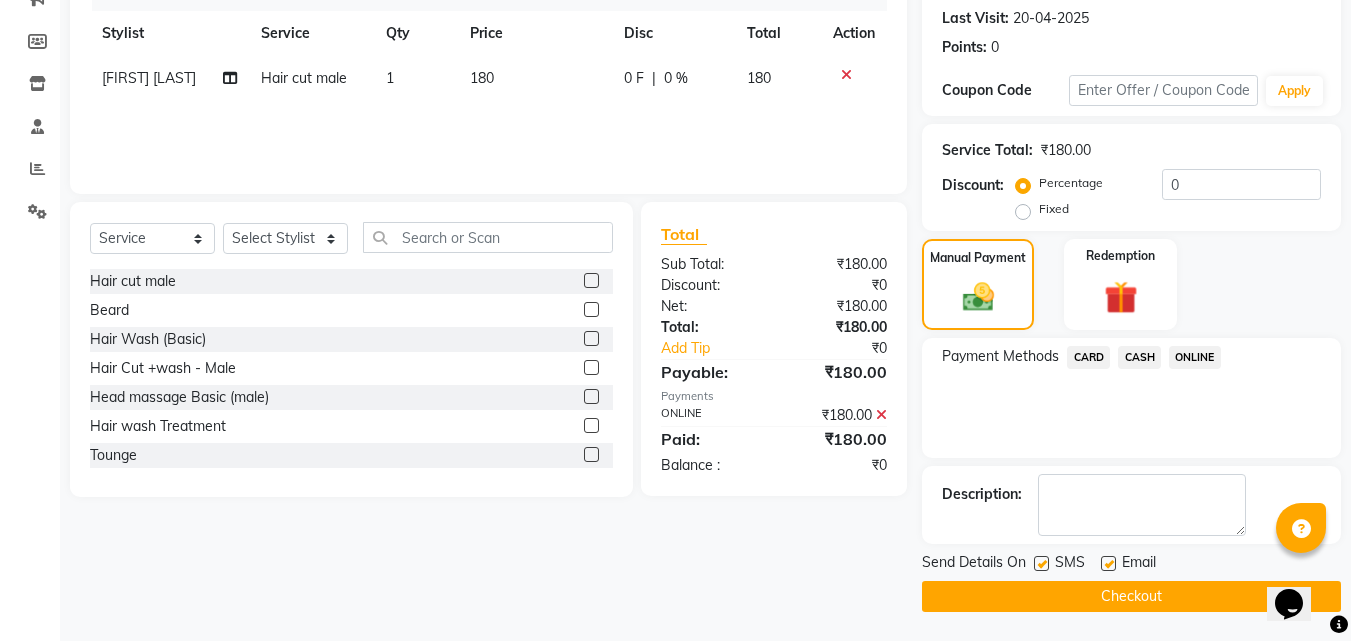 scroll, scrollTop: 275, scrollLeft: 0, axis: vertical 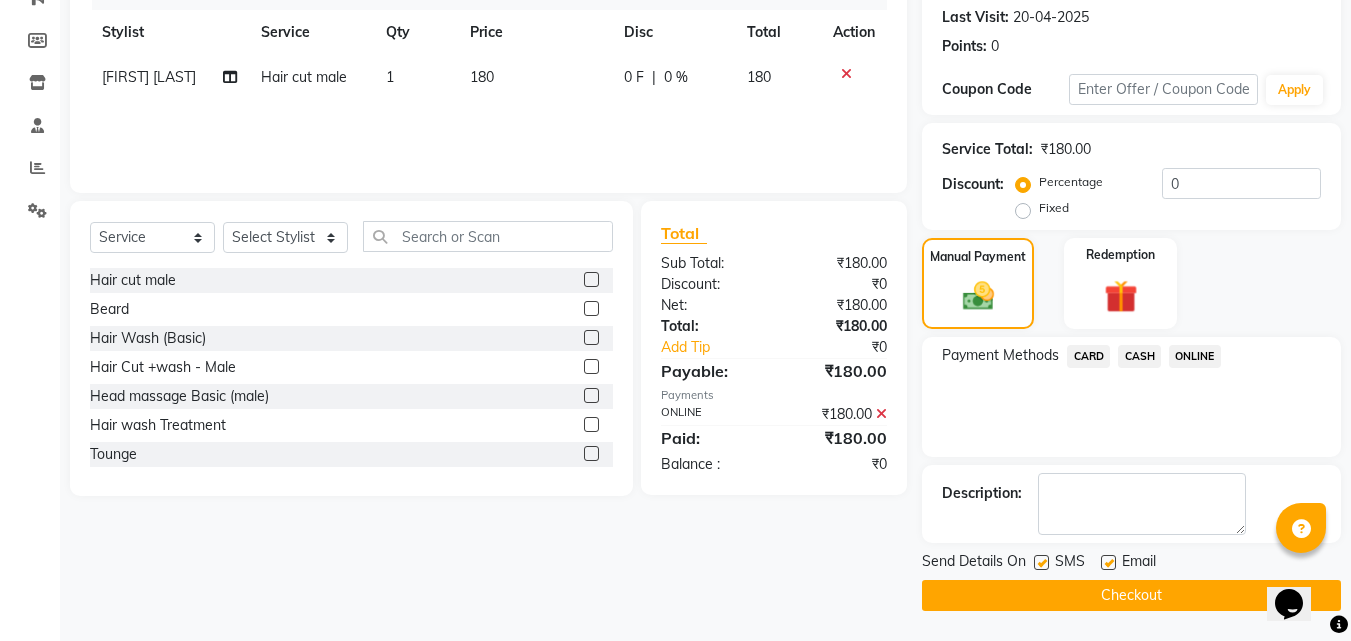 click on "Checkout" 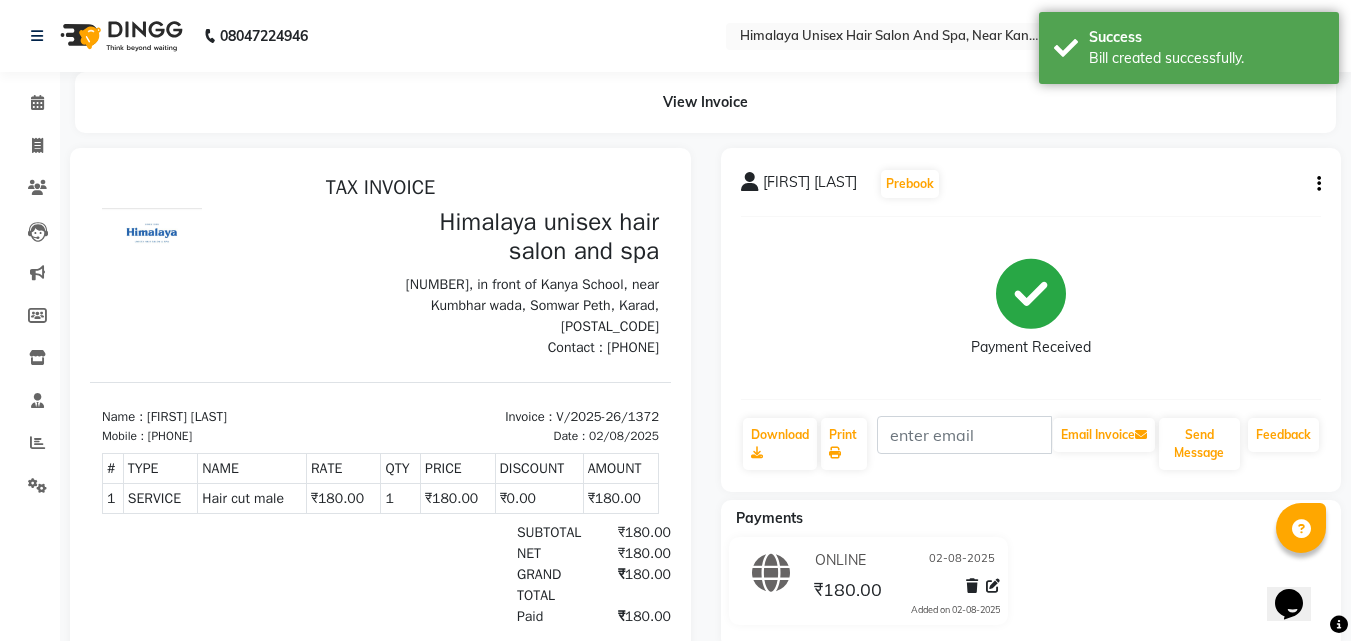 scroll, scrollTop: 0, scrollLeft: 0, axis: both 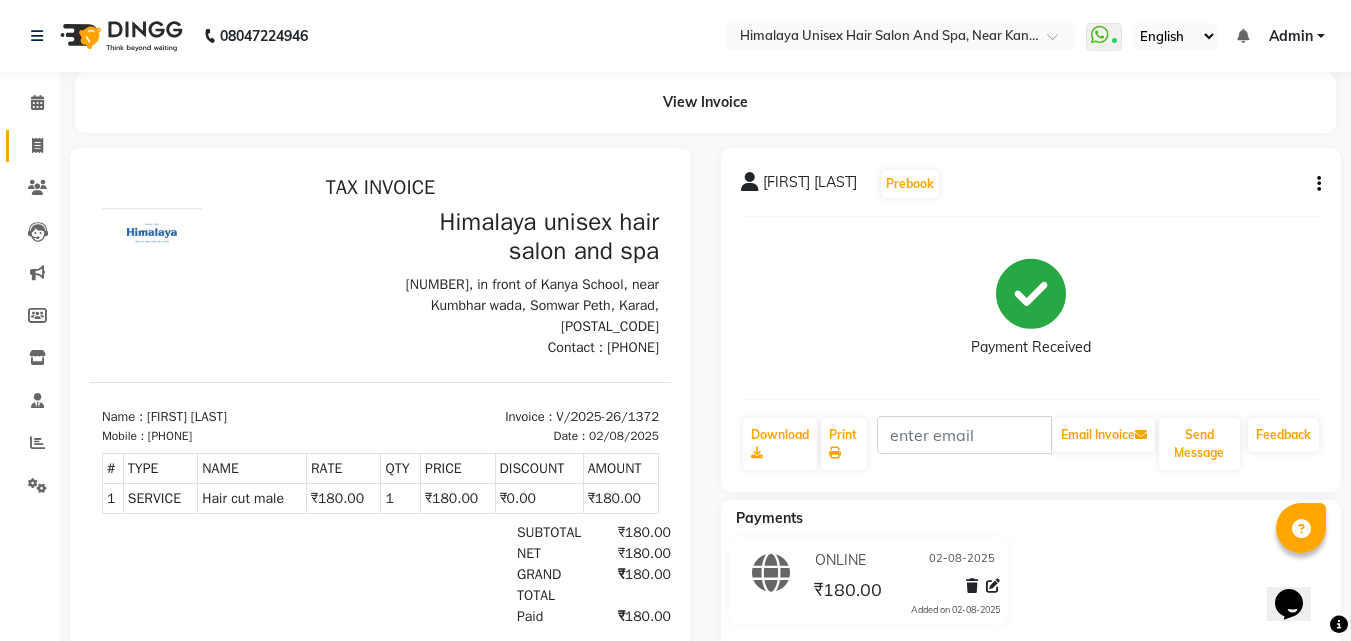 click 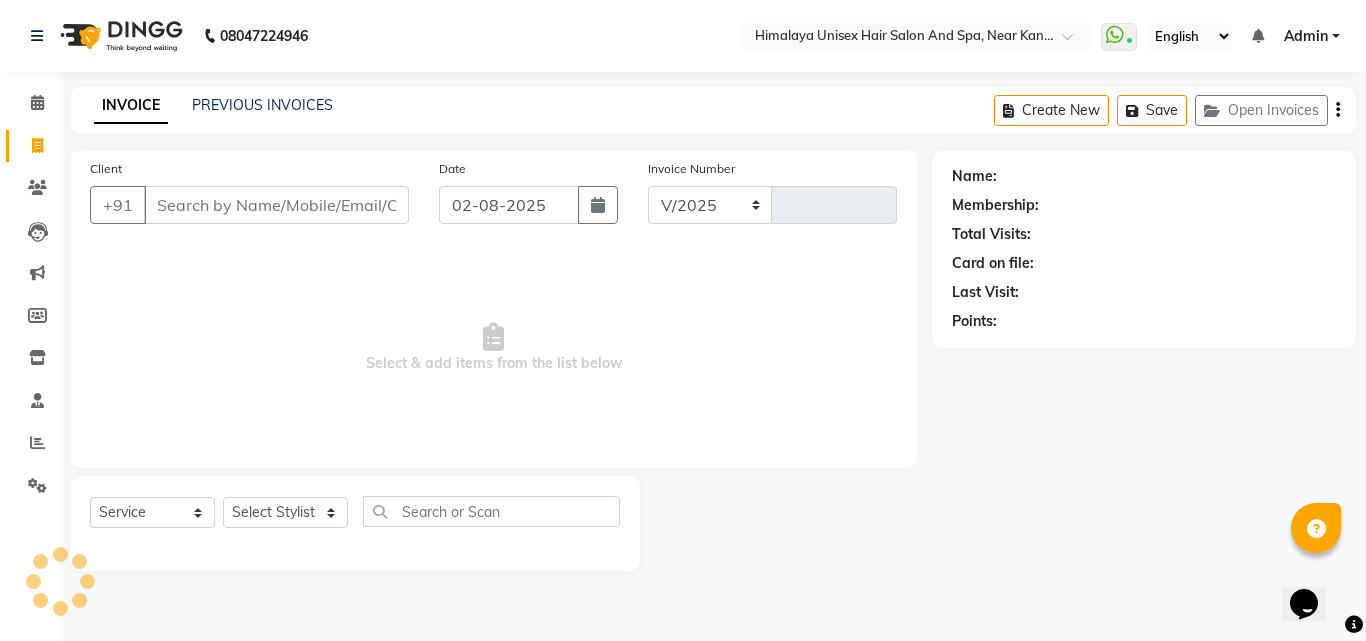 select on "4594" 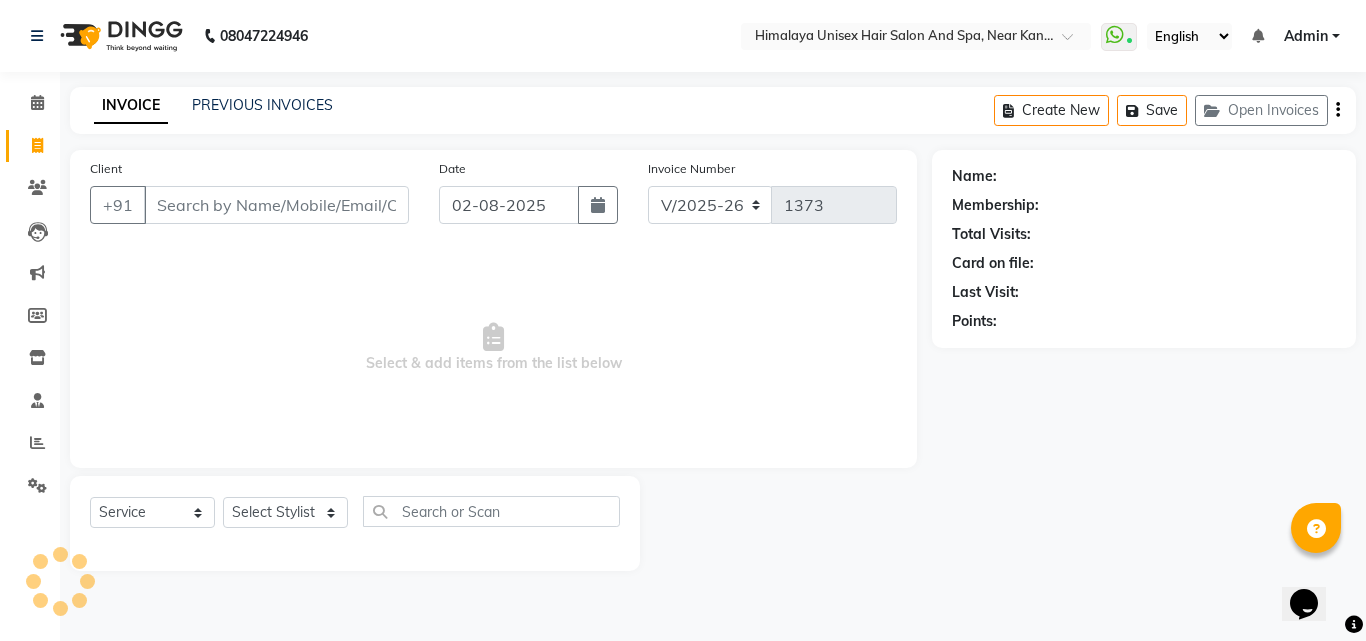 click on "Client" at bounding box center (276, 205) 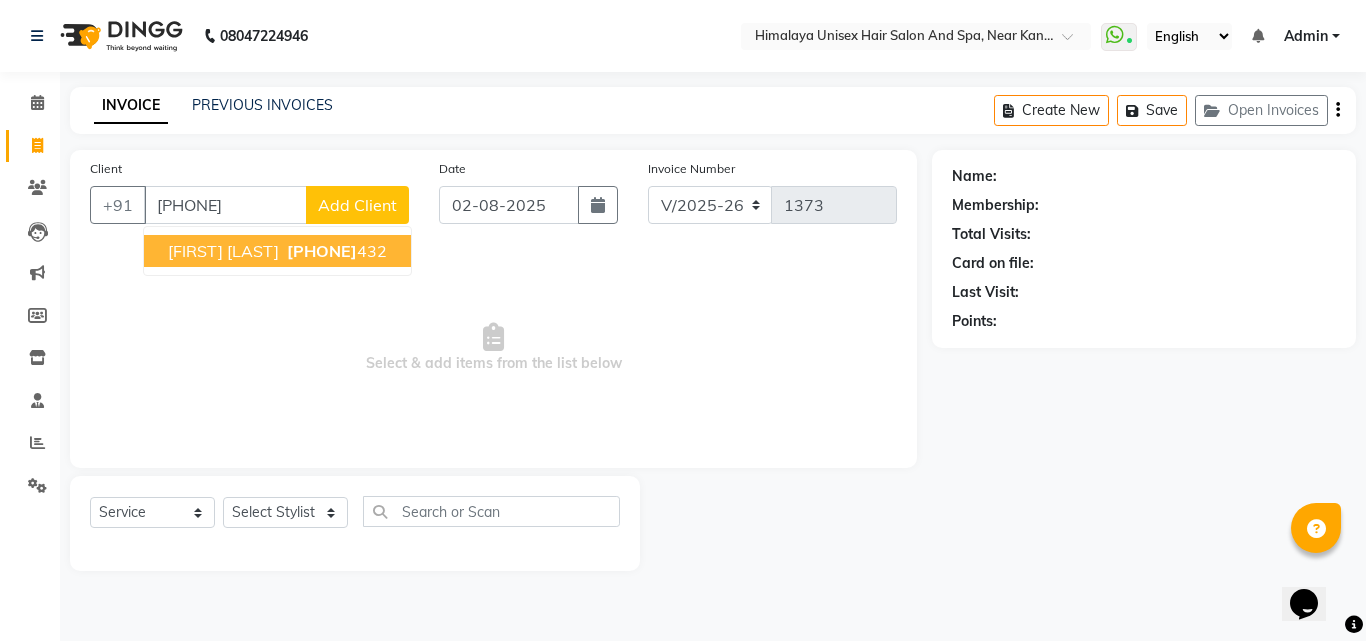 click on "[FIRST] [LAST]" at bounding box center [223, 251] 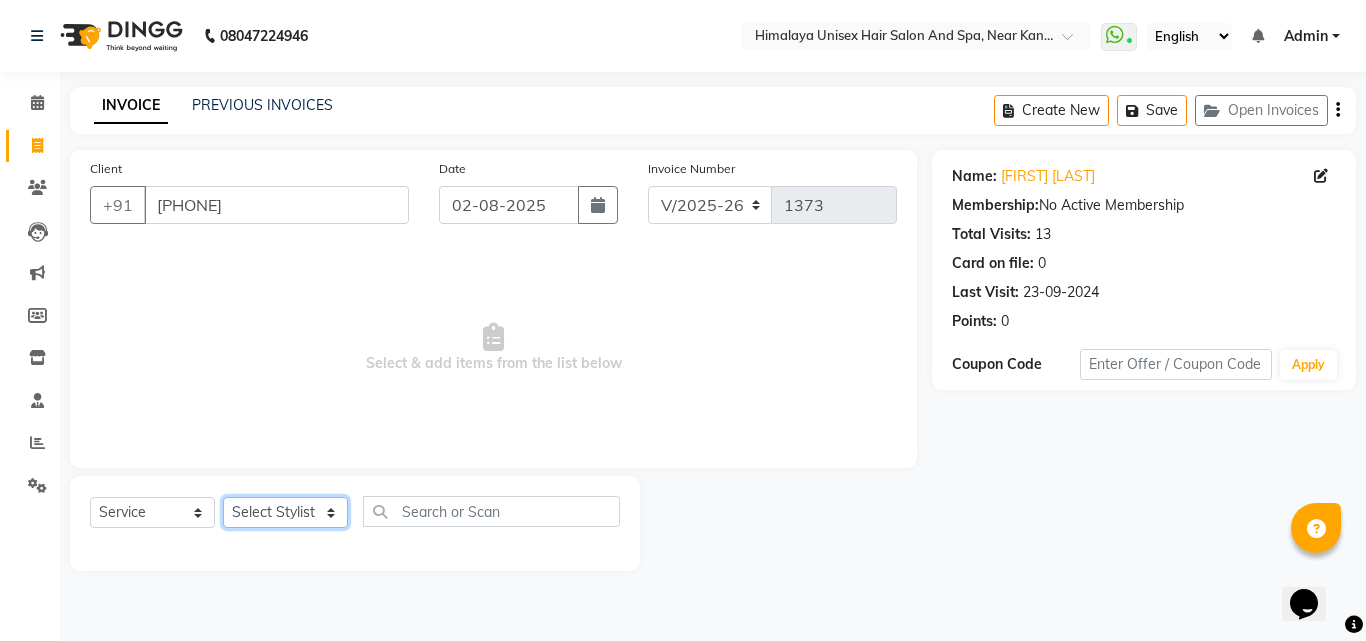 drag, startPoint x: 250, startPoint y: 519, endPoint x: 259, endPoint y: 506, distance: 15.811388 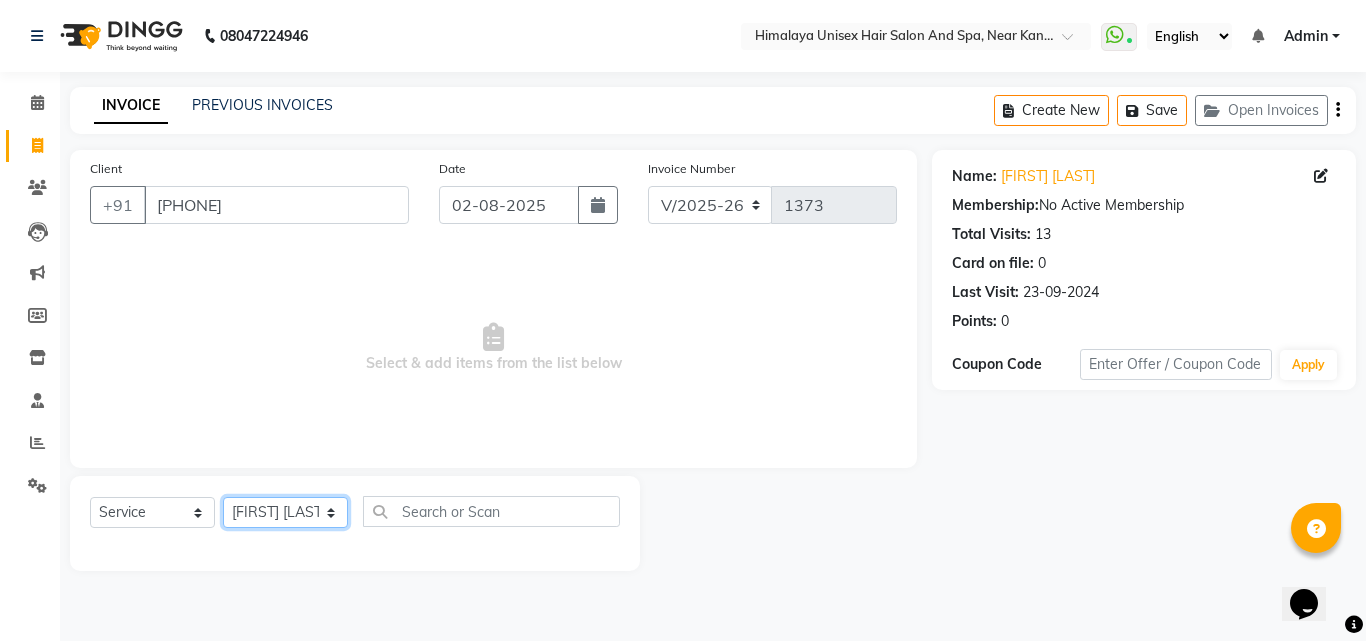 click on "Select Stylist [FIRST] [LAST] [FIRST] [LAST] [FIRST] [LAST] [FIRST] [LAST] [FIRST] [LAST] [FIRST] [LAST] [FIRST] [LAST] [FIRST] [LAST] [FIRST] [LAST]" 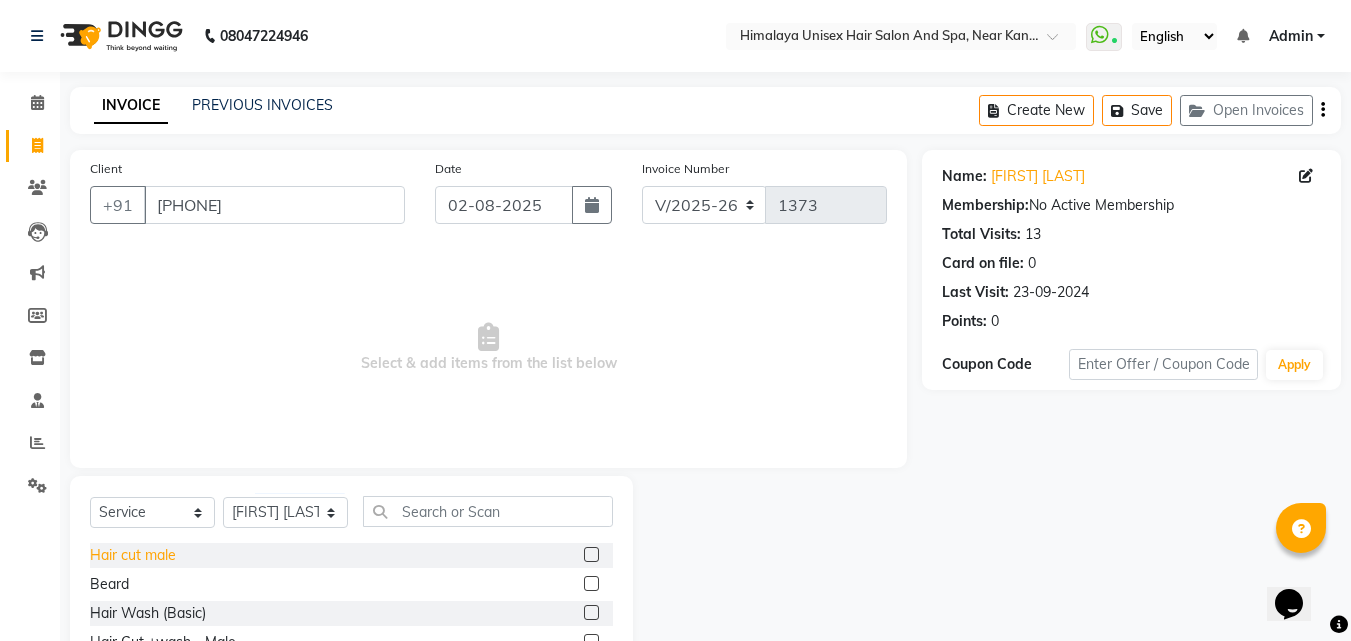 click on "Hair cut male" 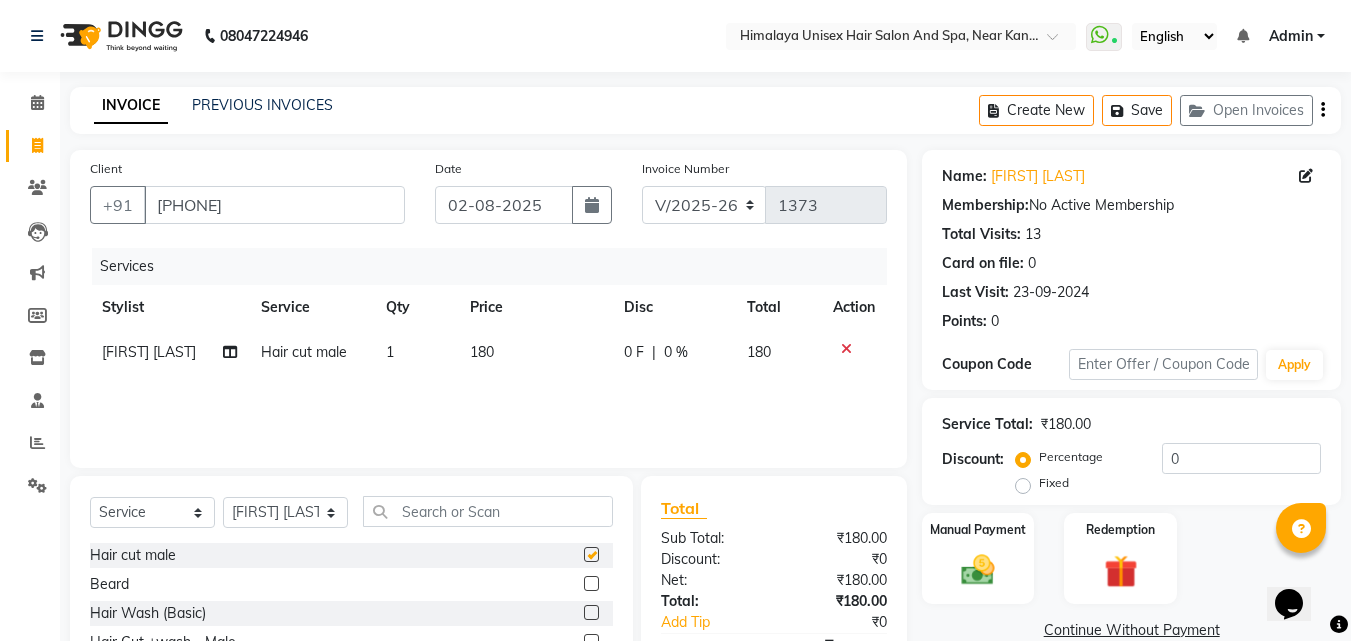 checkbox on "false" 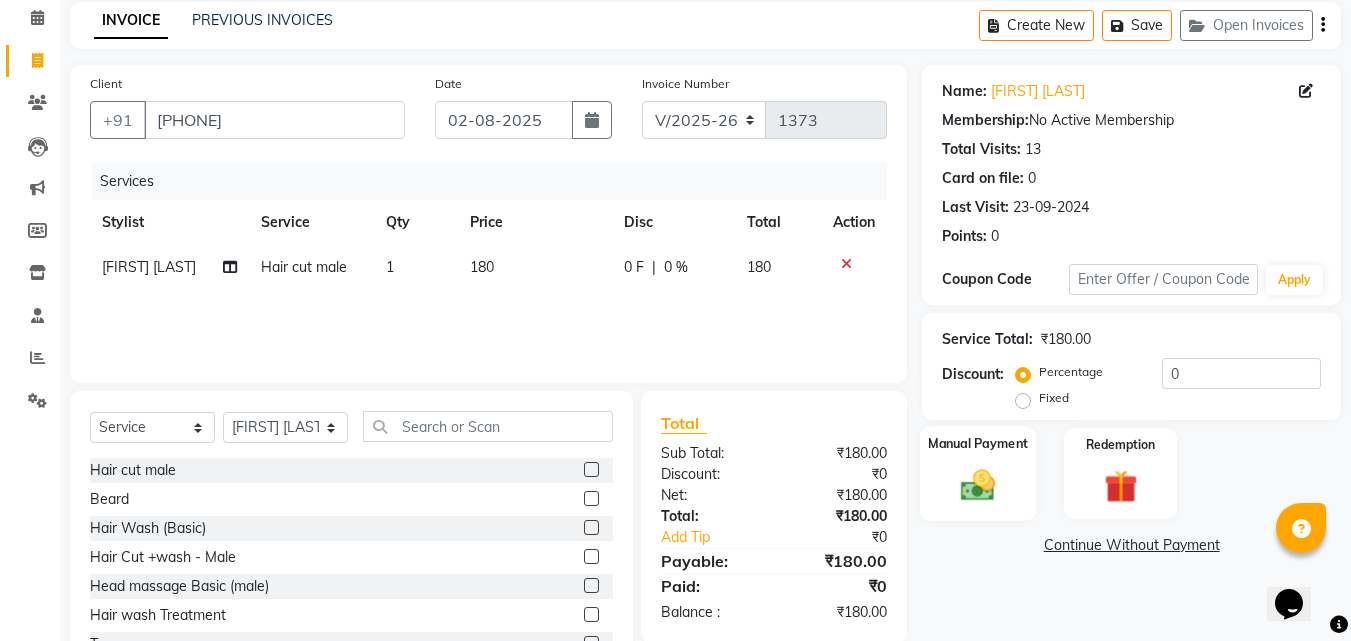scroll, scrollTop: 160, scrollLeft: 0, axis: vertical 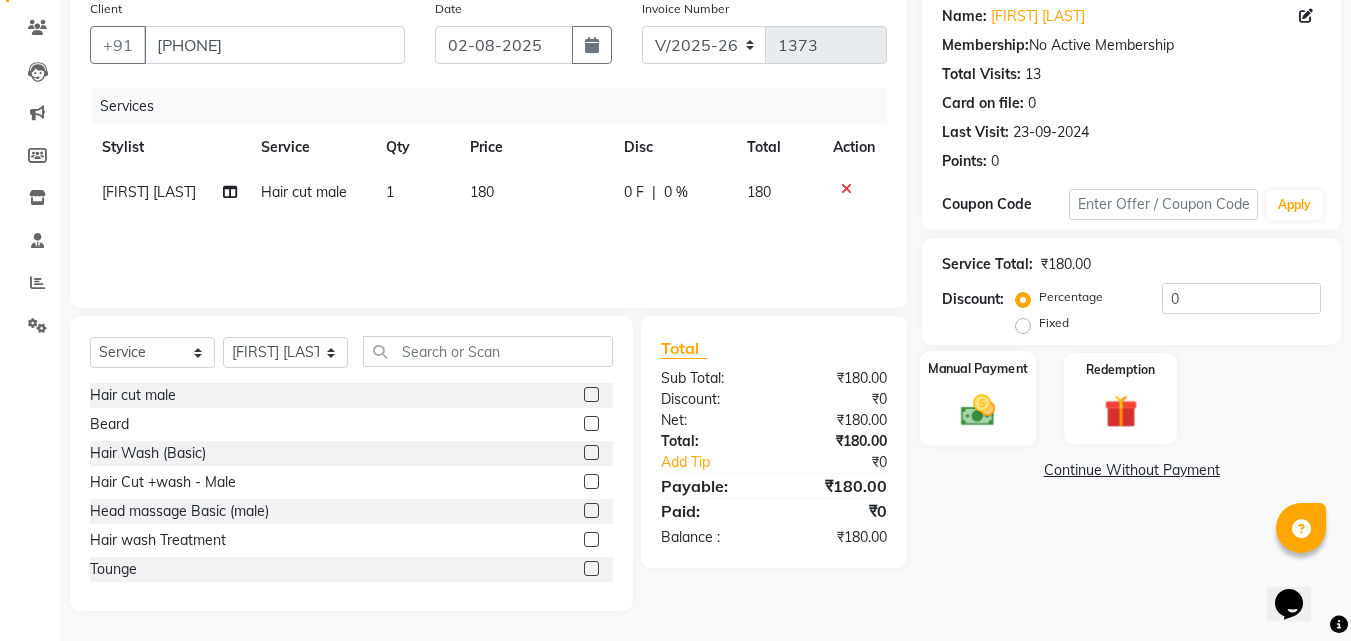 click 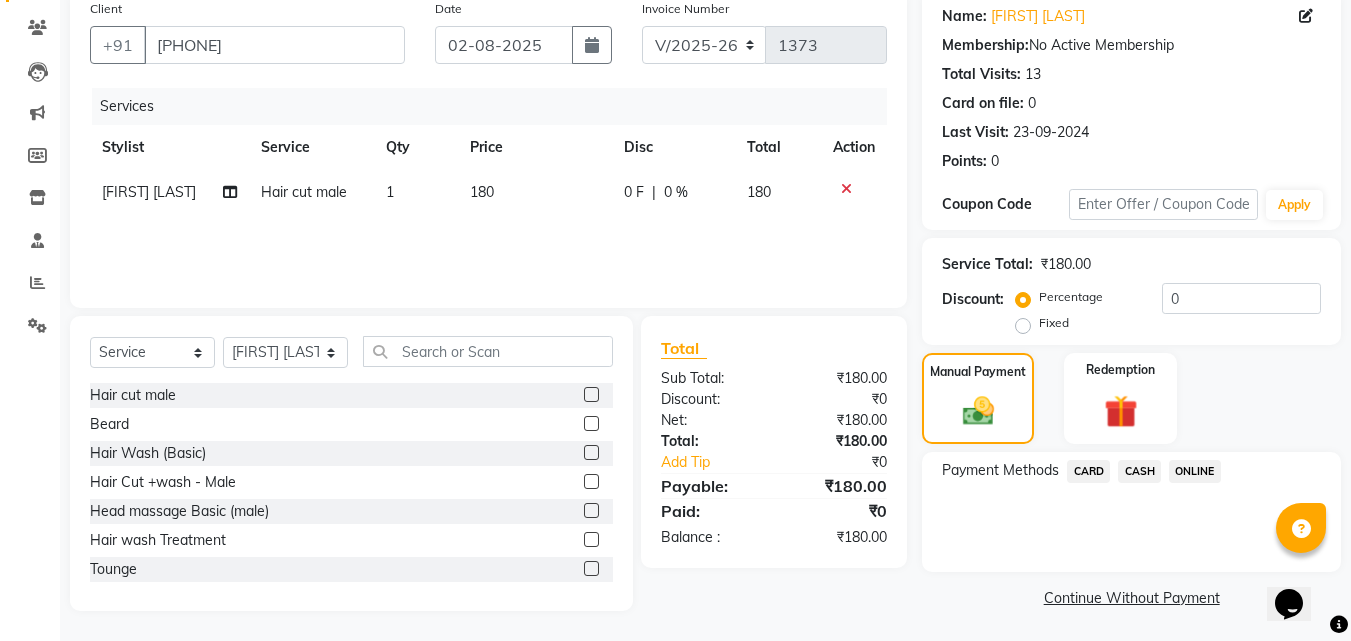 click on "ONLINE" 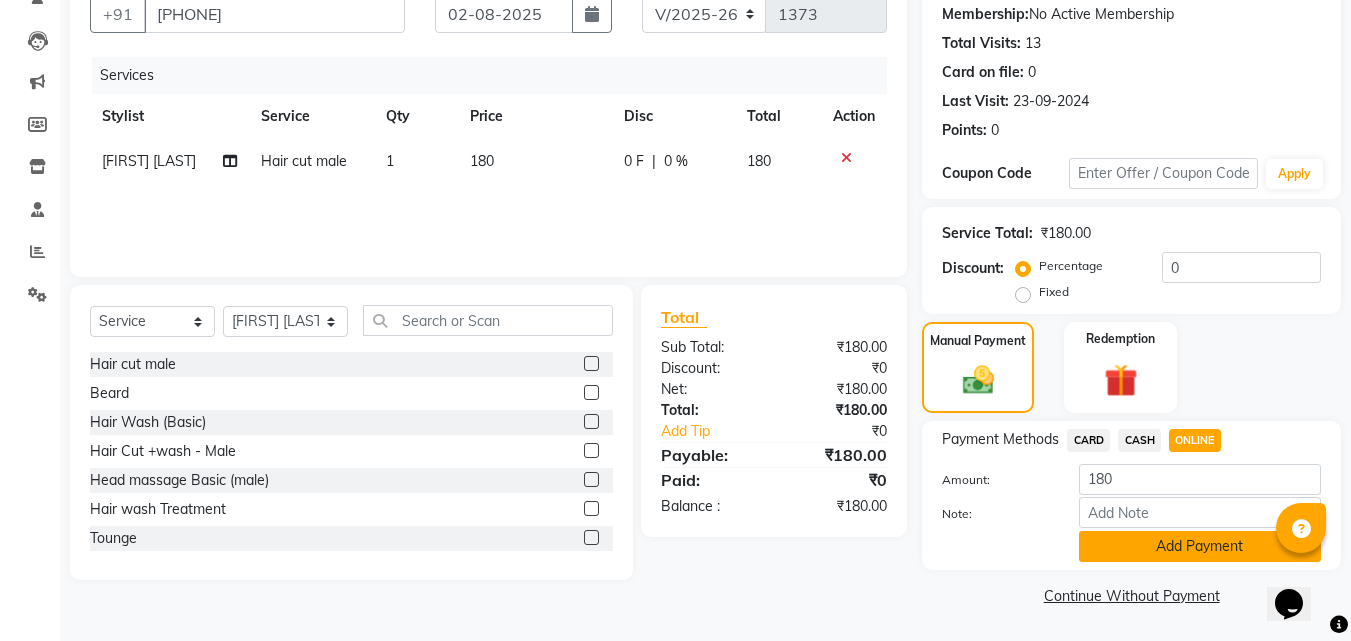 click on "Add Payment" 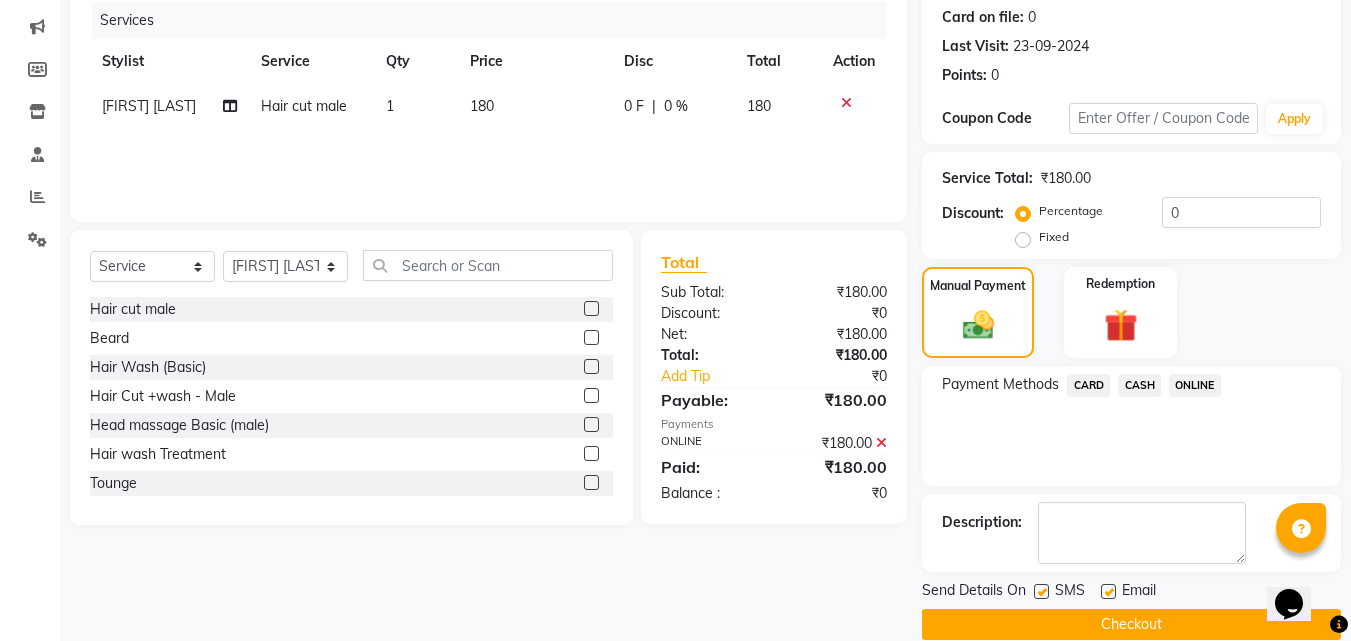 scroll, scrollTop: 275, scrollLeft: 0, axis: vertical 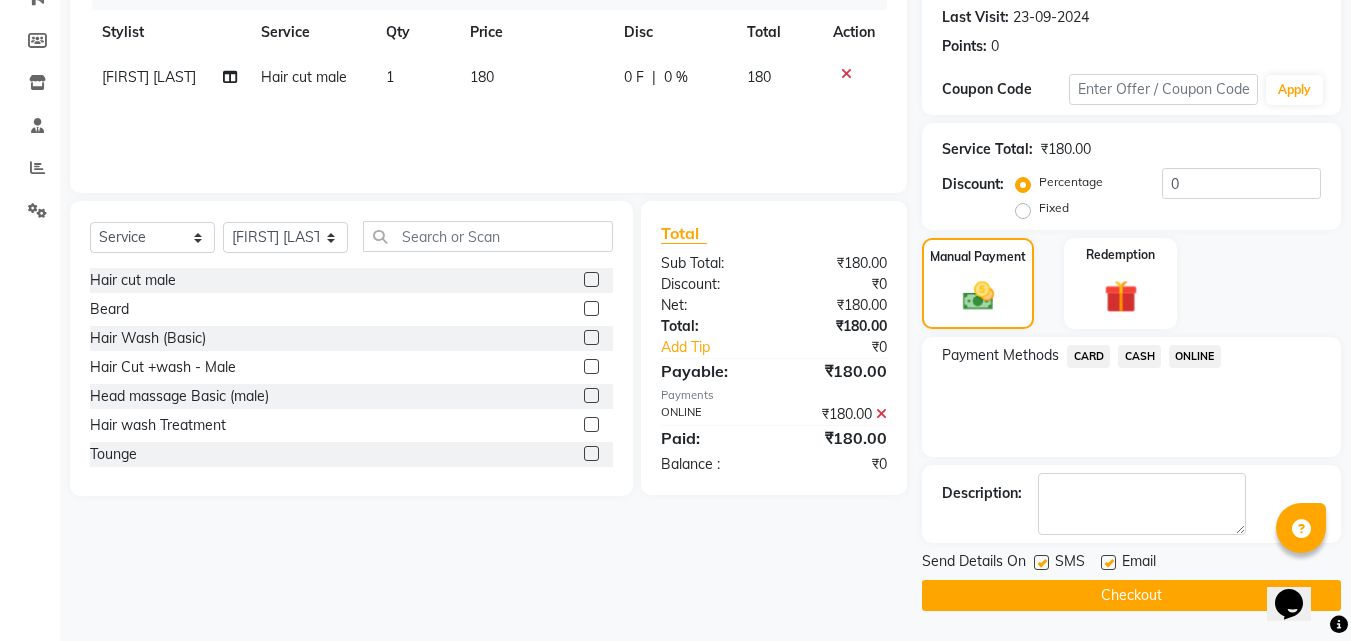 click on "Checkout" 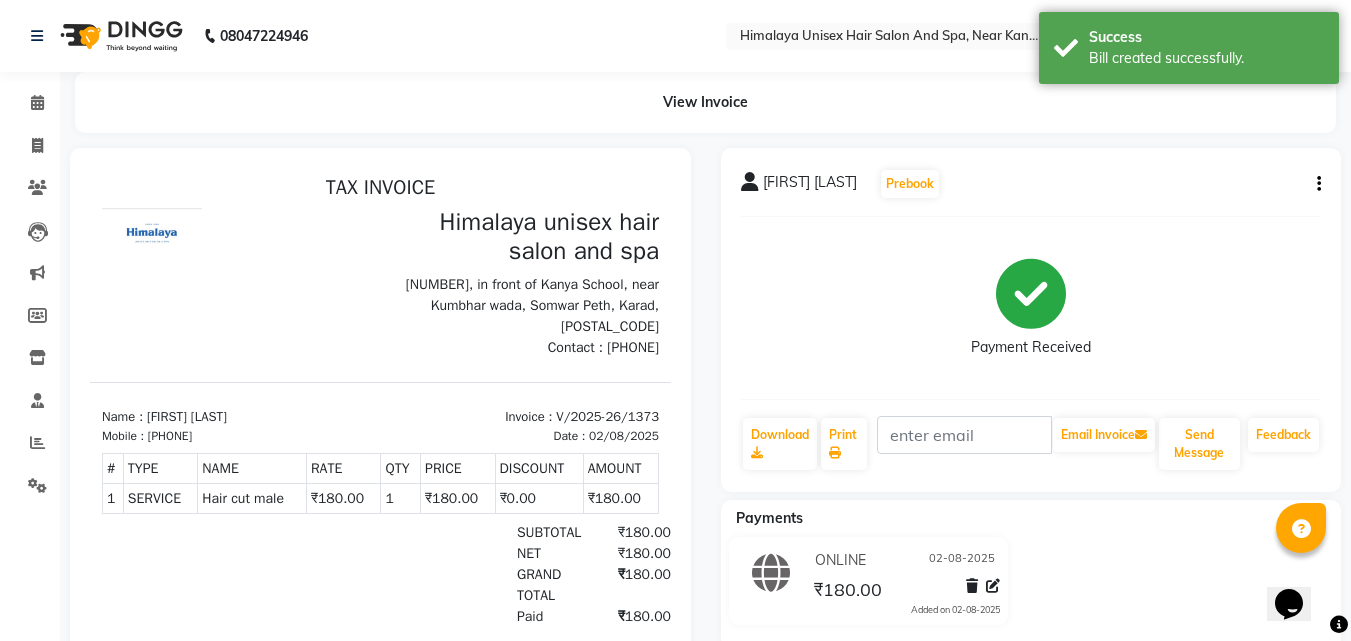 scroll, scrollTop: 0, scrollLeft: 0, axis: both 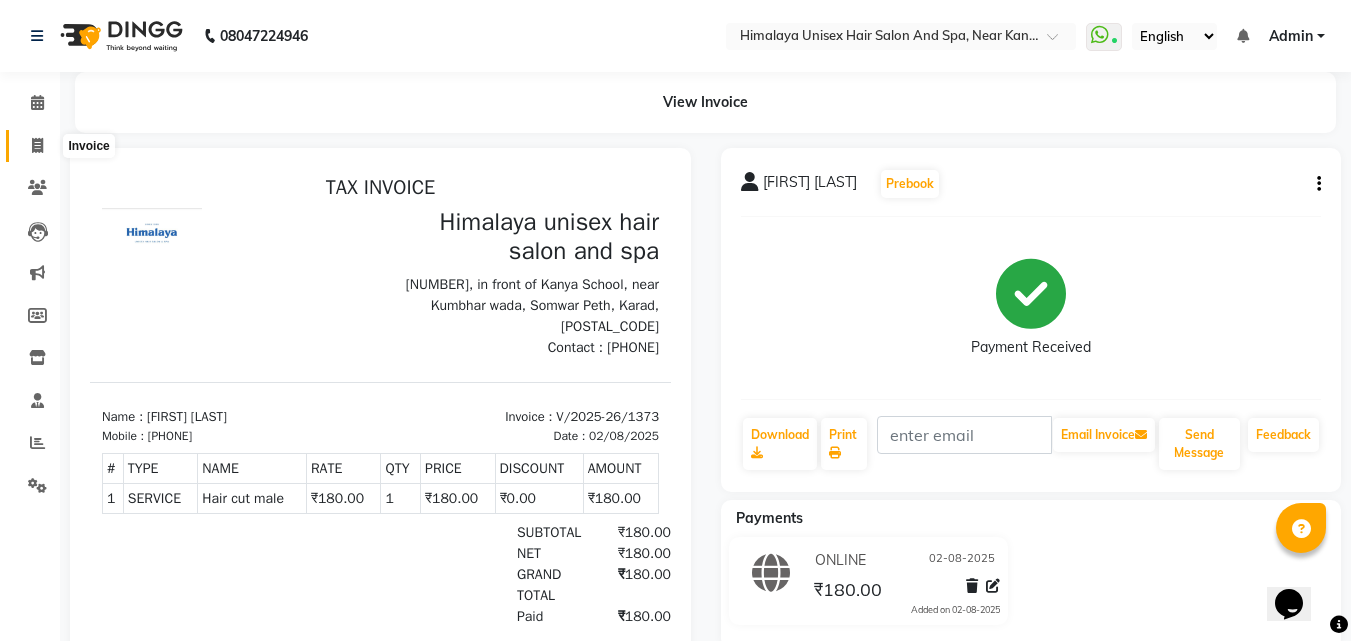 click 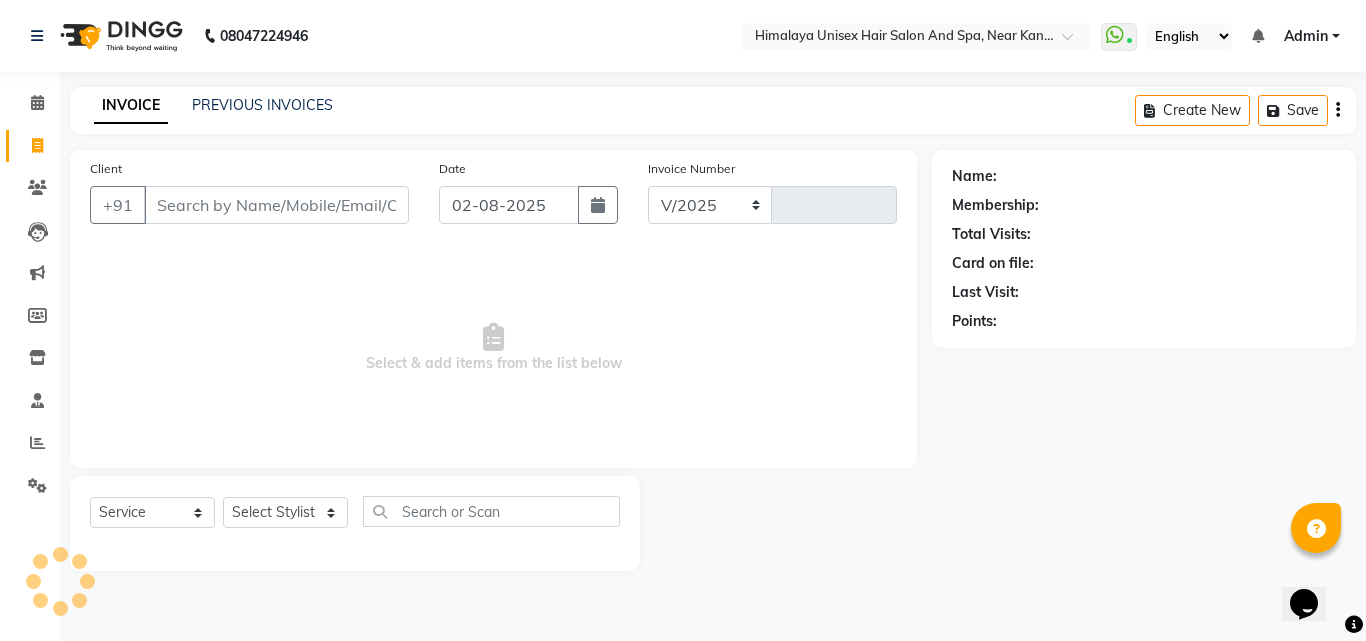 select on "4594" 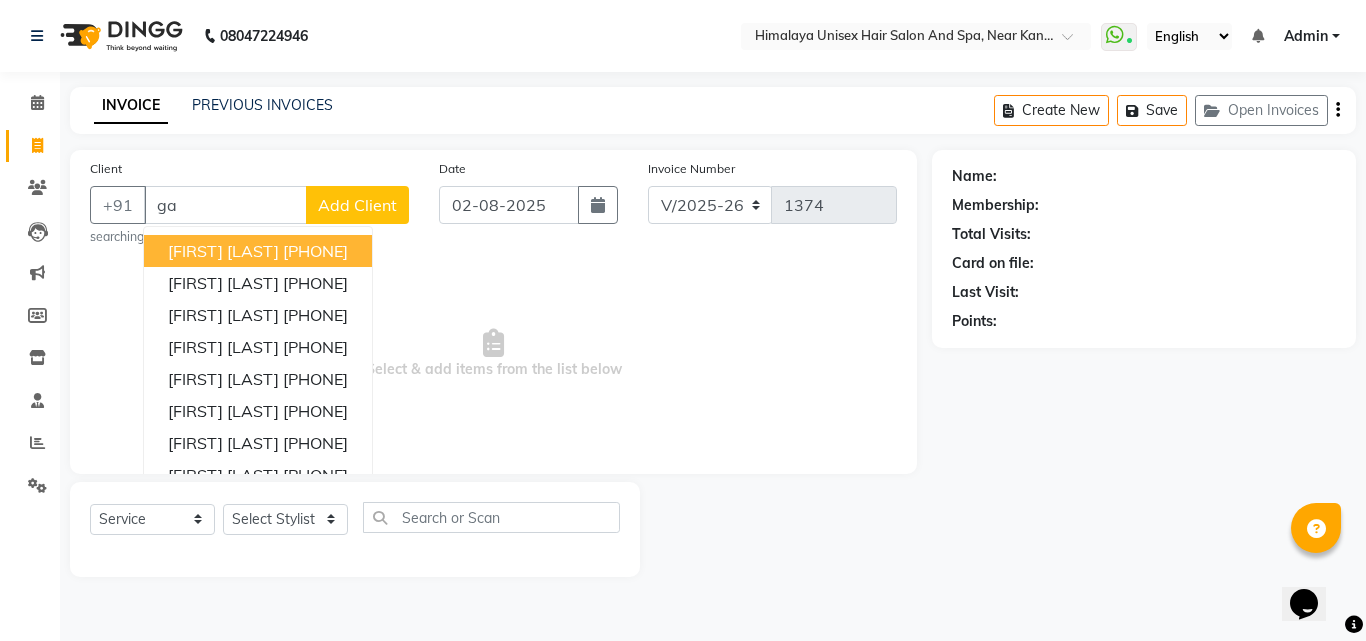 type on "g" 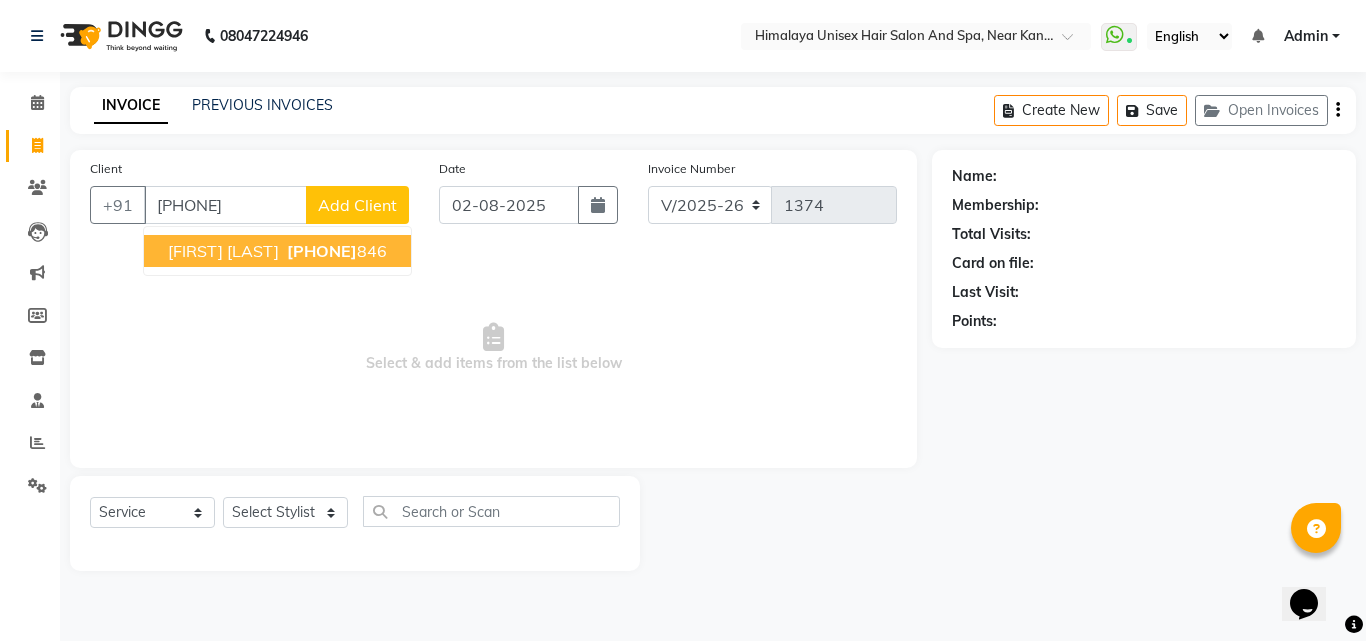 click on "[PHONE]" at bounding box center (322, 251) 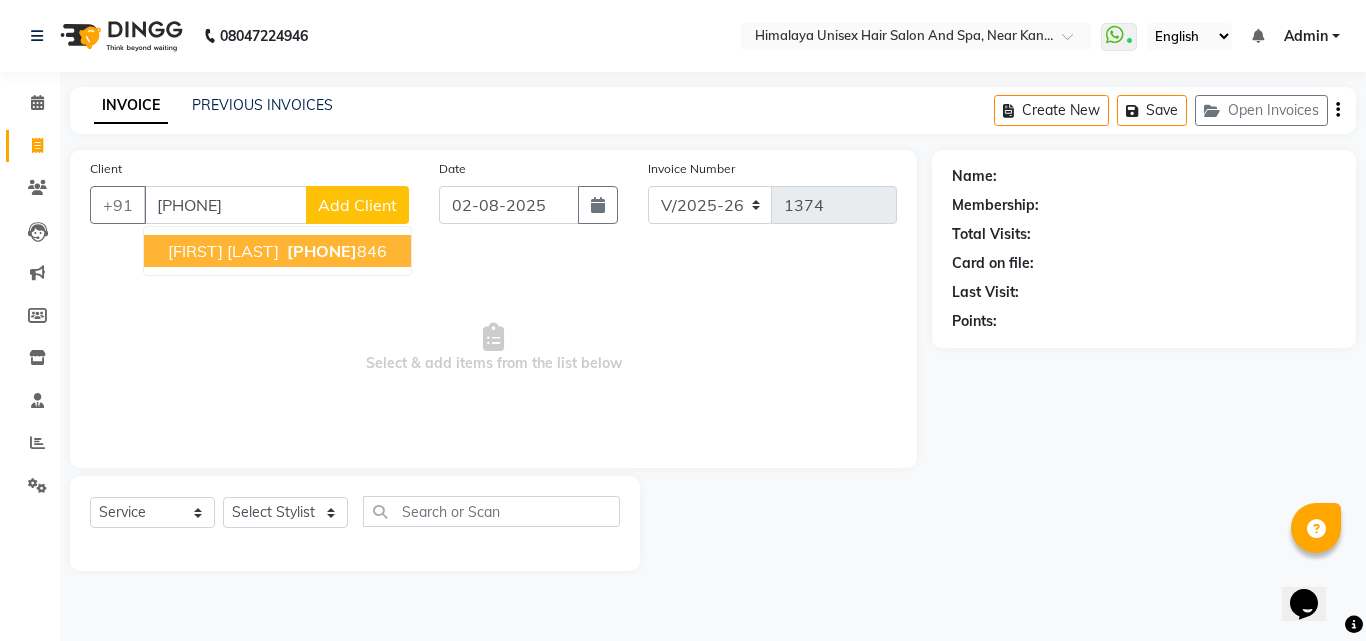 type on "[PHONE]" 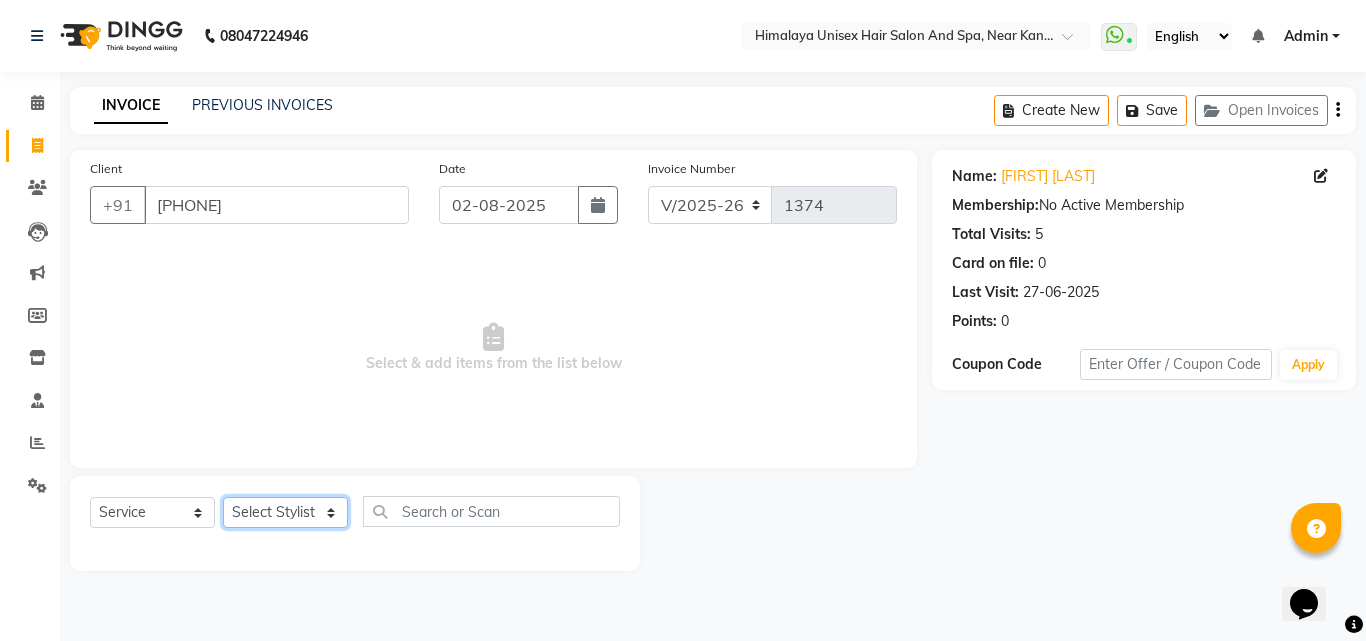 drag, startPoint x: 298, startPoint y: 509, endPoint x: 298, endPoint y: 497, distance: 12 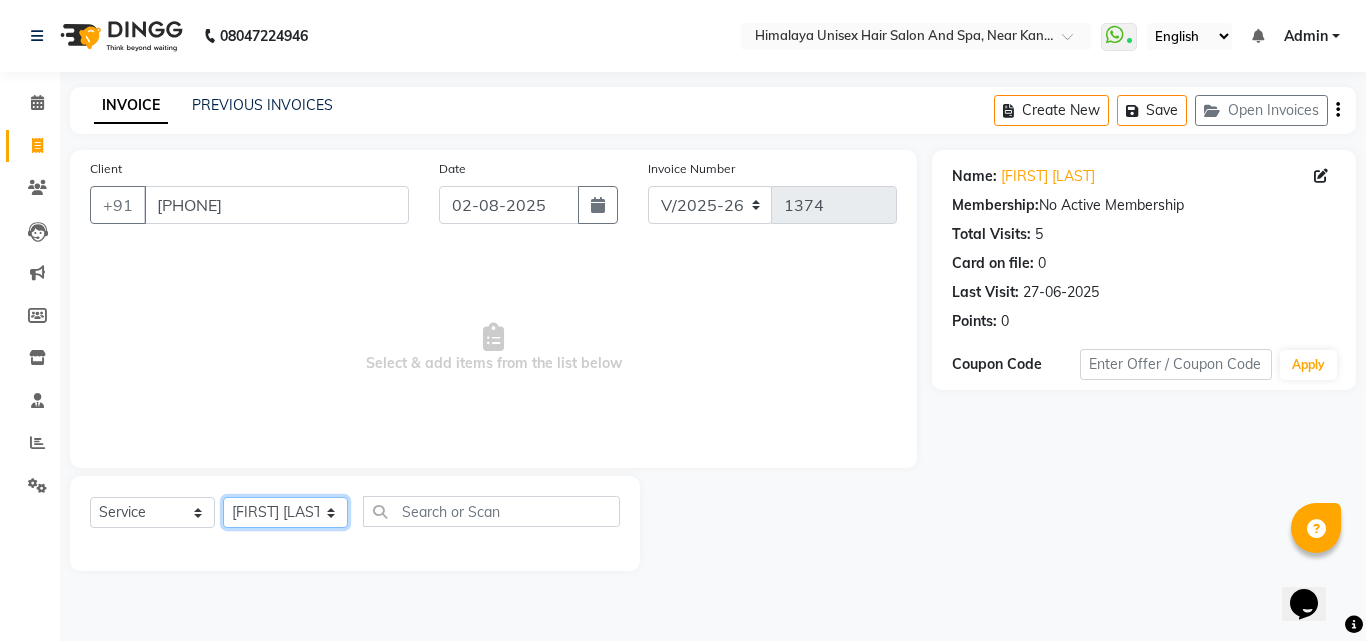 click on "Select Stylist [FIRST] [LAST] [FIRST] [LAST] [FIRST] [LAST] [FIRST] [LAST] [FIRST] [LAST] [FIRST] [LAST] [FIRST] [LAST] [FIRST] [LAST] [FIRST] [LAST]" 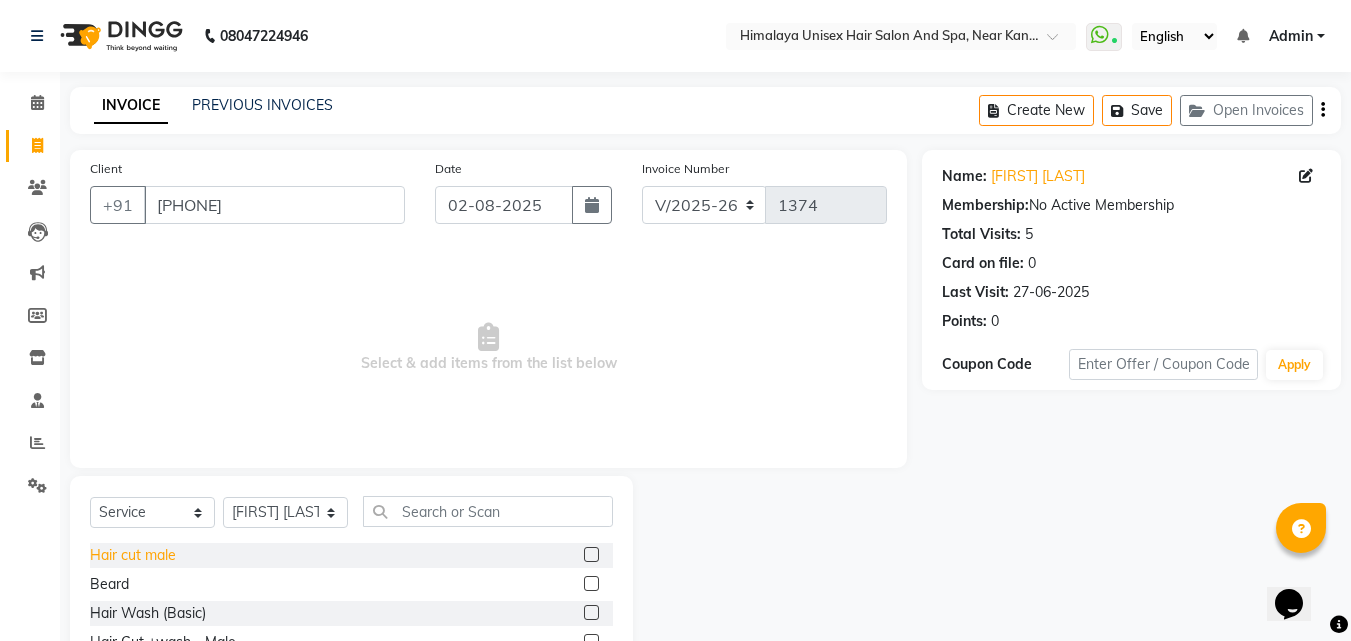 click on "Hair cut male" 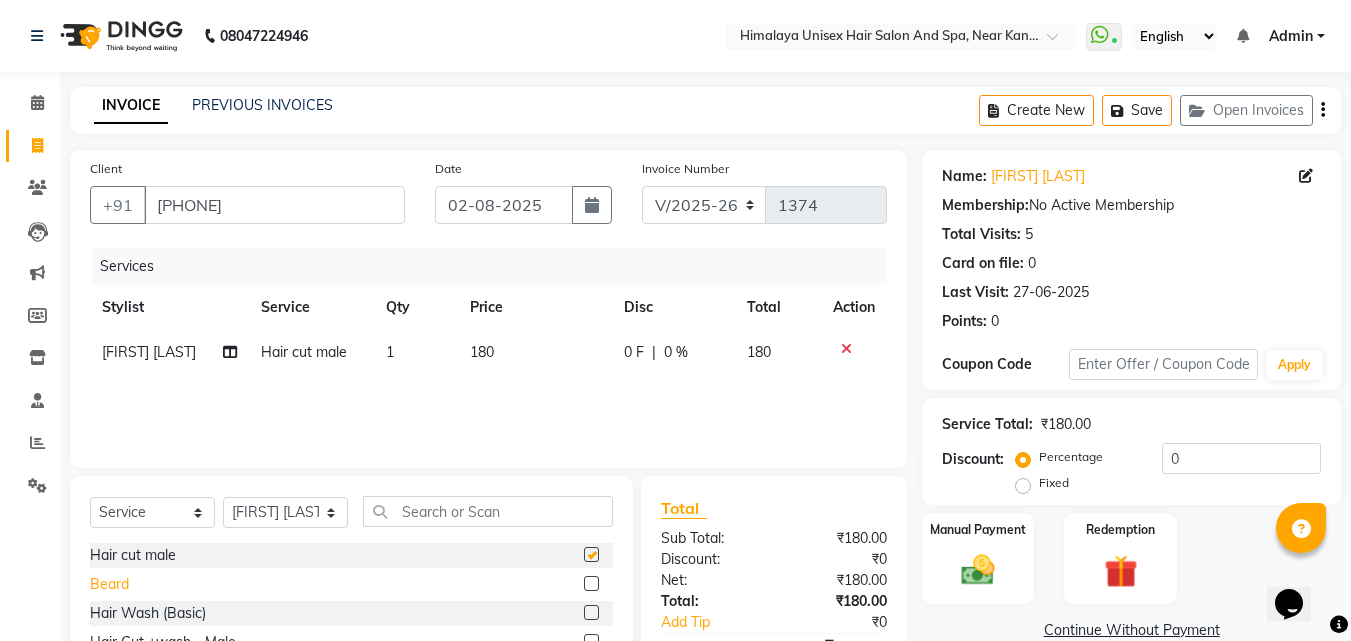 checkbox on "false" 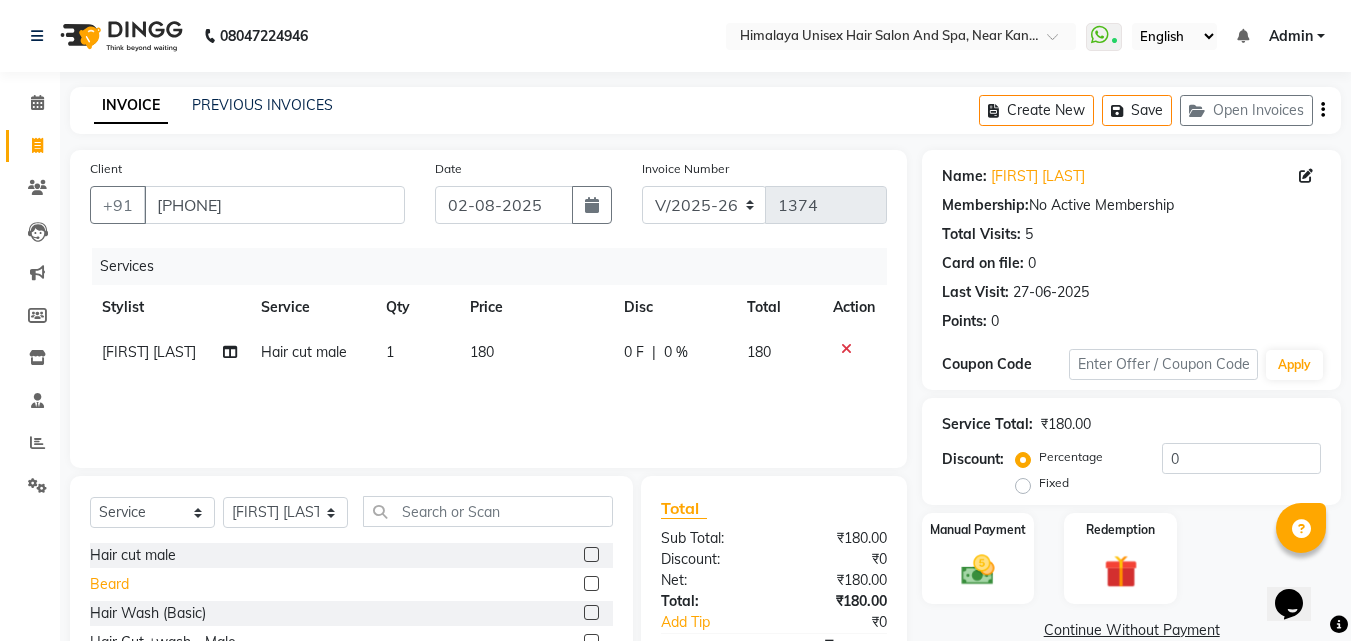 click on "Beard" 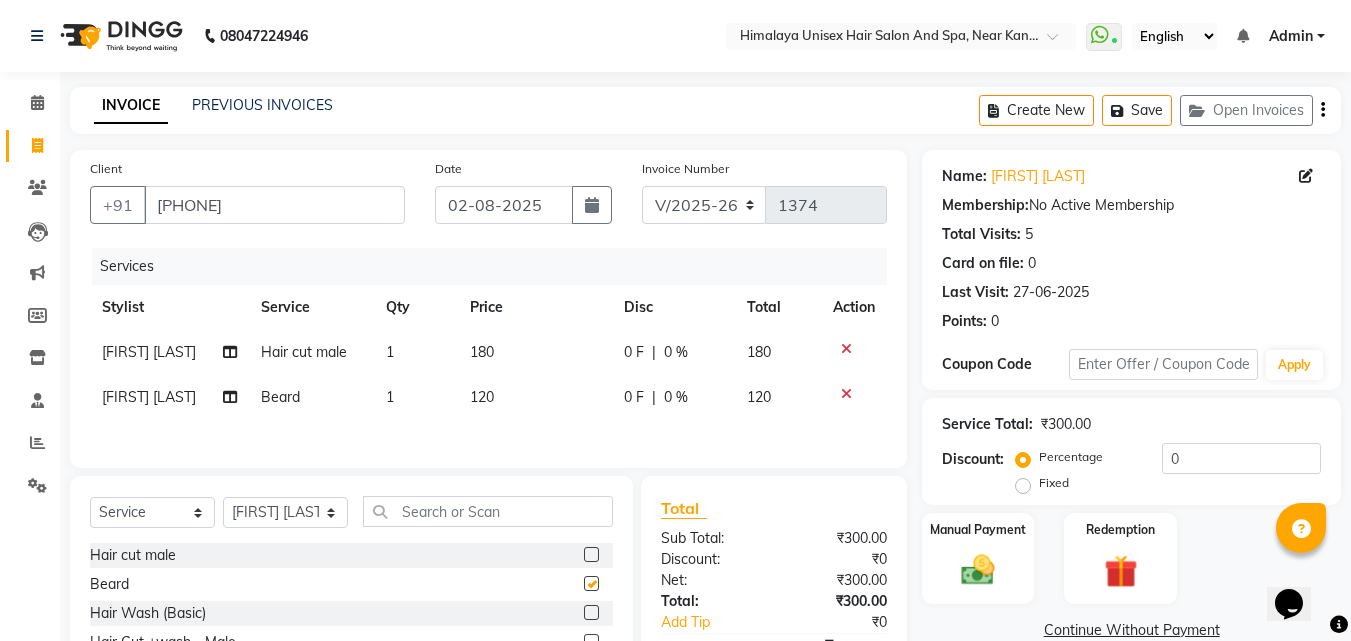 checkbox on "false" 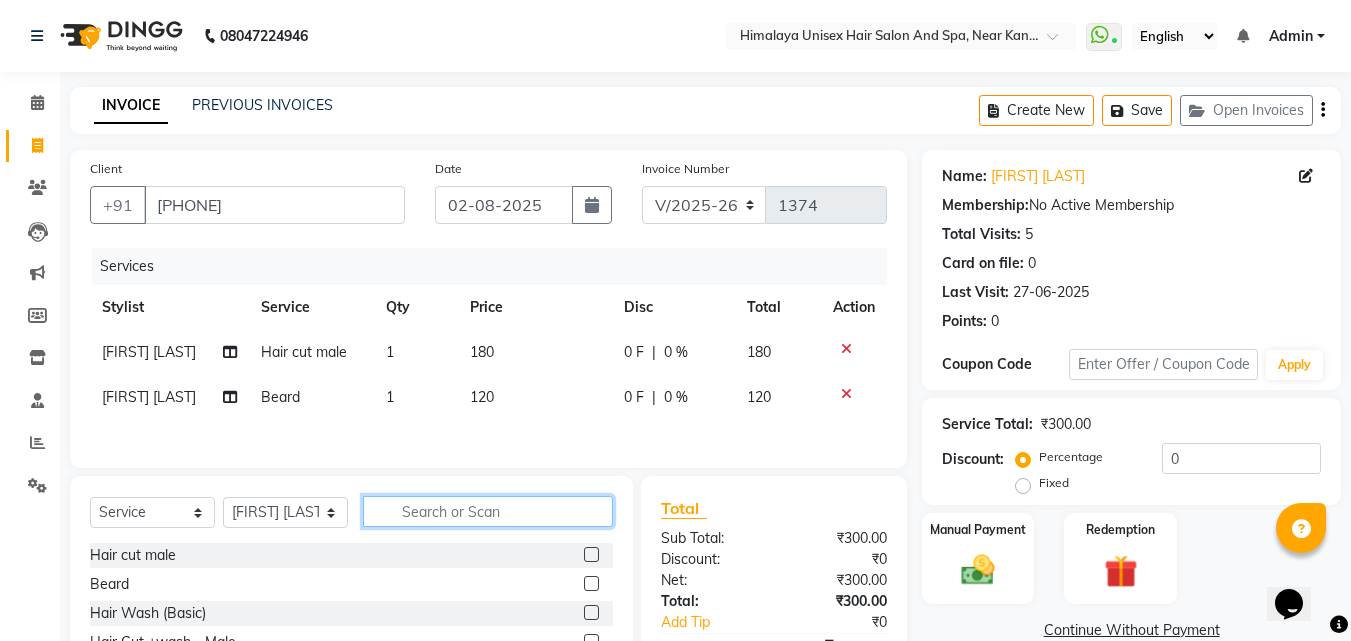 click 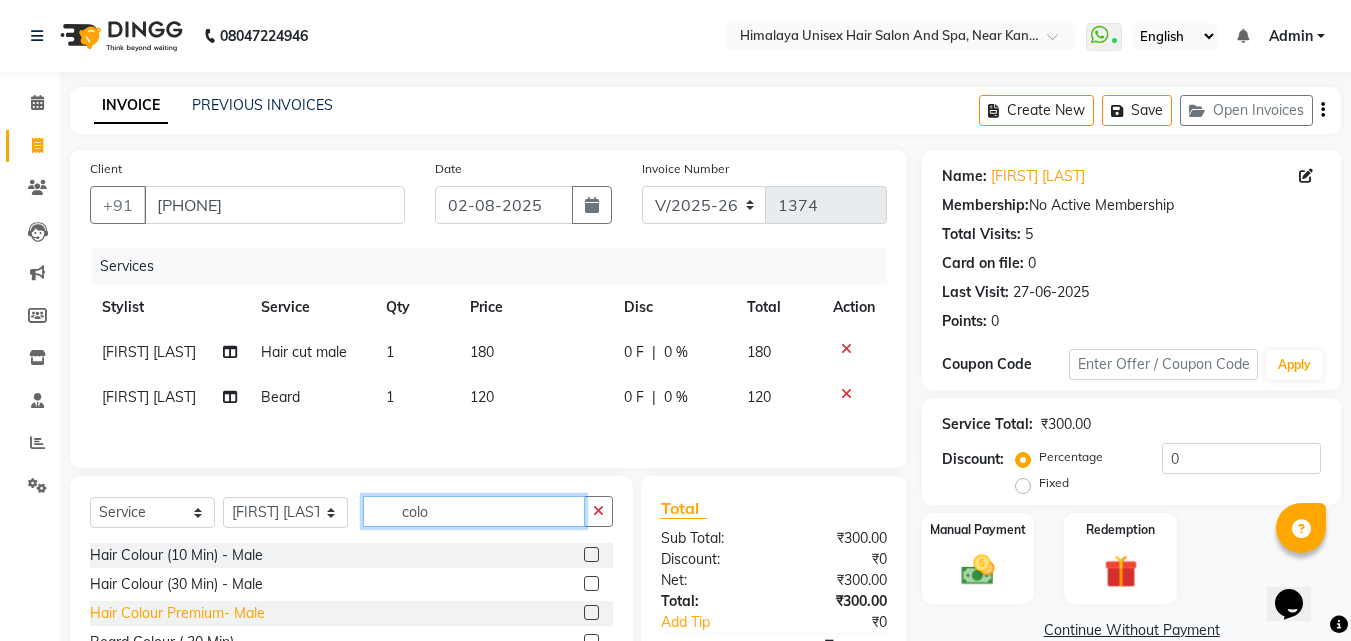 type on "colo" 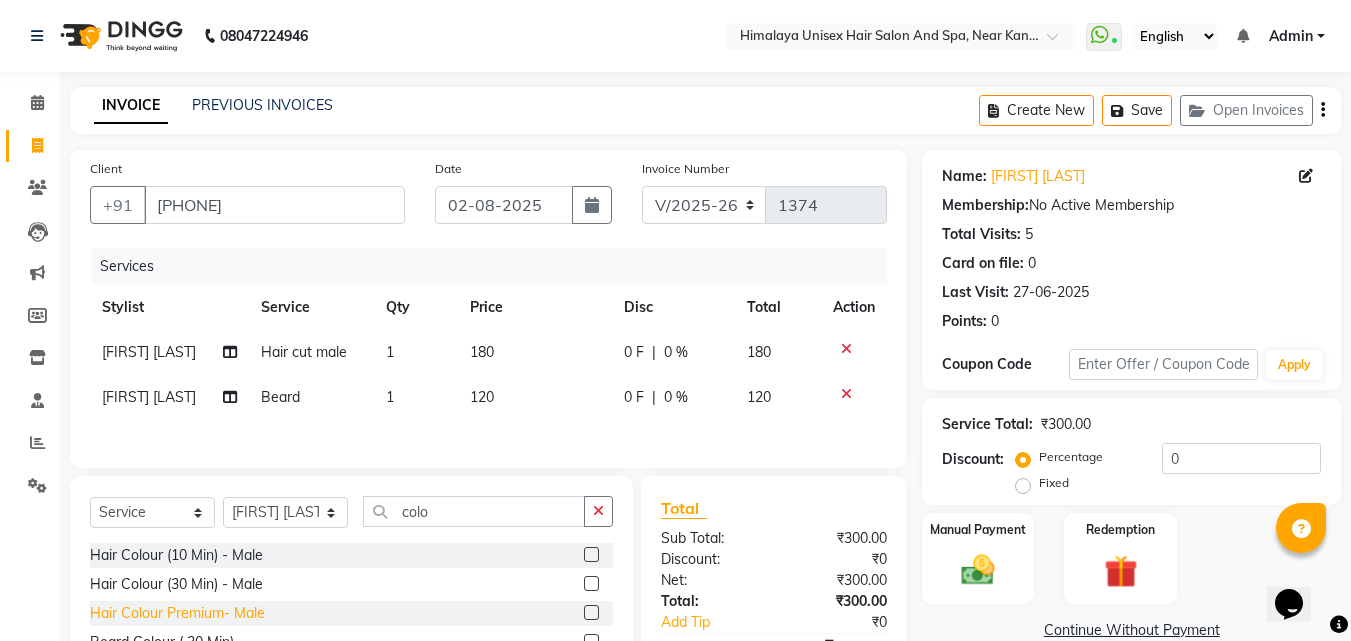 click on "Hair Colour Premium- Male" 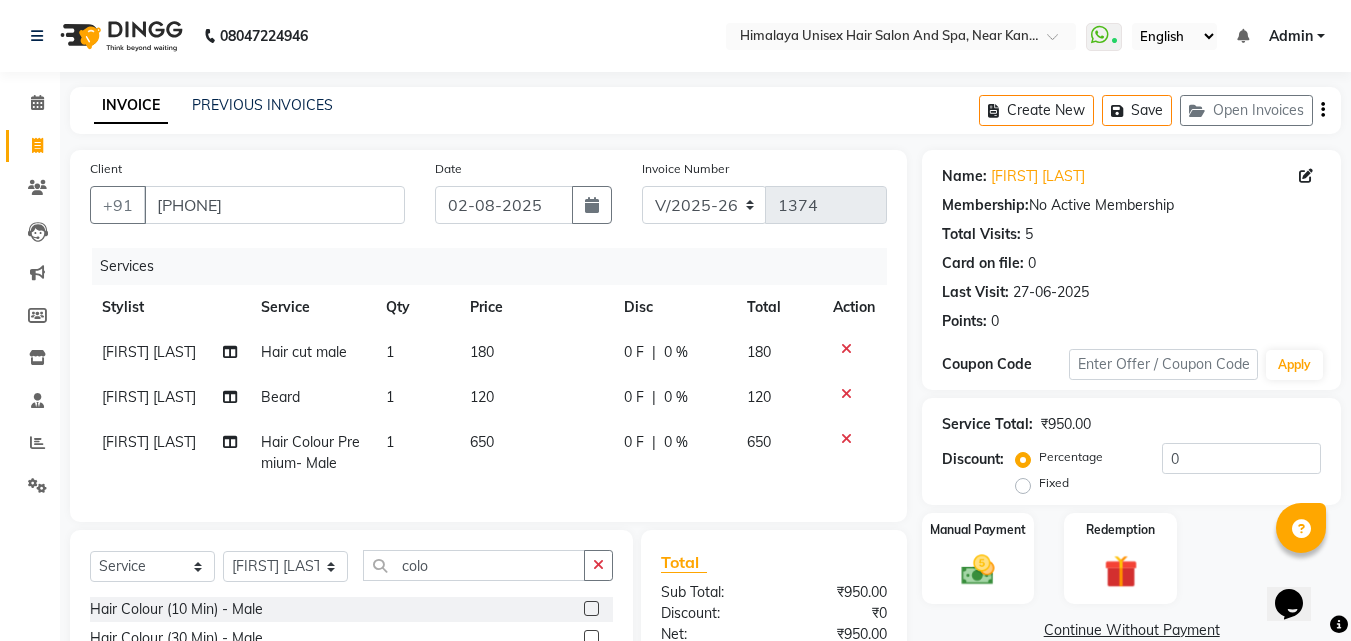 checkbox on "false" 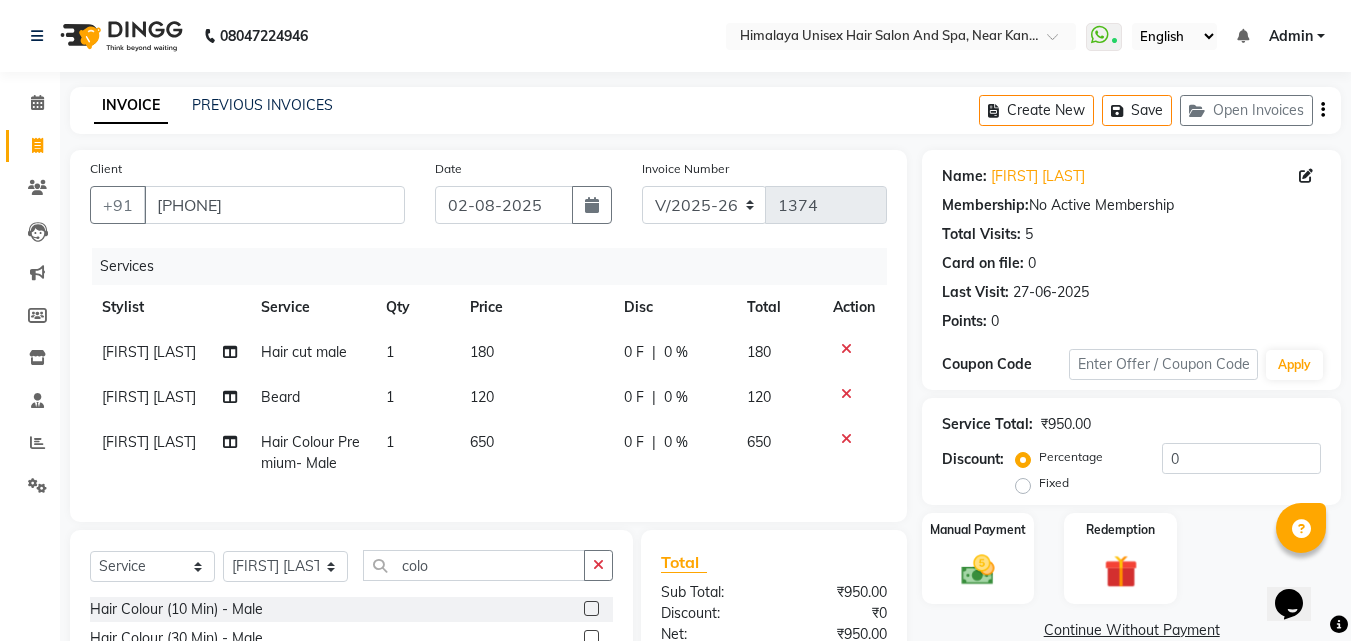 click 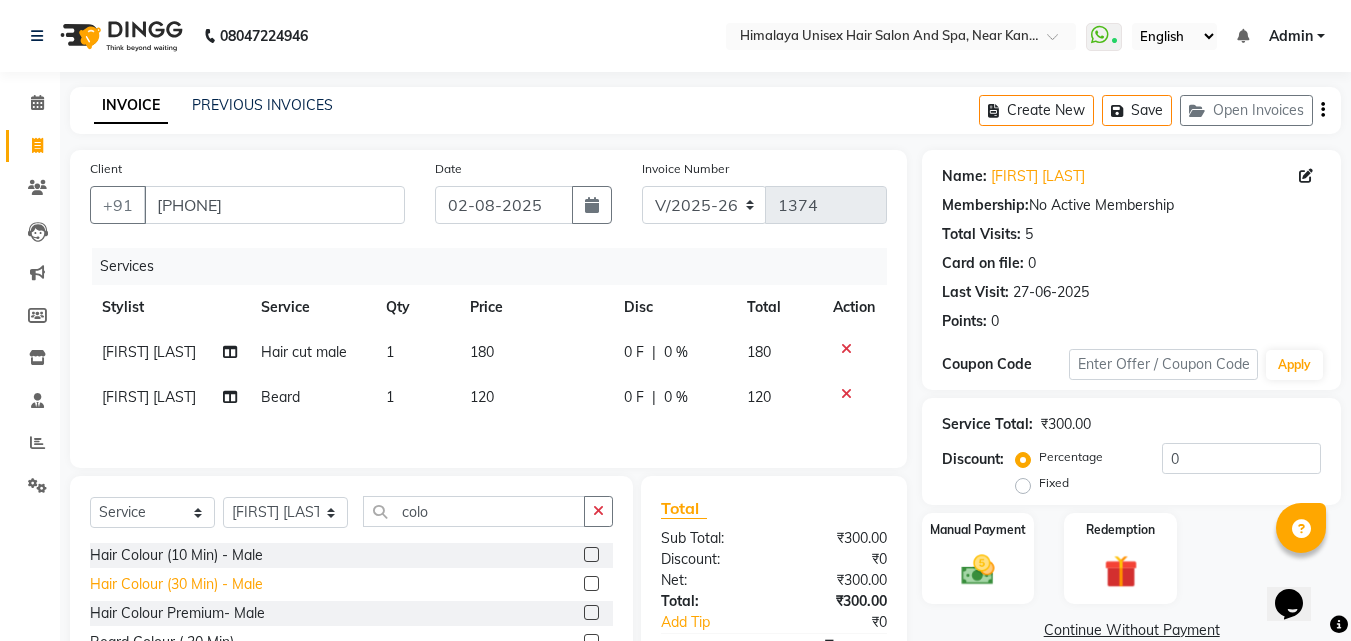 click on "Hair Colour (30 Min) - Male" 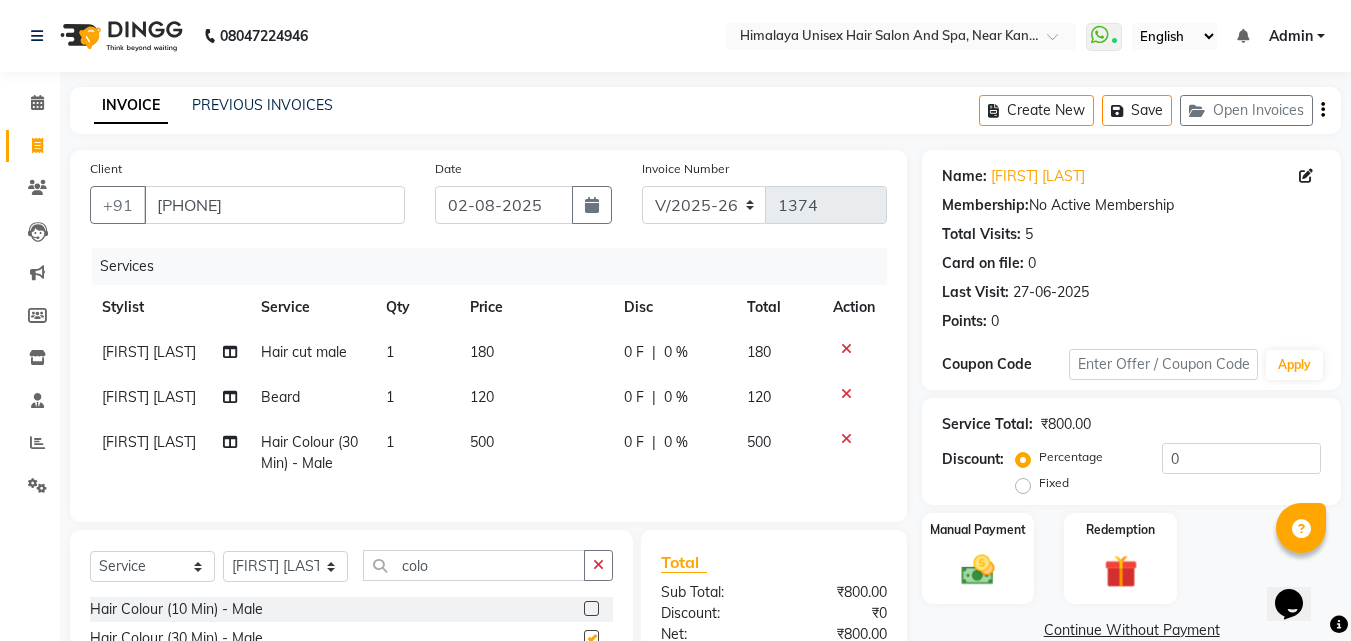 checkbox on "false" 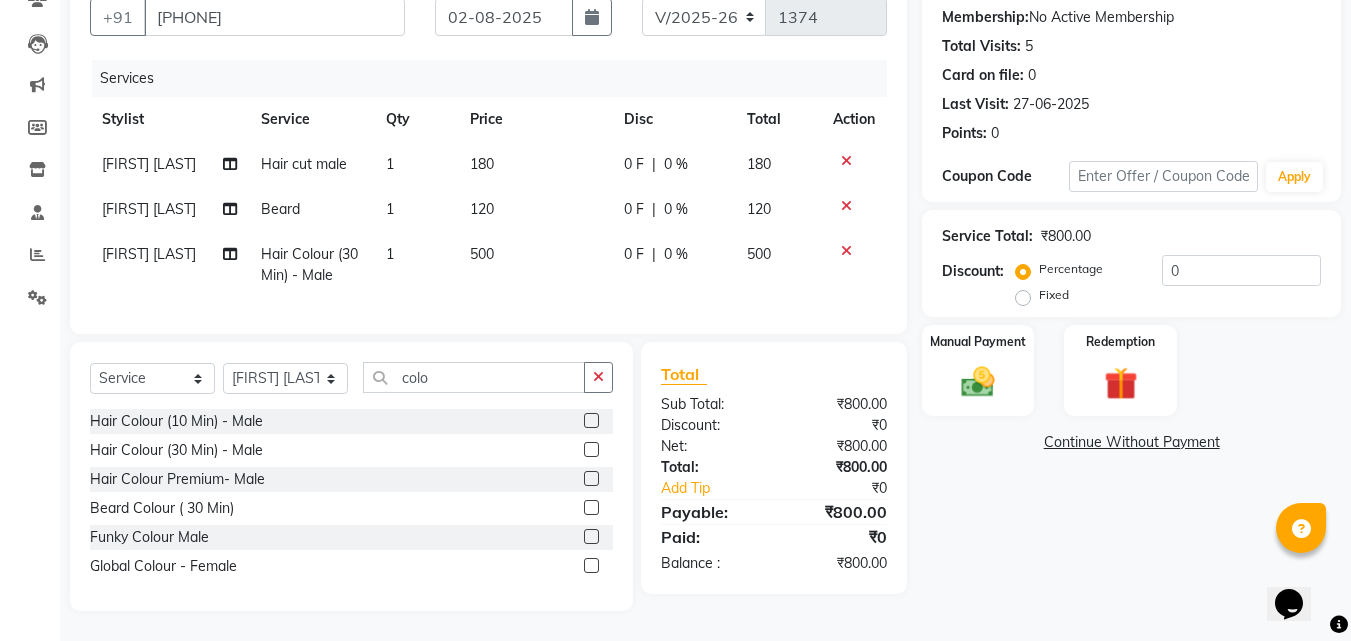 scroll, scrollTop: 203, scrollLeft: 0, axis: vertical 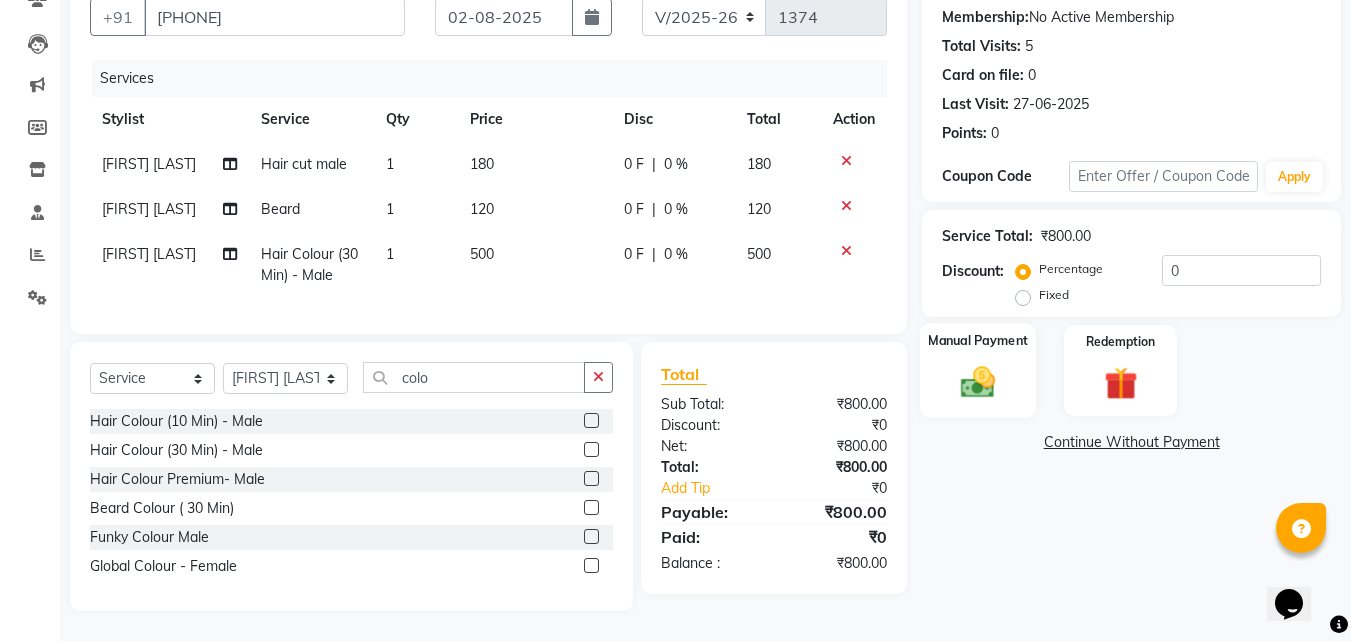 click on "Manual Payment" 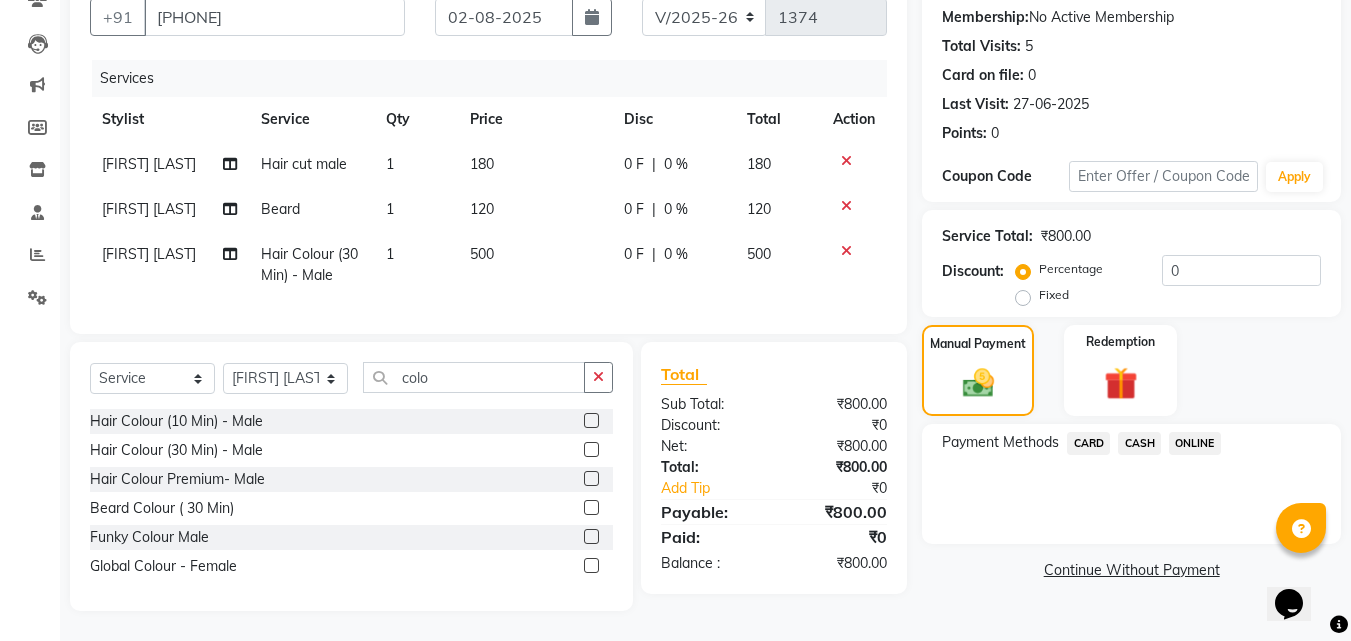 click on "CASH" 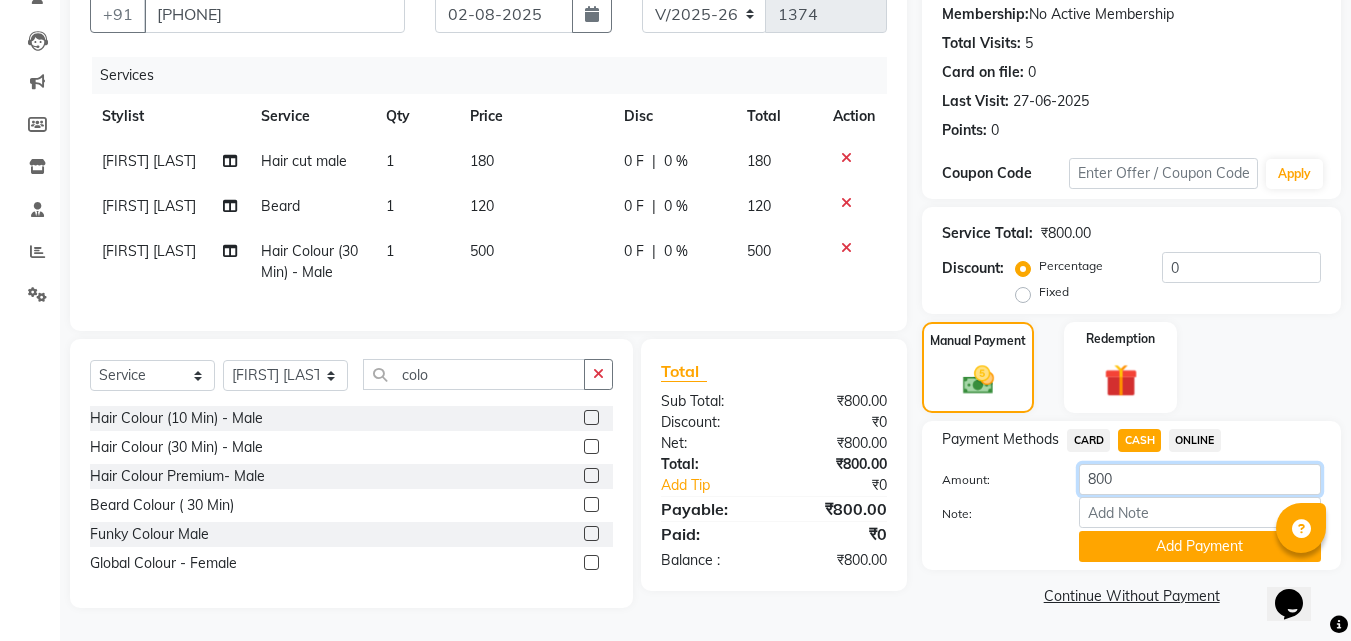 click on "800" 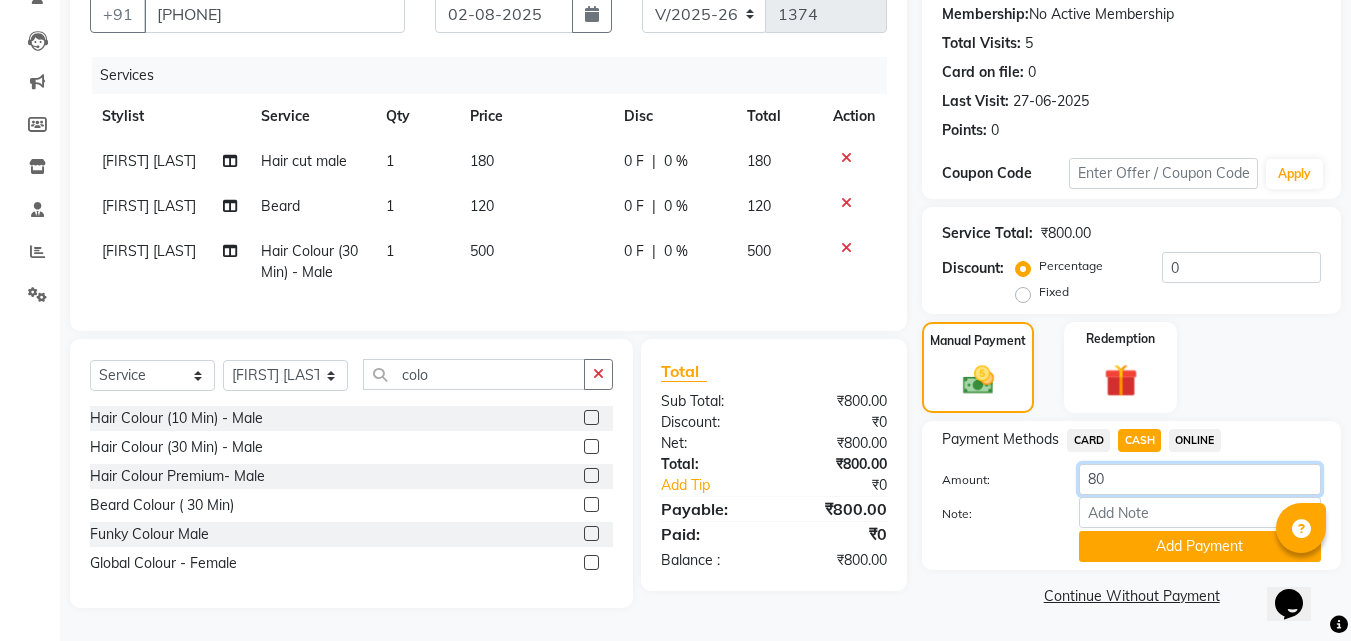 type on "8" 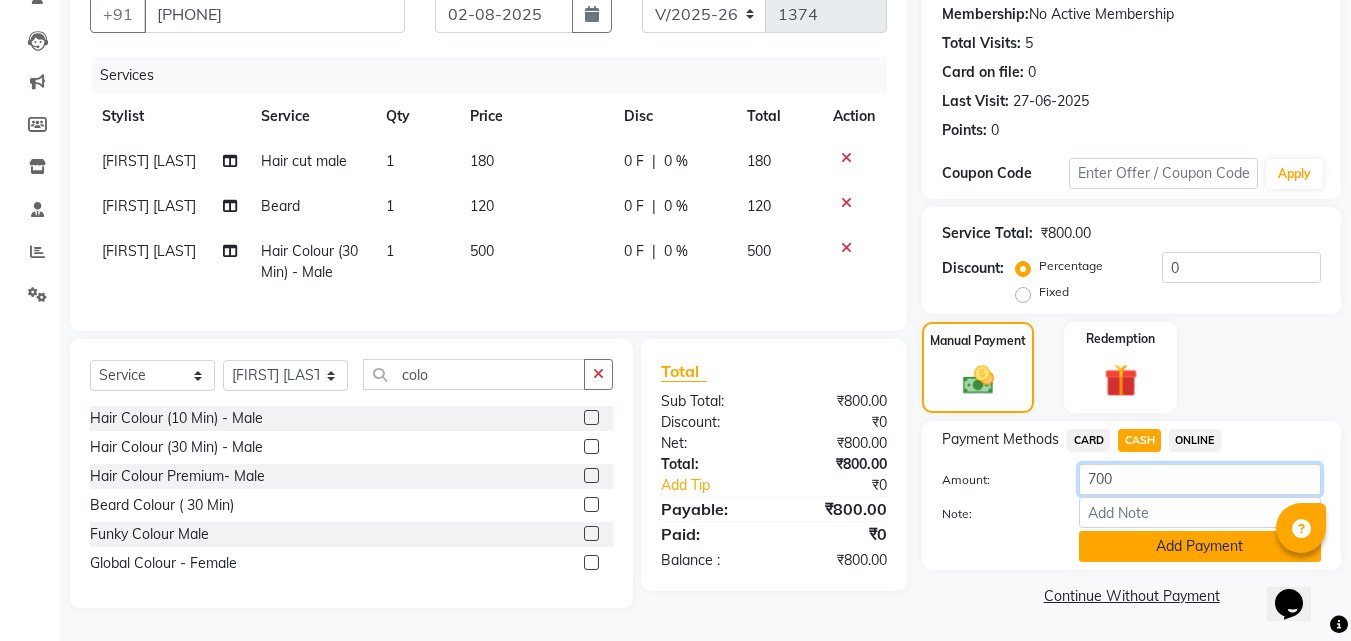 type on "700" 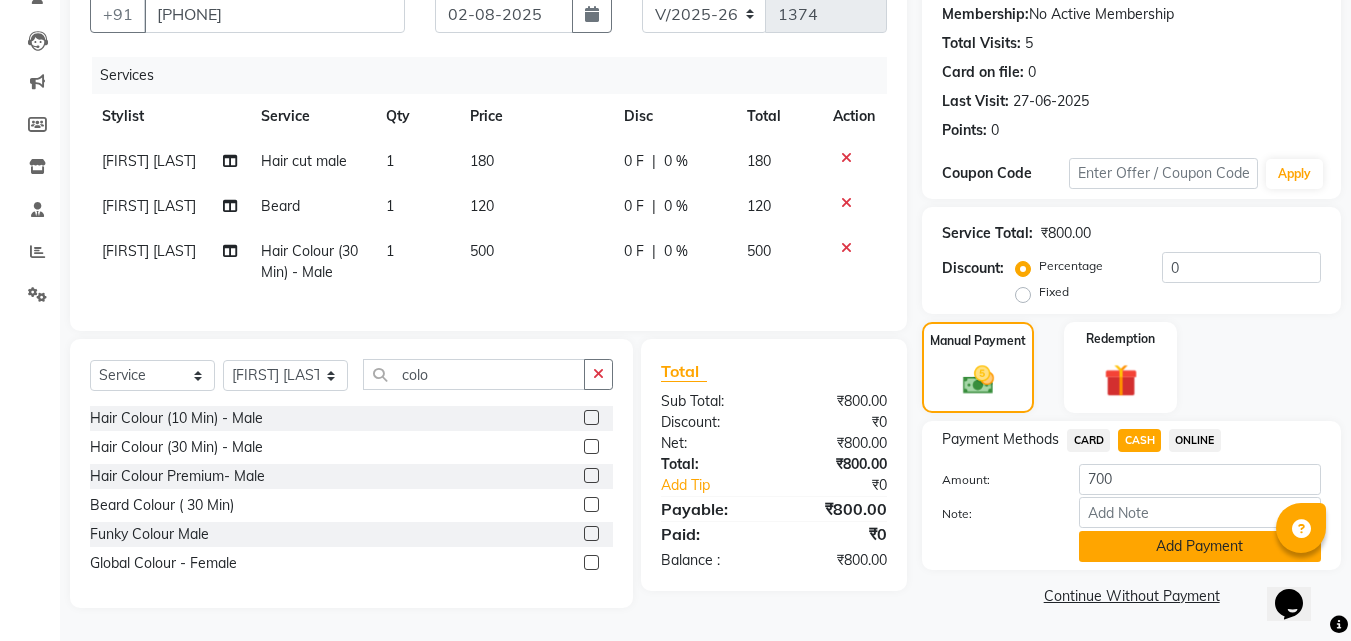 click on "Add Payment" 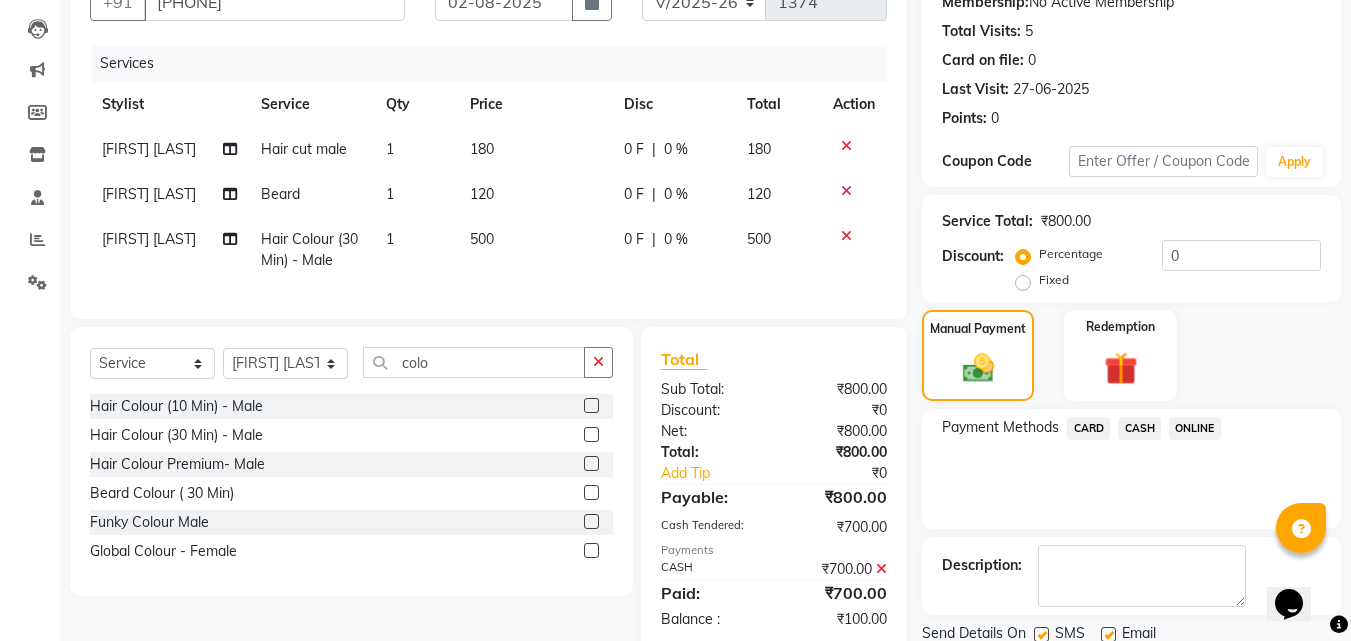 click on "ONLINE" 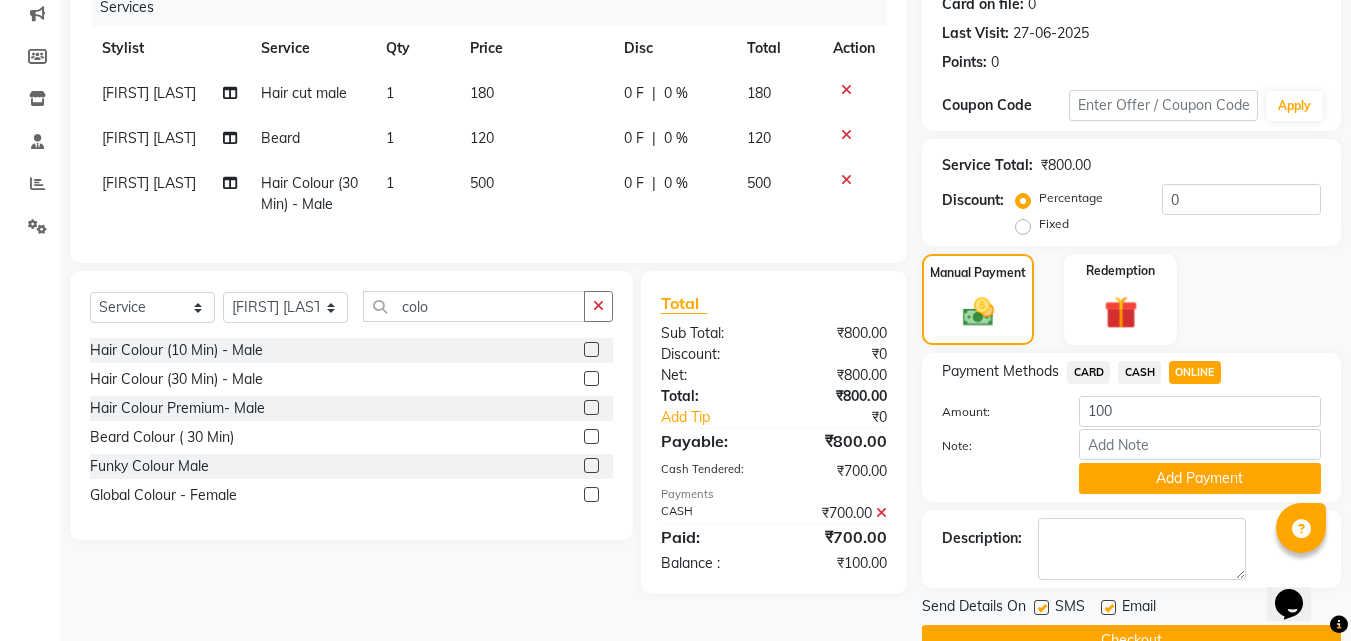 scroll, scrollTop: 304, scrollLeft: 0, axis: vertical 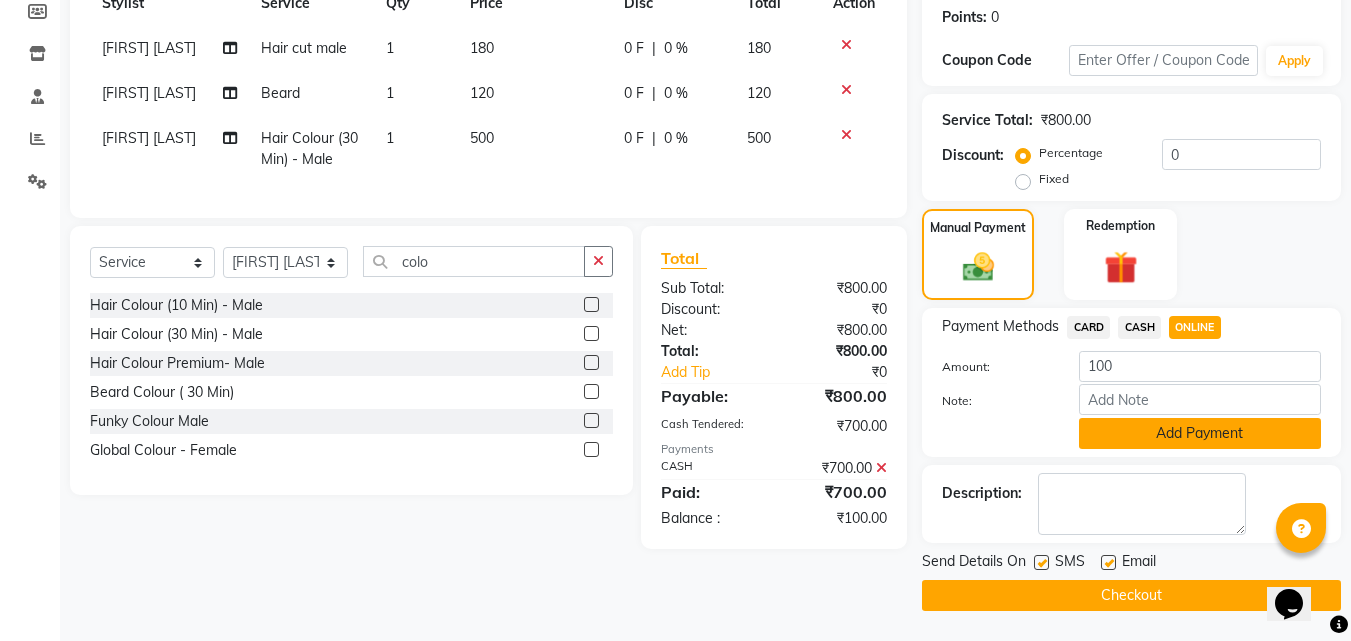 click on "Add Payment" 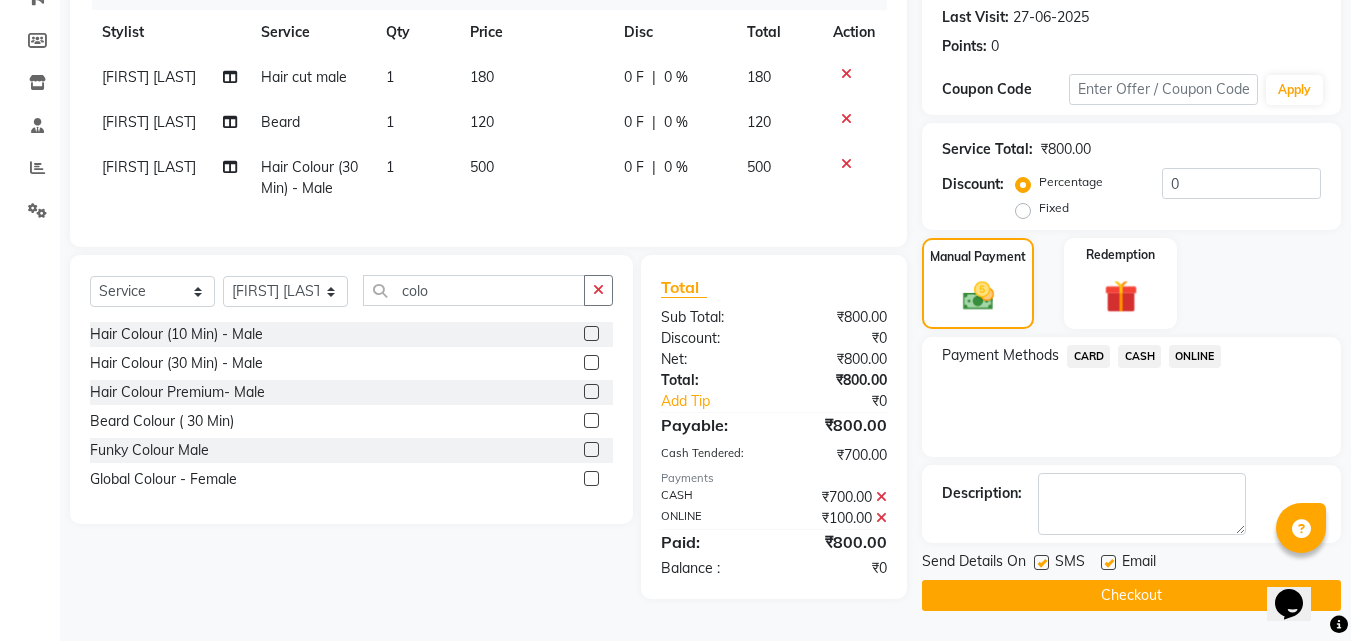 click on "Checkout" 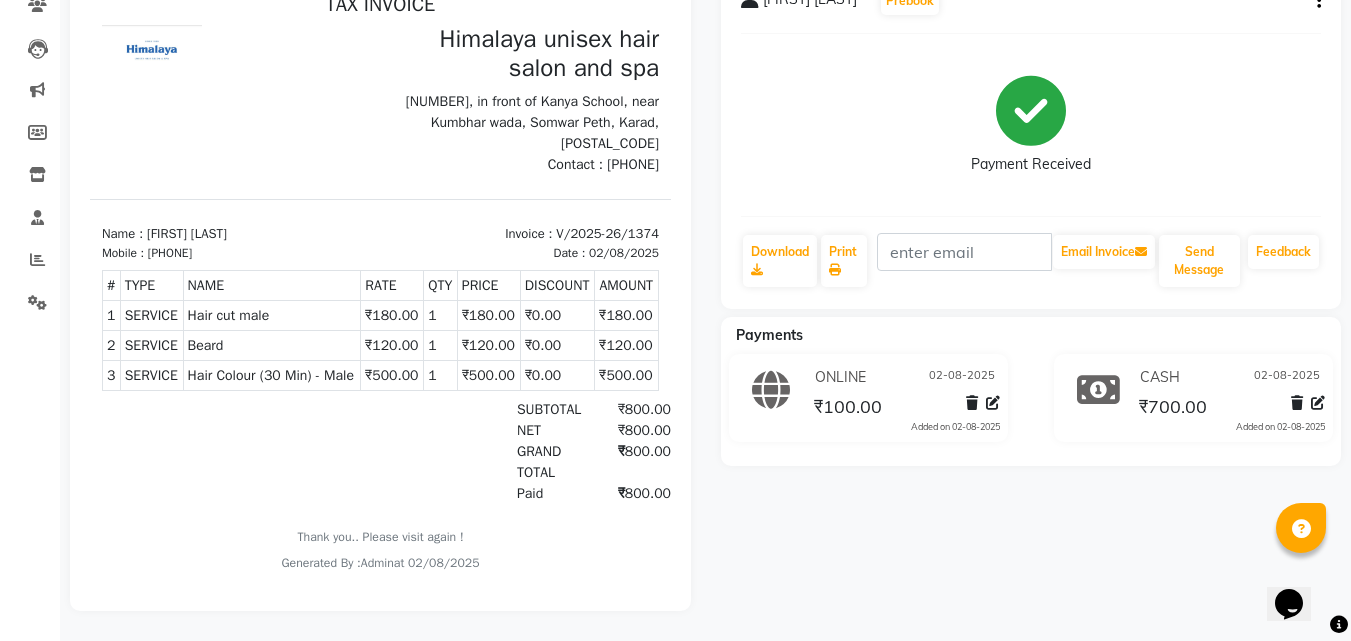 scroll, scrollTop: 0, scrollLeft: 0, axis: both 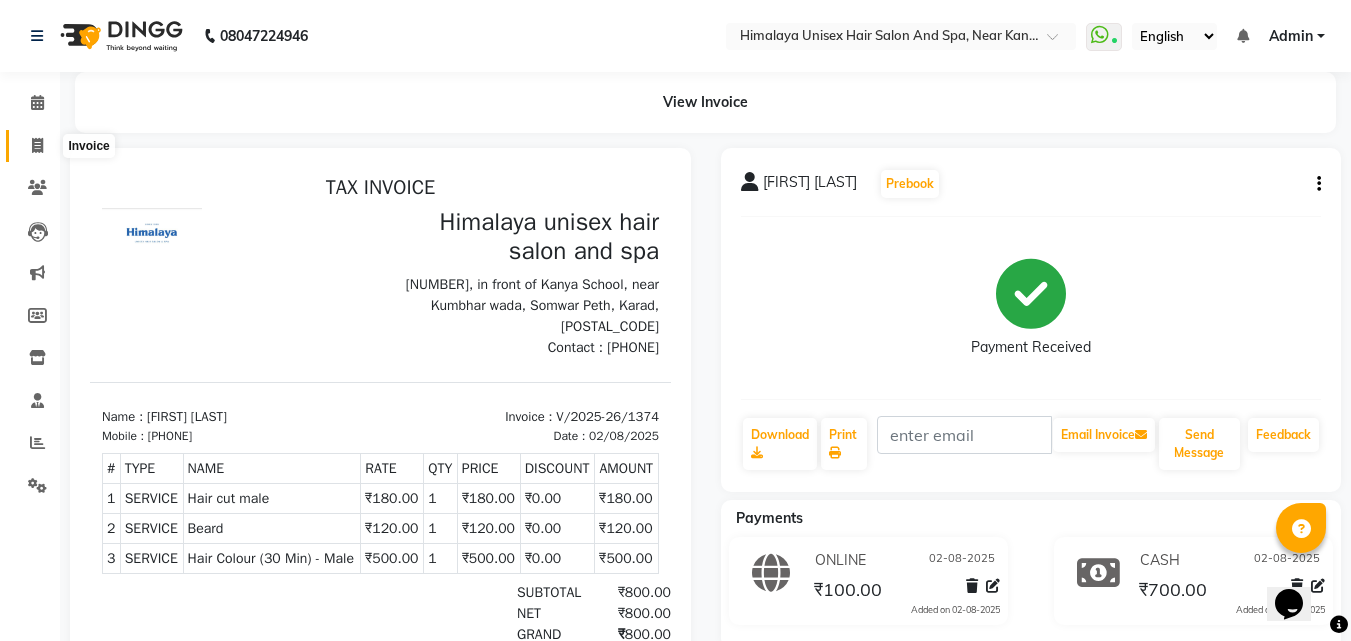 click 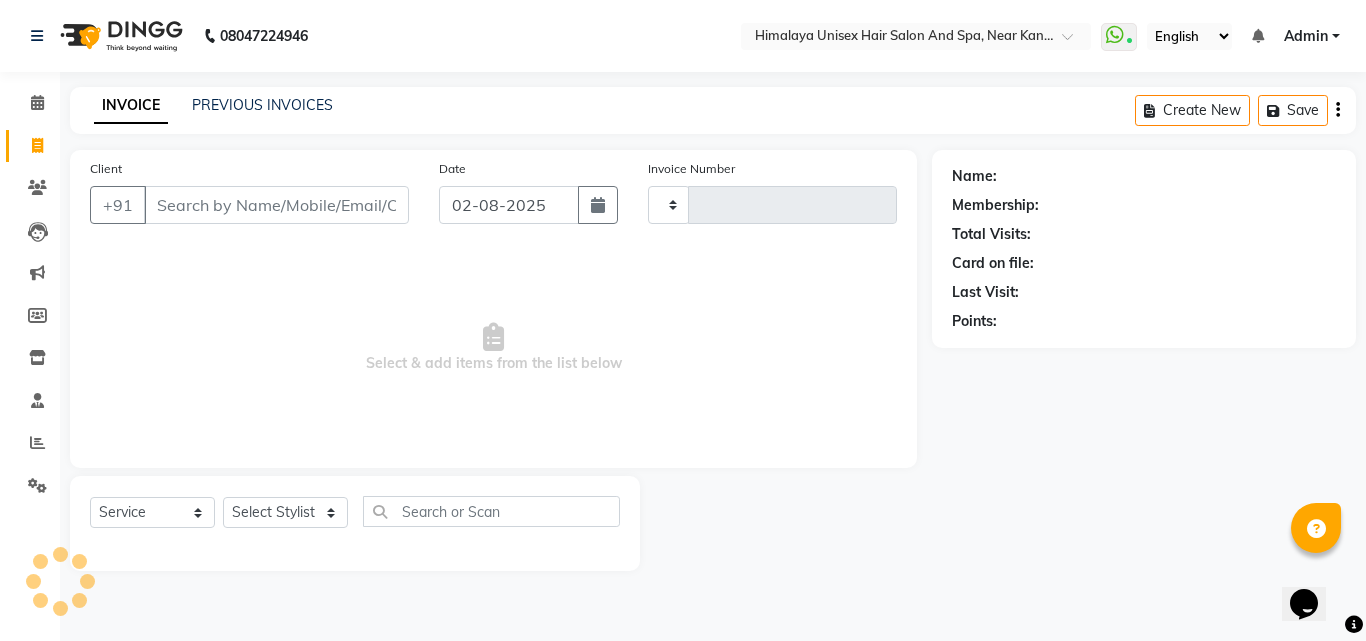 type on "1375" 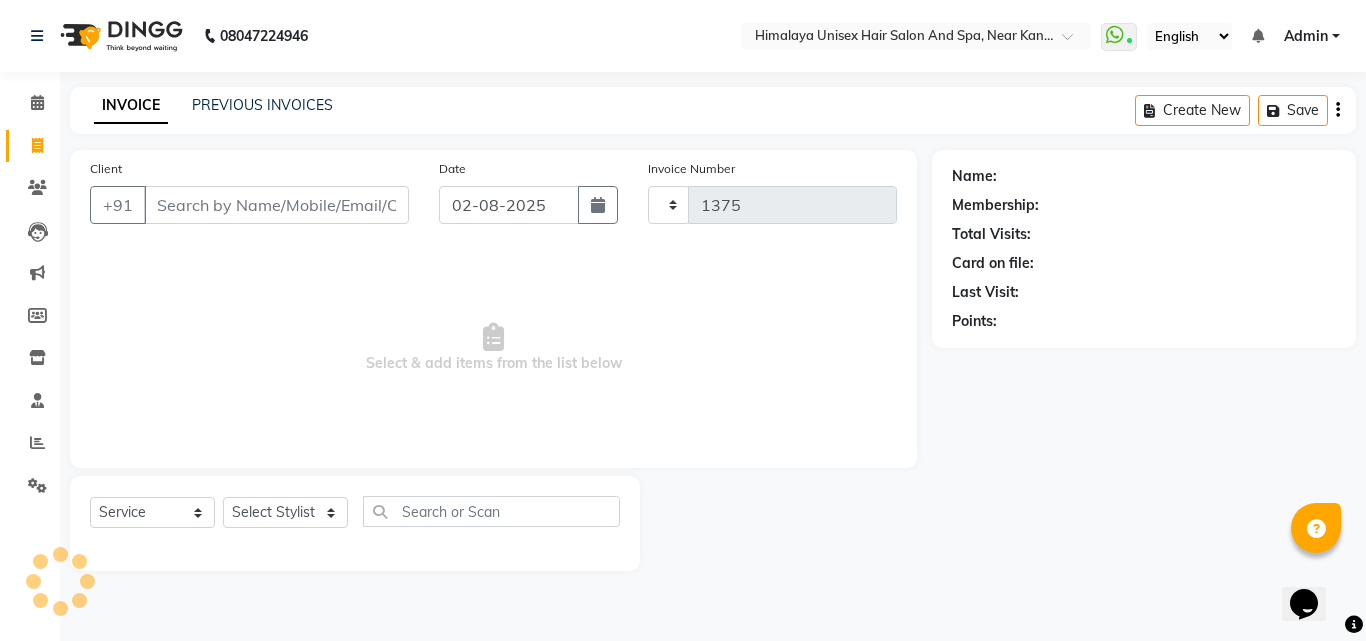select on "4594" 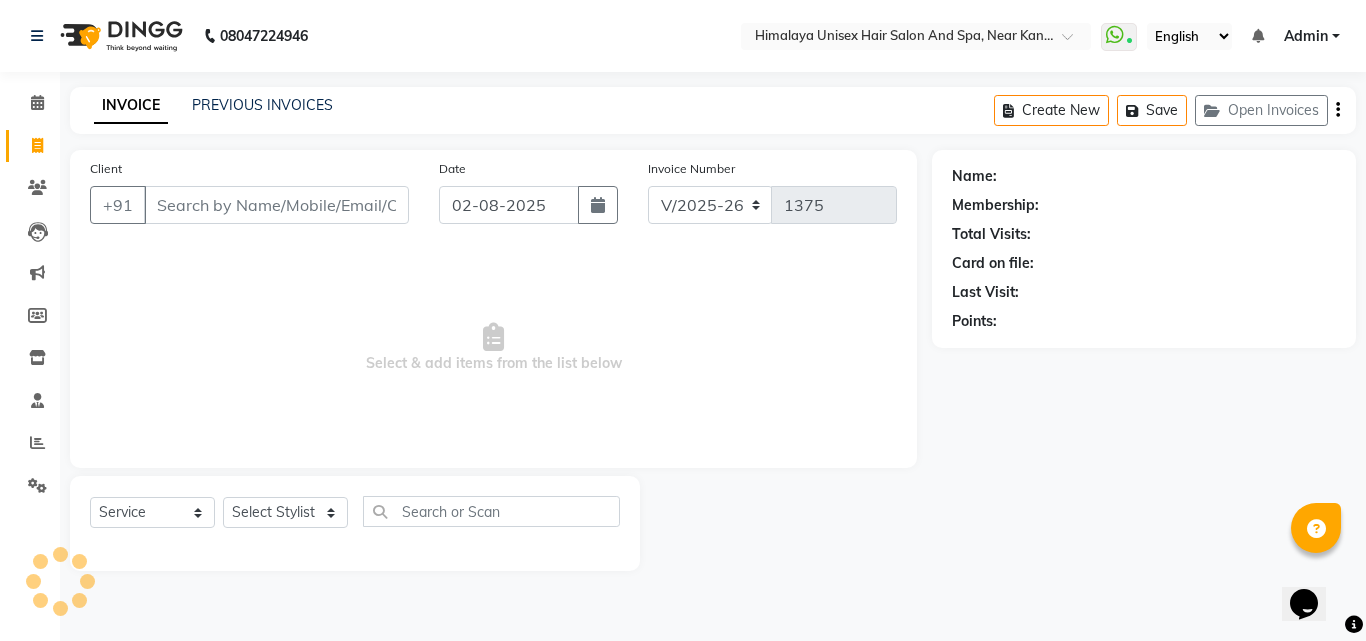 click on "Client" at bounding box center [276, 205] 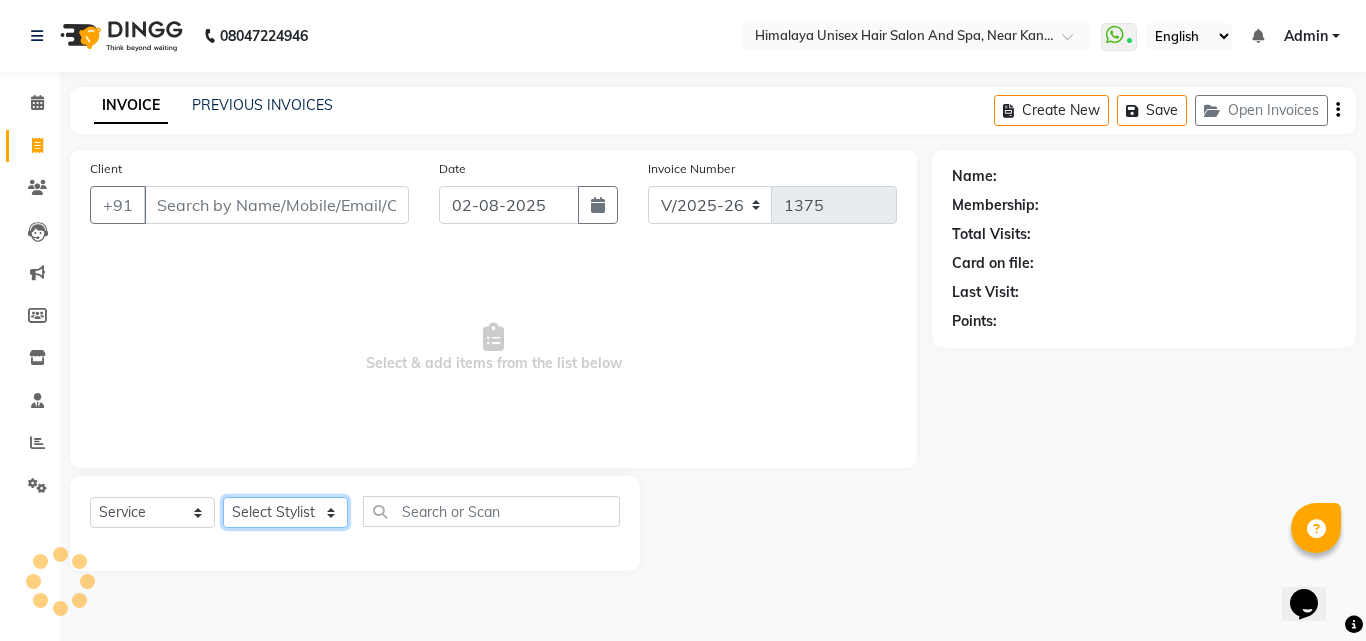 drag, startPoint x: 317, startPoint y: 521, endPoint x: 306, endPoint y: 497, distance: 26.400757 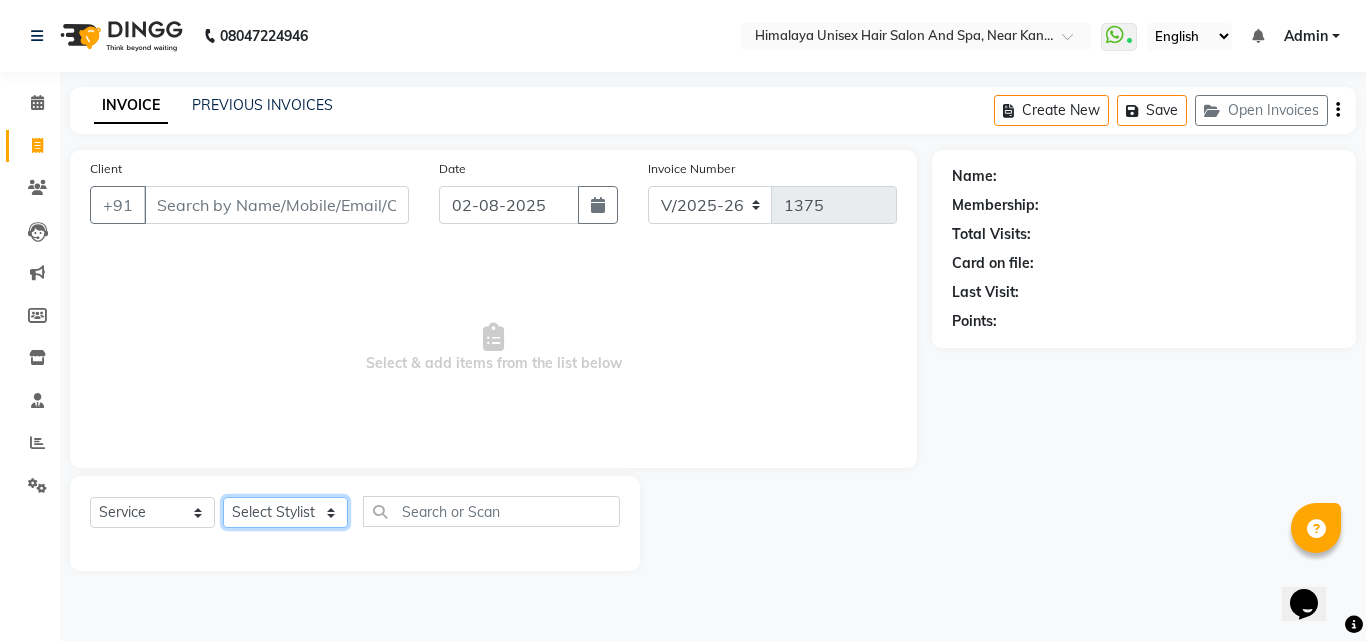 select on "32633" 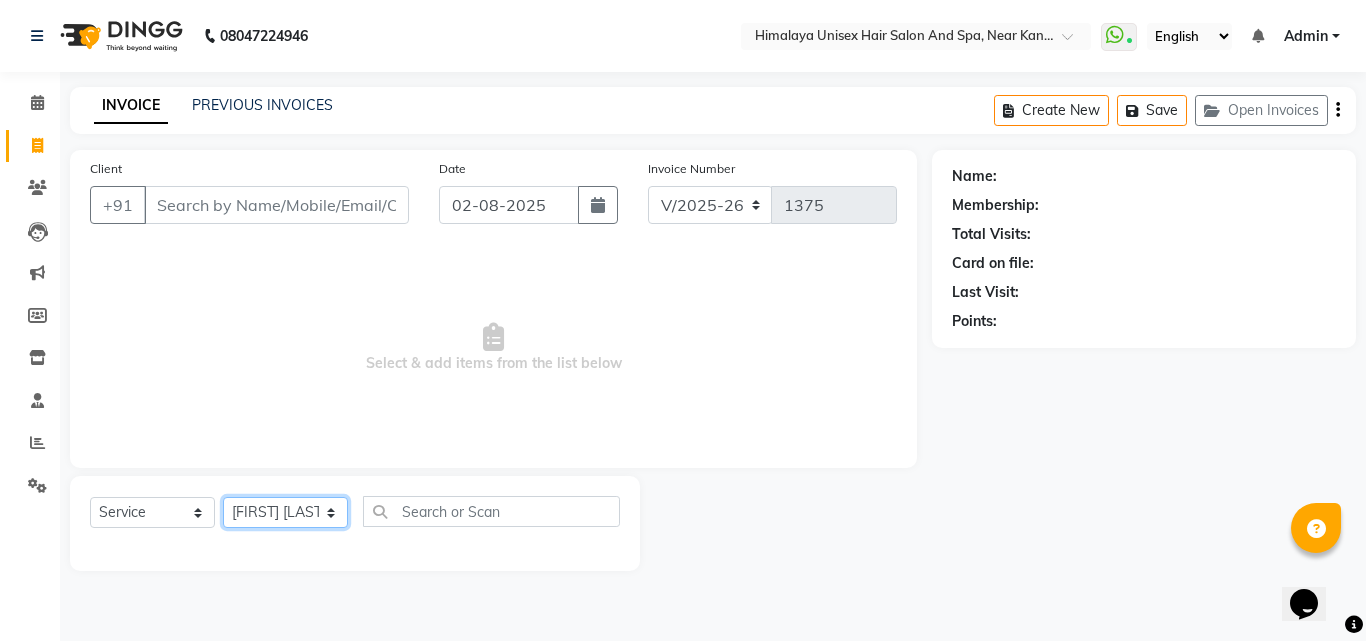 click on "Select Stylist [FIRST] [LAST] [FIRST] [LAST] [FIRST] [LAST] [FIRST] [LAST] [FIRST] [LAST] [FIRST] [LAST] [FIRST] [LAST] [FIRST] [LAST] [FIRST] [LAST]" 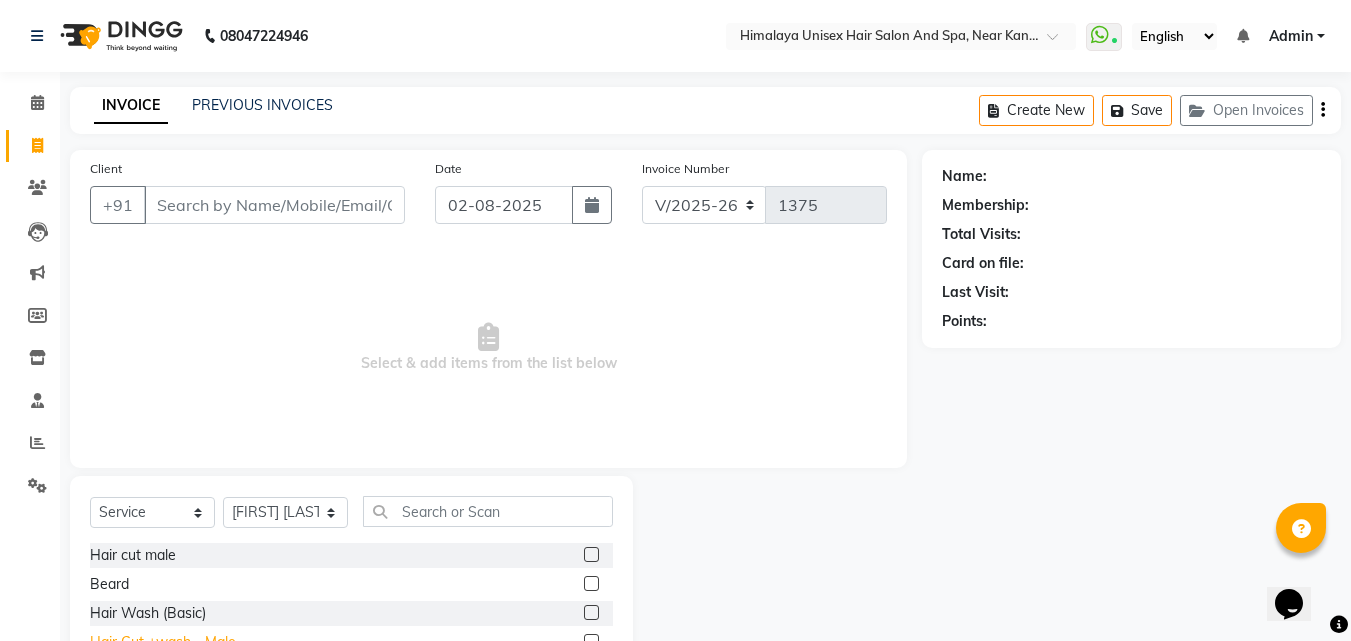 click on "Hair Cut +wash - Male" 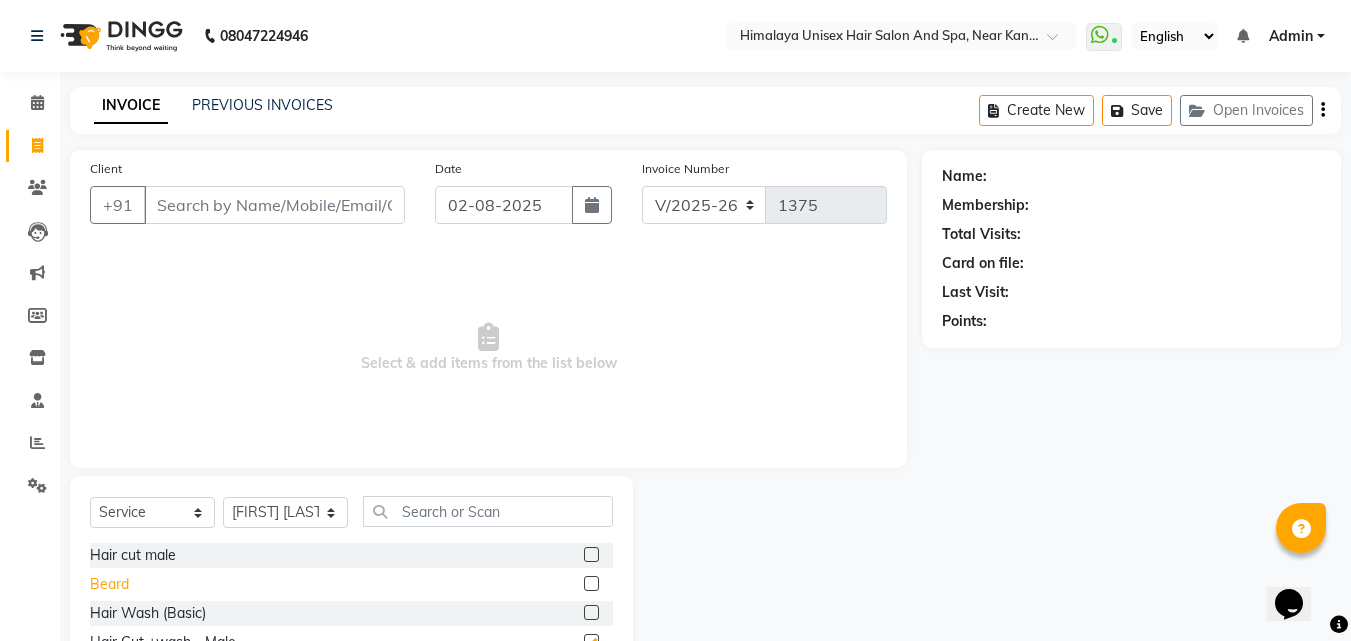 checkbox on "false" 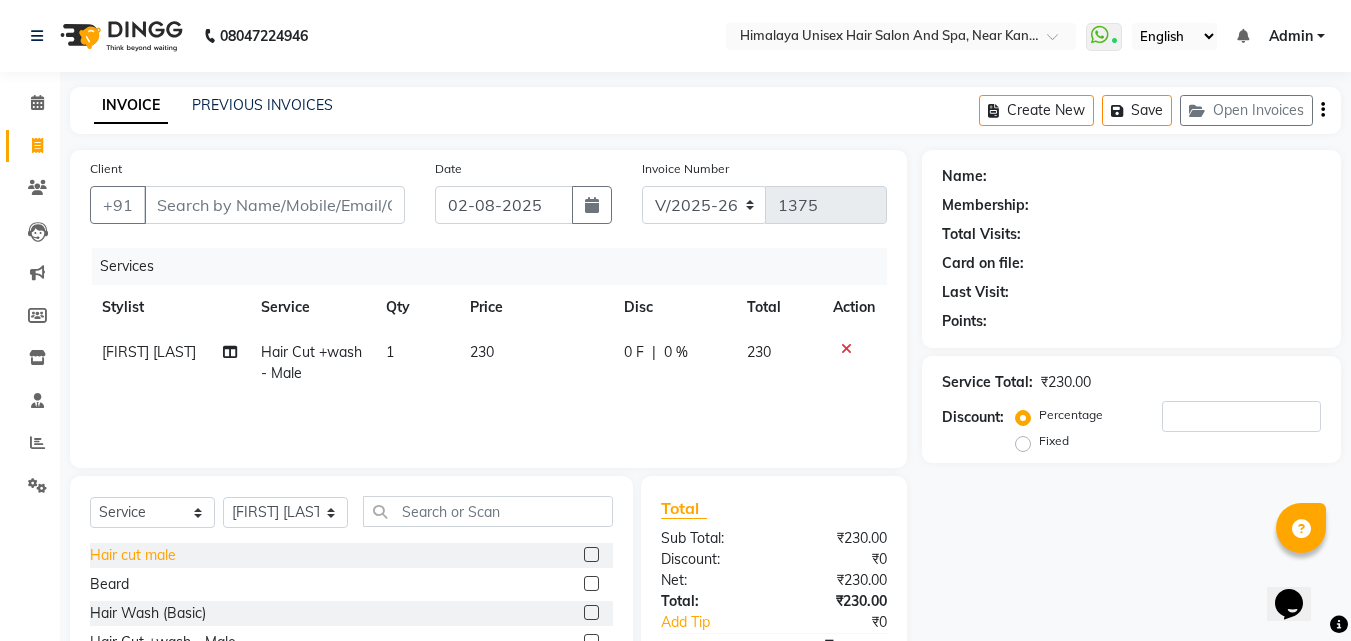 click on "Hair cut male" 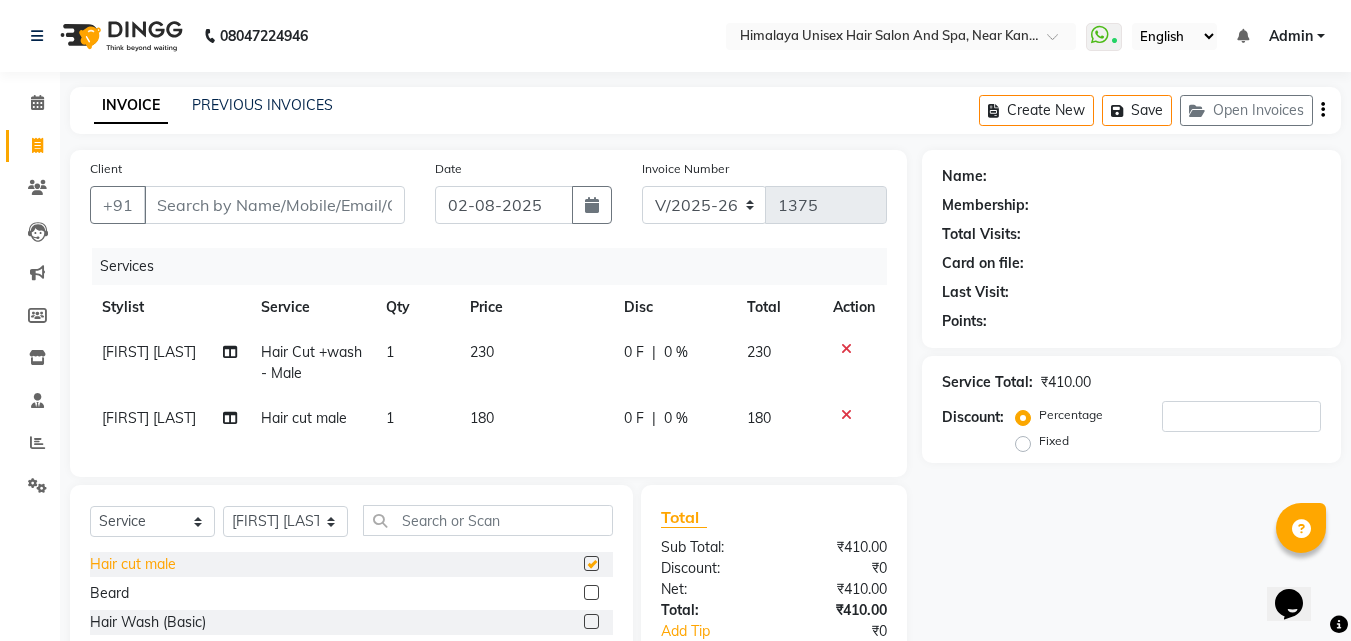 checkbox on "false" 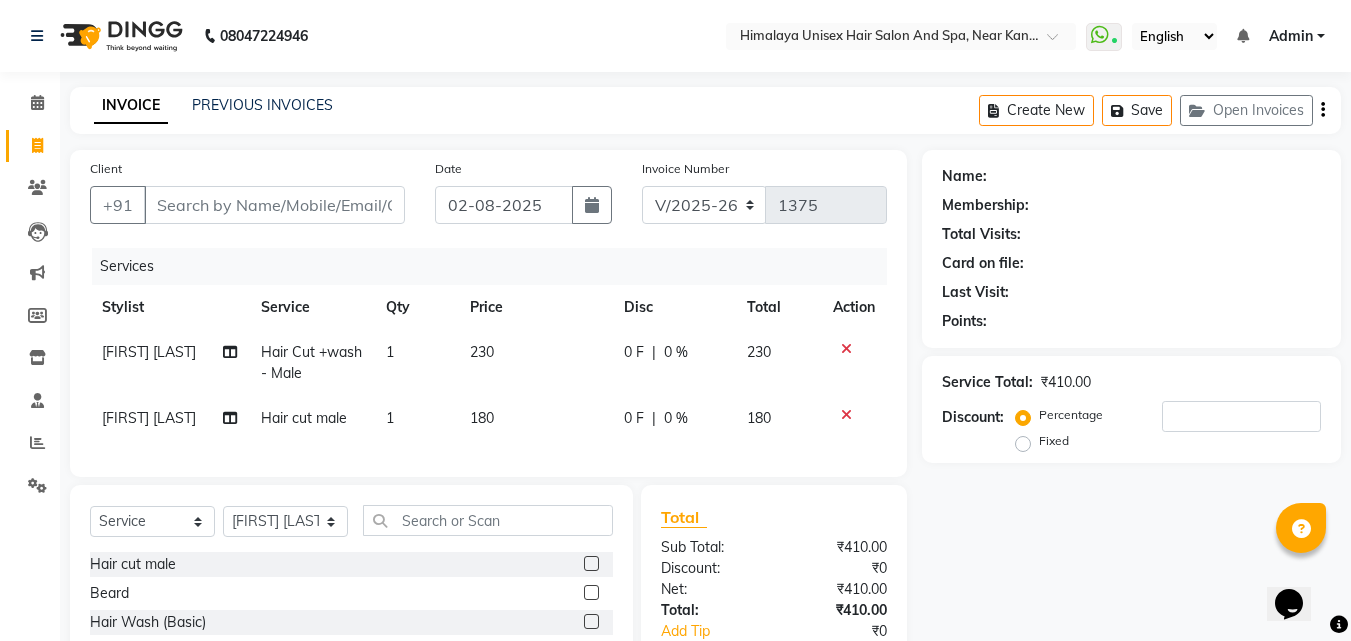 click 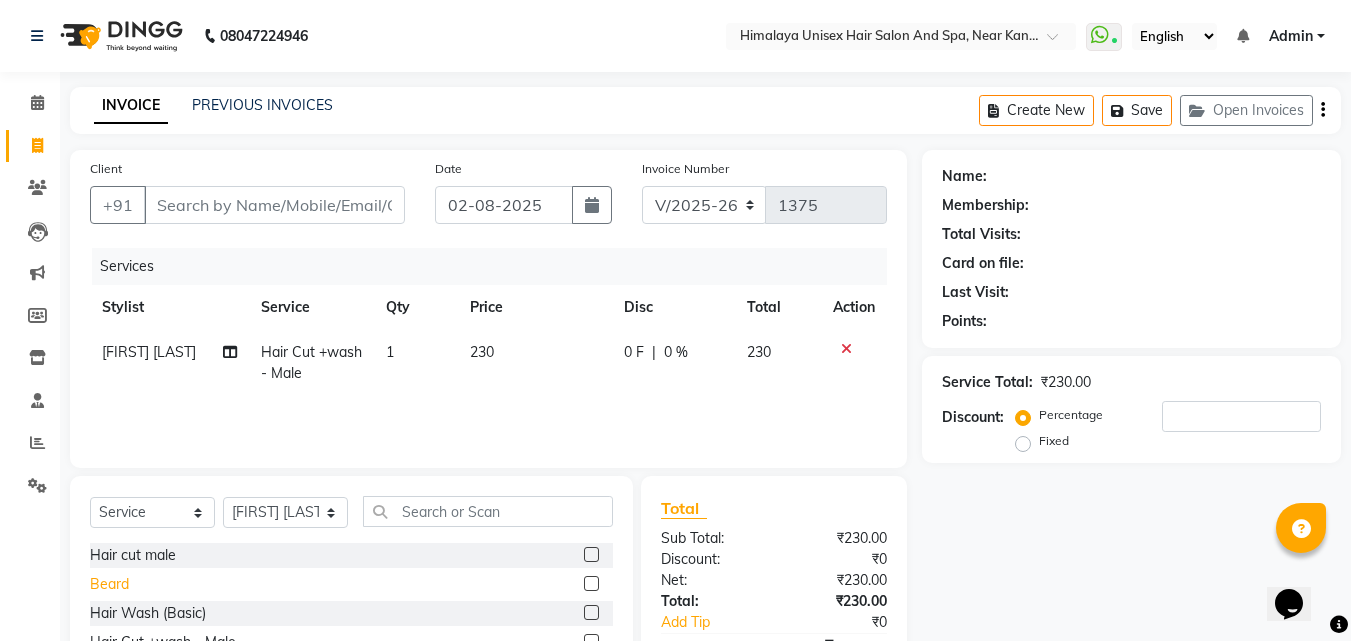 click on "Beard" 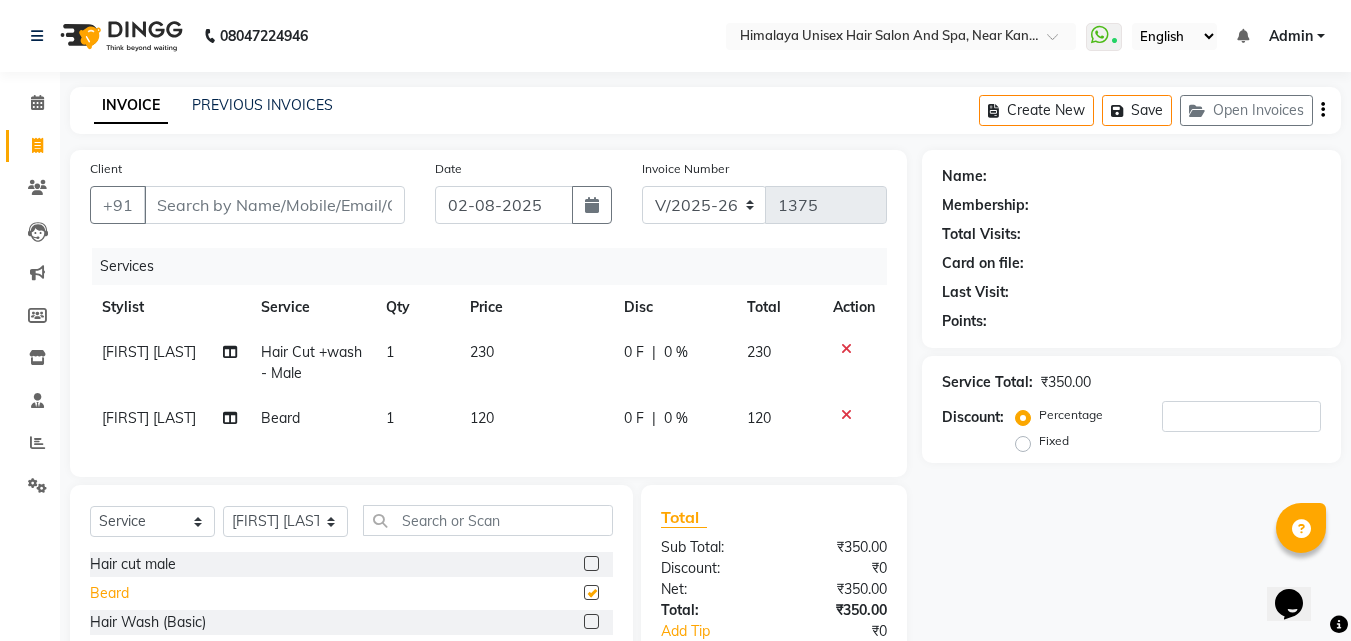checkbox on "false" 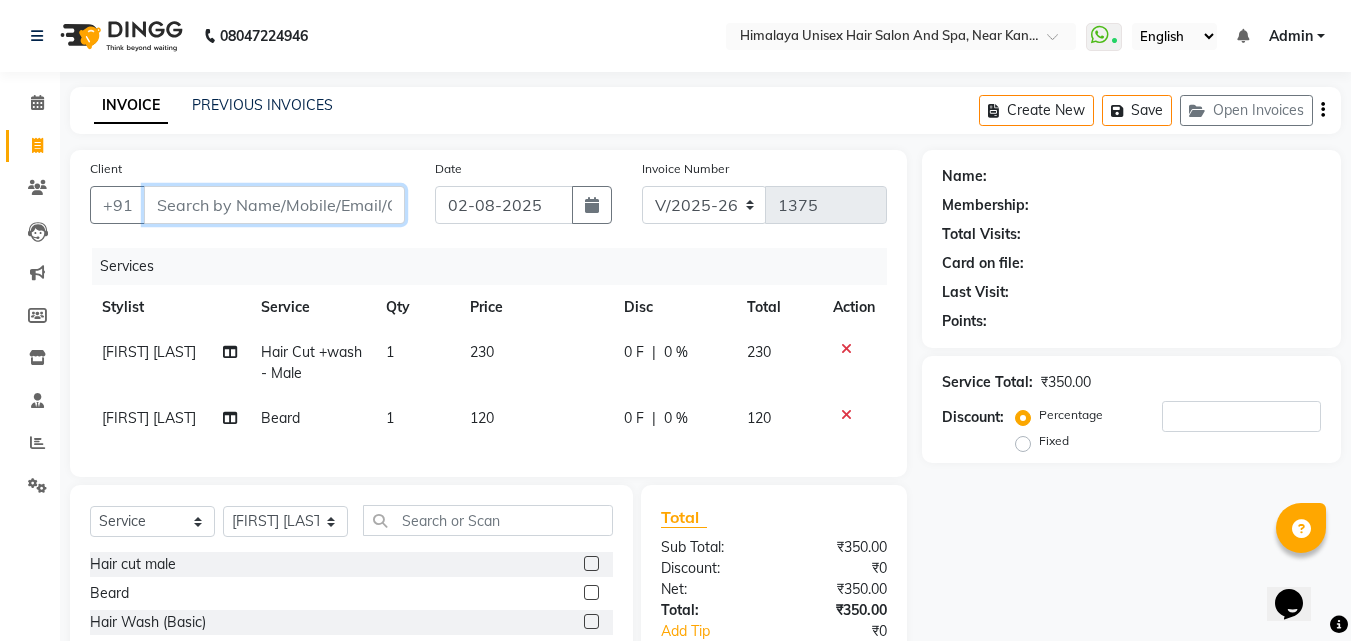 click on "Client" at bounding box center (274, 205) 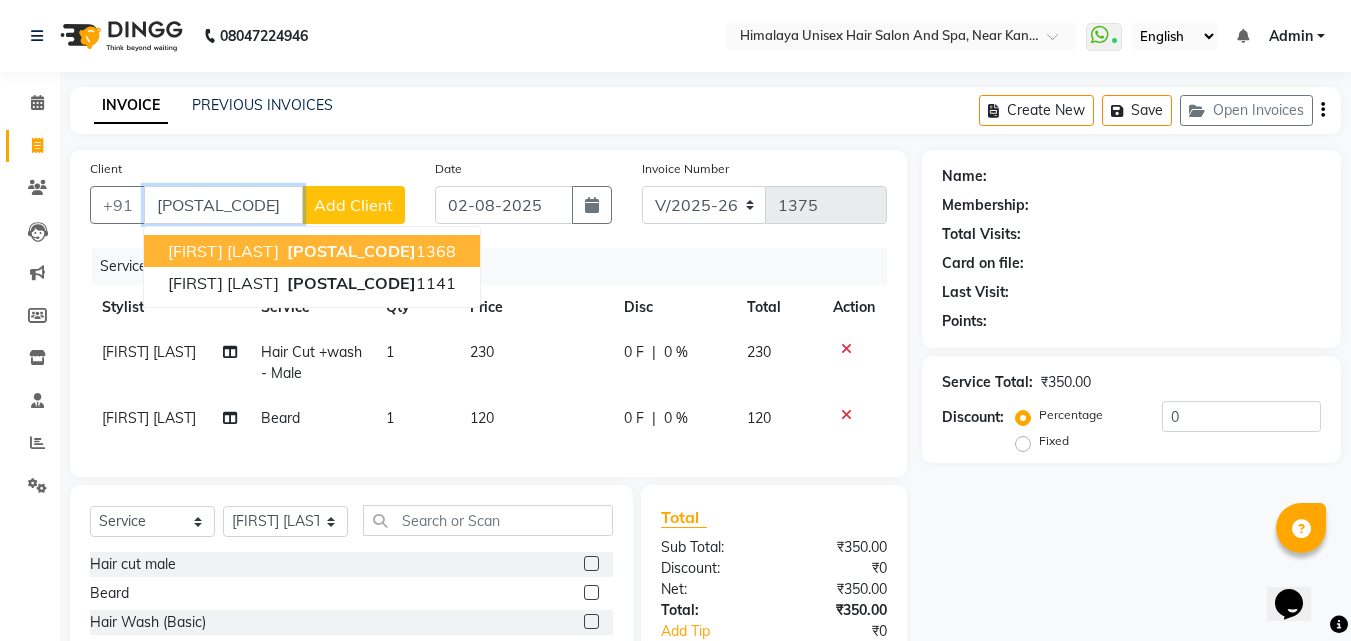 click on "[PHONE]" at bounding box center (369, 251) 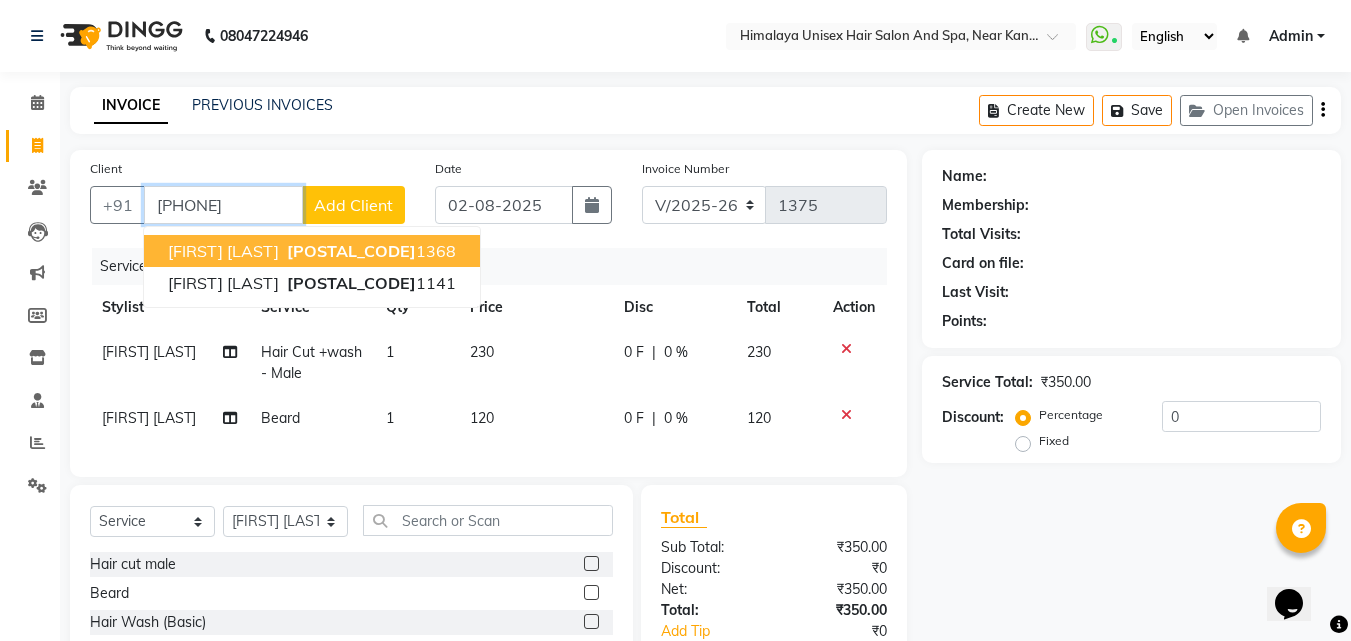 type on "[PHONE]" 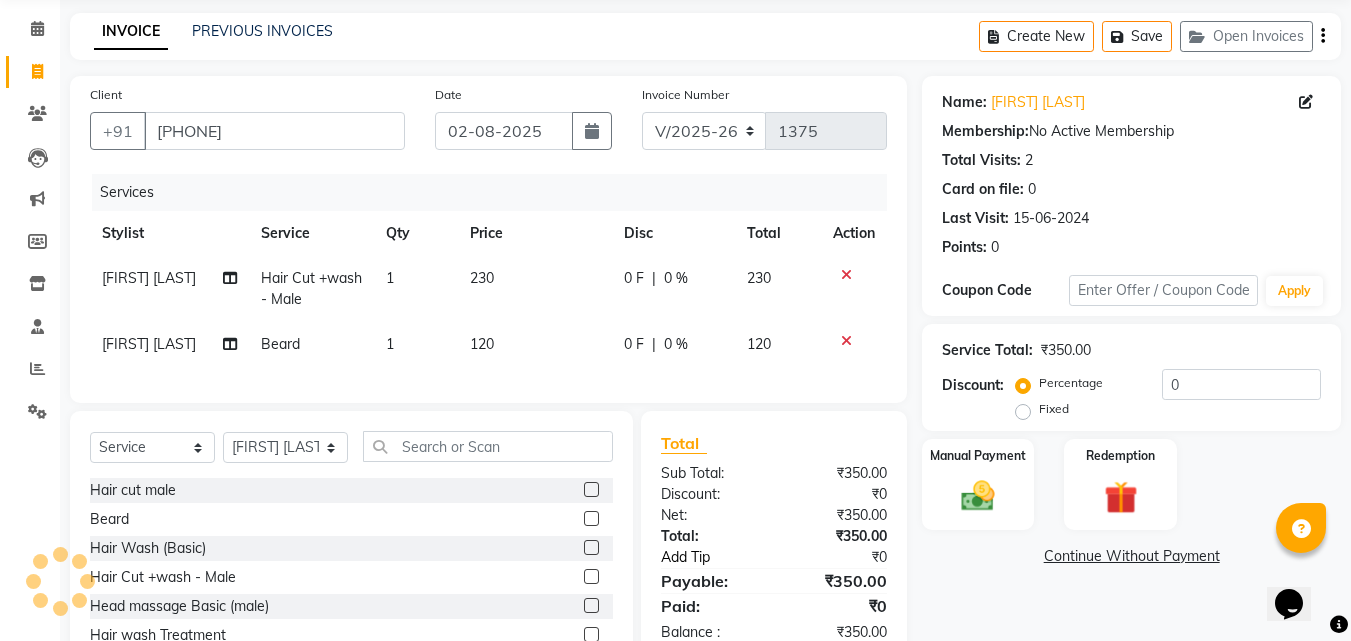 scroll, scrollTop: 184, scrollLeft: 0, axis: vertical 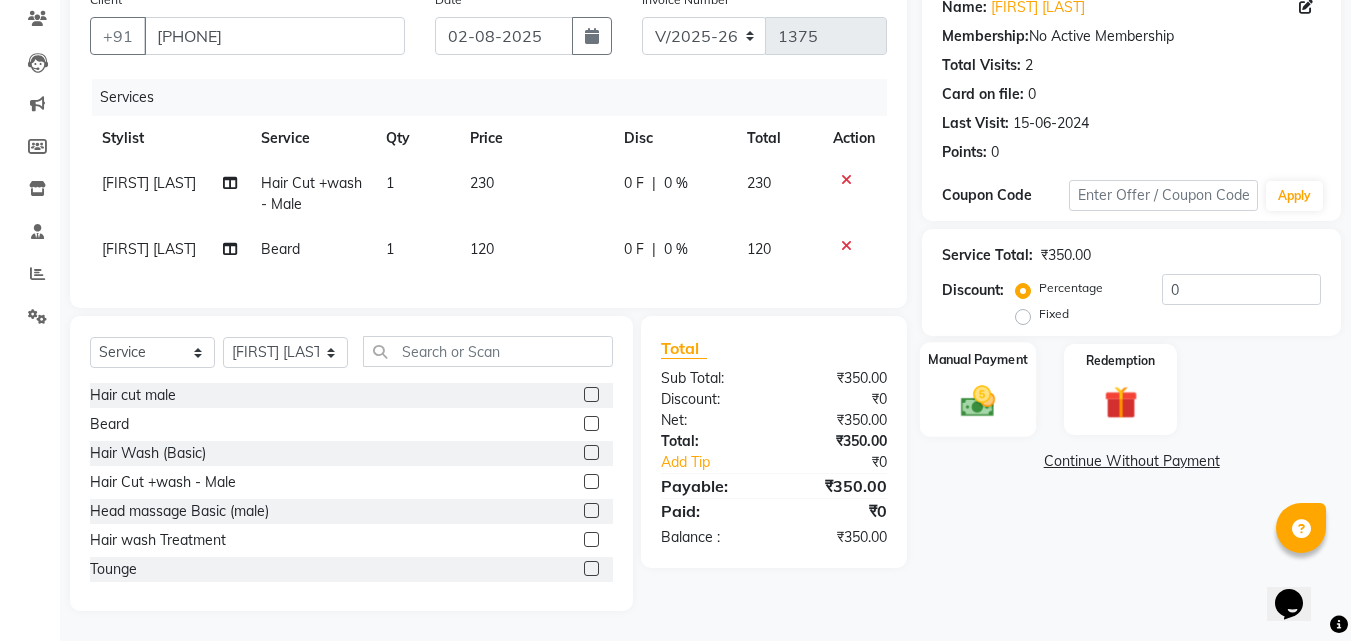 click 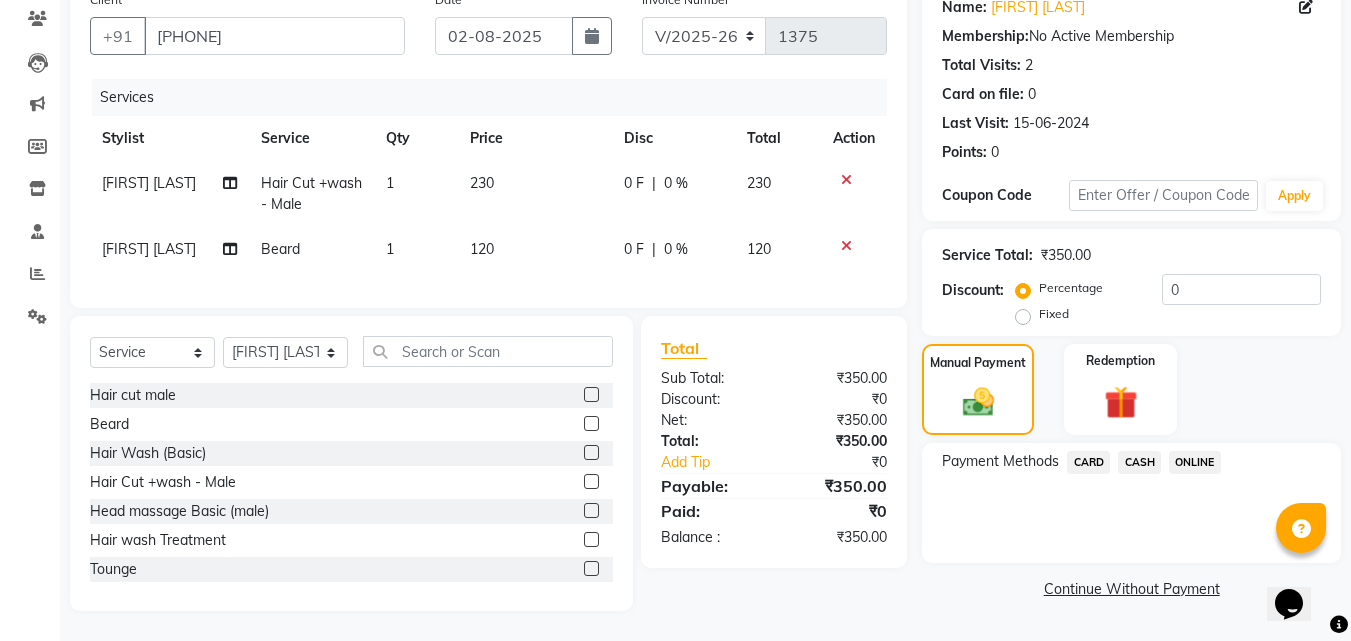 click on "ONLINE" 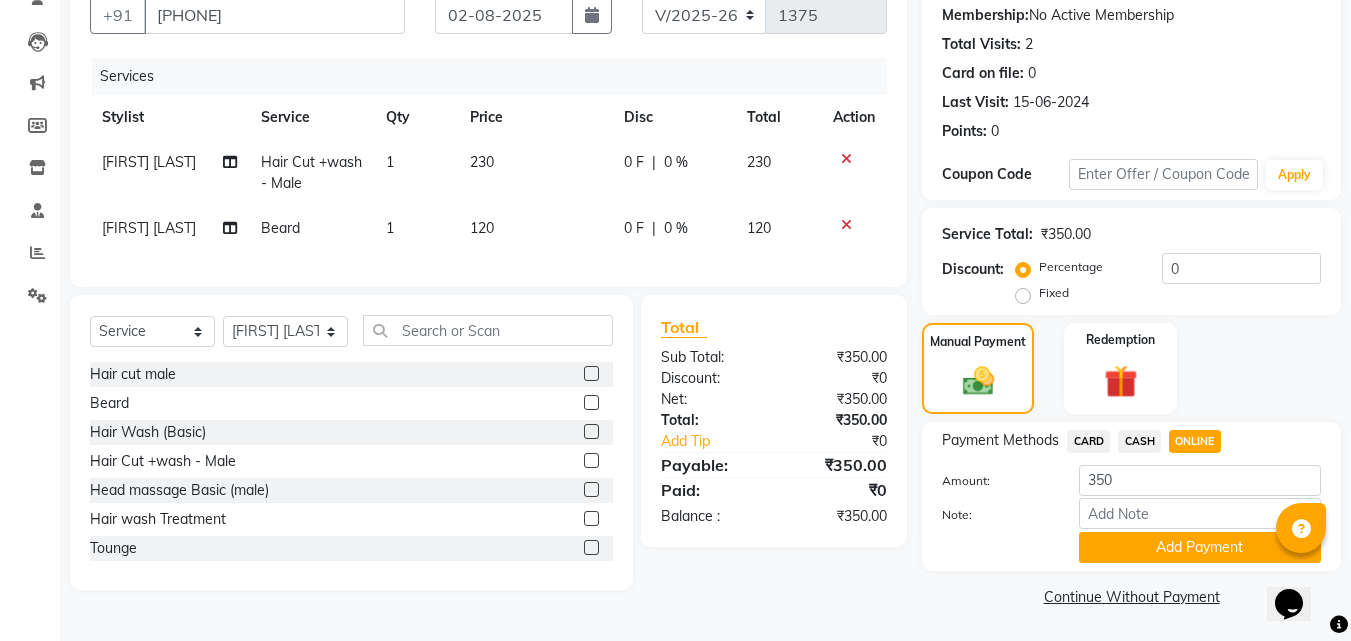 scroll, scrollTop: 191, scrollLeft: 0, axis: vertical 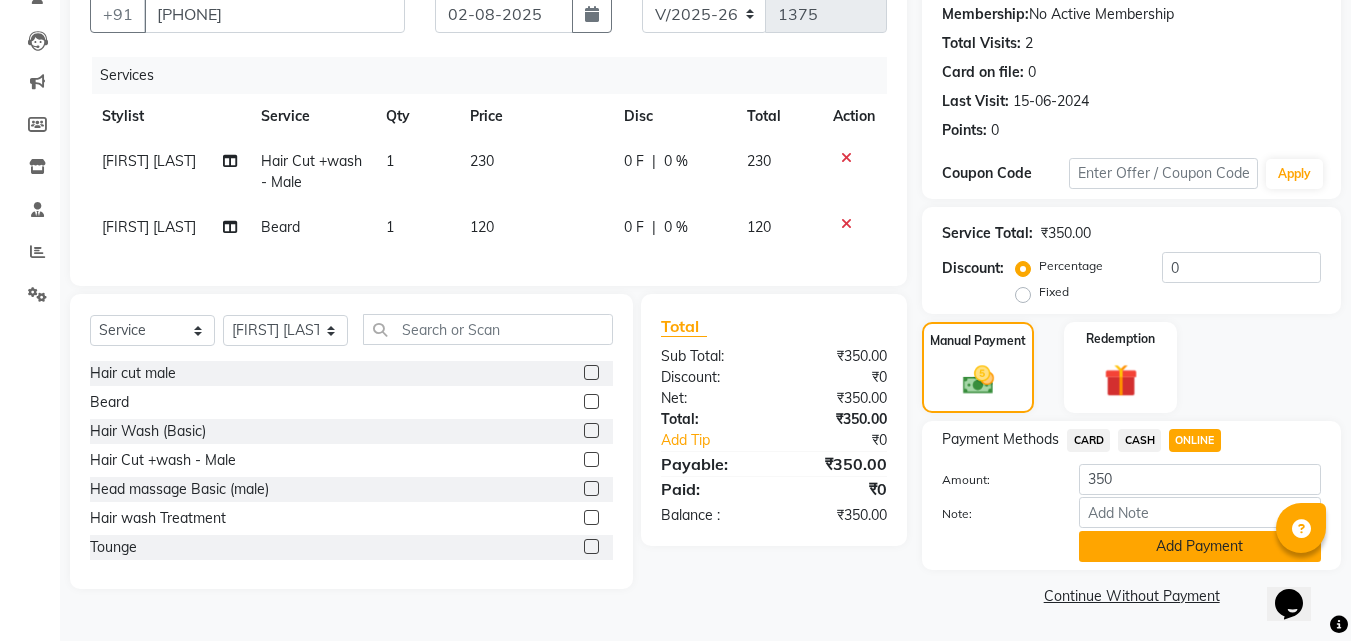 click on "Add Payment" 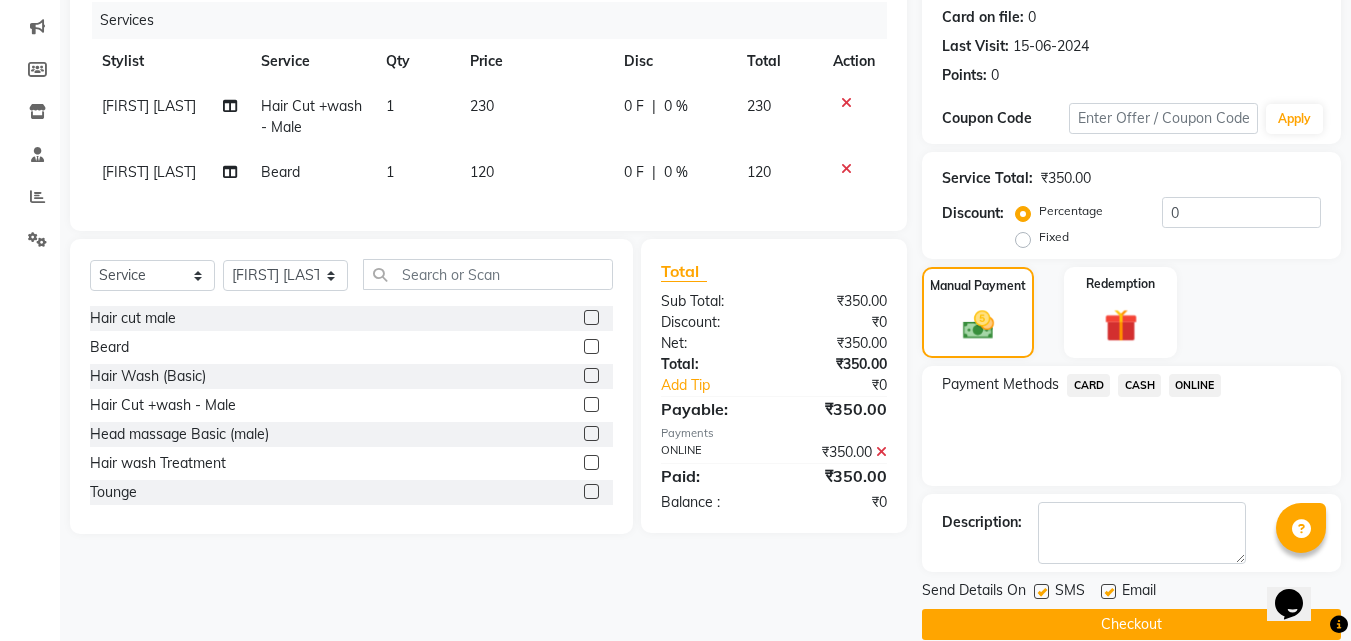 scroll, scrollTop: 275, scrollLeft: 0, axis: vertical 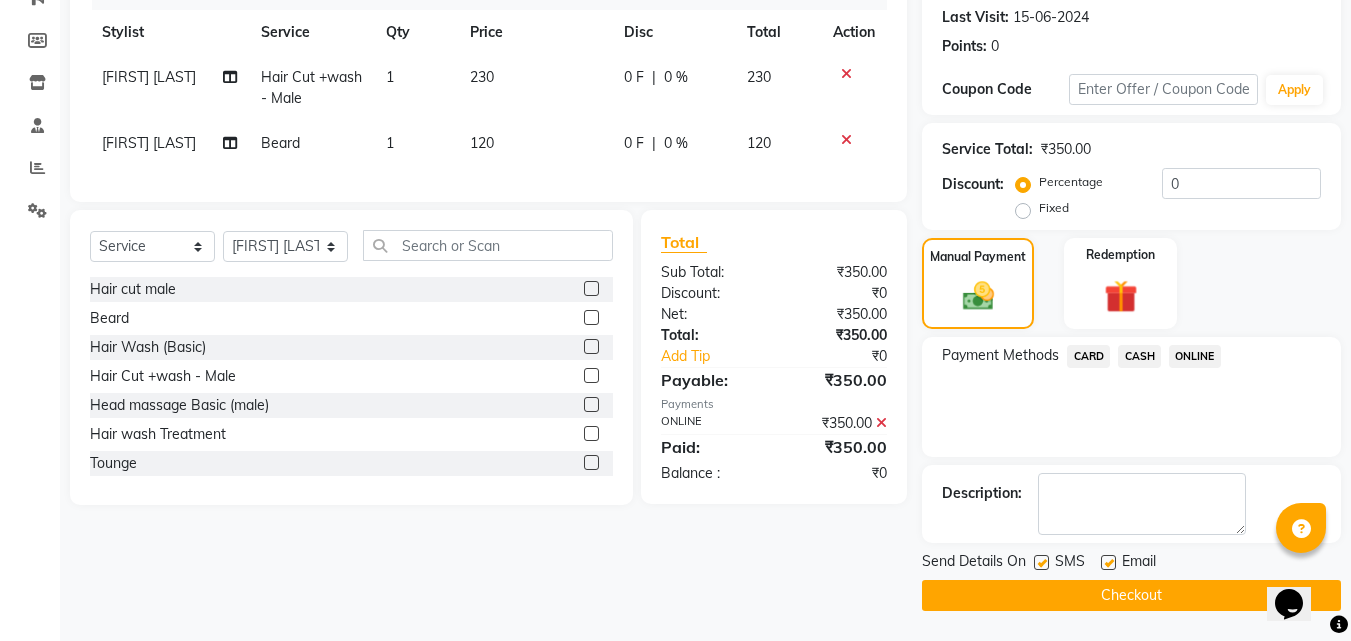 click on "Checkout" 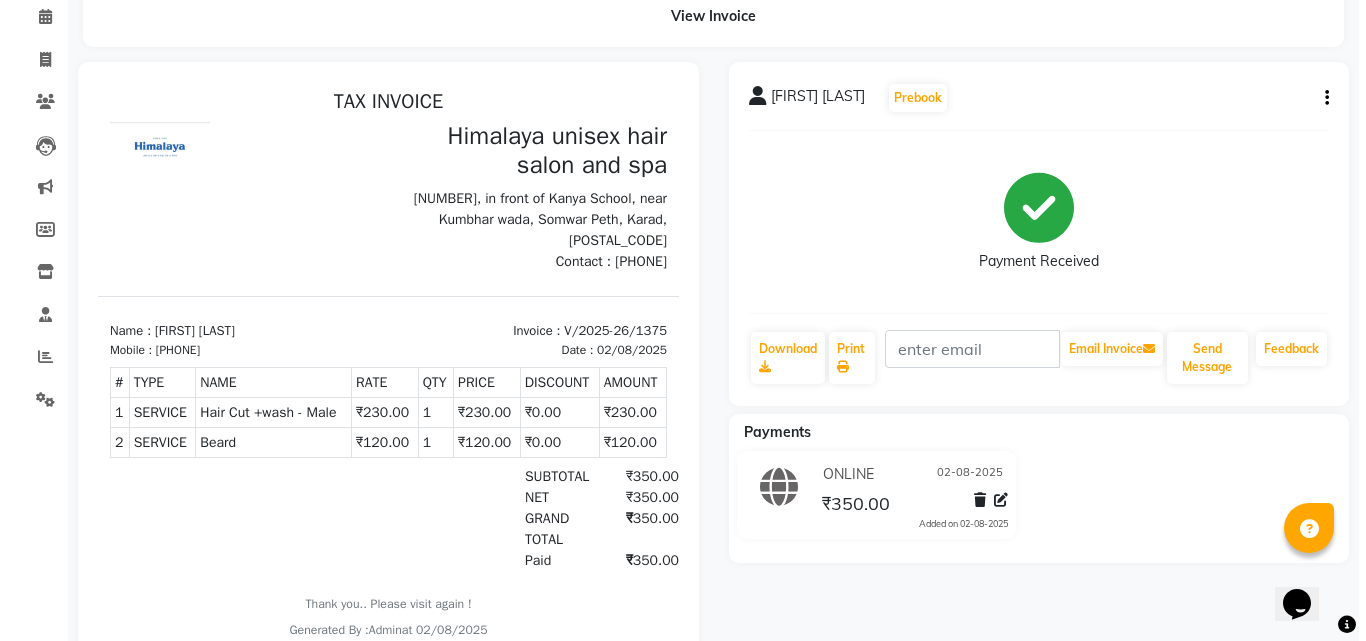 scroll, scrollTop: 0, scrollLeft: 0, axis: both 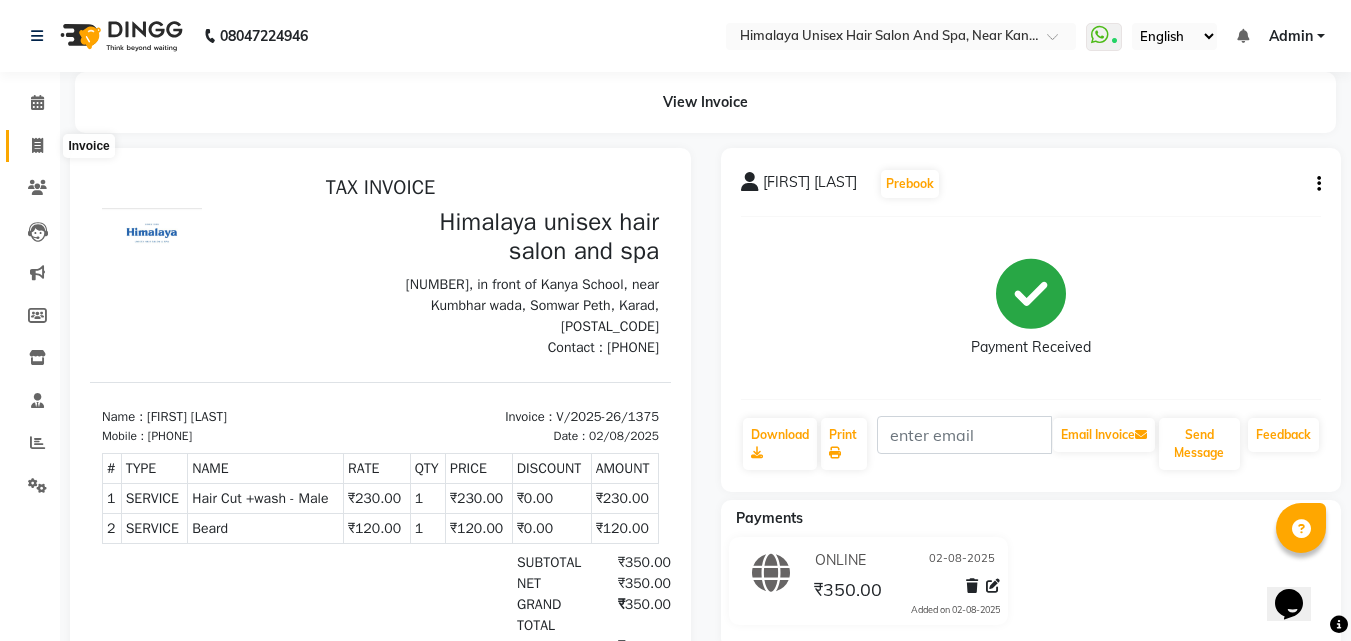 click 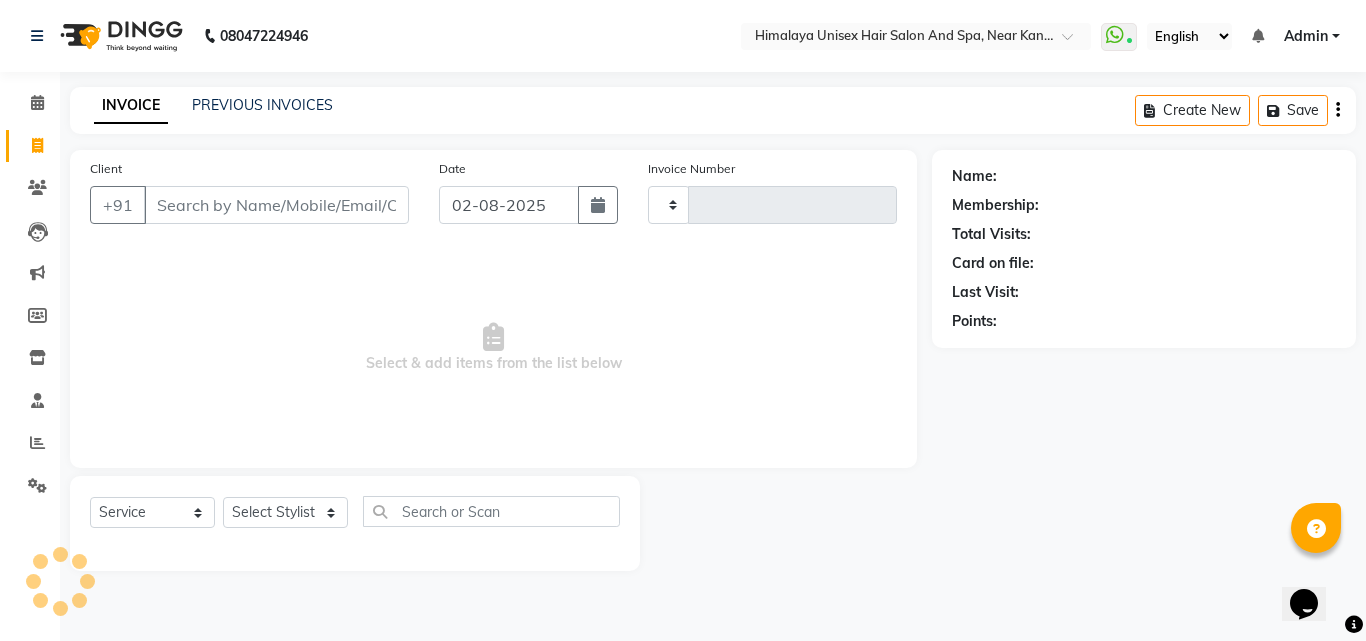 click on "Client" at bounding box center [276, 205] 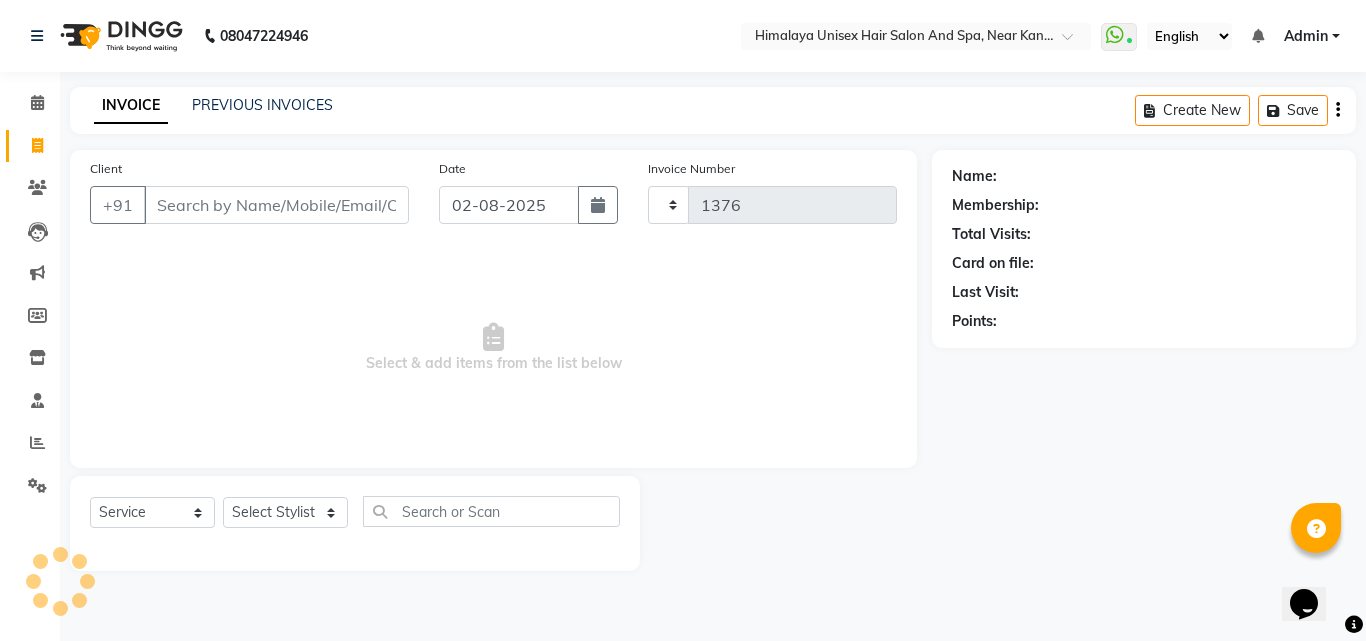 select on "4594" 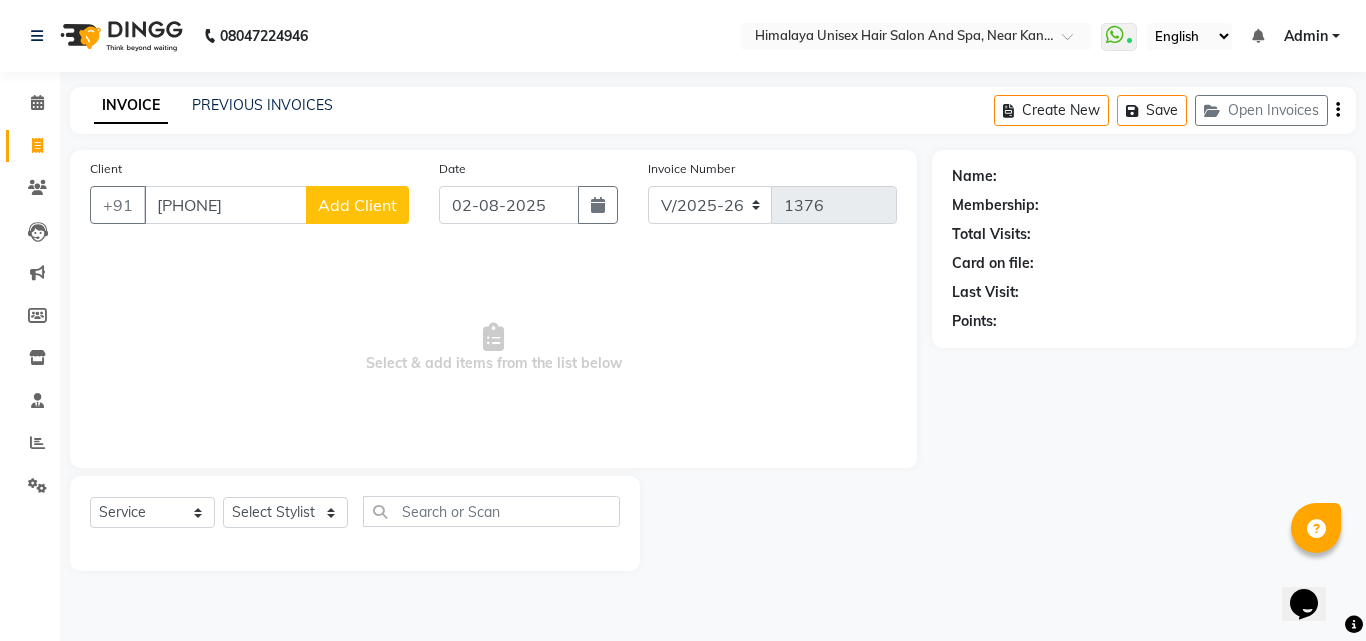 type on "[PHONE]" 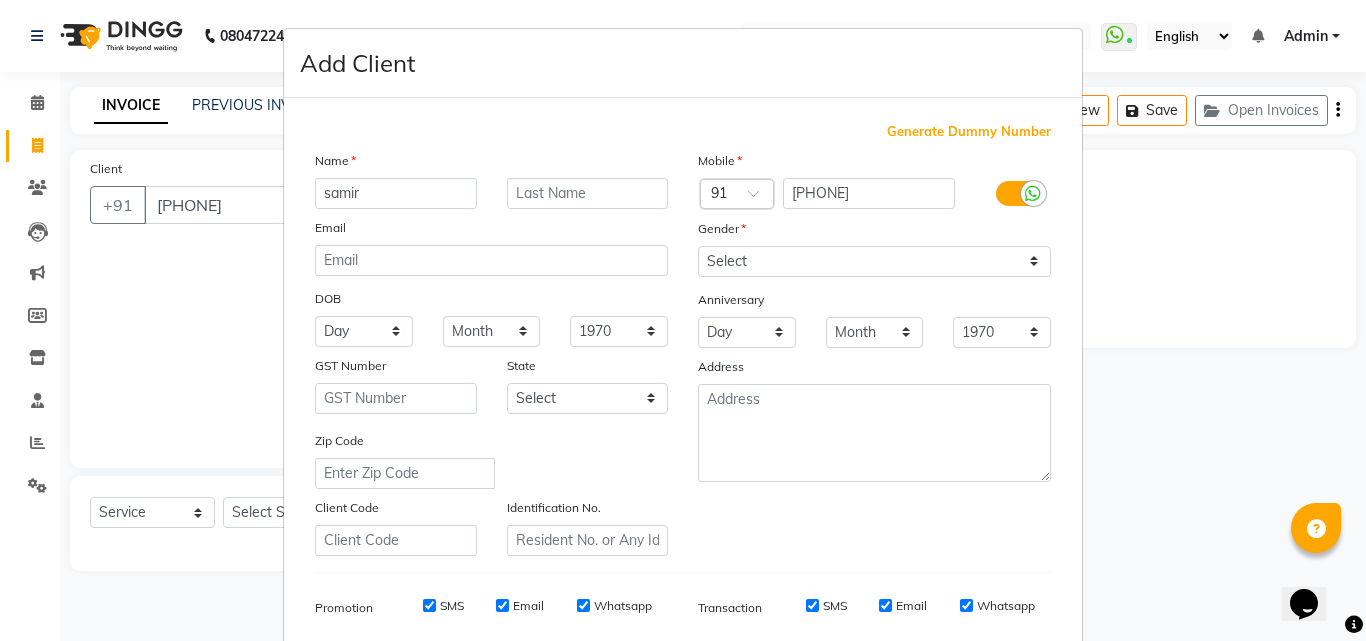 type on "samir" 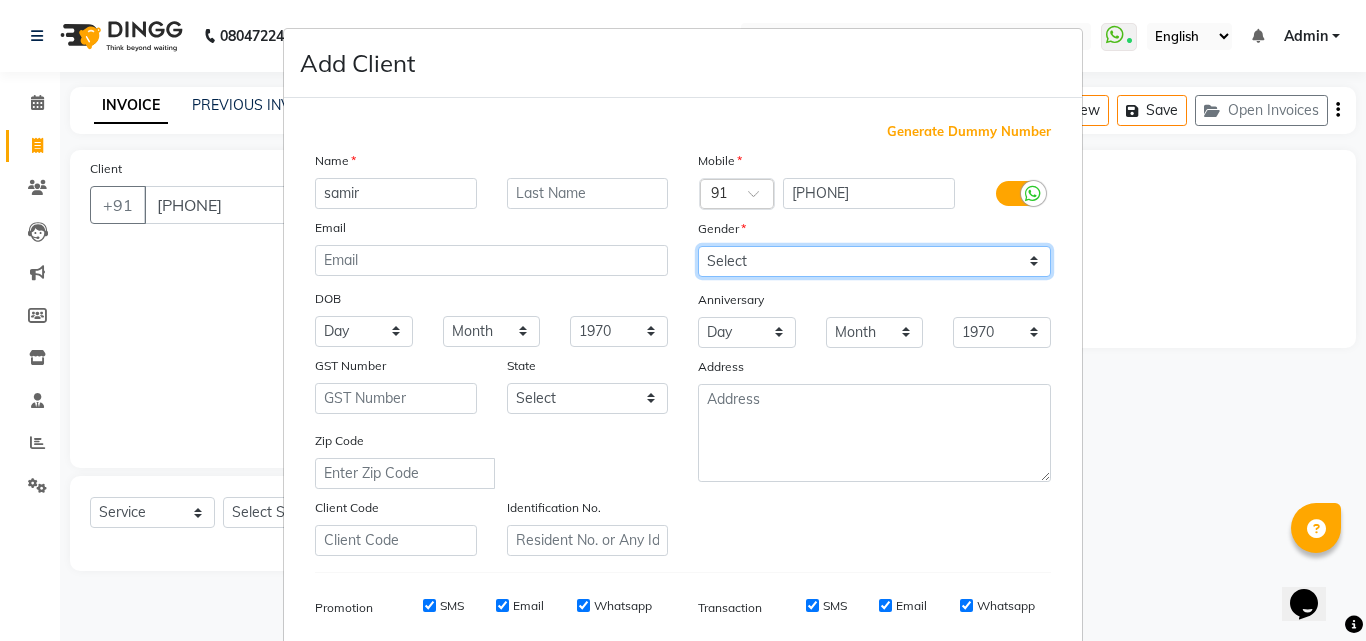 drag, startPoint x: 728, startPoint y: 246, endPoint x: 721, endPoint y: 255, distance: 11.401754 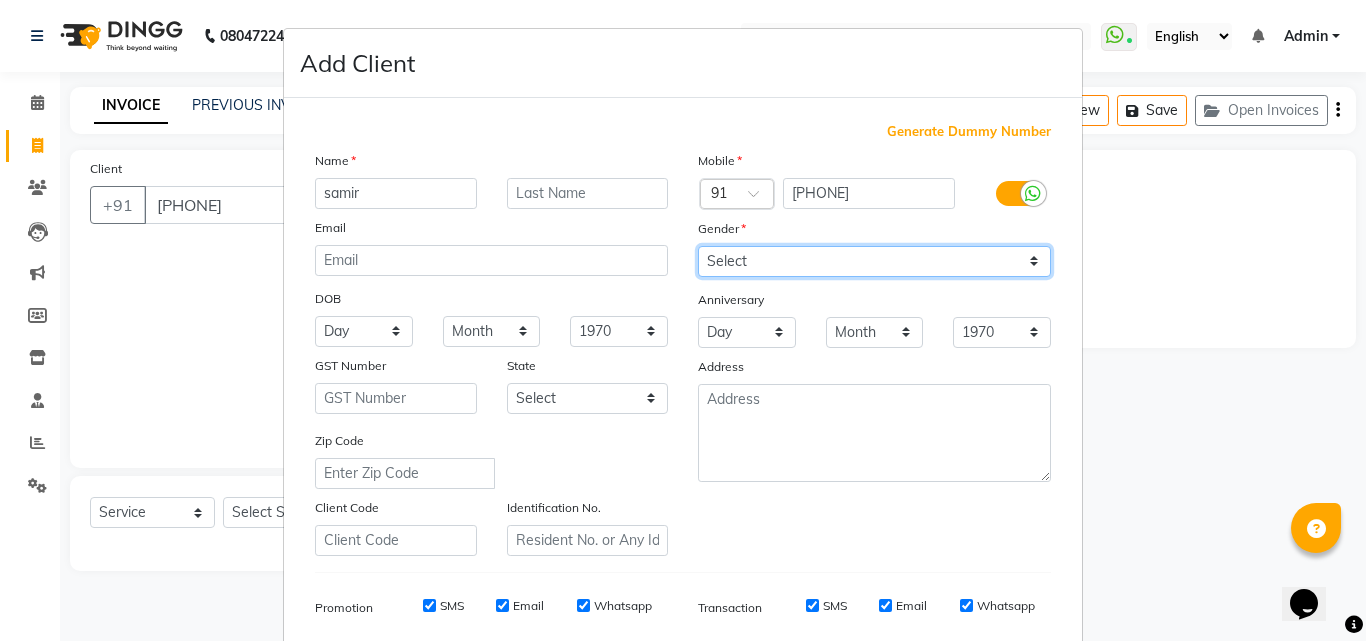 click on "Select Male Female Other Prefer Not To Say" at bounding box center [874, 261] 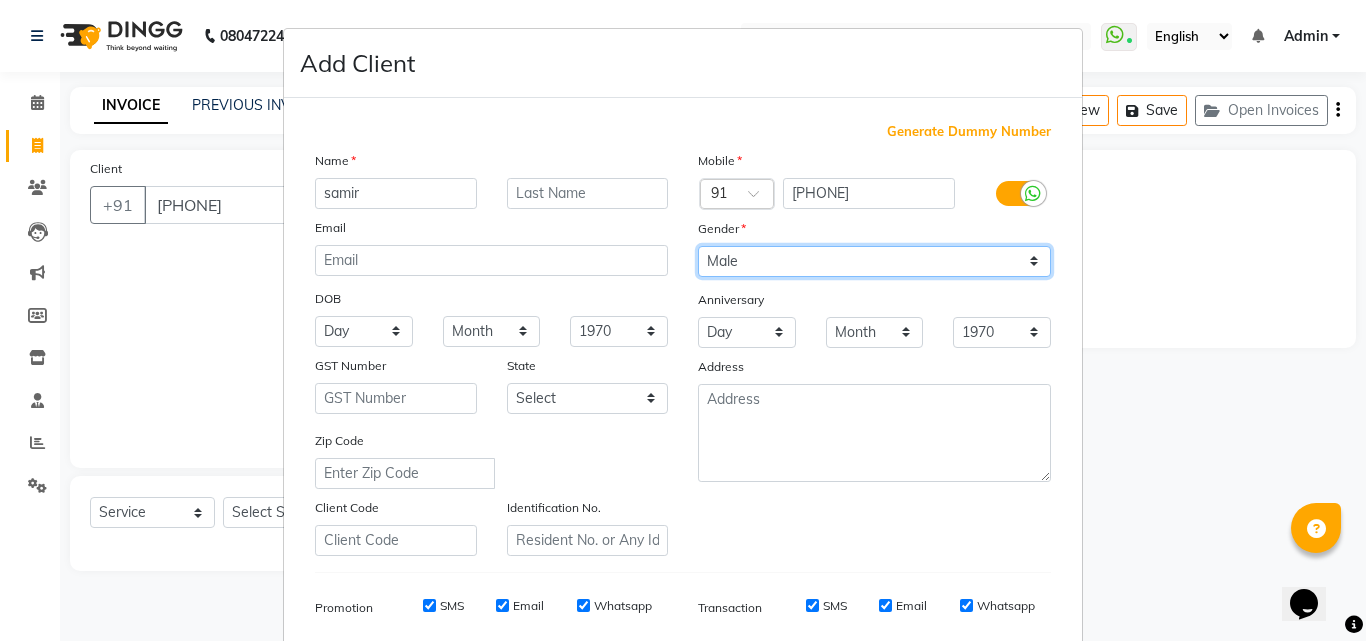 click on "Select Male Female Other Prefer Not To Say" at bounding box center (874, 261) 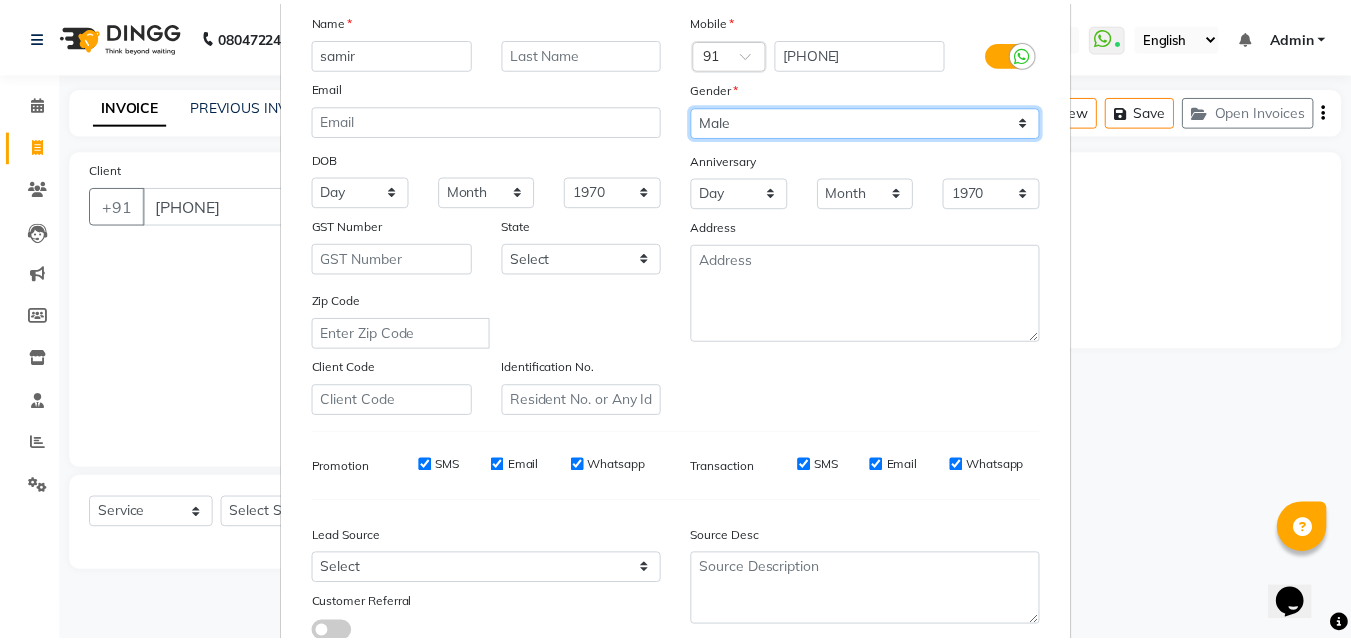 scroll, scrollTop: 282, scrollLeft: 0, axis: vertical 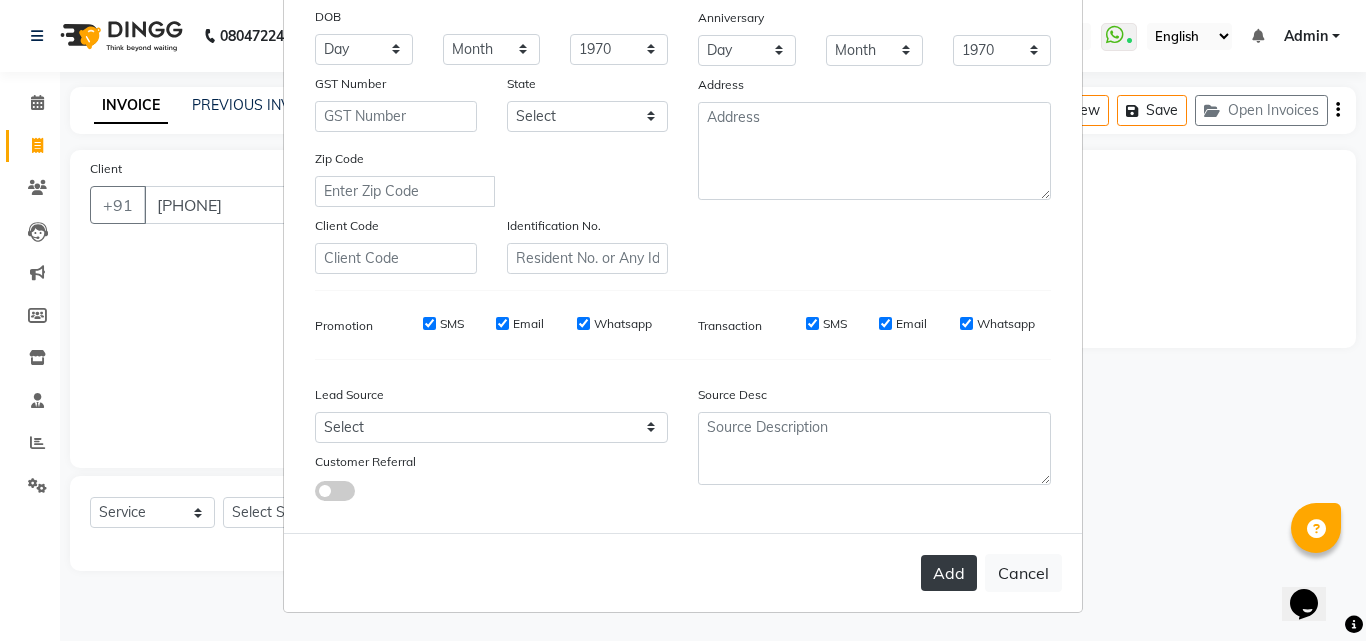 click on "Add" at bounding box center [949, 573] 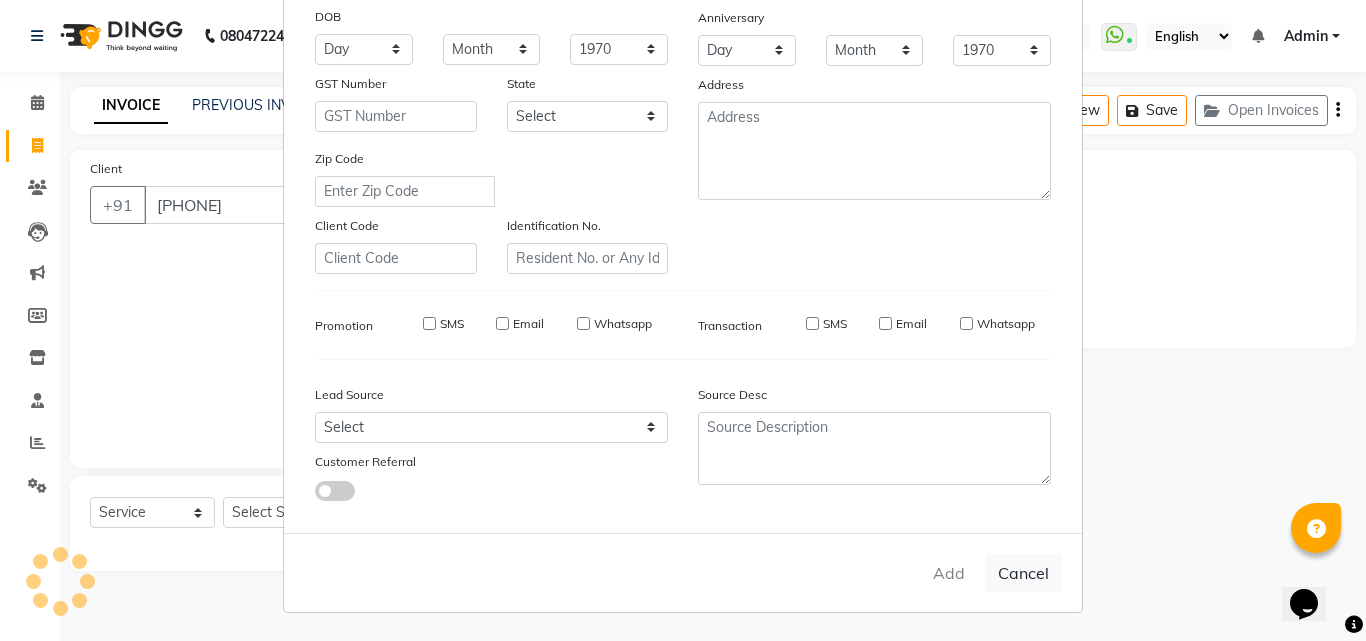 type 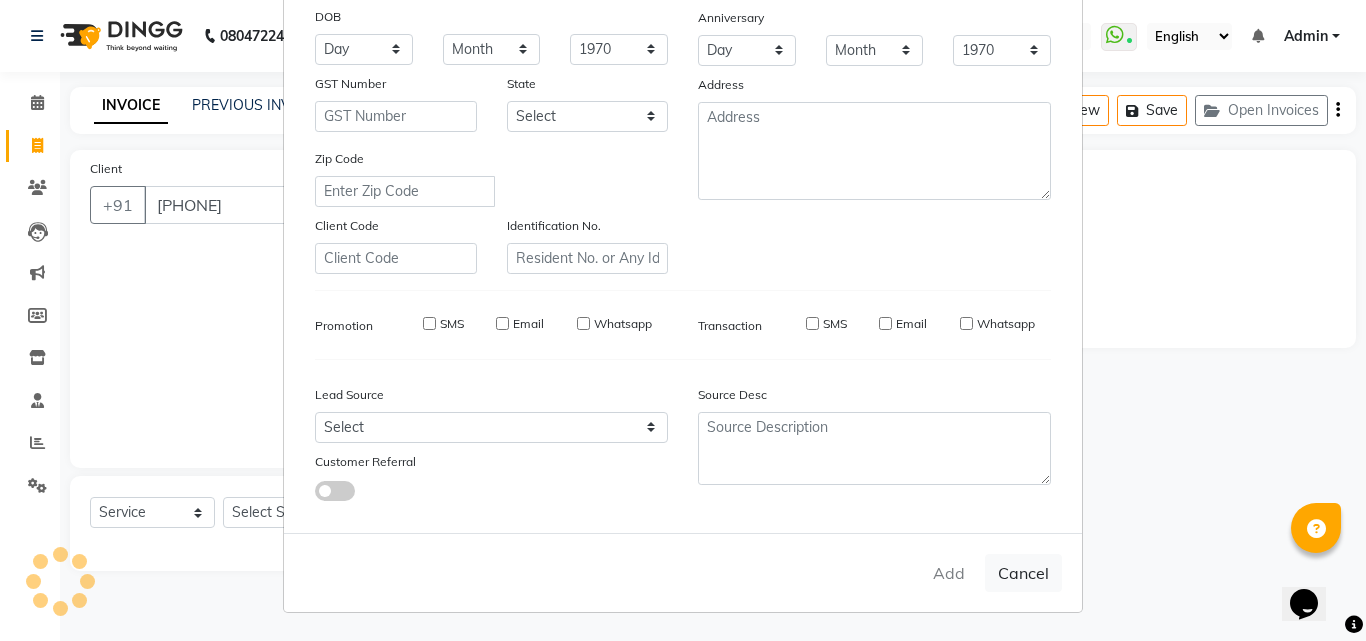 select 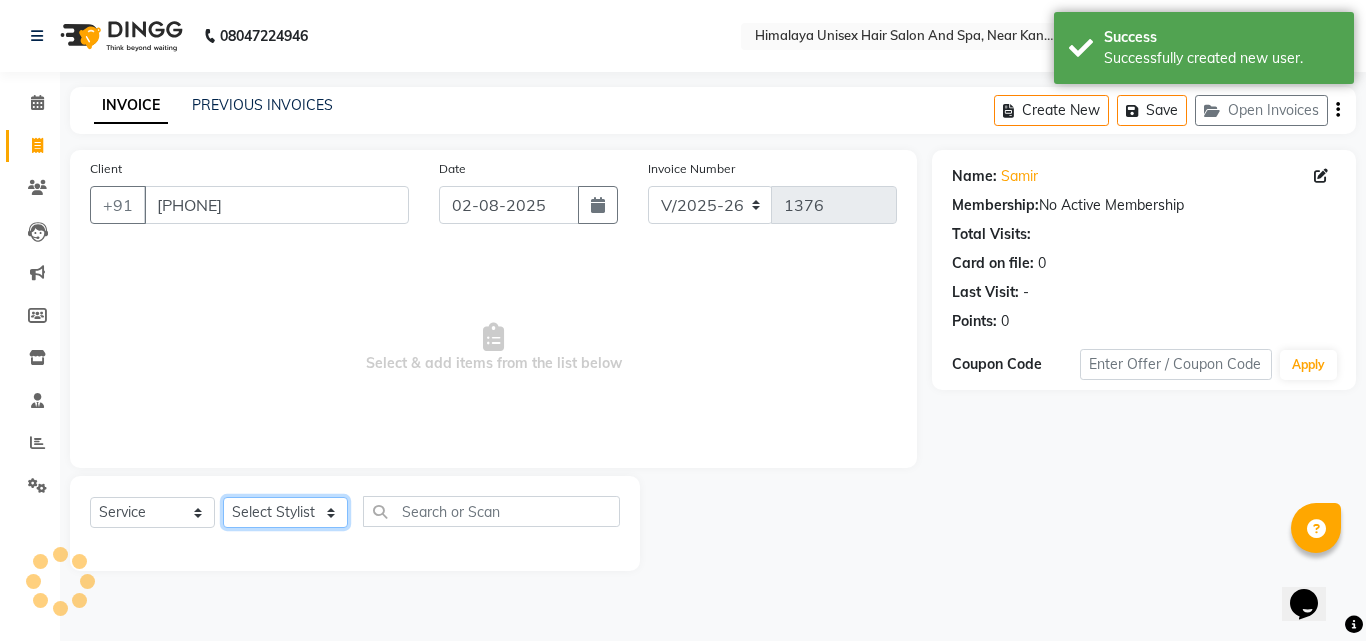 click on "Select Stylist [FIRST] [LAST] [FIRST] [LAST] [FIRST] [LAST] [FIRST] [LAST] [FIRST] [LAST] [FIRST] [LAST] [FIRST] [LAST] [FIRST] [LAST] [FIRST] [LAST]" 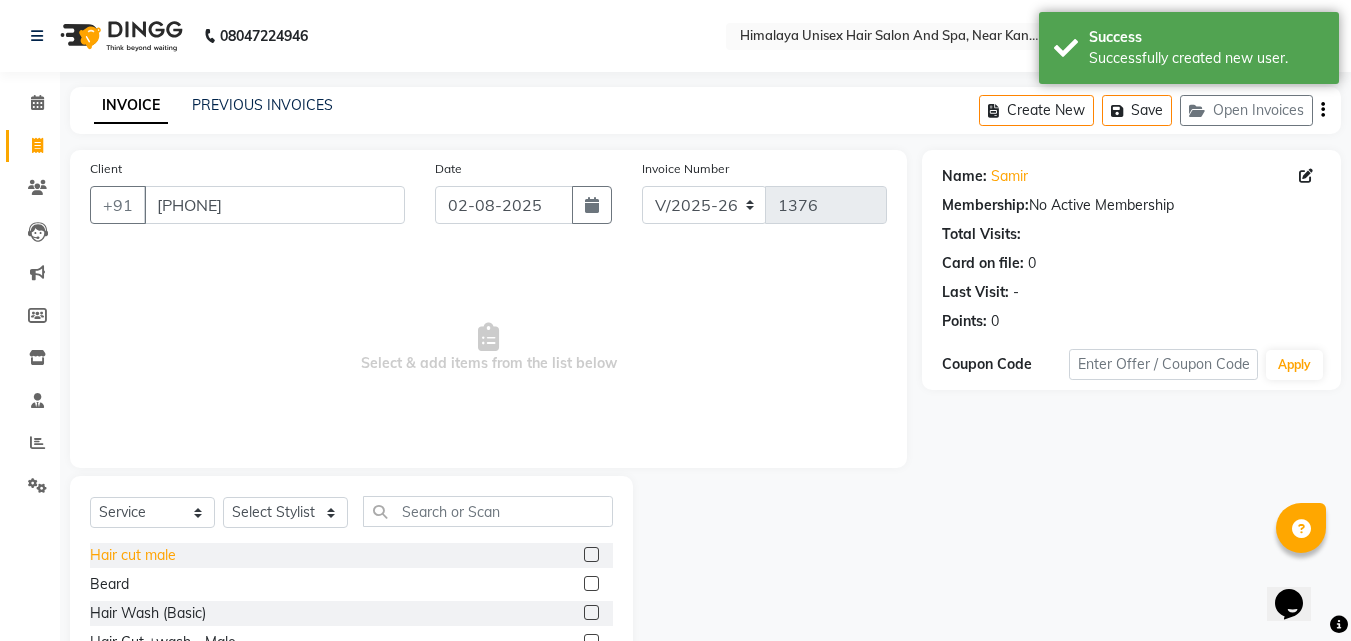 click on "Hair cut male" 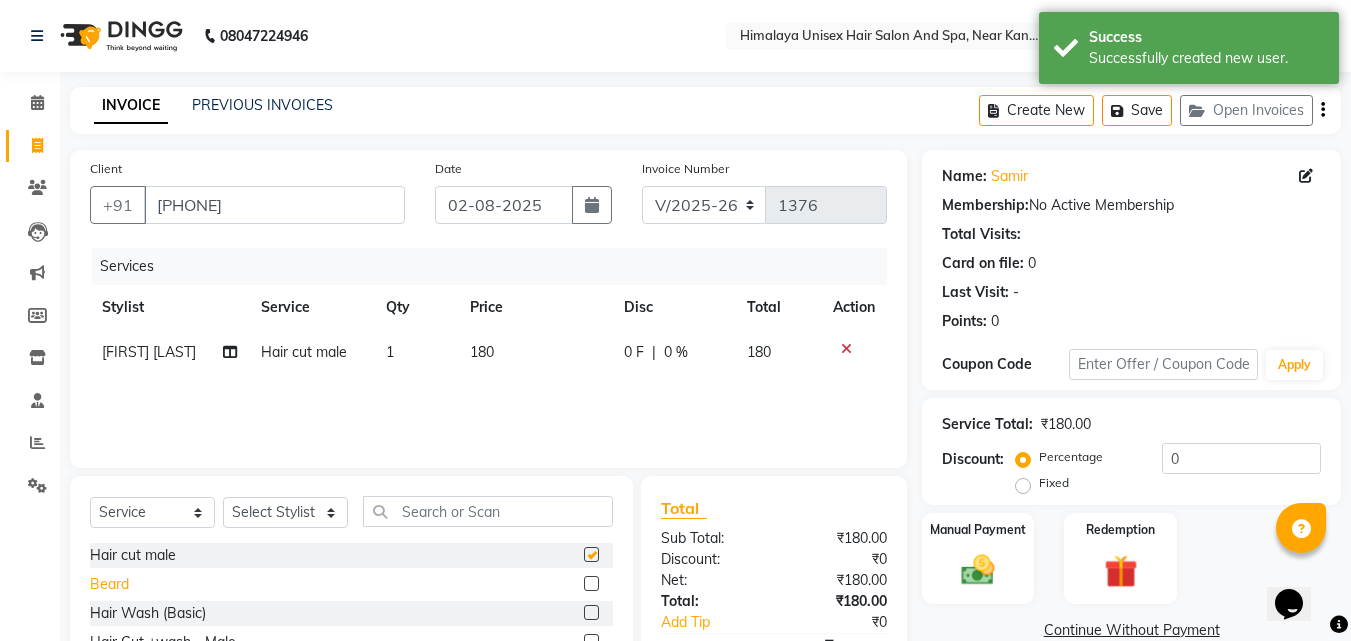 checkbox on "false" 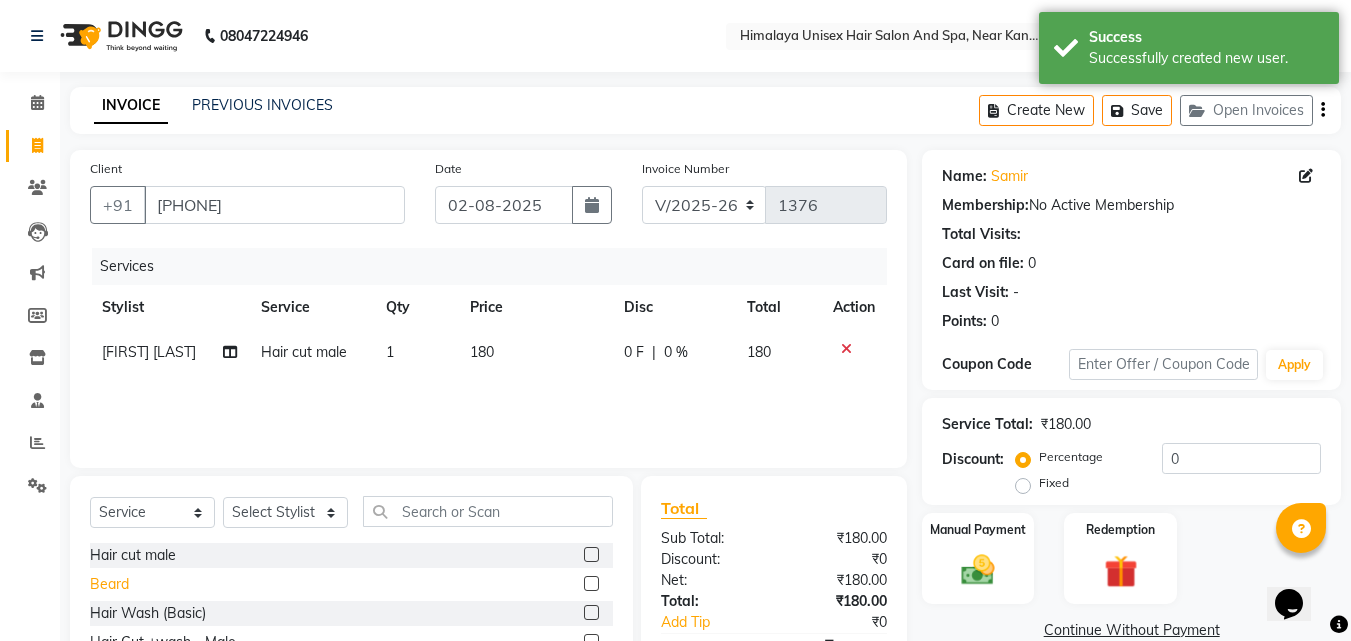 click on "Beard" 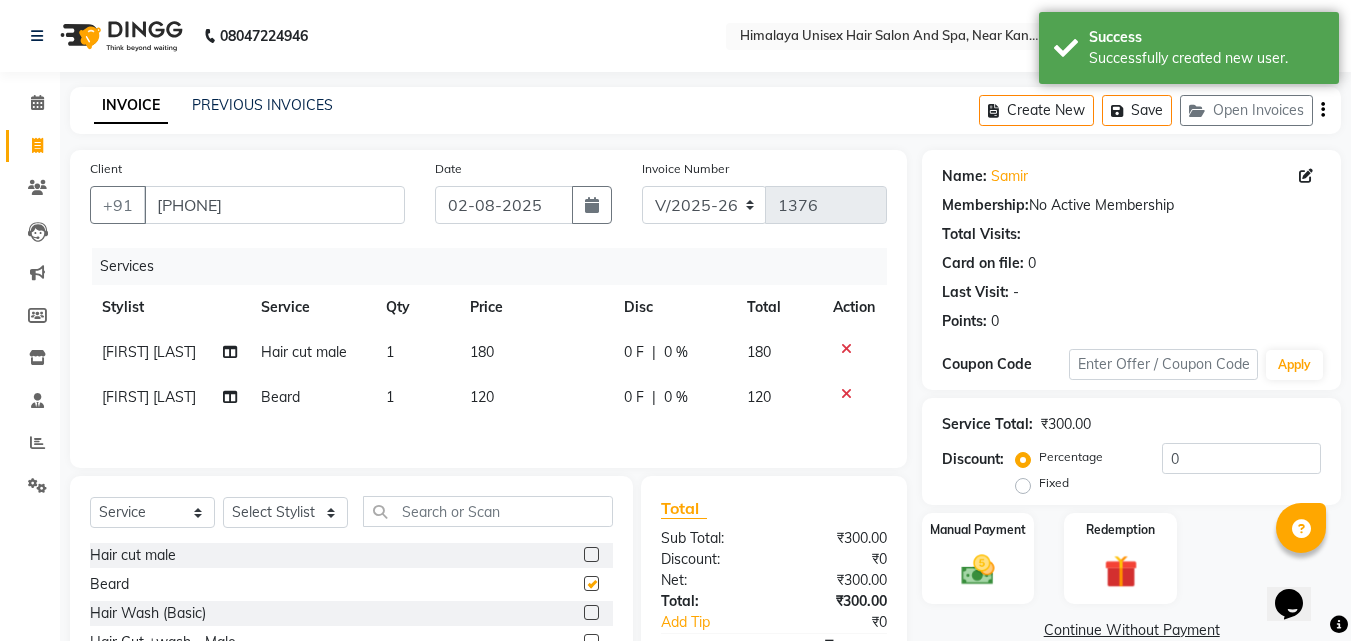 checkbox on "false" 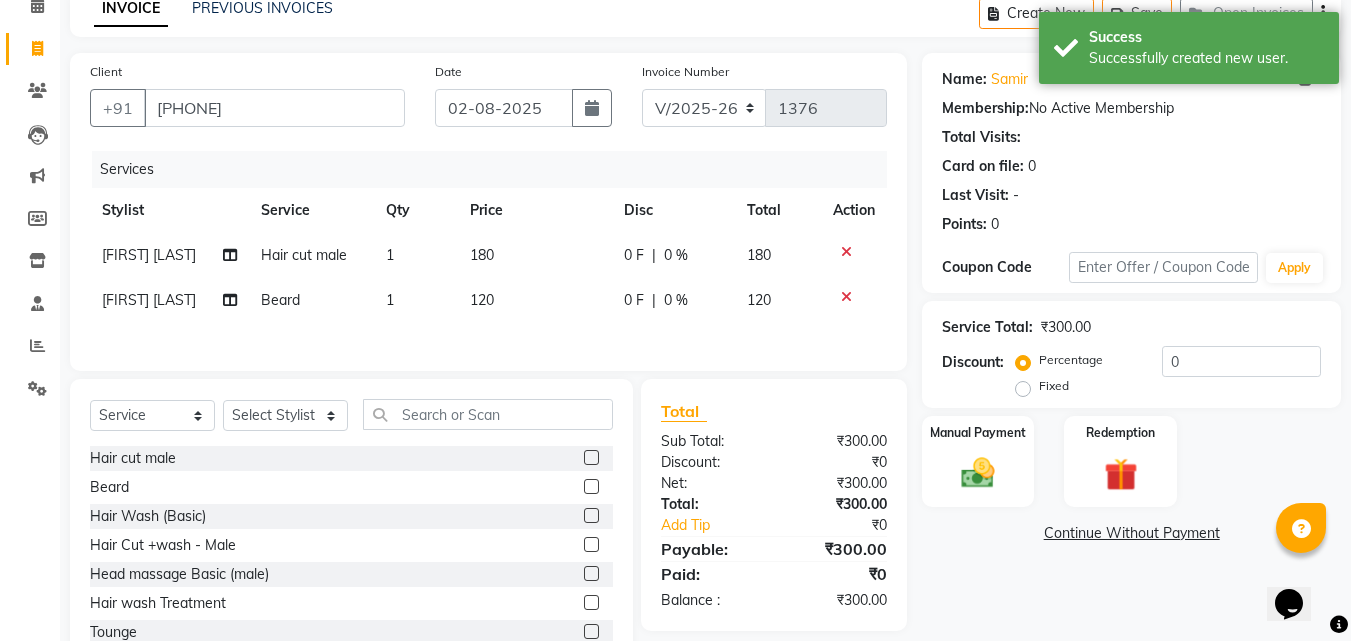 scroll, scrollTop: 163, scrollLeft: 0, axis: vertical 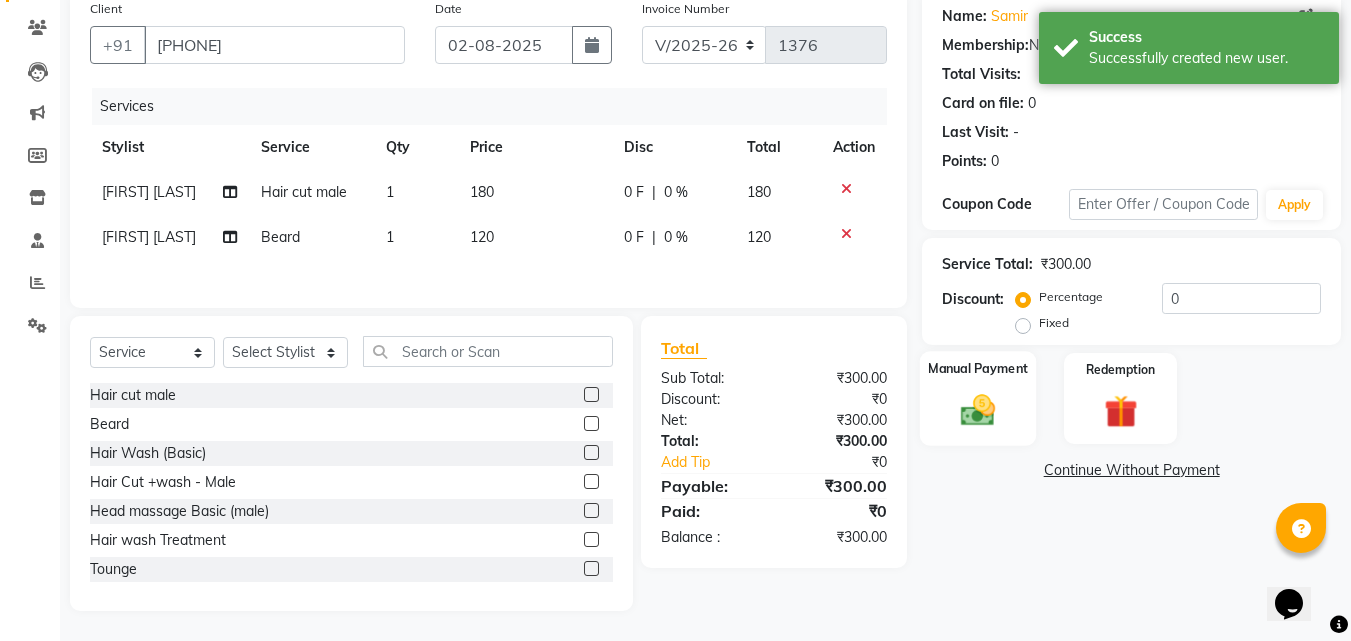 click 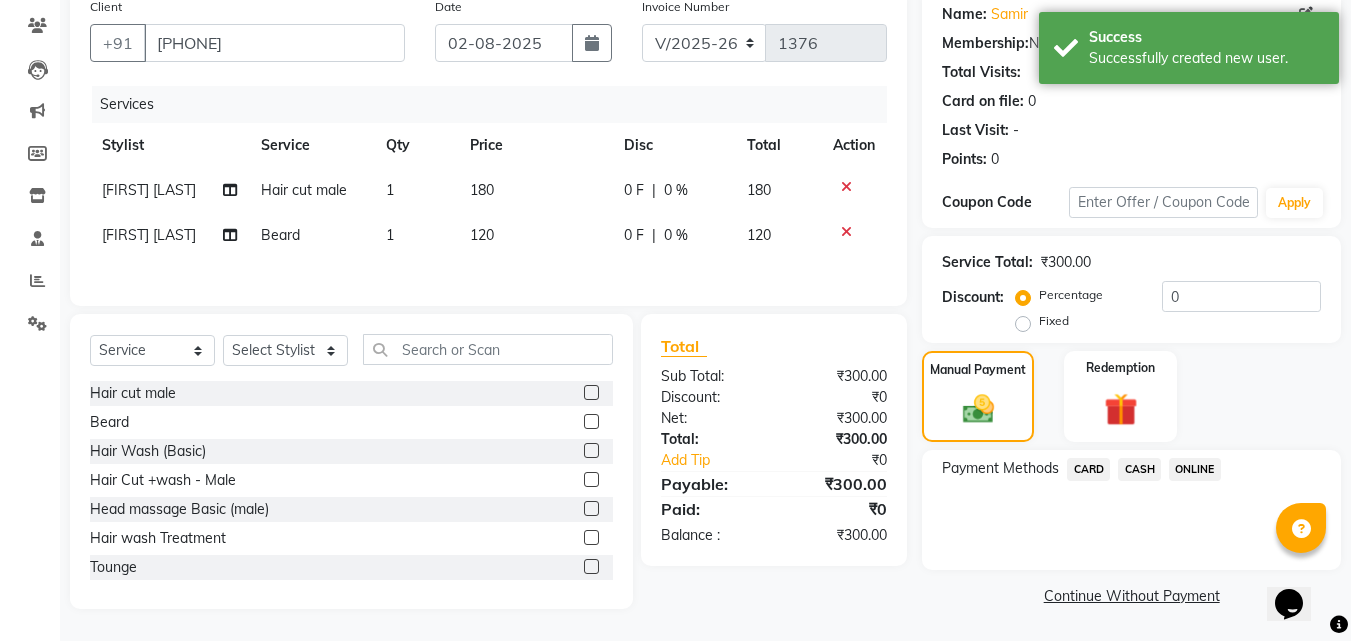 click on "CASH" 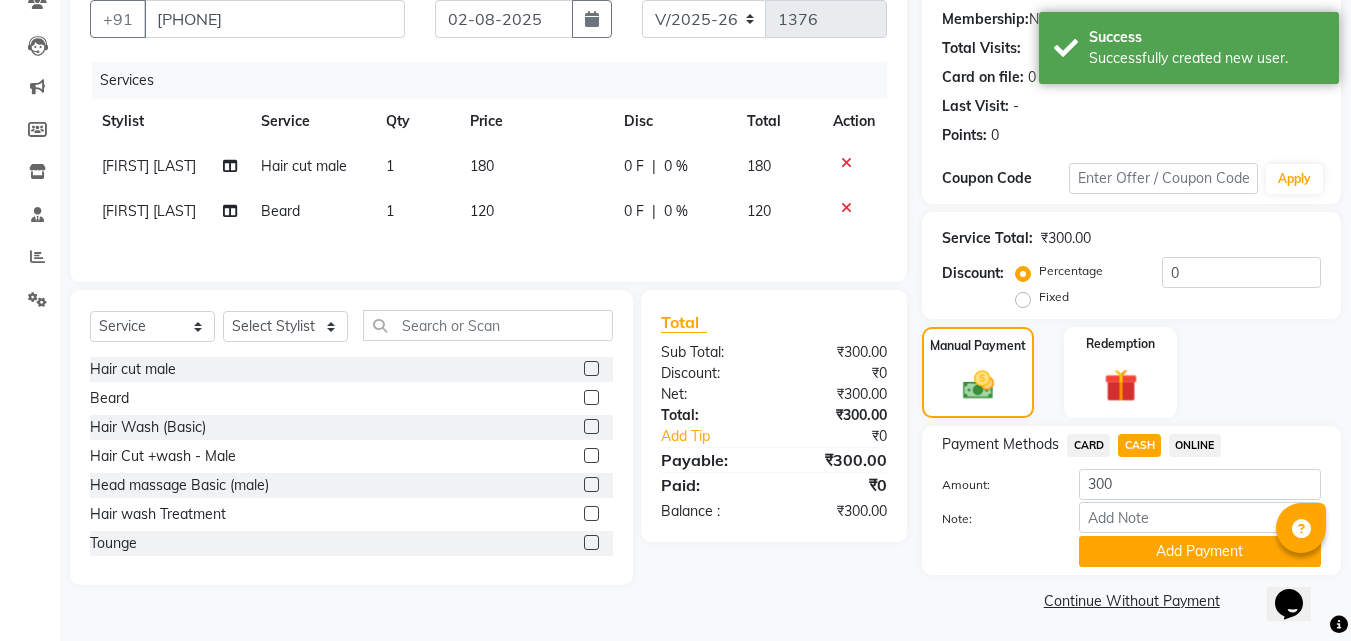 scroll, scrollTop: 191, scrollLeft: 0, axis: vertical 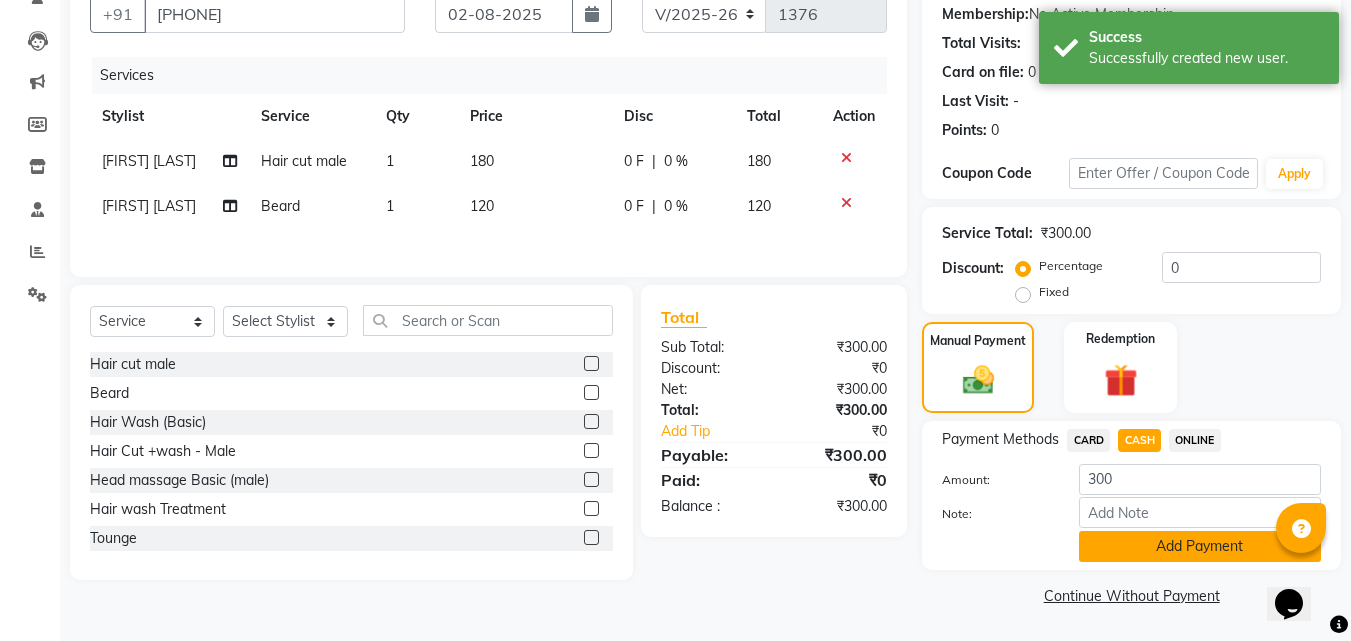 click on "Add Payment" 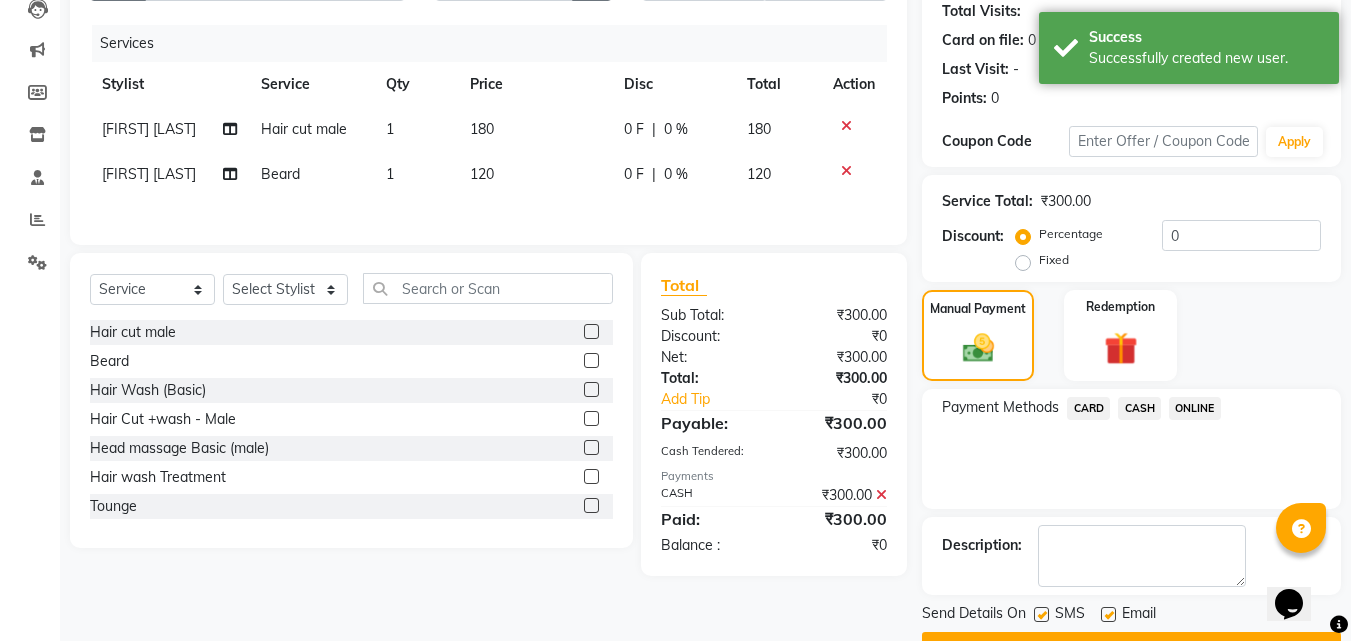 scroll, scrollTop: 275, scrollLeft: 0, axis: vertical 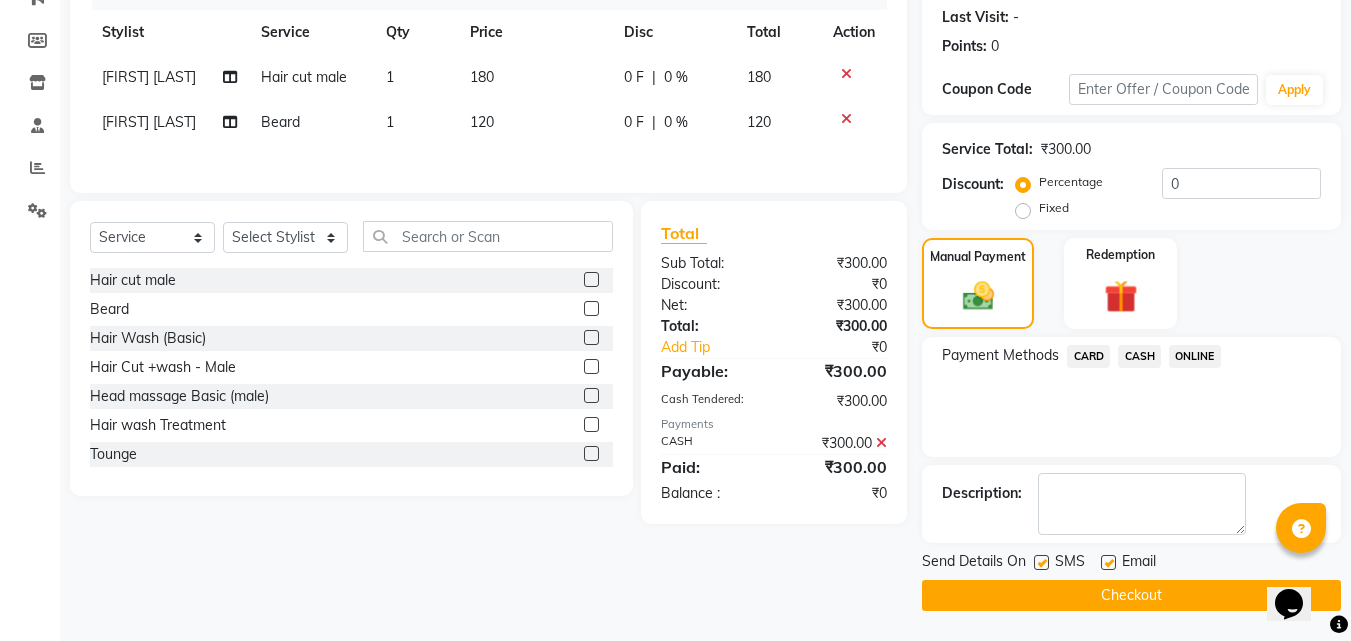 click on "Checkout" 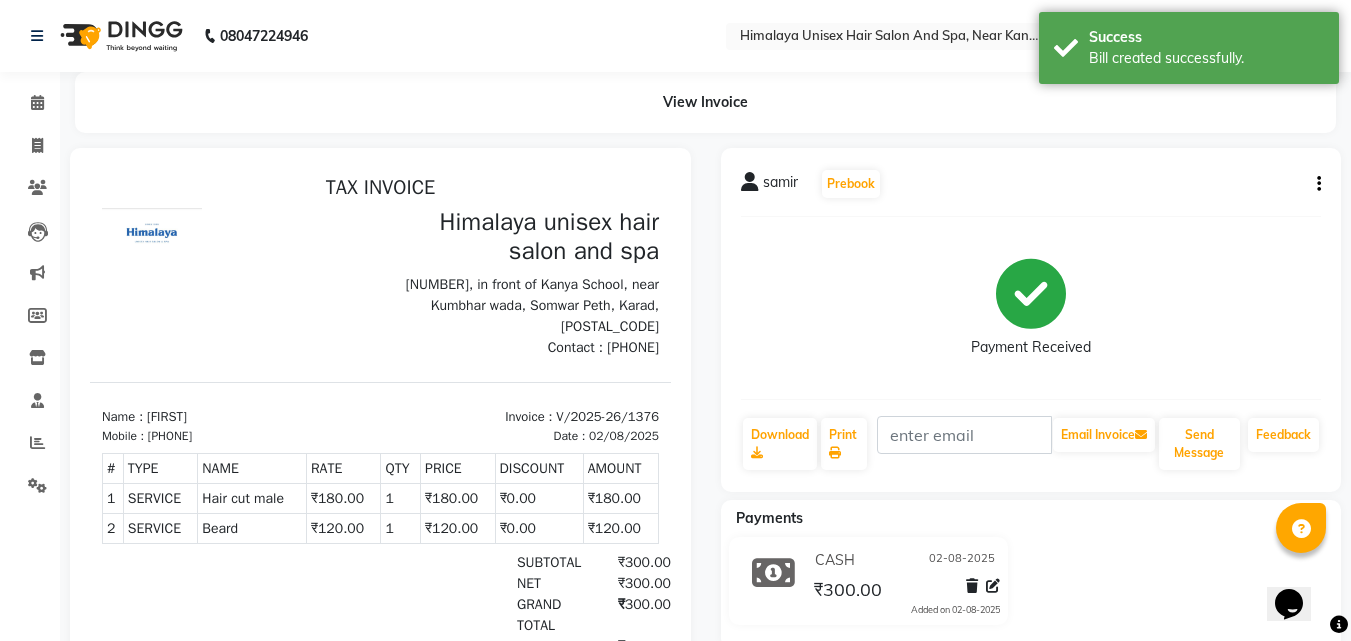 scroll, scrollTop: 0, scrollLeft: 0, axis: both 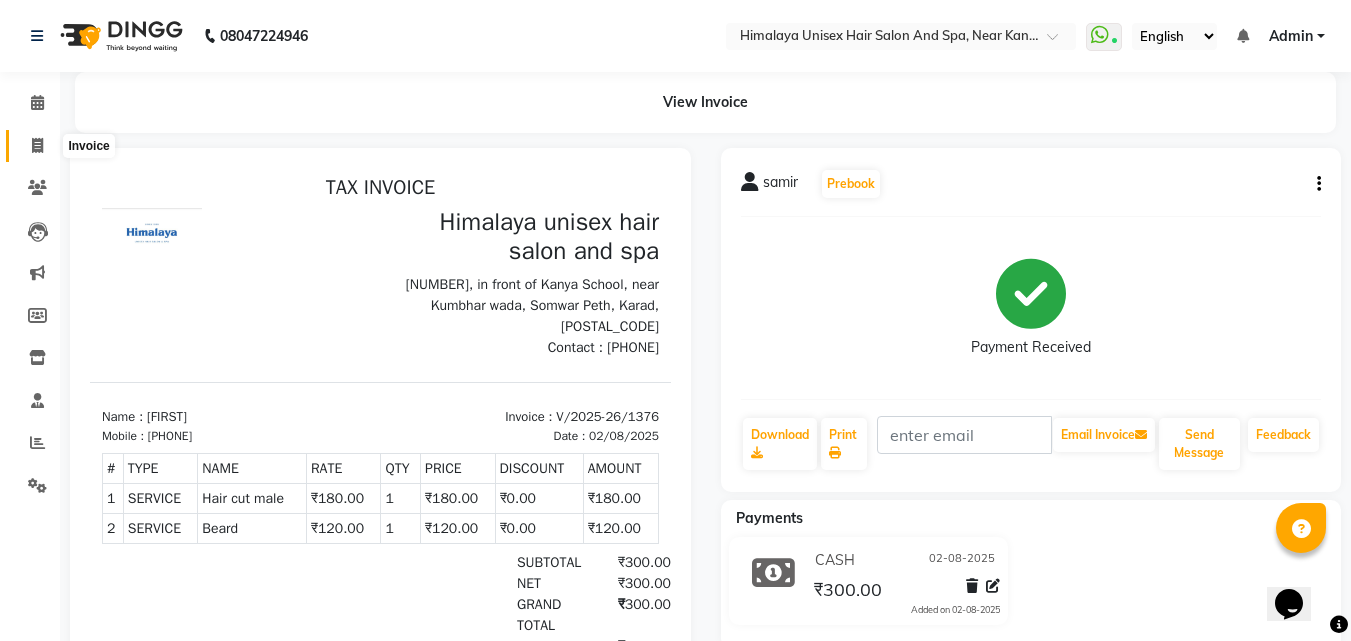 click 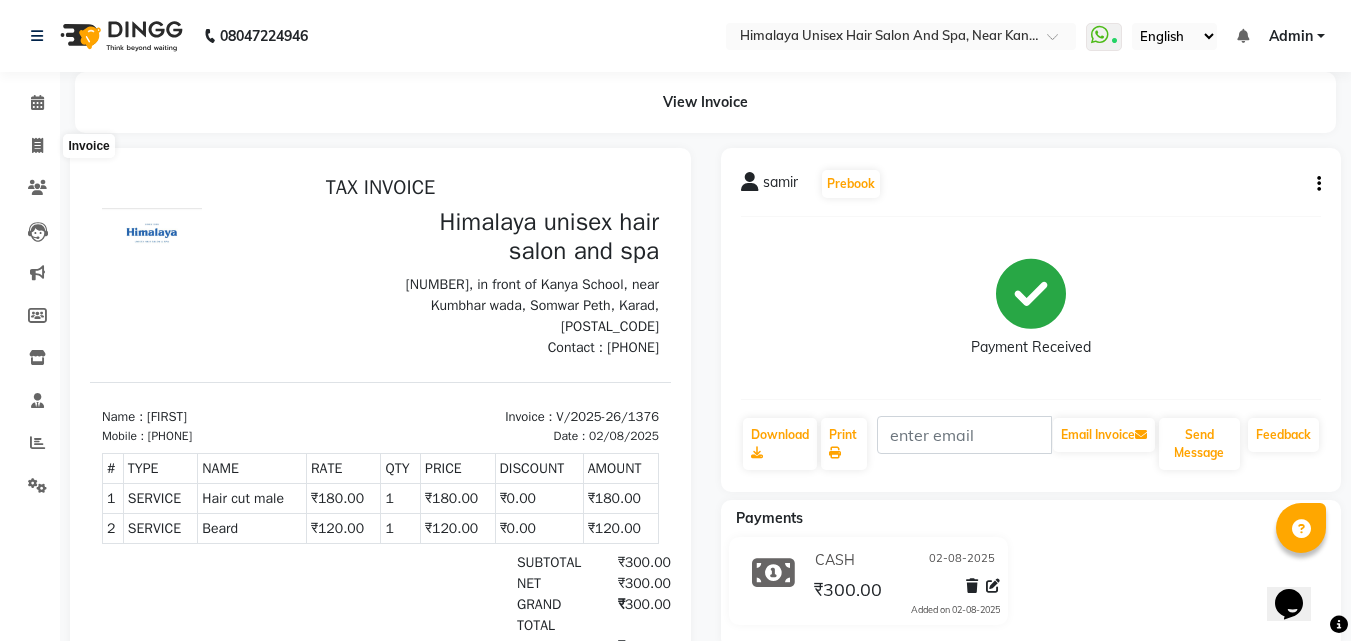 select on "service" 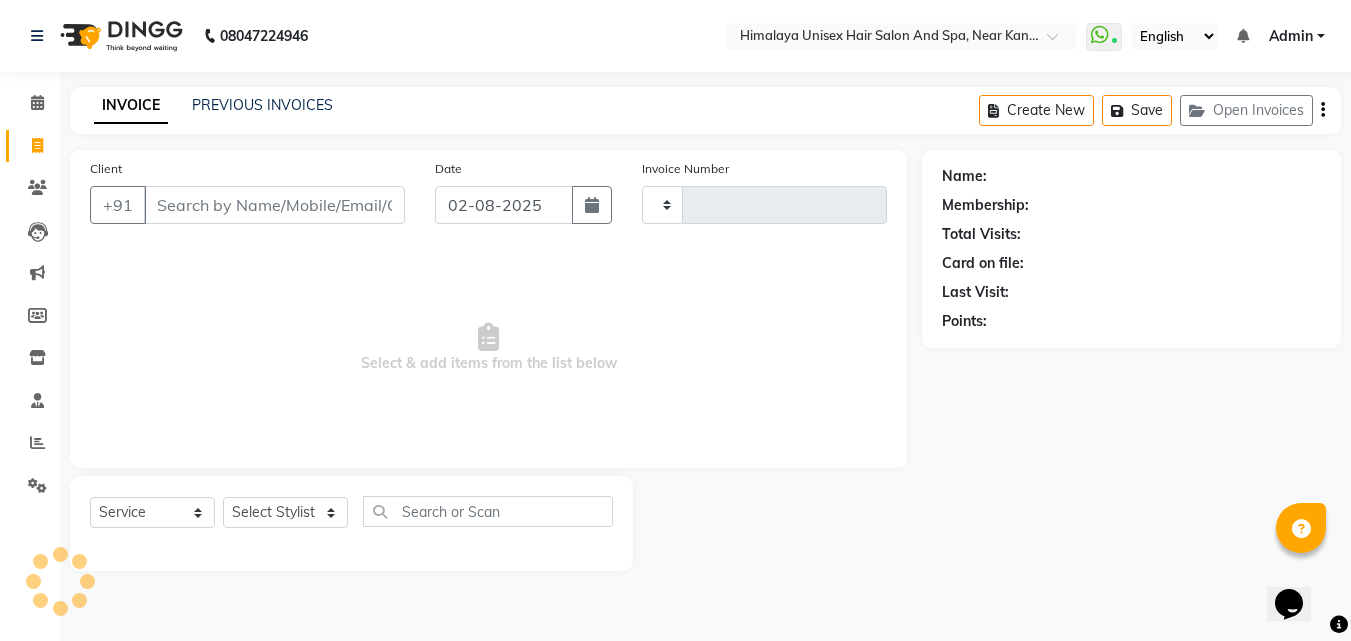 type on "1377" 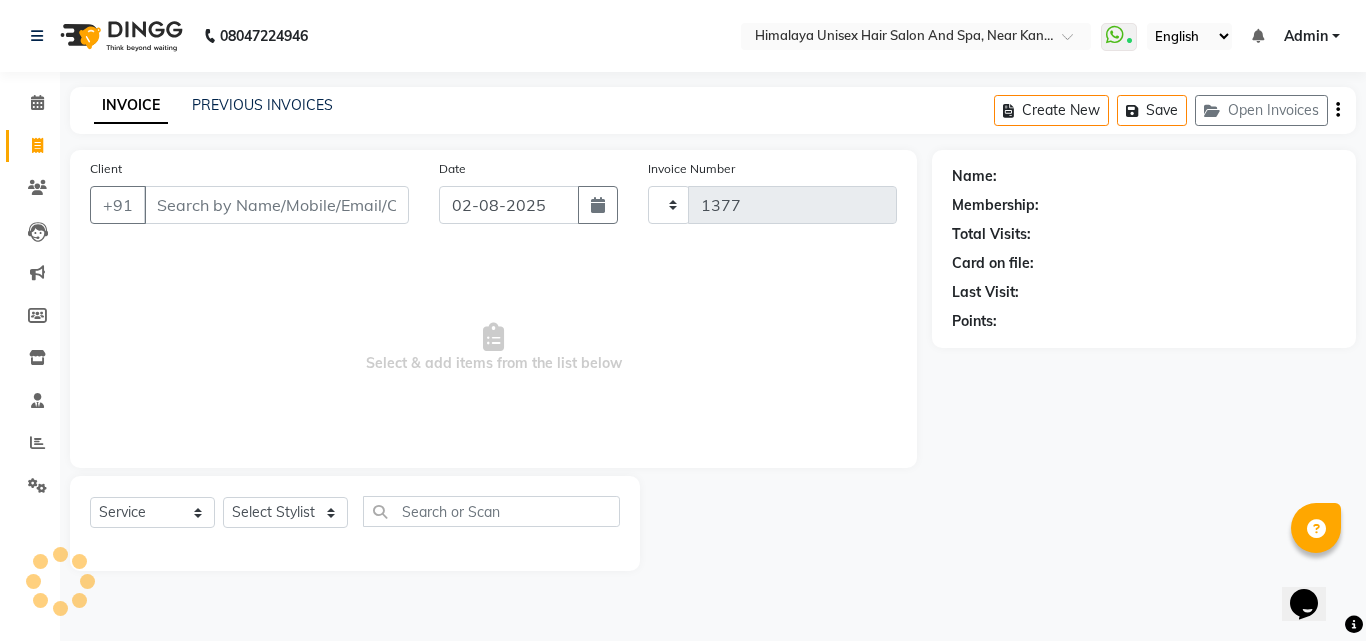 select on "4594" 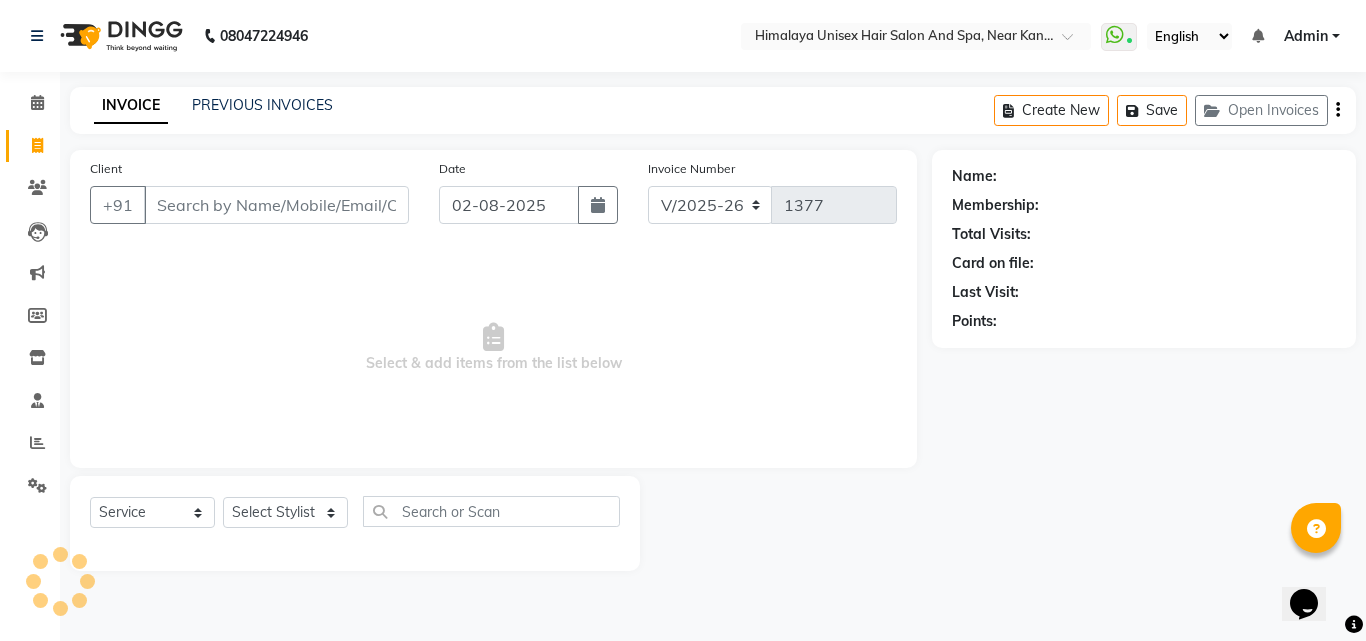 click on "Client" at bounding box center (276, 205) 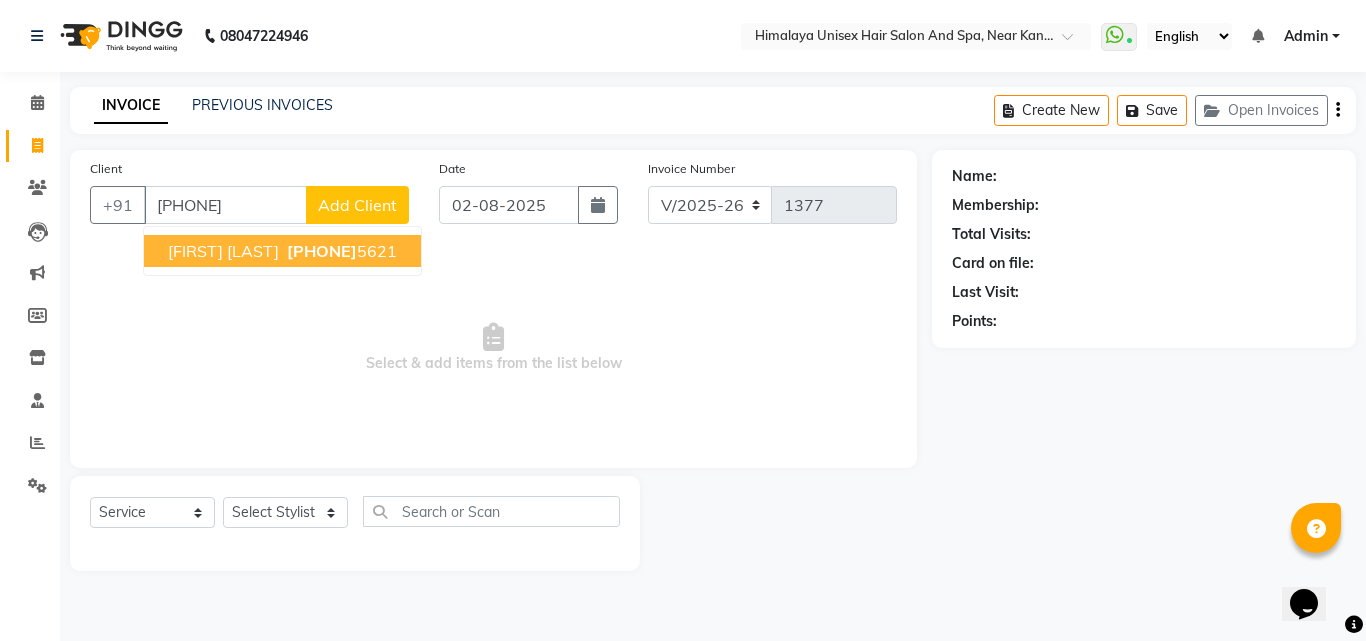 click on "[PHONE]" at bounding box center [322, 251] 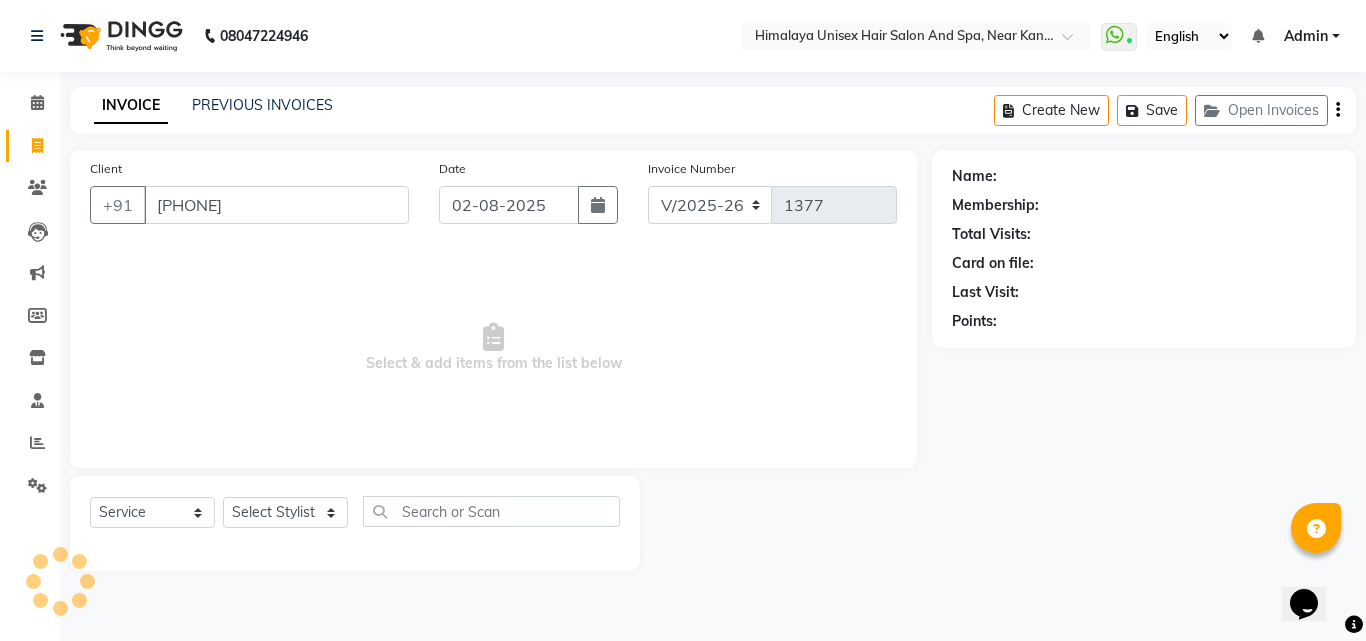 type on "[PHONE]" 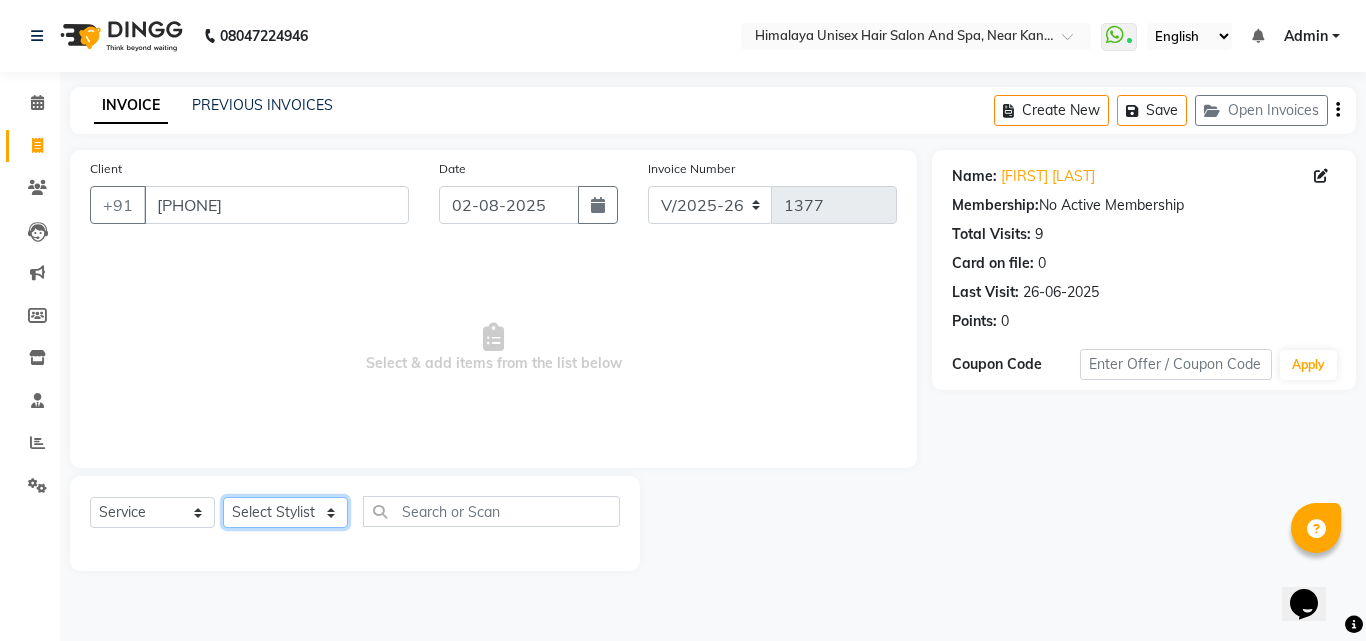 drag, startPoint x: 316, startPoint y: 514, endPoint x: 316, endPoint y: 503, distance: 11 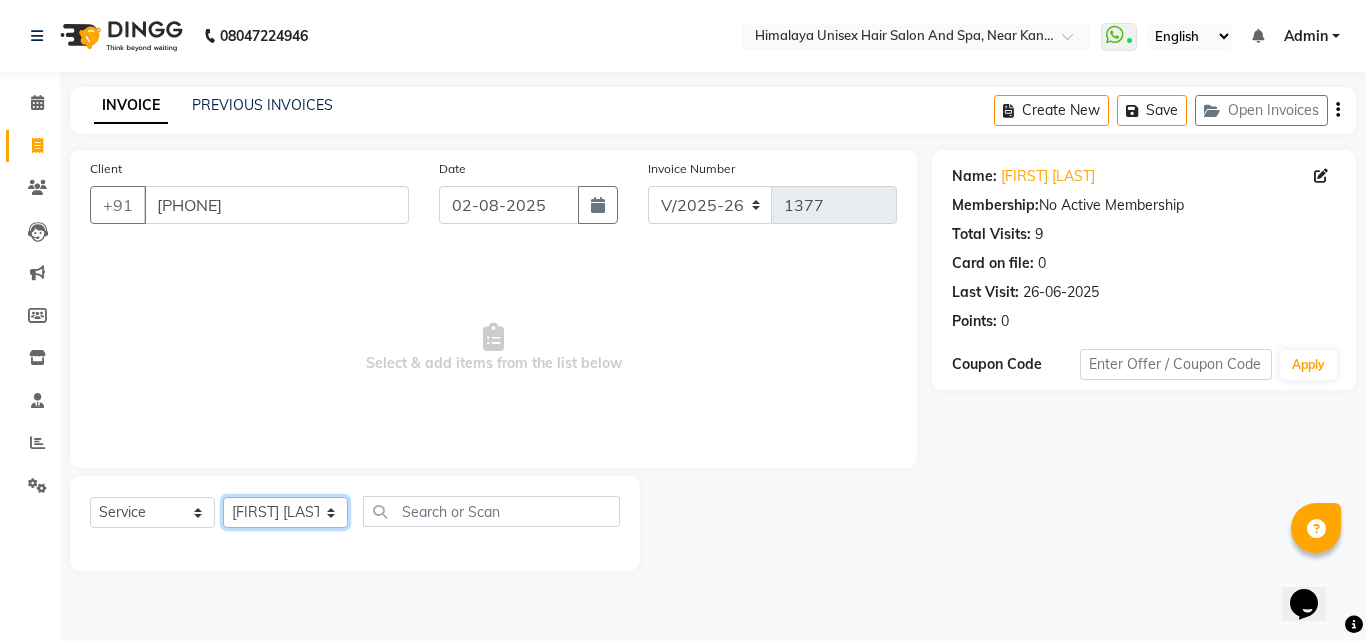 click on "Select Stylist [FIRST] [LAST] [FIRST] [LAST] [FIRST] [LAST] [FIRST] [LAST] [FIRST] [LAST] [FIRST] [LAST] [FIRST] [LAST] [FIRST] [LAST] [FIRST] [LAST]" 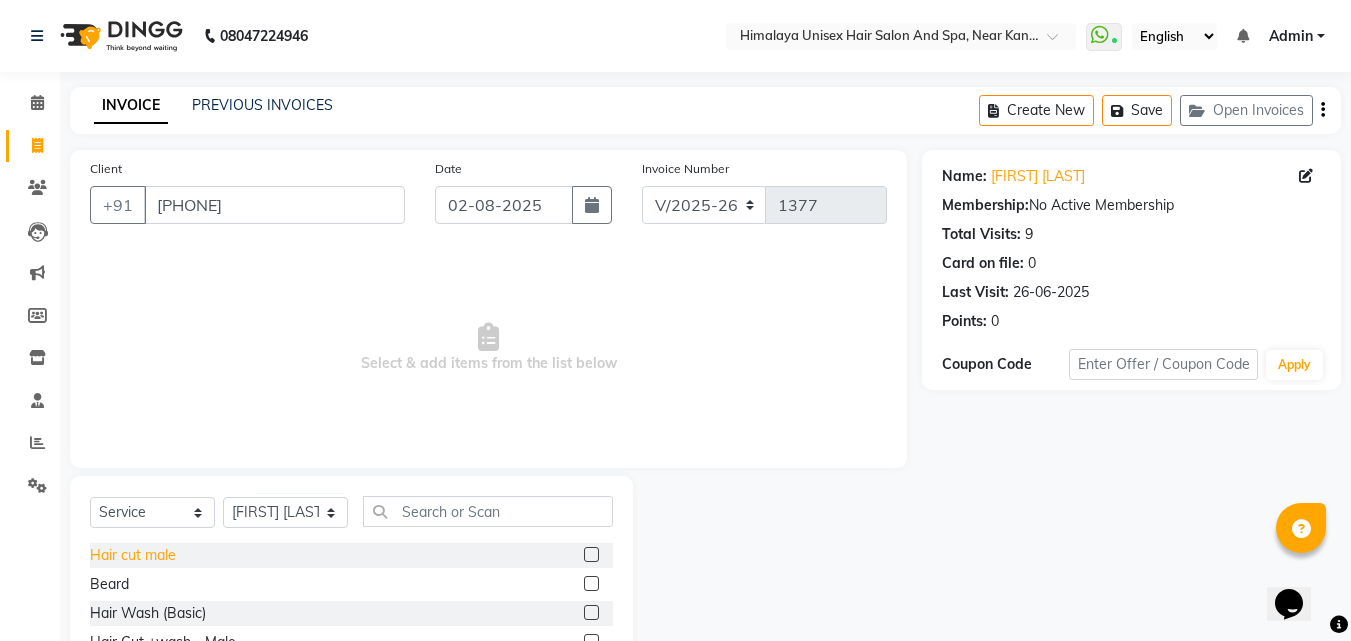 click on "Hair cut male" 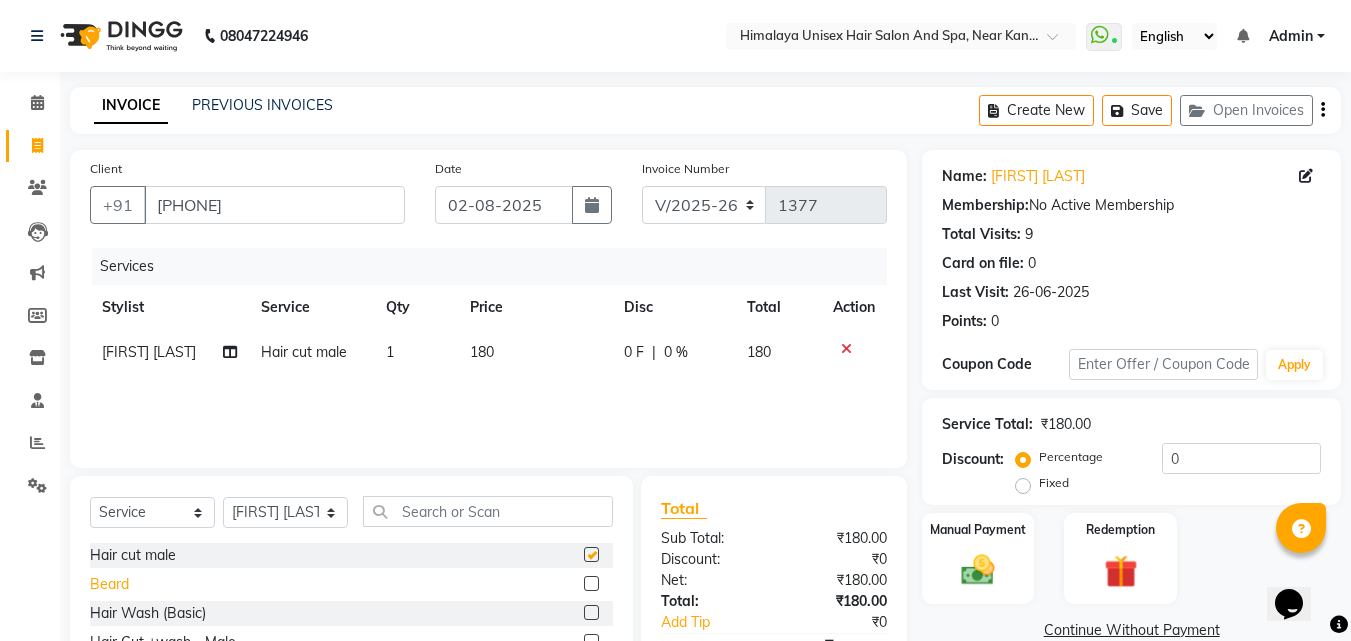 checkbox on "false" 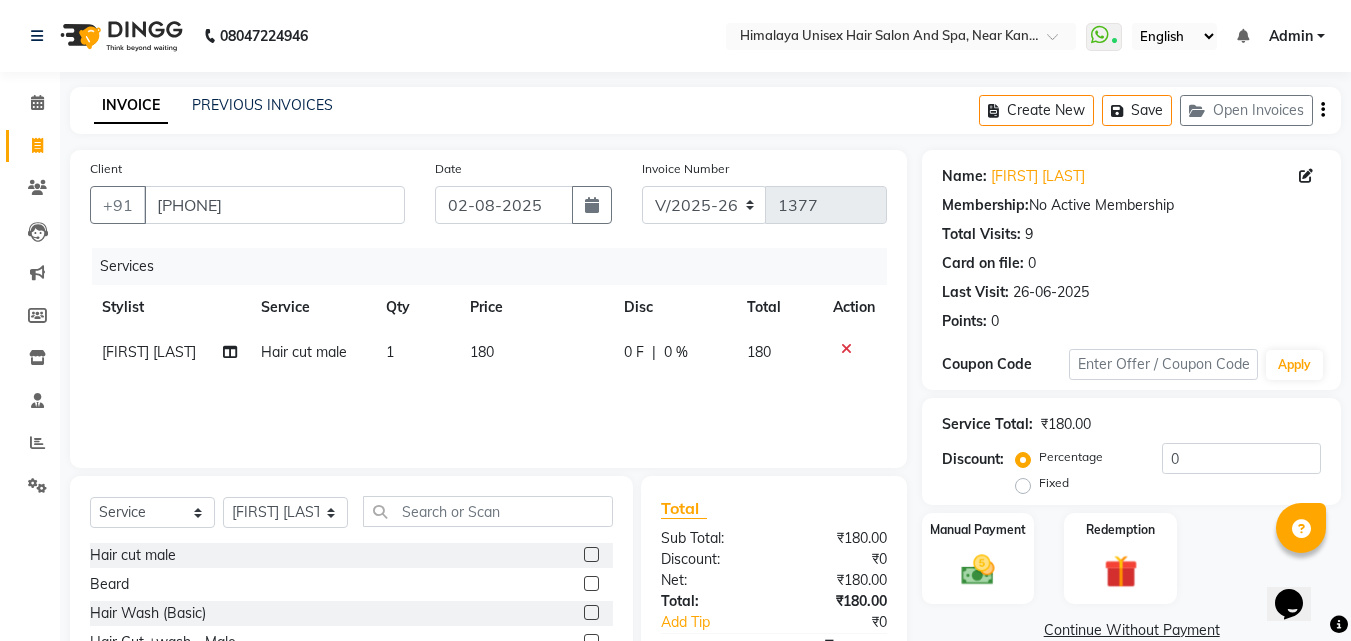 click on "Beard" 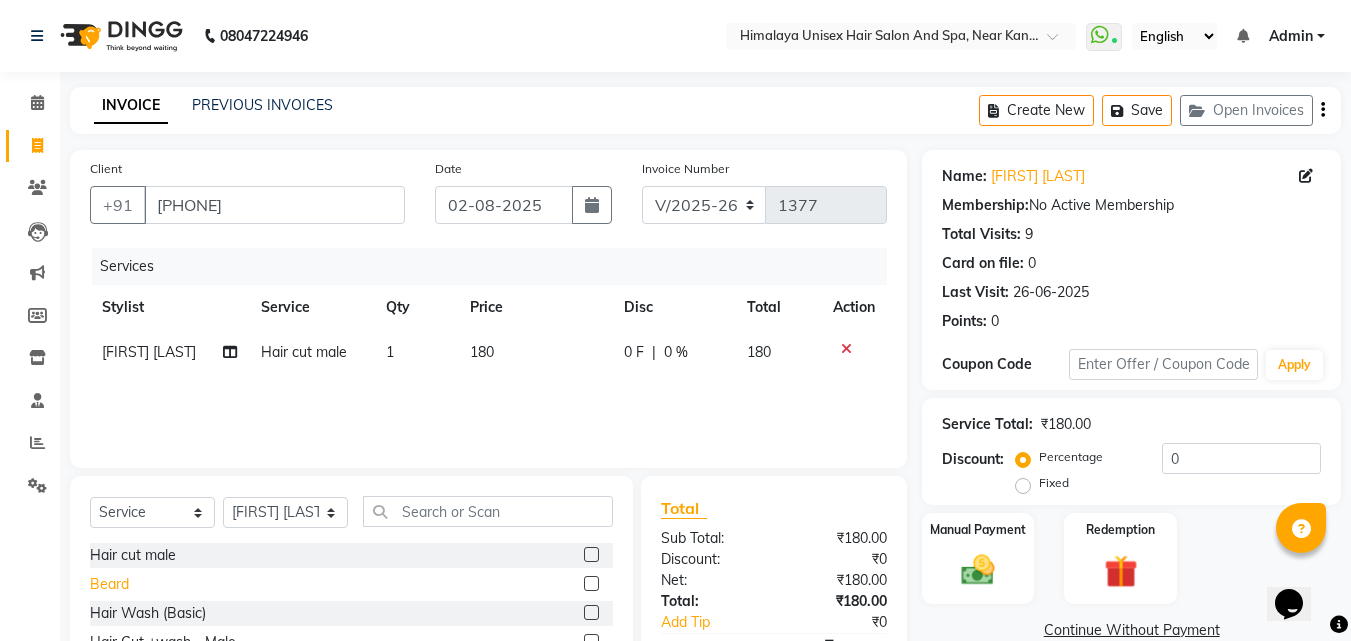 click on "Beard" 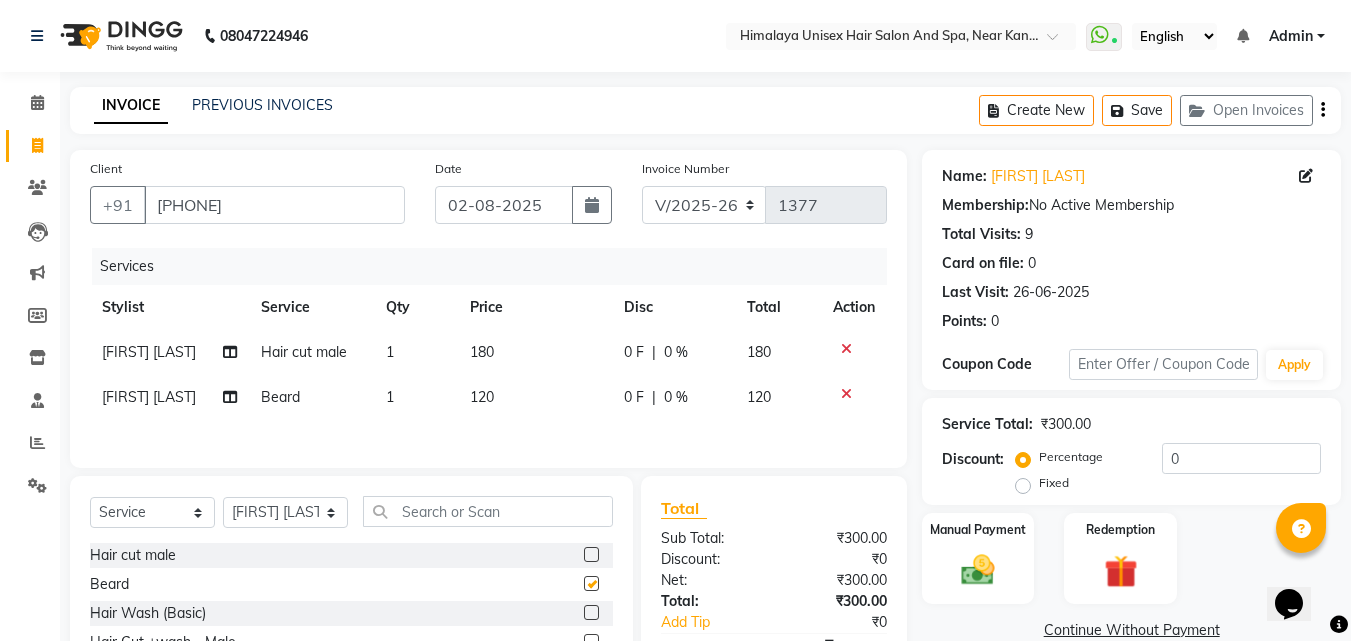 checkbox on "false" 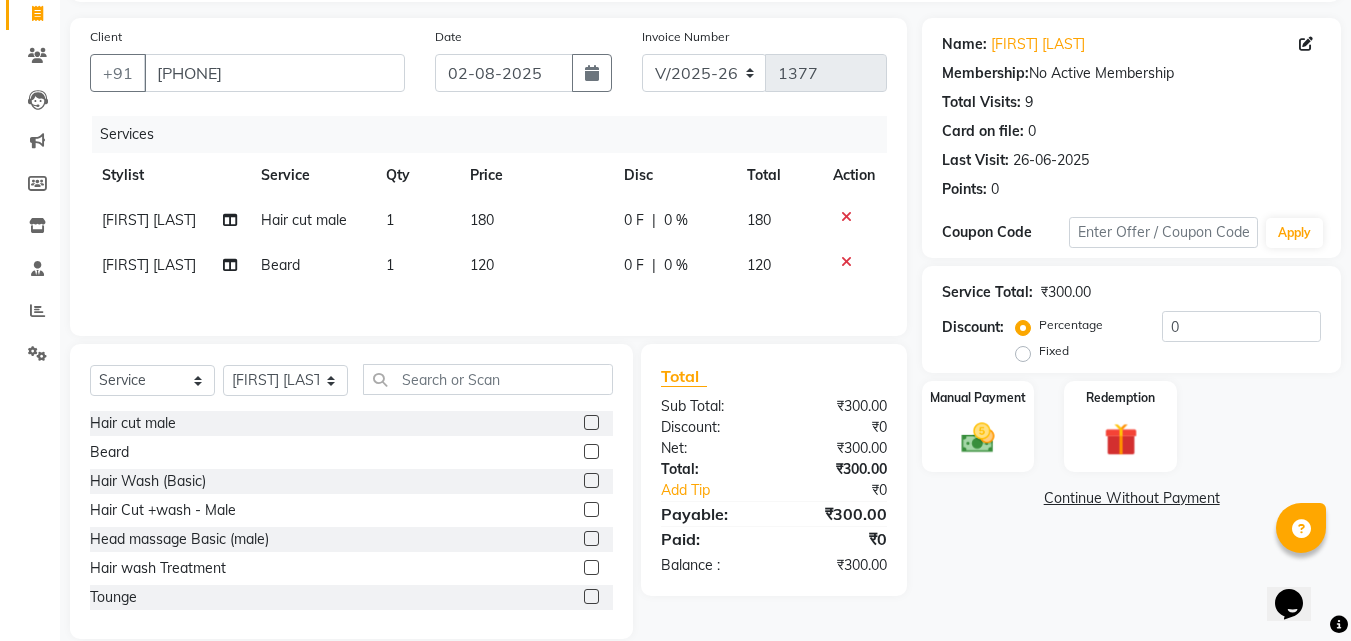 scroll, scrollTop: 205, scrollLeft: 0, axis: vertical 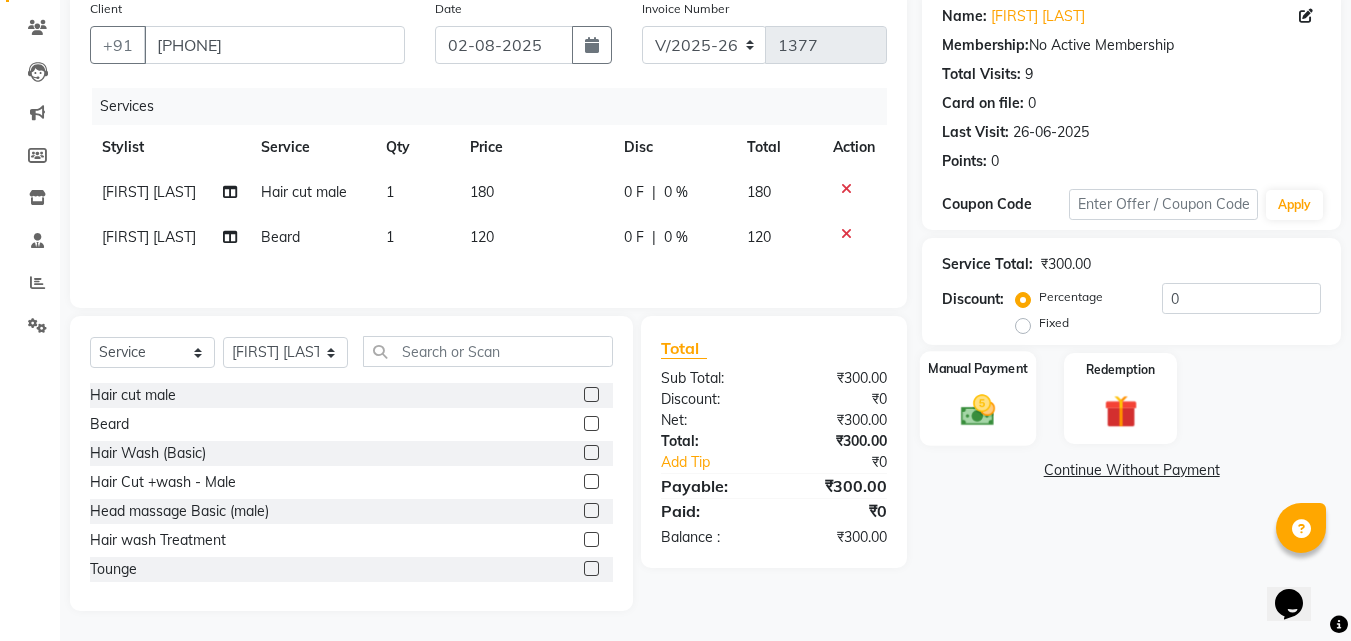 click on "Manual Payment" 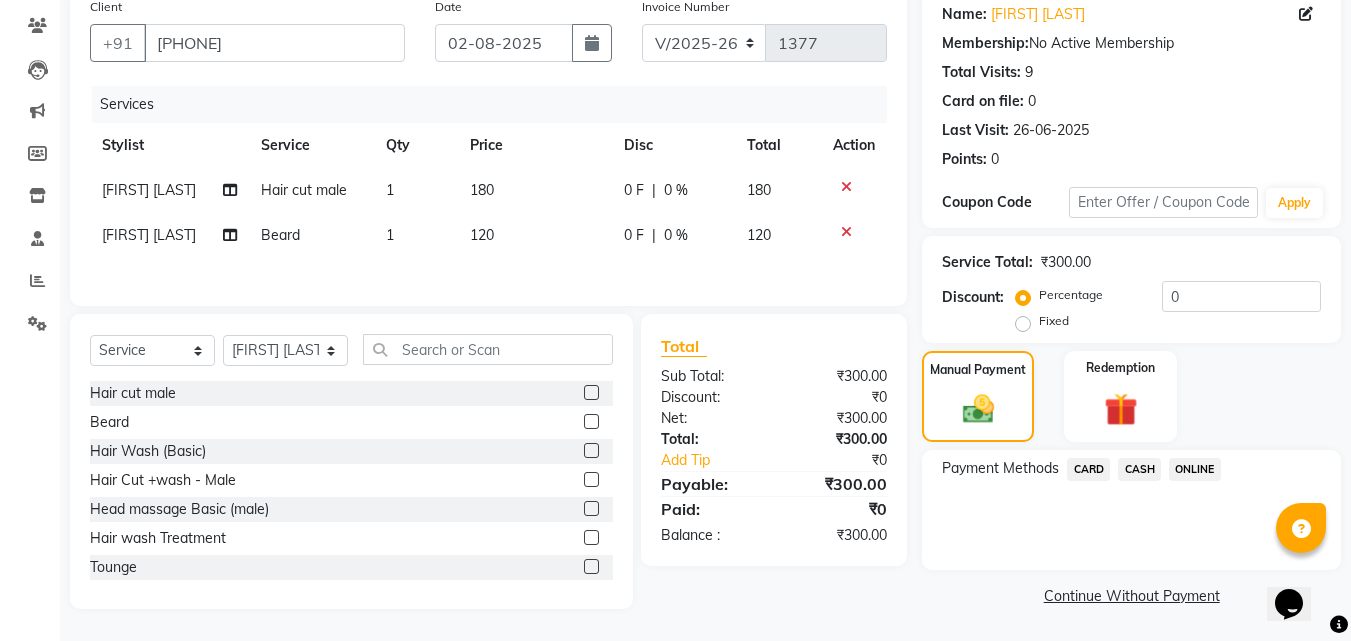 click on "CASH" 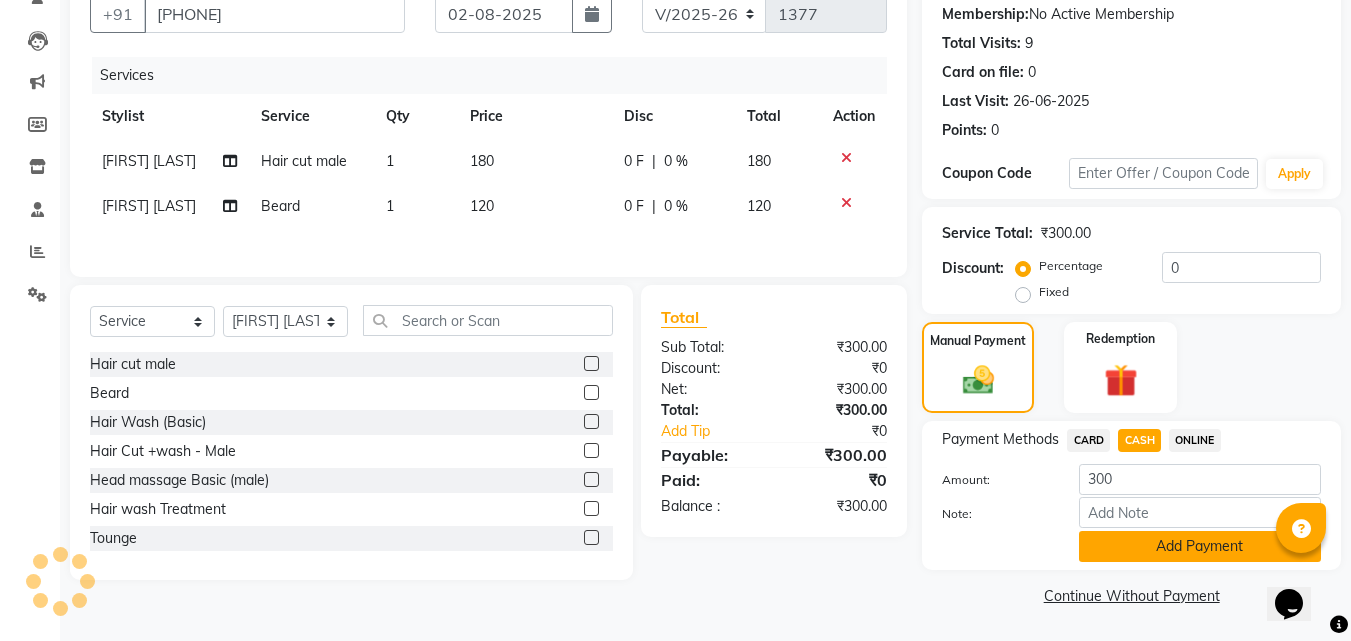 click on "Add Payment" 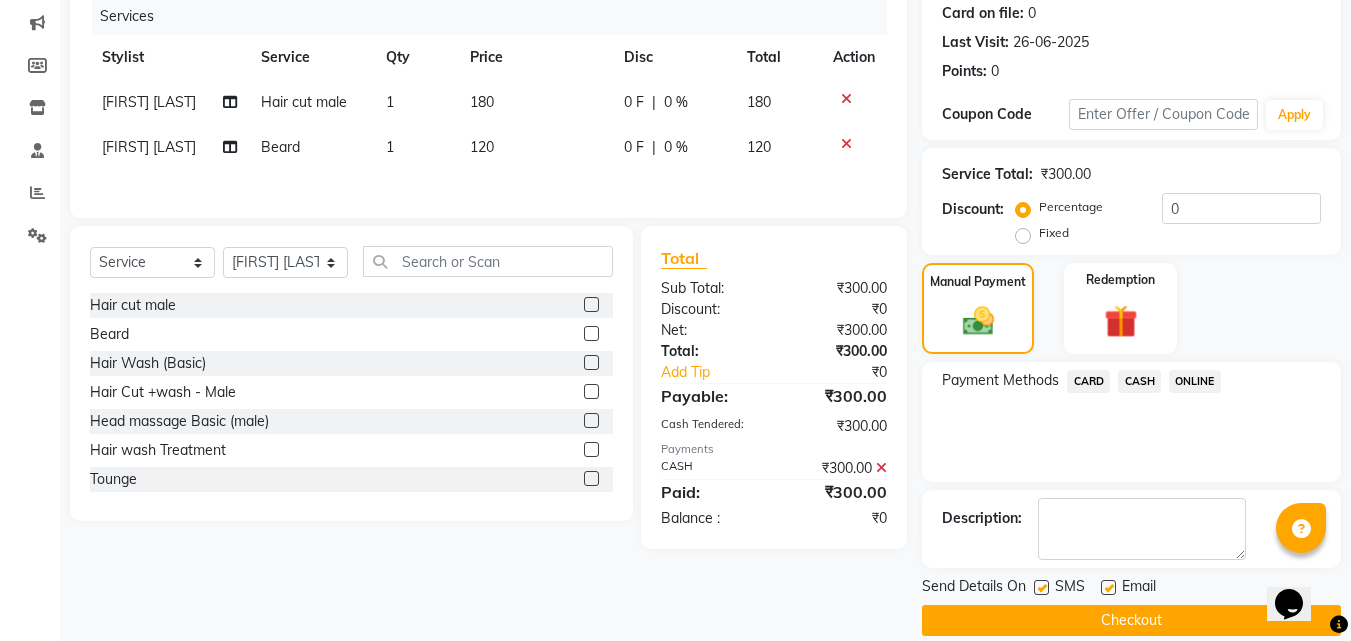 scroll, scrollTop: 275, scrollLeft: 0, axis: vertical 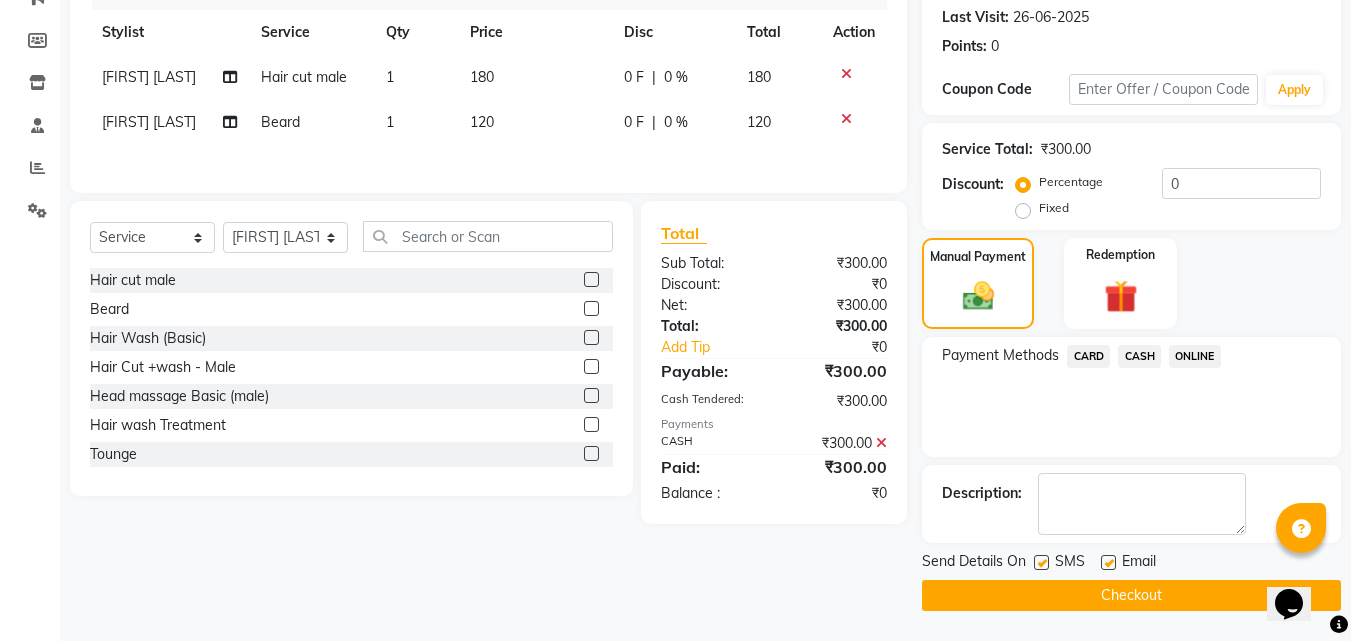 click on "Checkout" 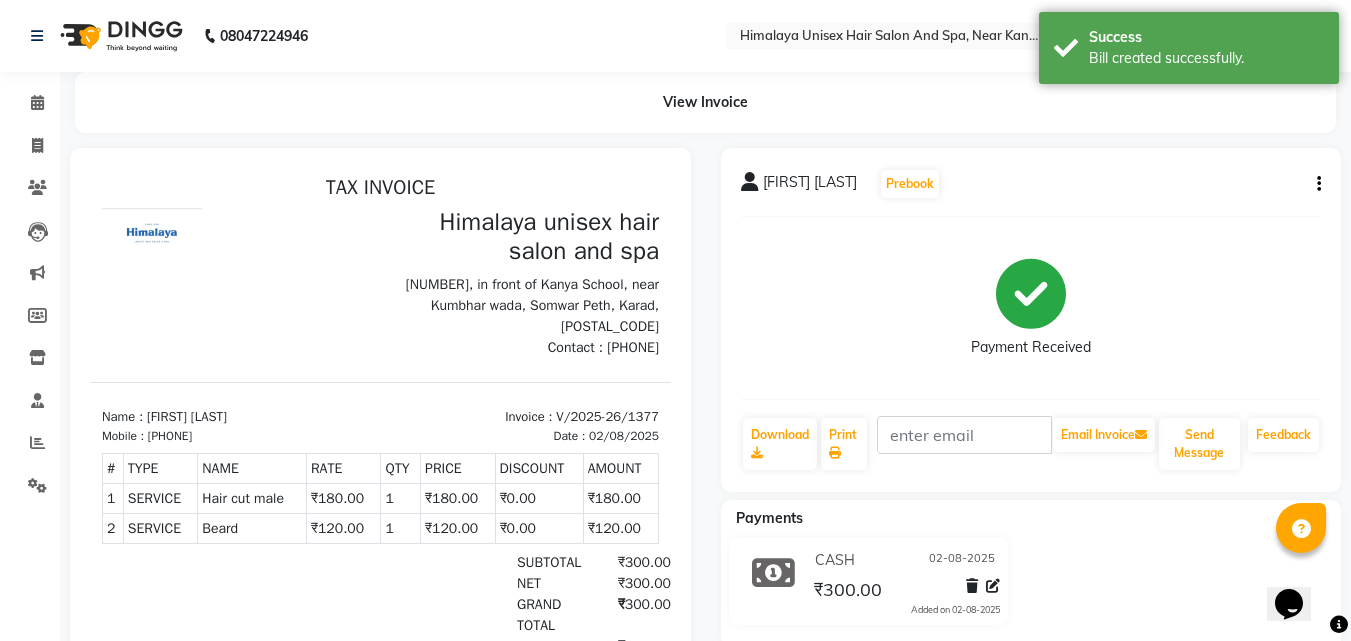 scroll, scrollTop: 0, scrollLeft: 0, axis: both 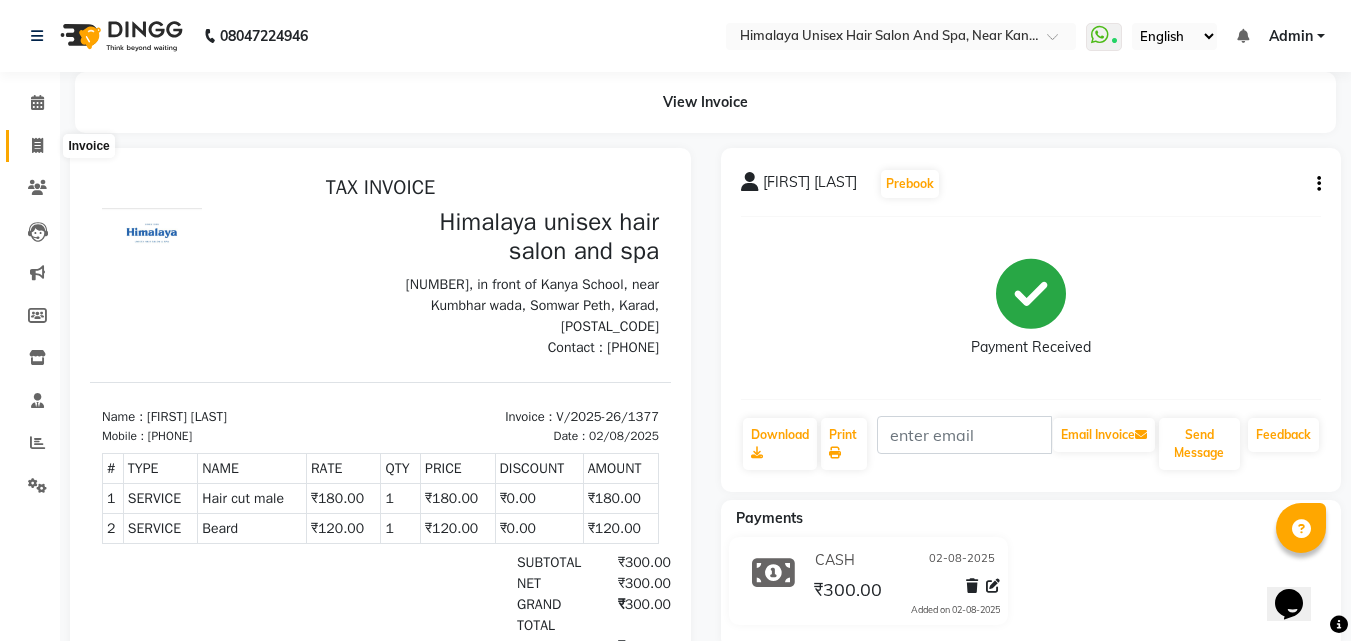 click 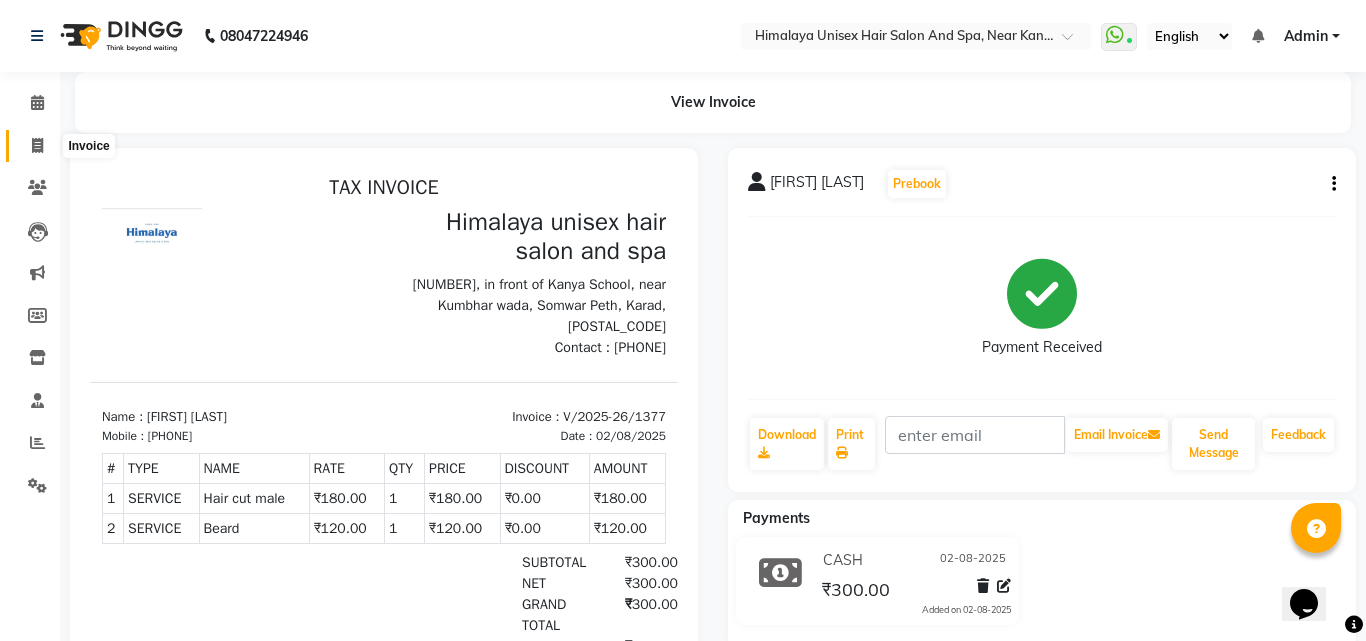 select on "service" 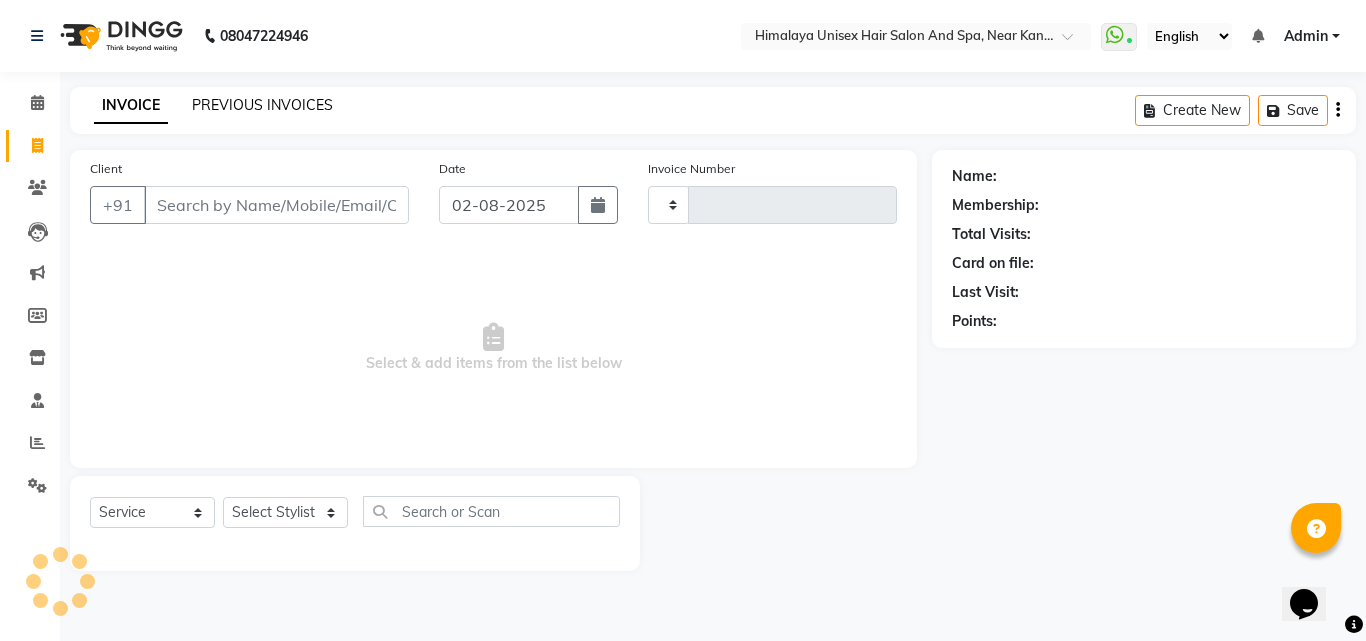 click on "PREVIOUS INVOICES" 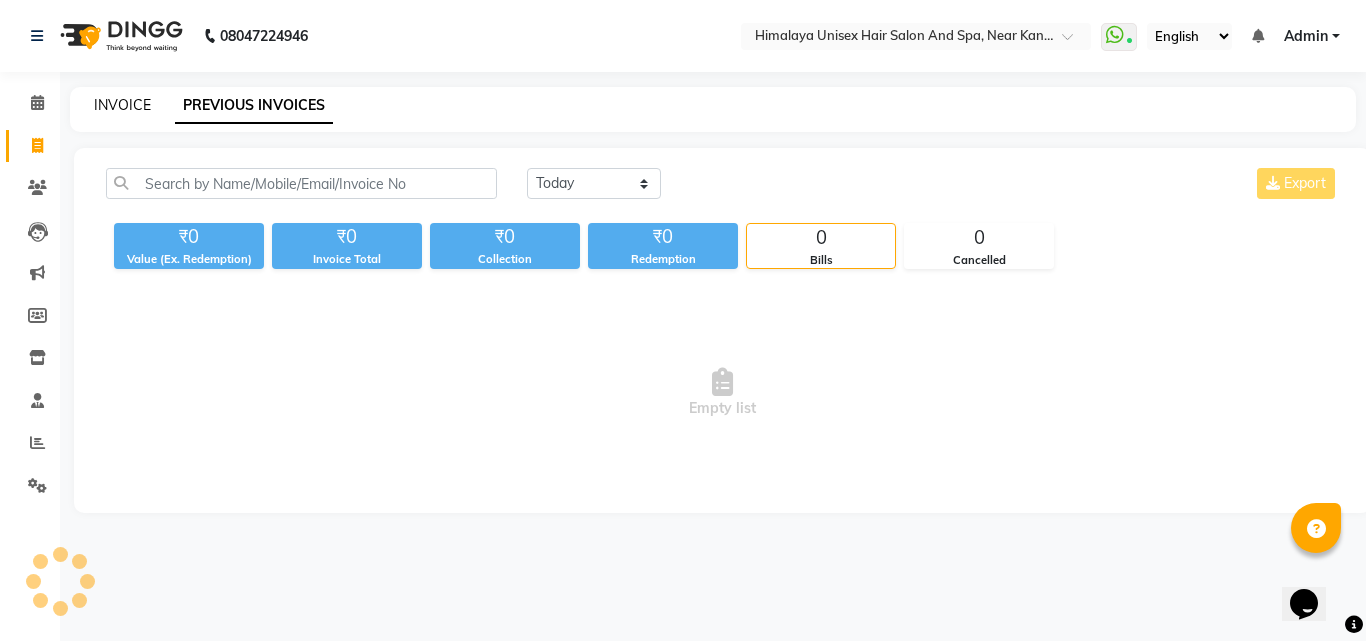 click on "INVOICE" 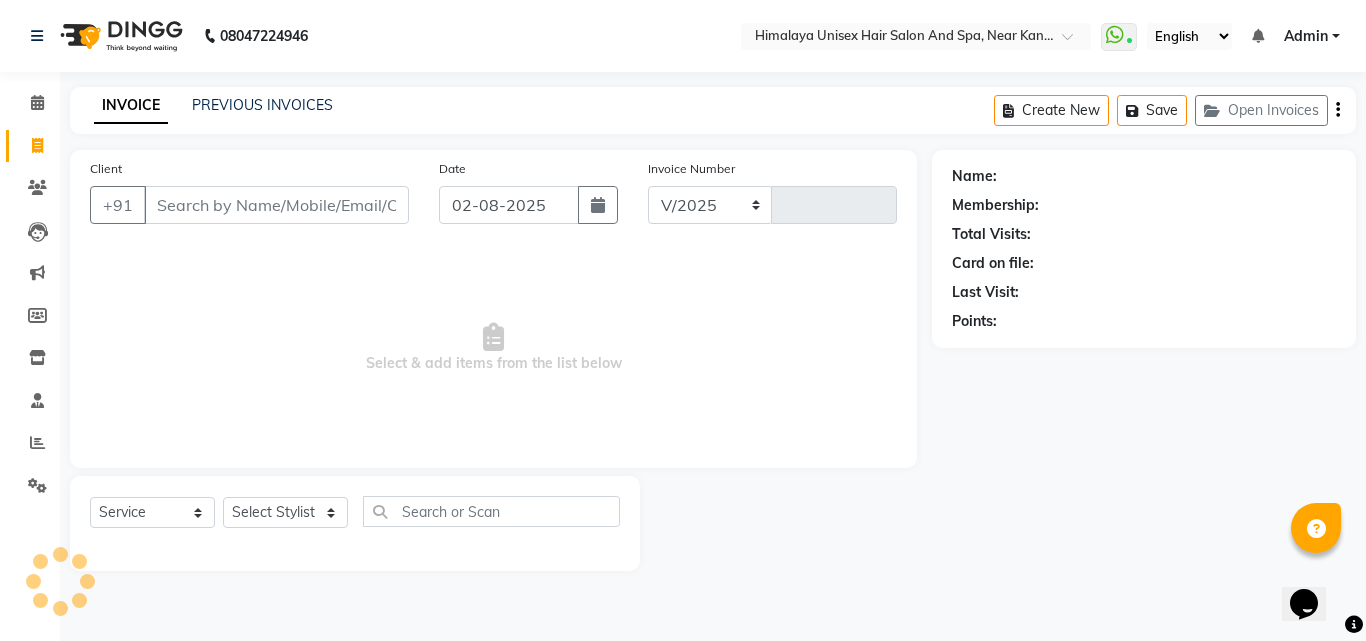 select on "4594" 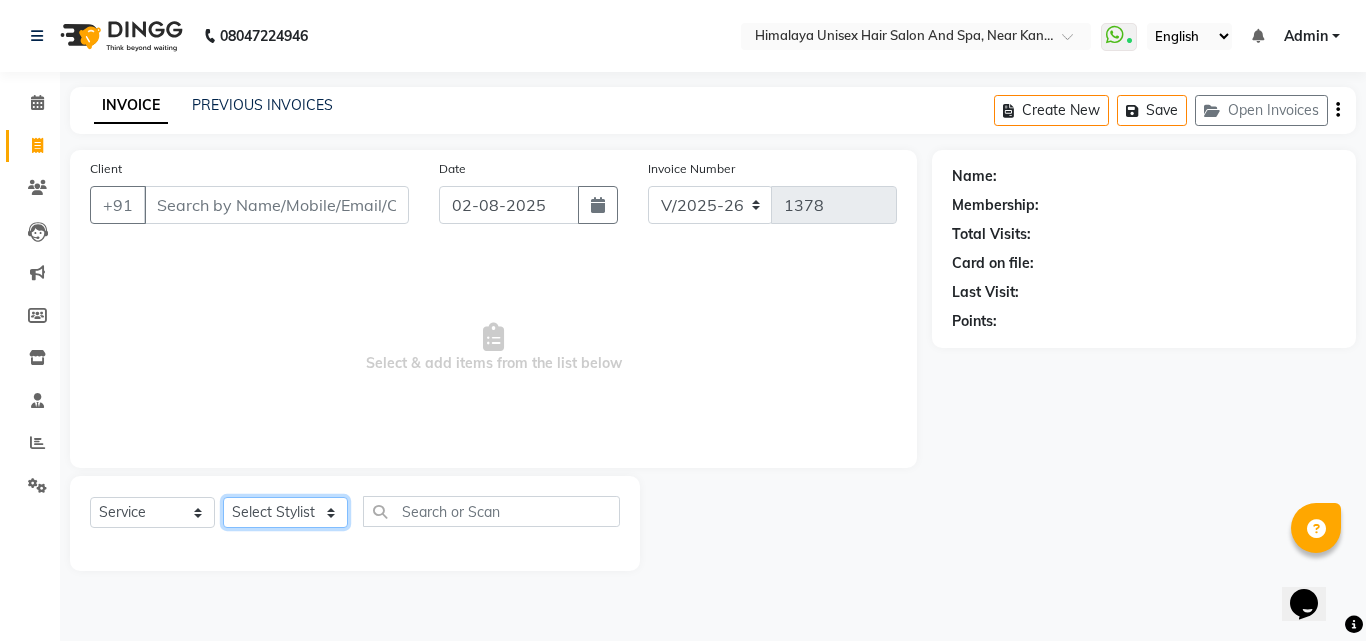 click on "Select Stylist [FIRST] [LAST] [FIRST] [LAST] [FIRST] [LAST] [FIRST] [LAST] [FIRST] [LAST] [FIRST] [LAST] [FIRST] [LAST] [FIRST] [LAST] [FIRST] [LAST]" 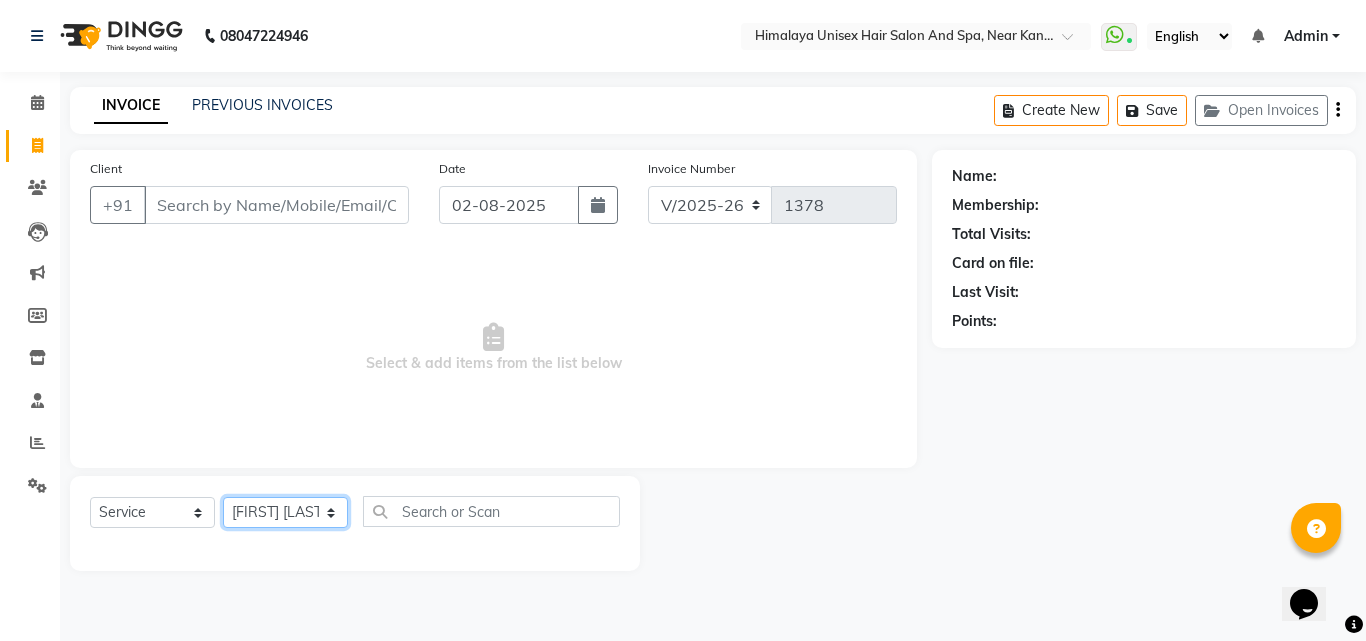 click on "Select Stylist [FIRST] [LAST] [FIRST] [LAST] [FIRST] [LAST] [FIRST] [LAST] [FIRST] [LAST] [FIRST] [LAST] [FIRST] [LAST] [FIRST] [LAST] [FIRST] [LAST]" 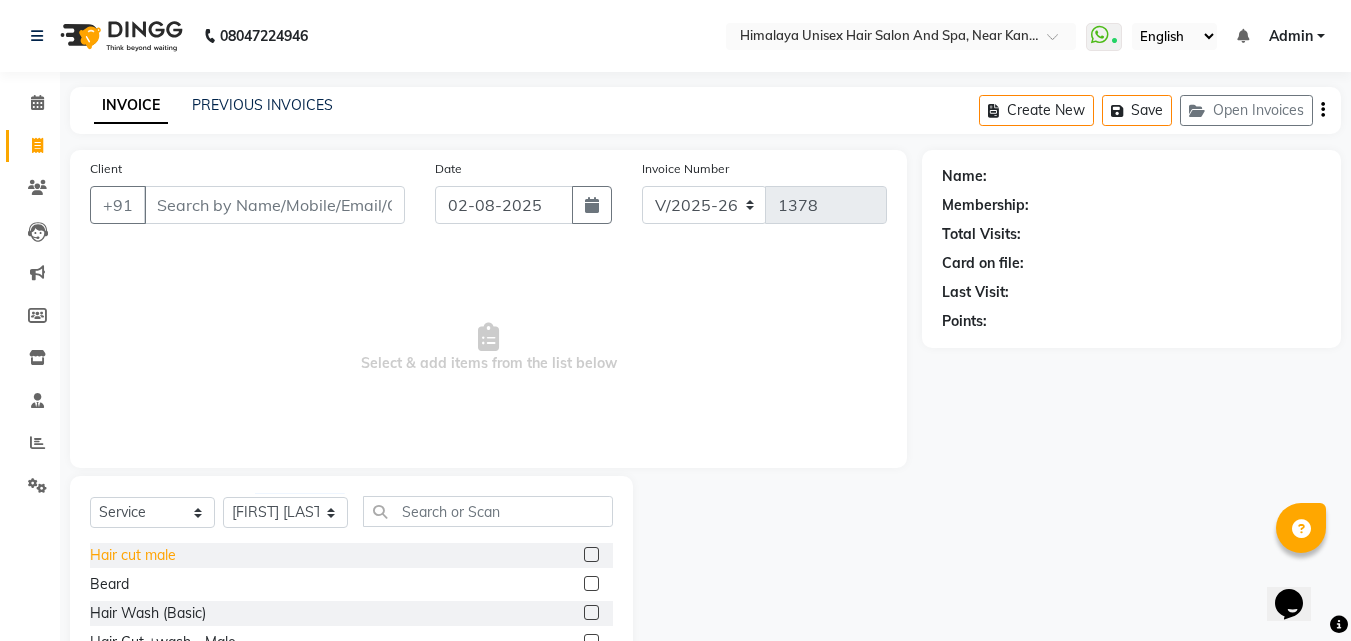 click on "Hair cut male" 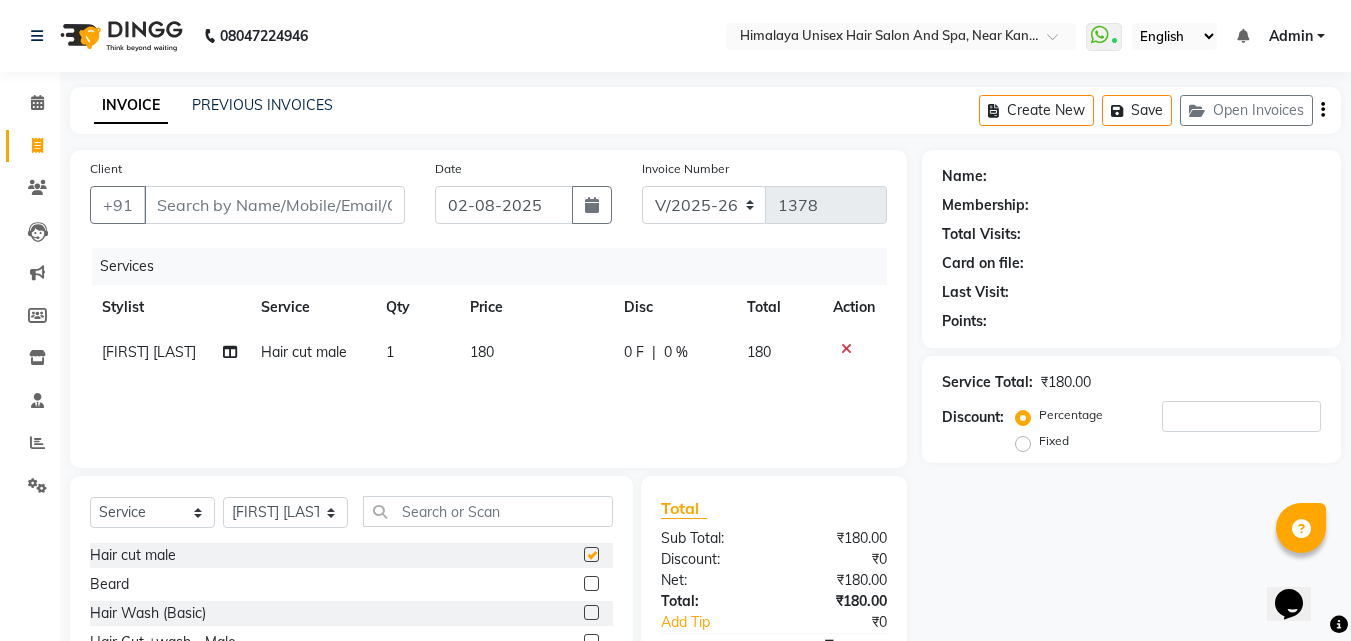 checkbox on "false" 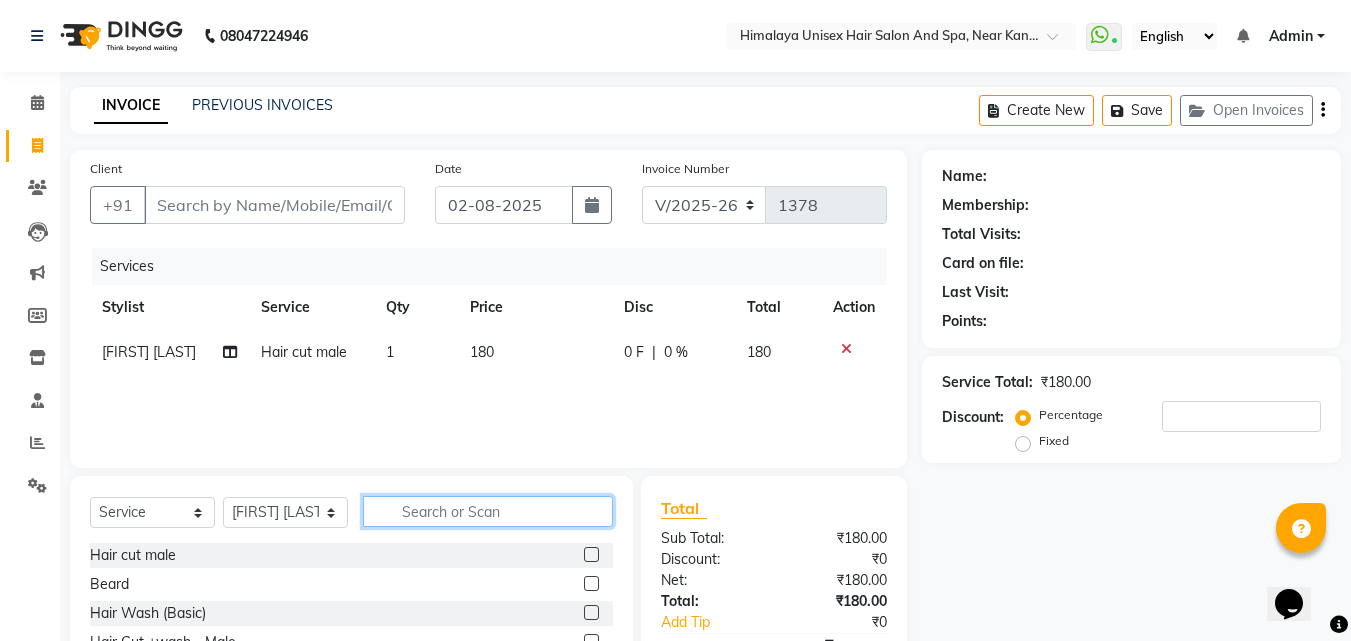 click 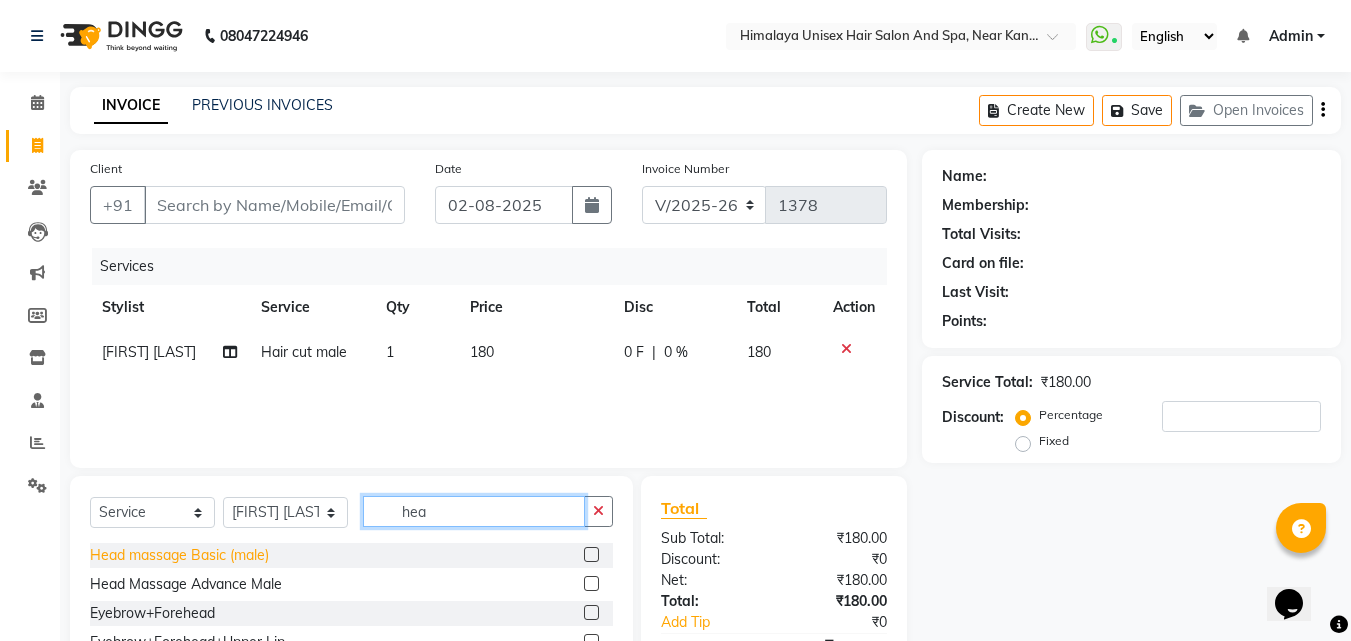 type on "hea" 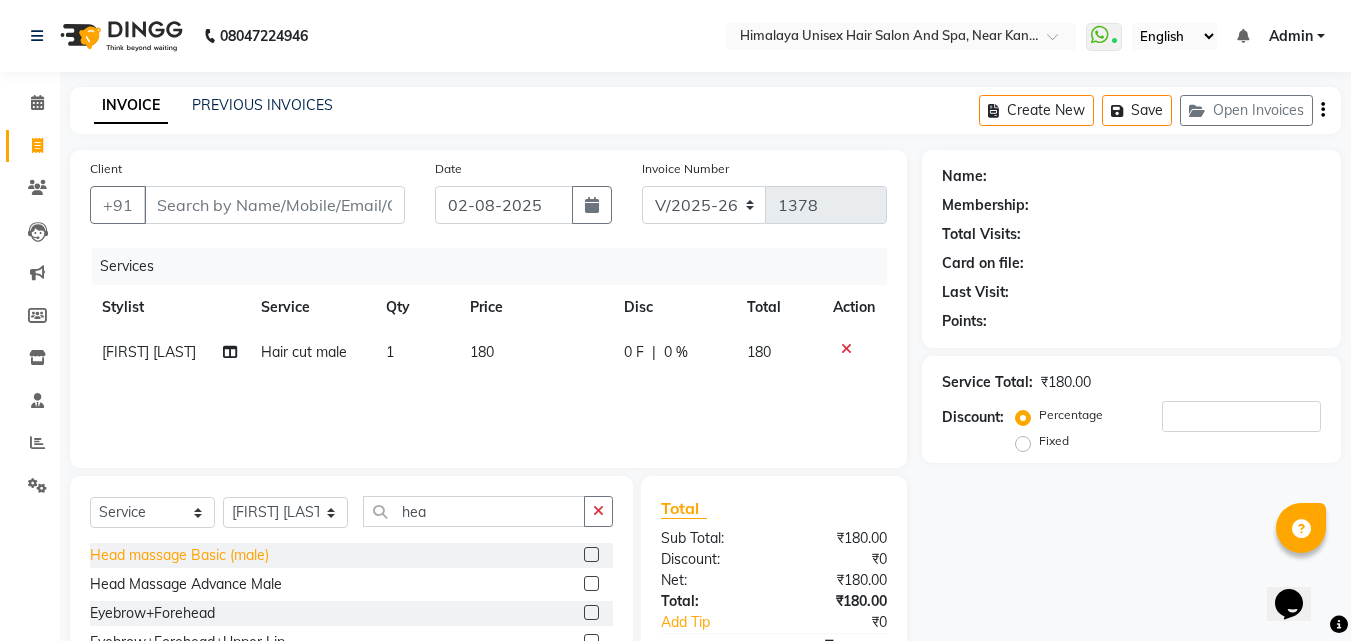 click on "Head massage Basic (male)" 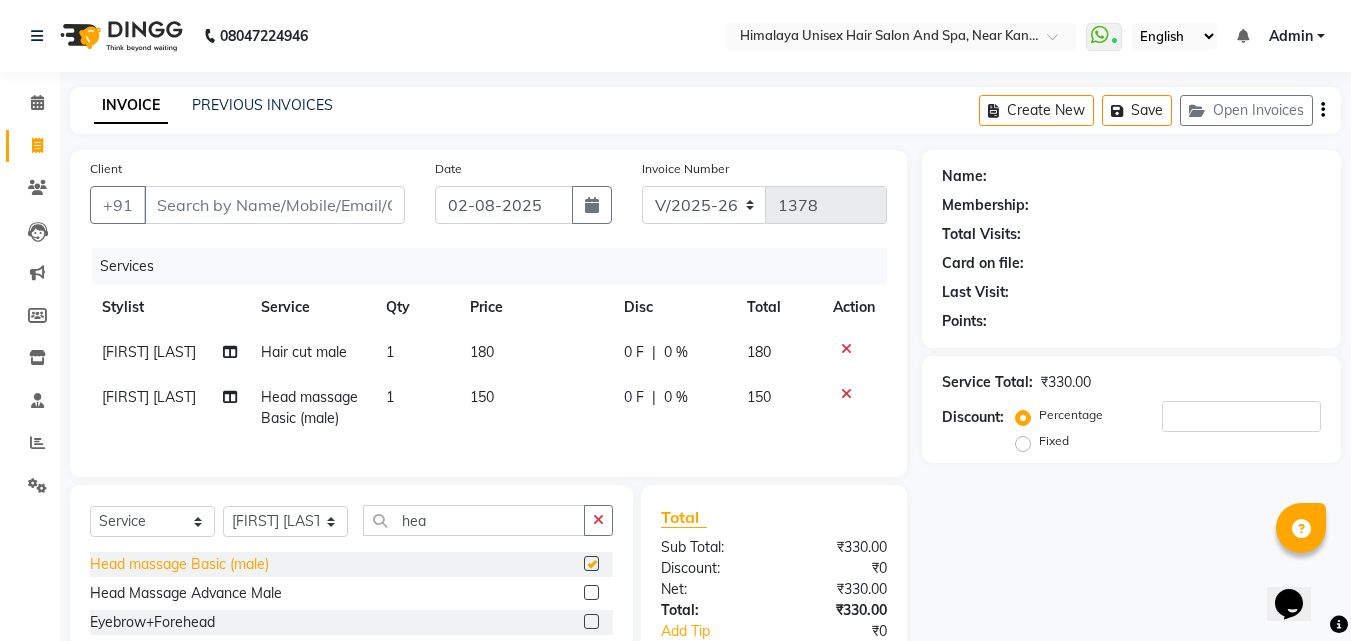checkbox on "false" 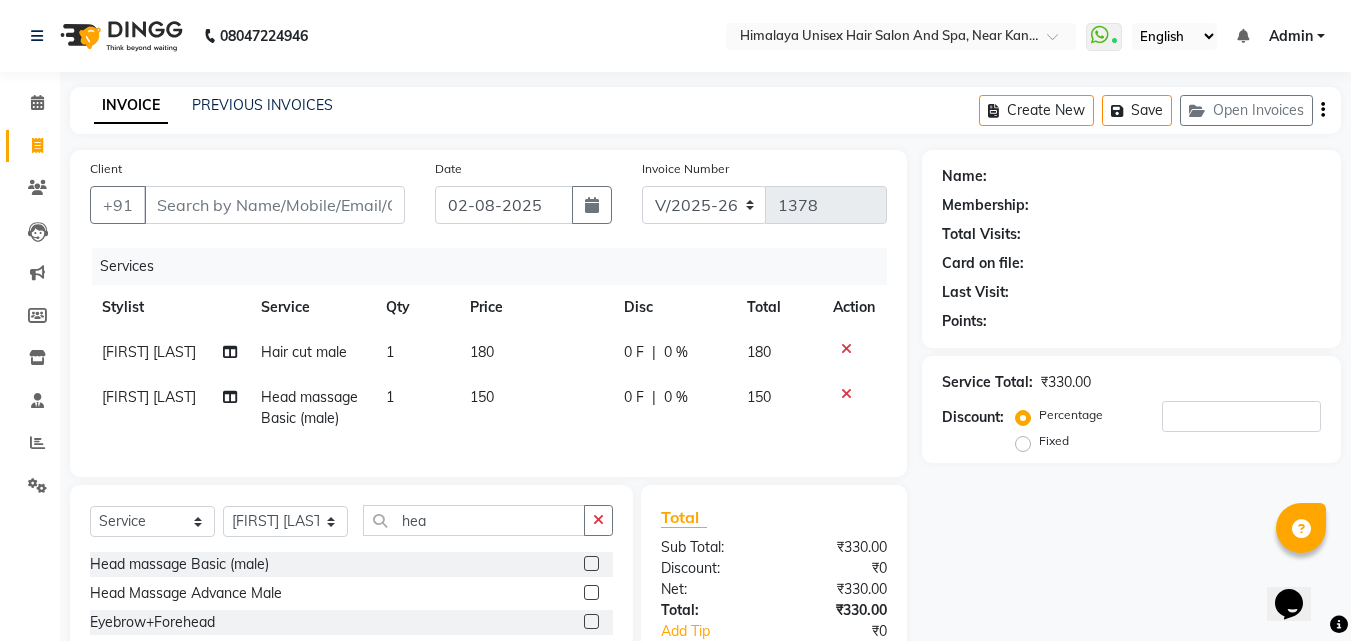 click on "150" 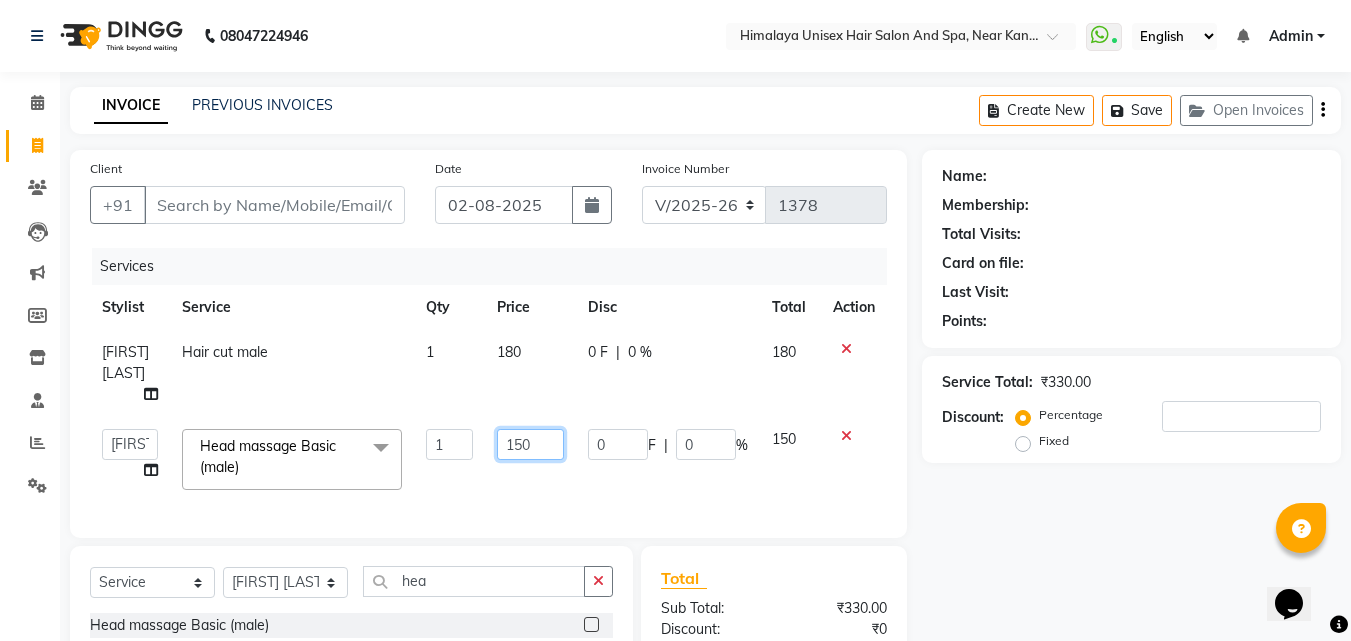 click on "150" 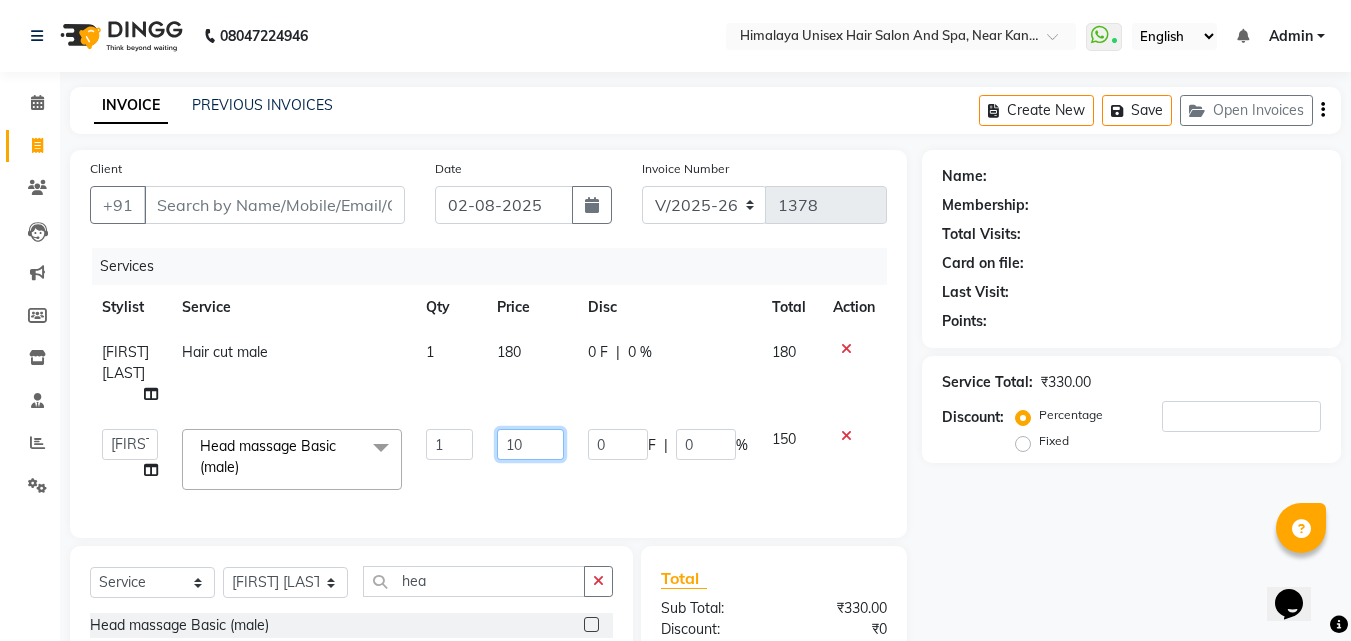 type on "100" 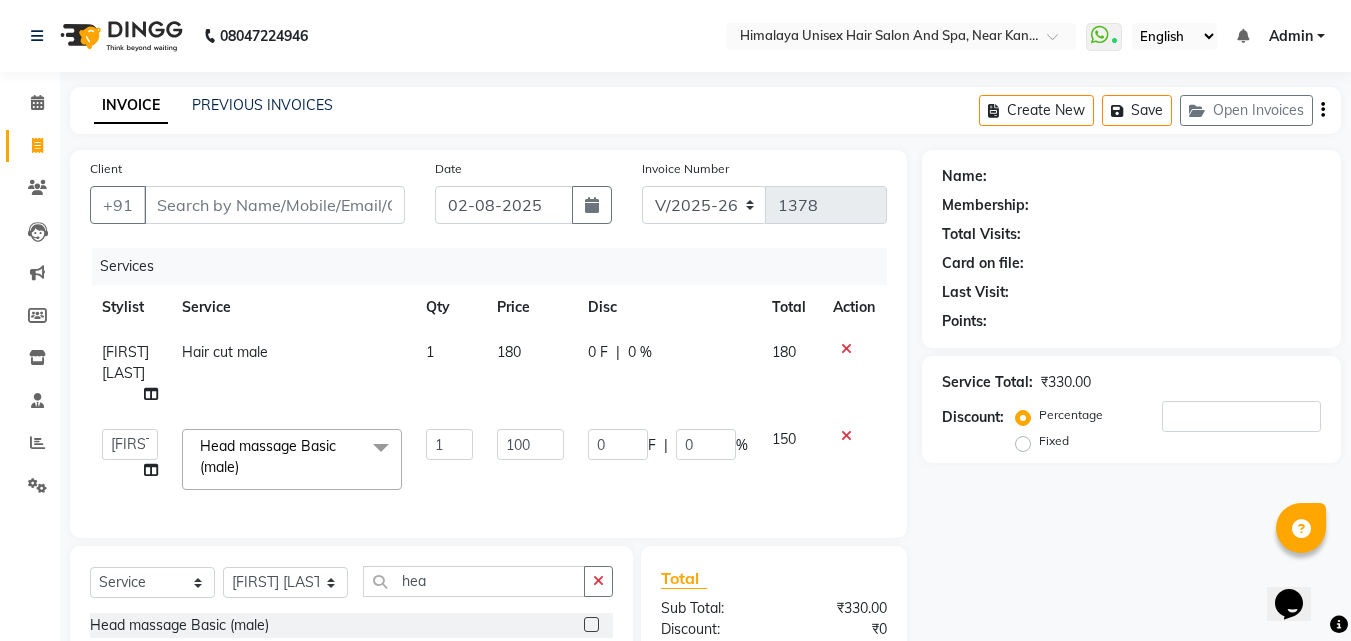 click on "Total Visits:" 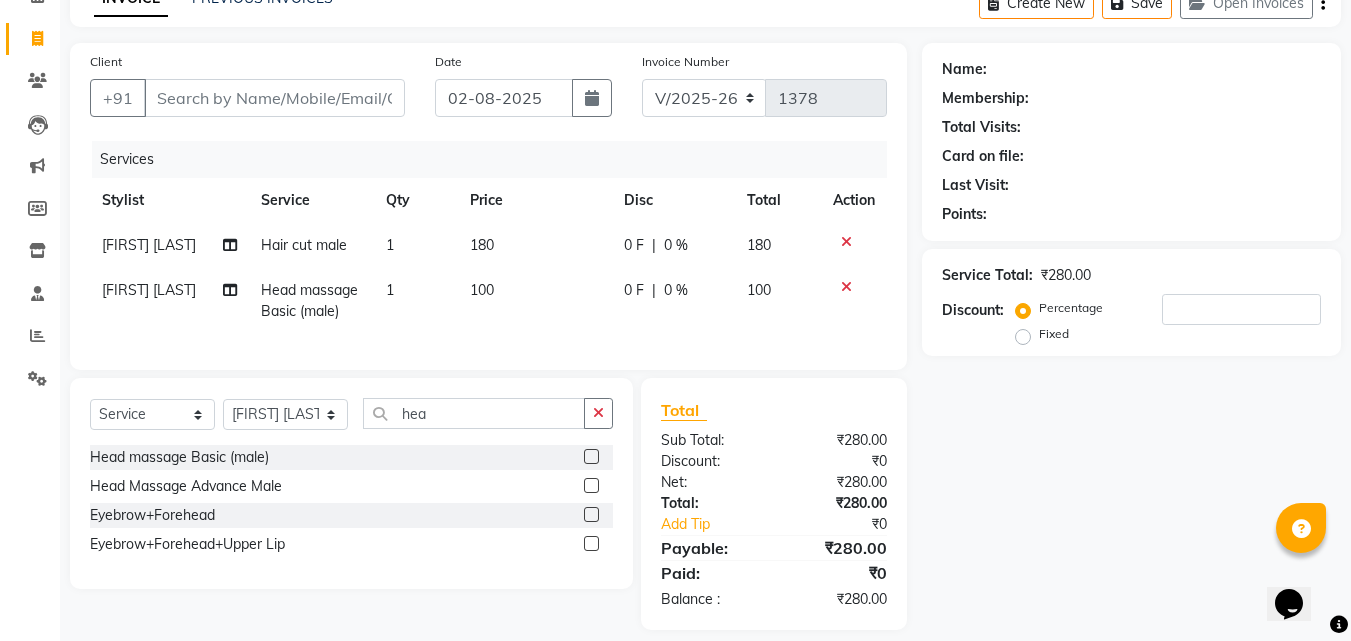 scroll, scrollTop: 141, scrollLeft: 0, axis: vertical 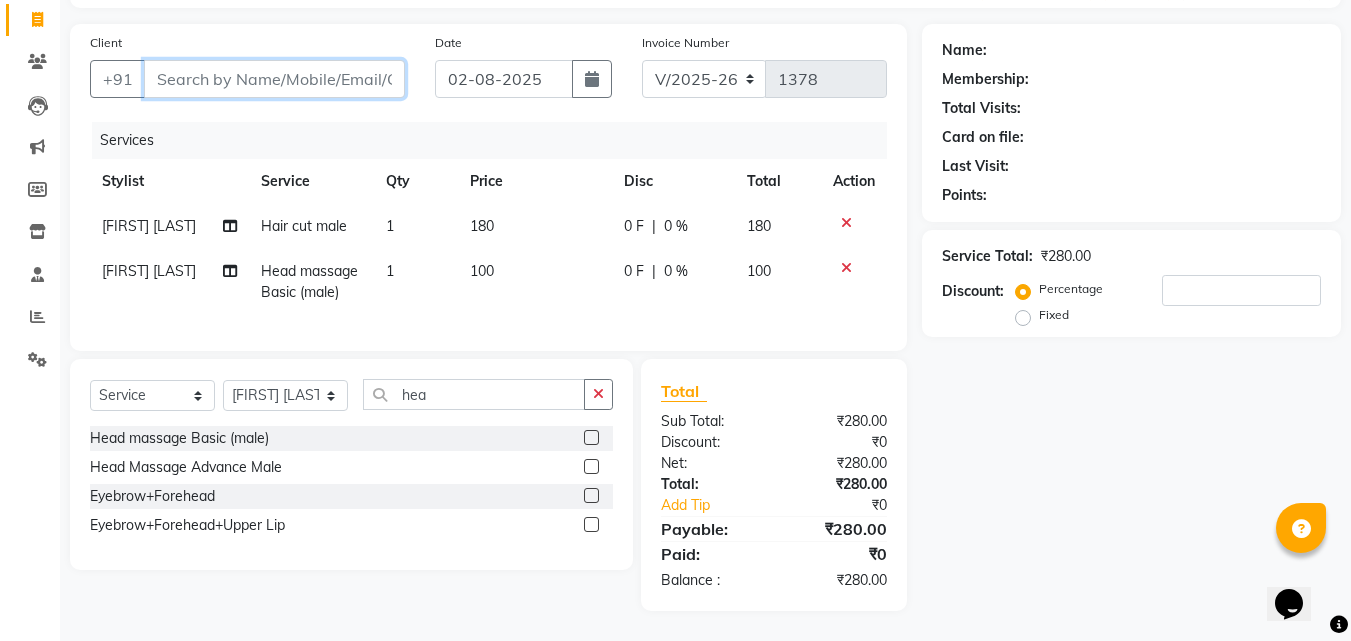 click on "Client" at bounding box center (274, 79) 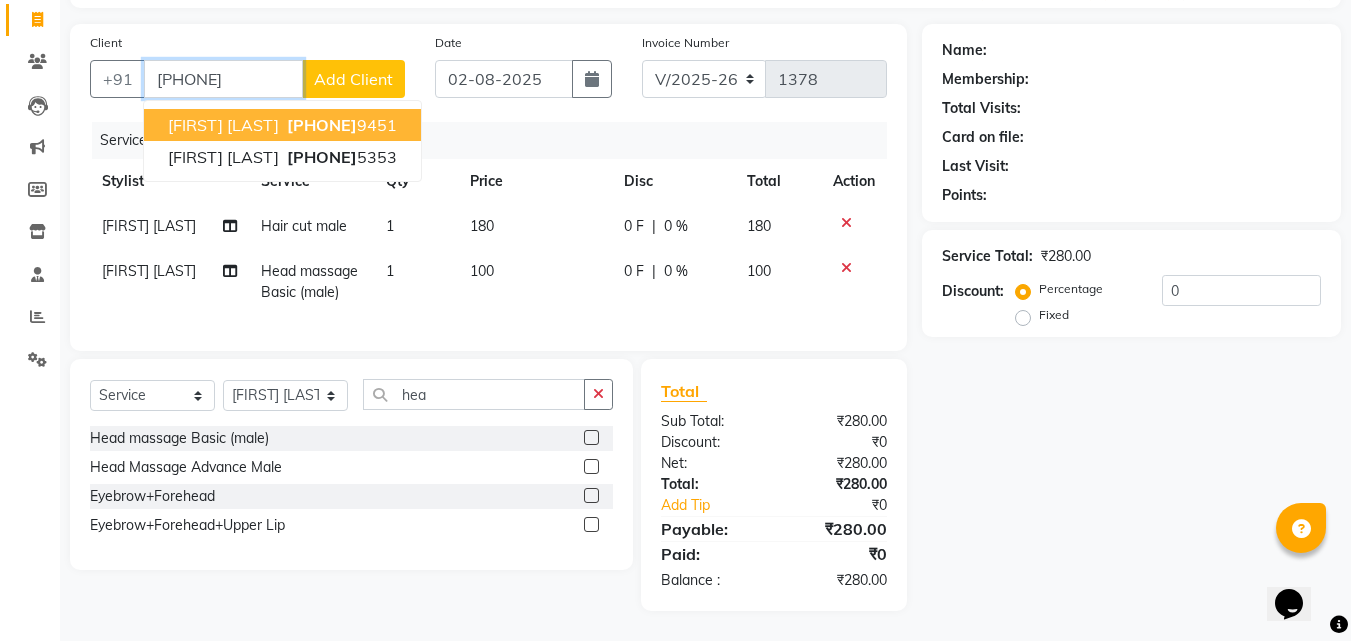 click on "[FIRST] [LAST]" at bounding box center (223, 125) 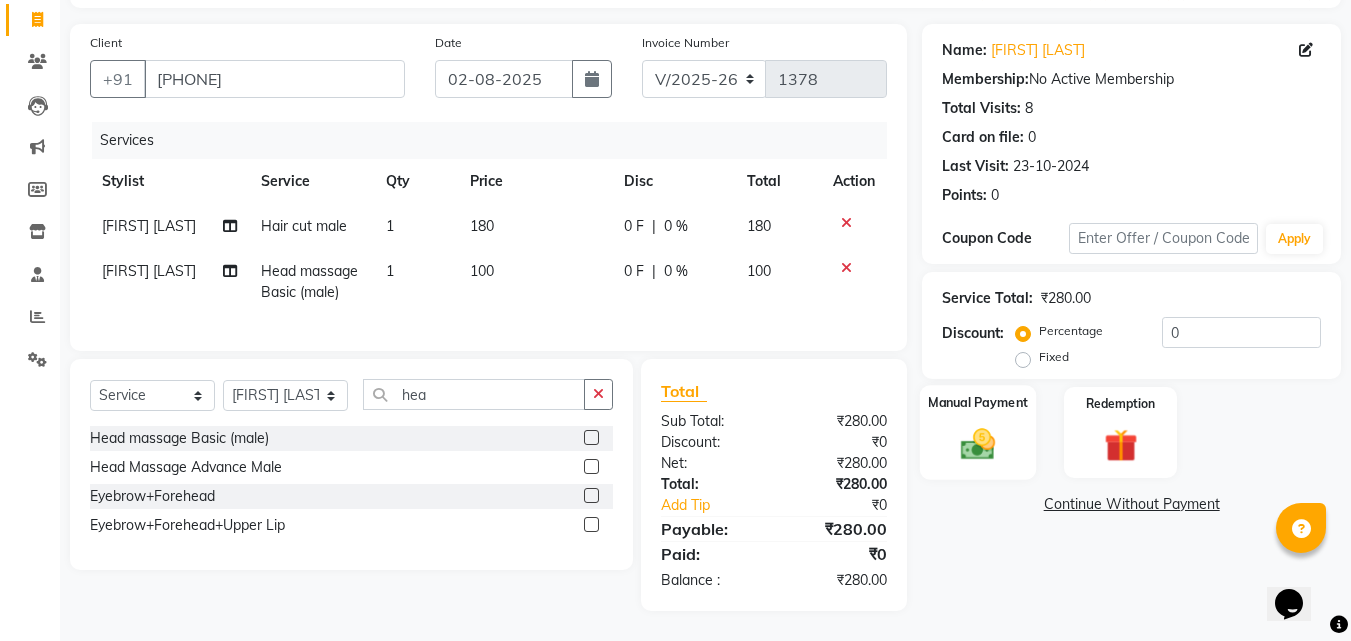 click 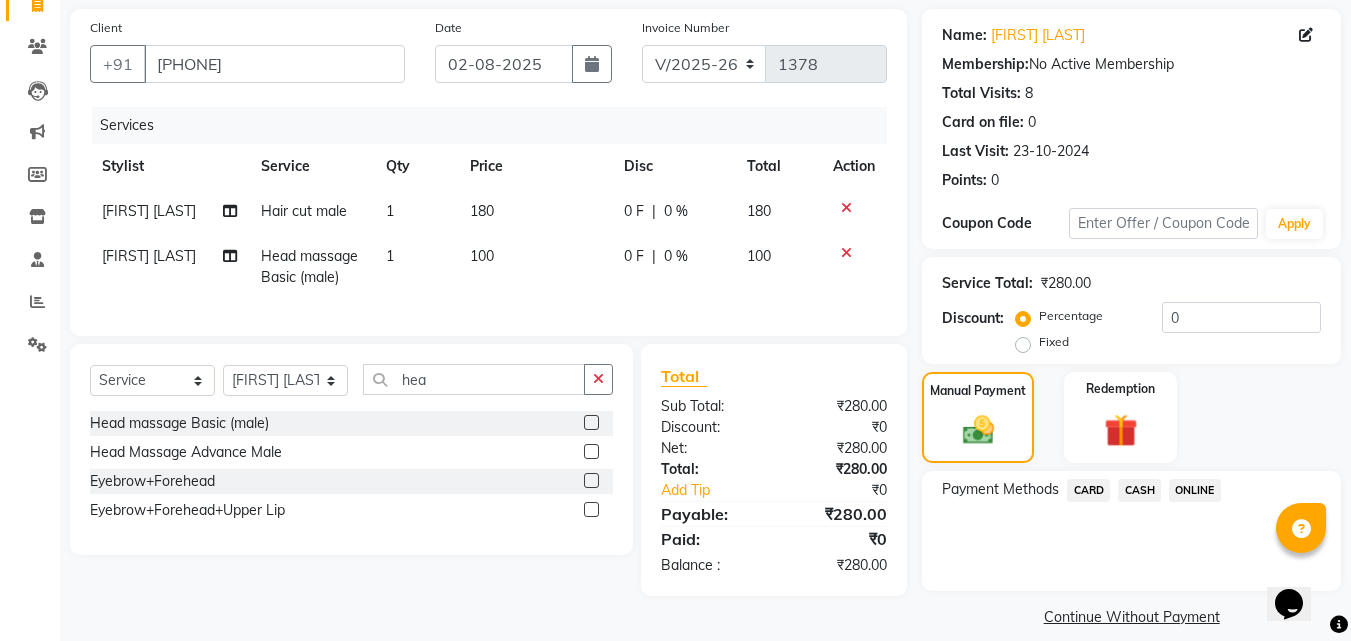 click on "CASH" 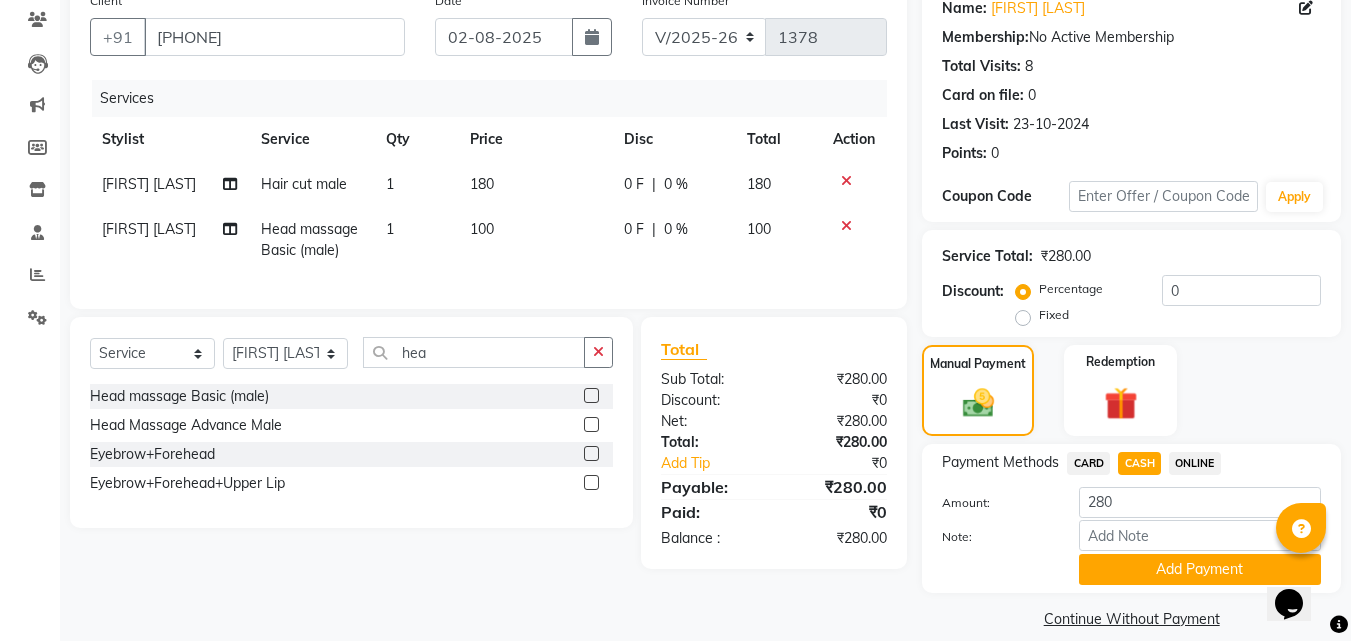scroll, scrollTop: 191, scrollLeft: 0, axis: vertical 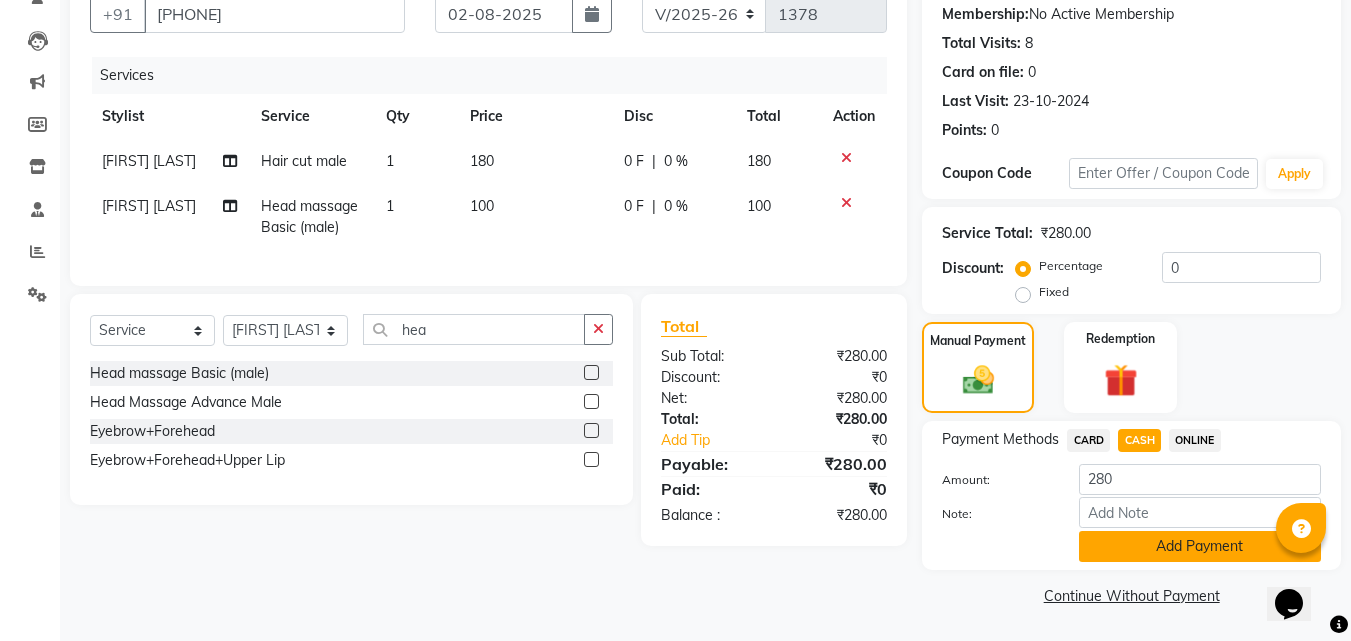 click on "Add Payment" 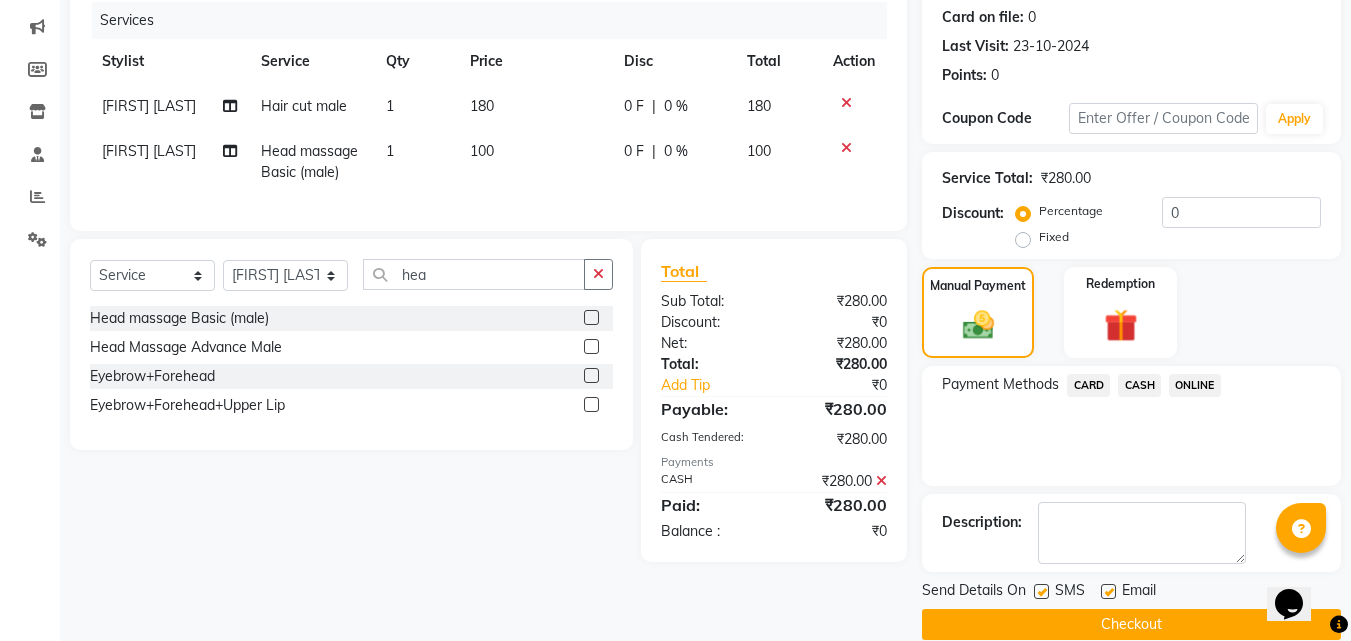 scroll, scrollTop: 275, scrollLeft: 0, axis: vertical 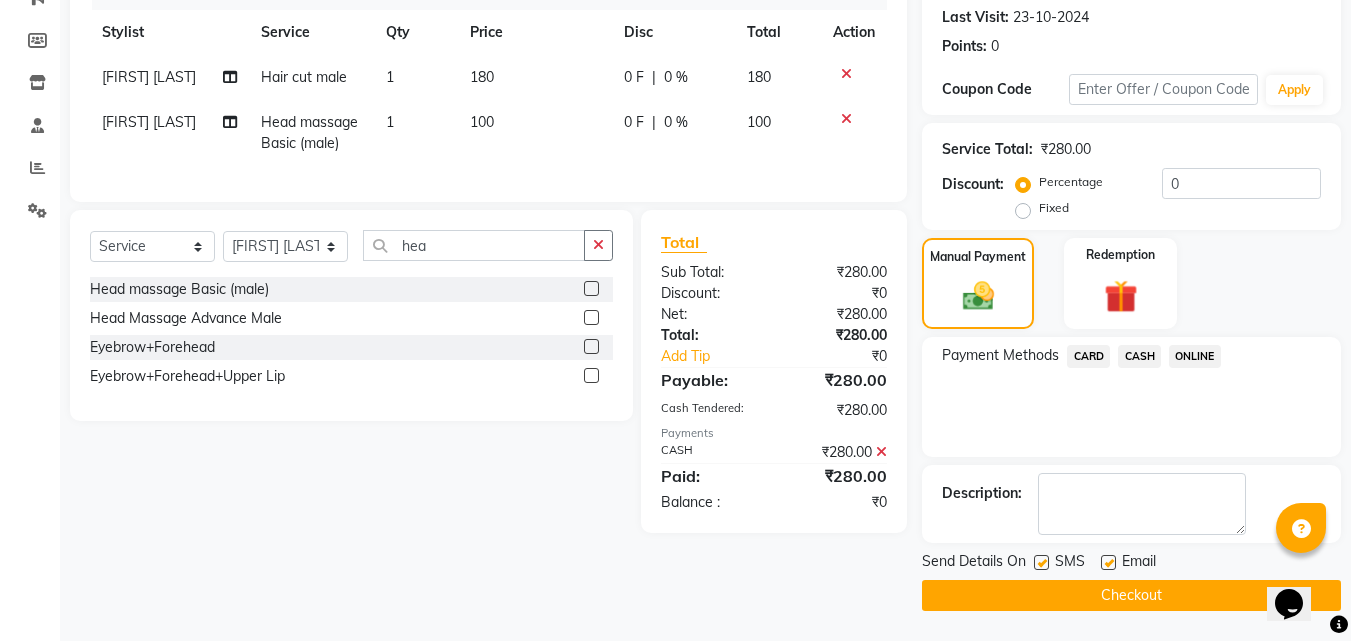 click on "Checkout" 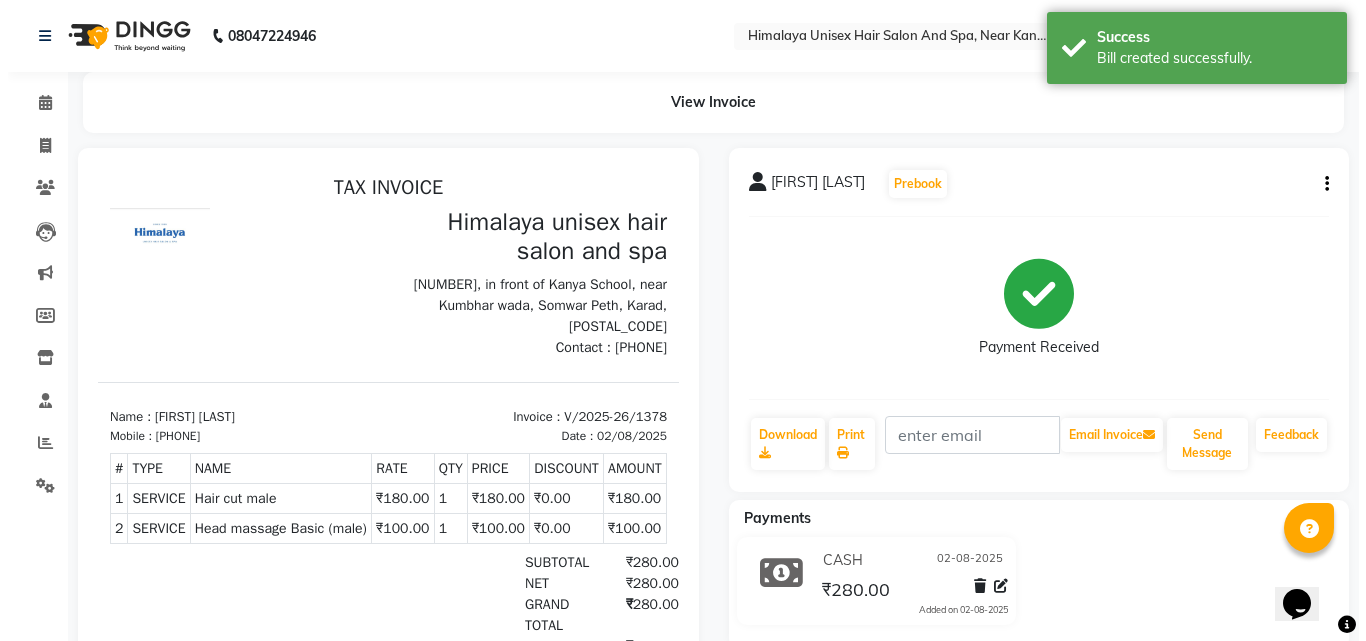 scroll, scrollTop: 0, scrollLeft: 0, axis: both 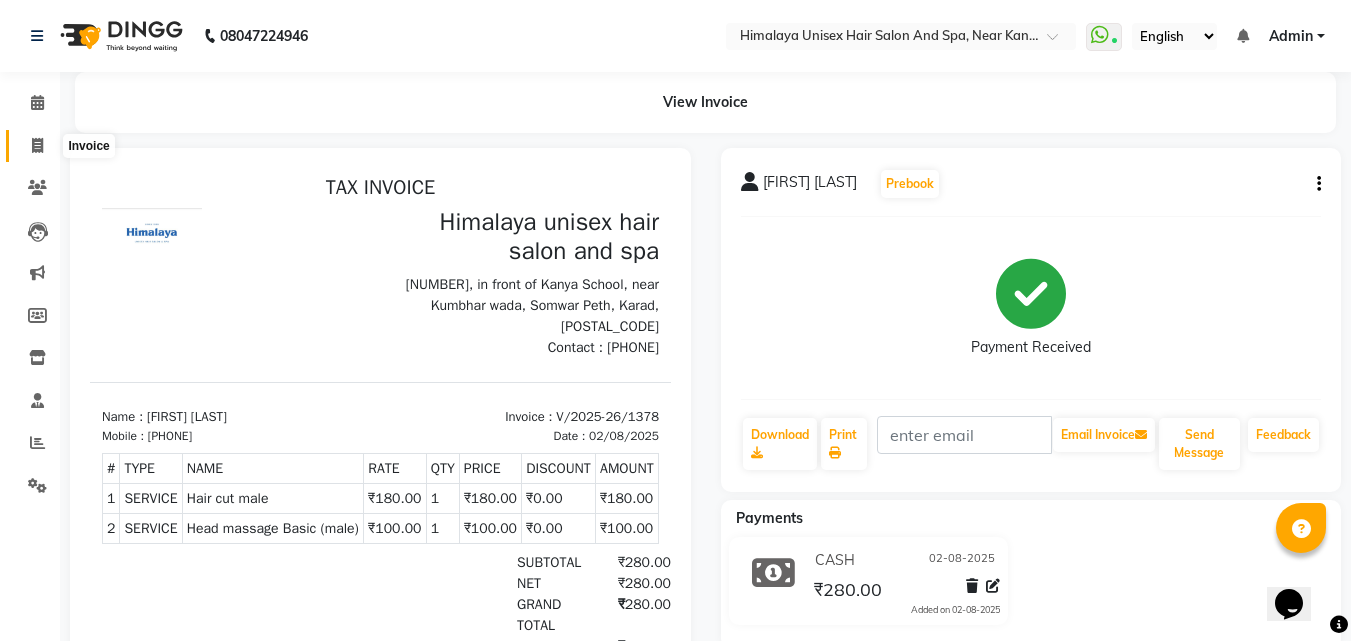 click 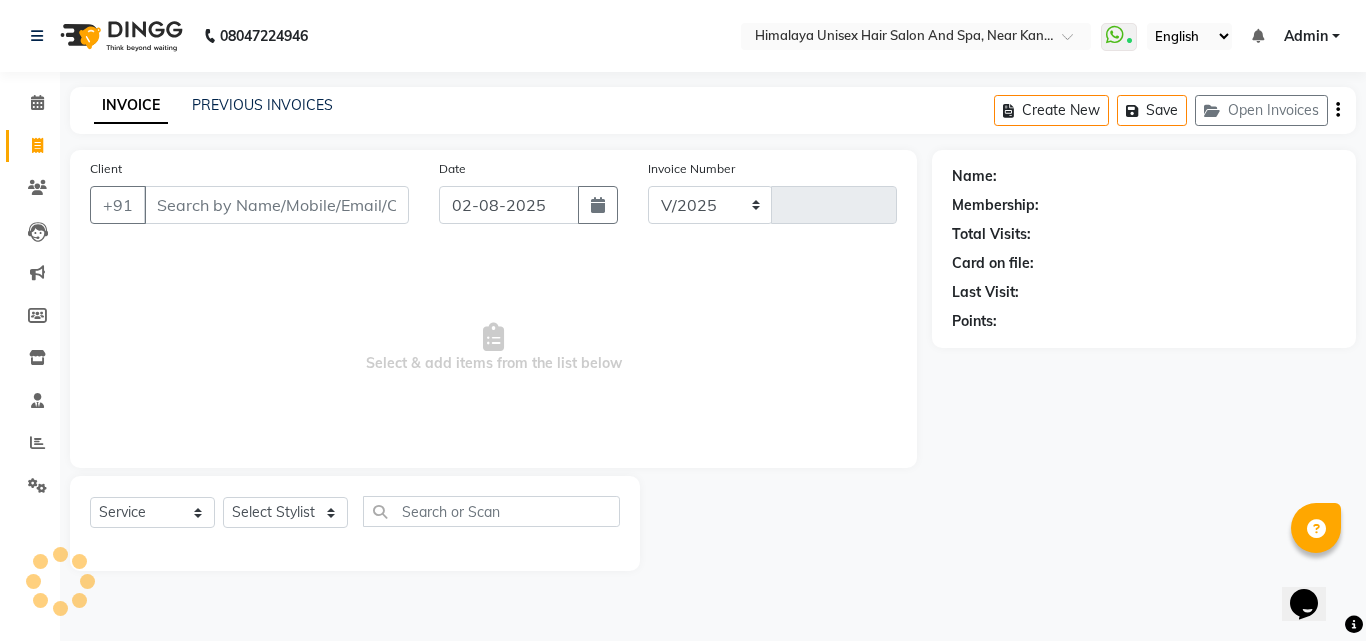 select on "4594" 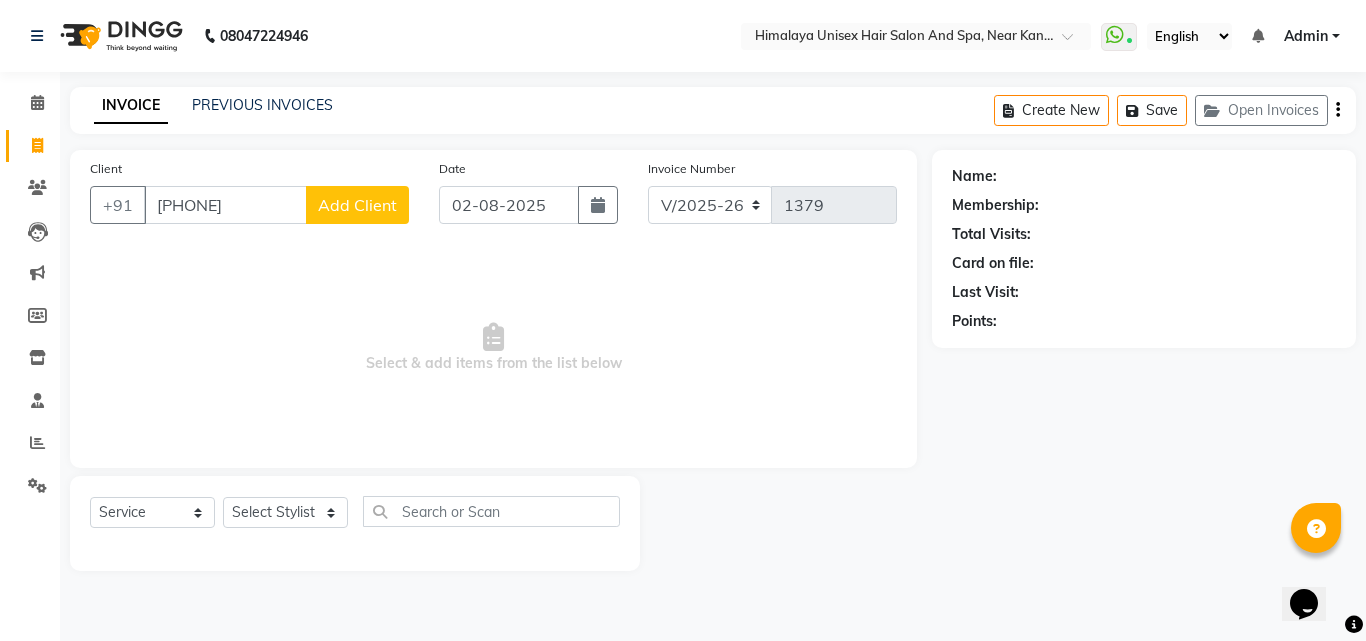 type on "[PHONE]" 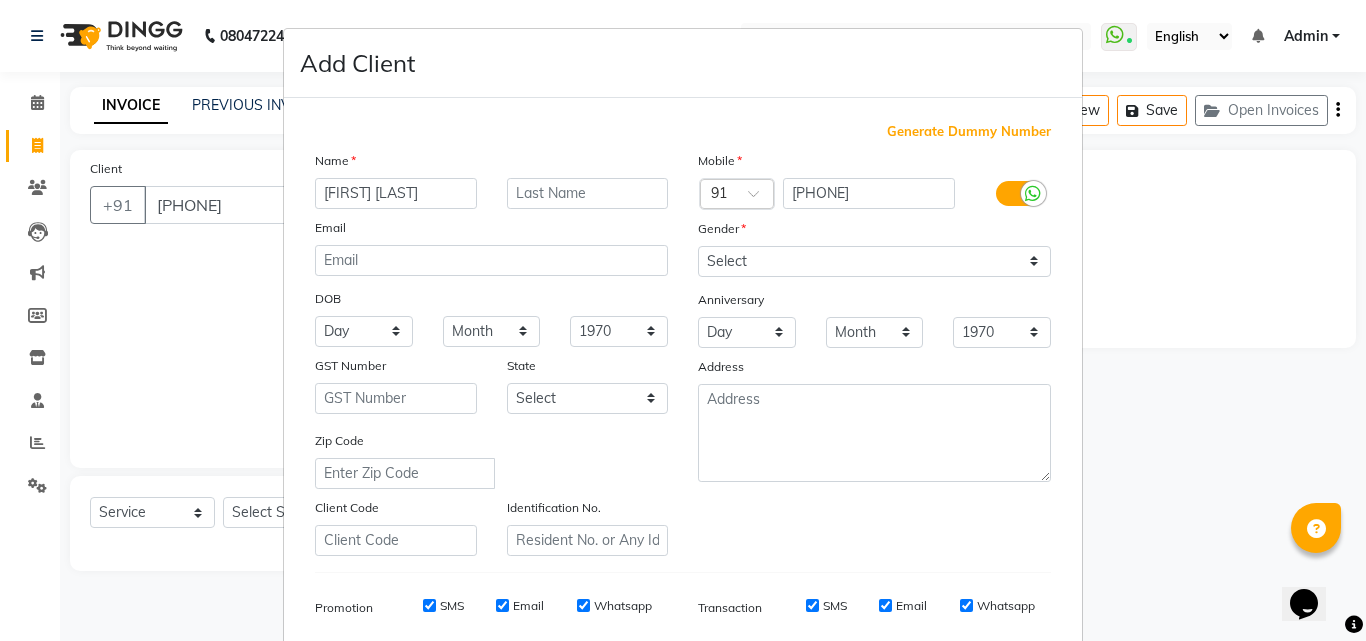 type on "[FIRST] [LAST]" 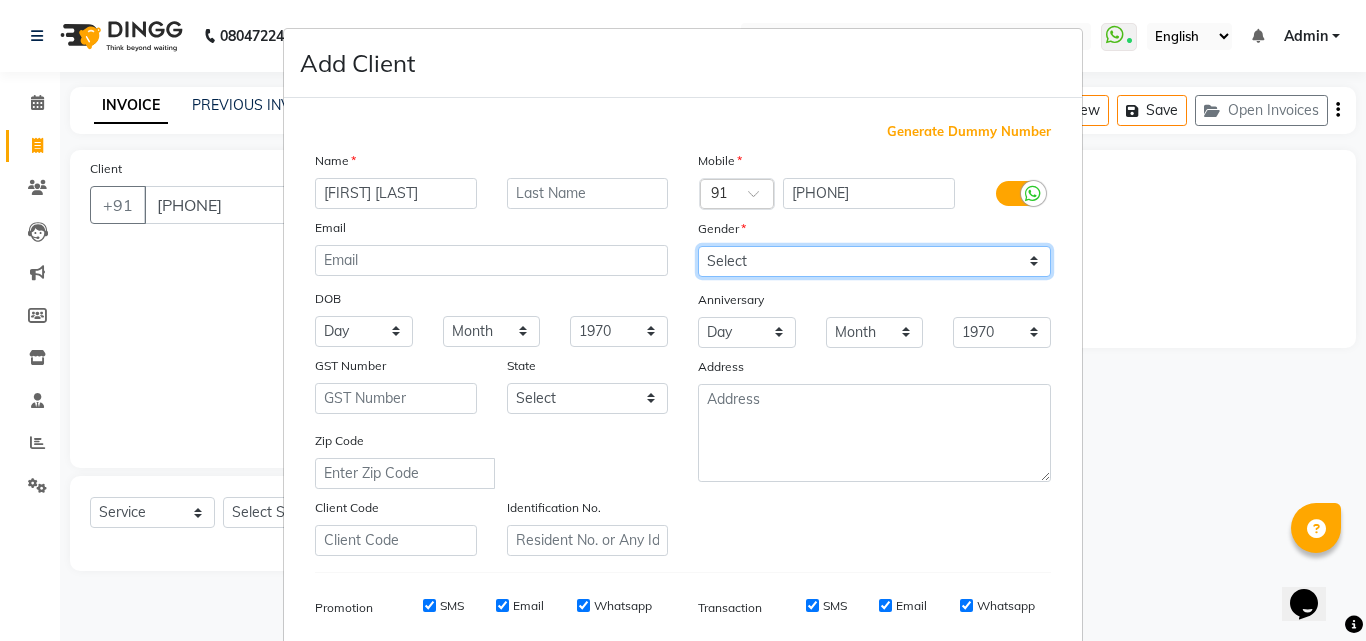 click on "Select Male Female Other Prefer Not To Say" at bounding box center [874, 261] 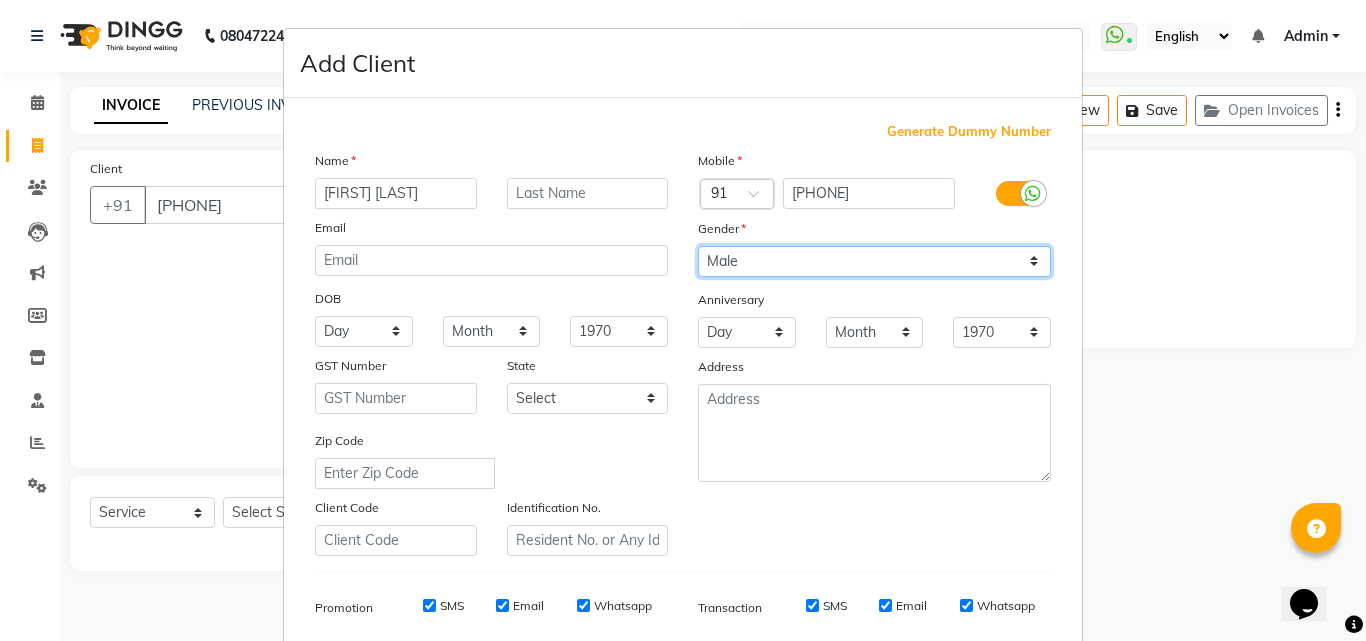 click on "Select Male Female Other Prefer Not To Say" at bounding box center (874, 261) 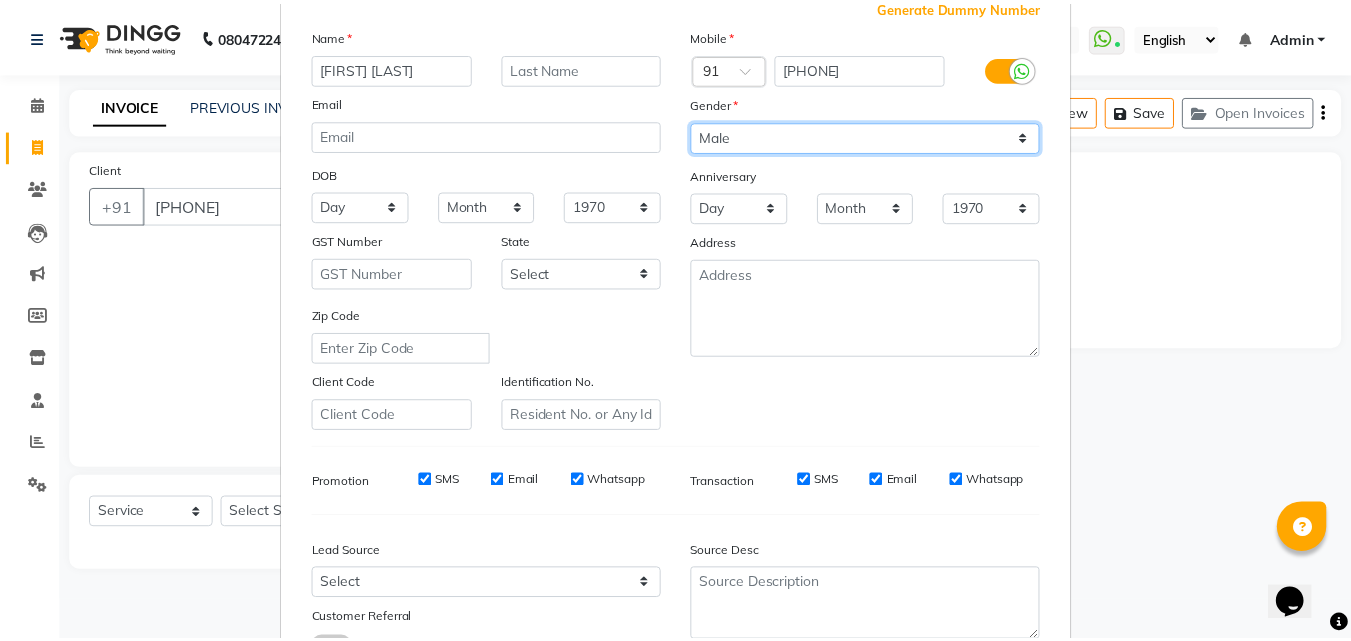 scroll, scrollTop: 282, scrollLeft: 0, axis: vertical 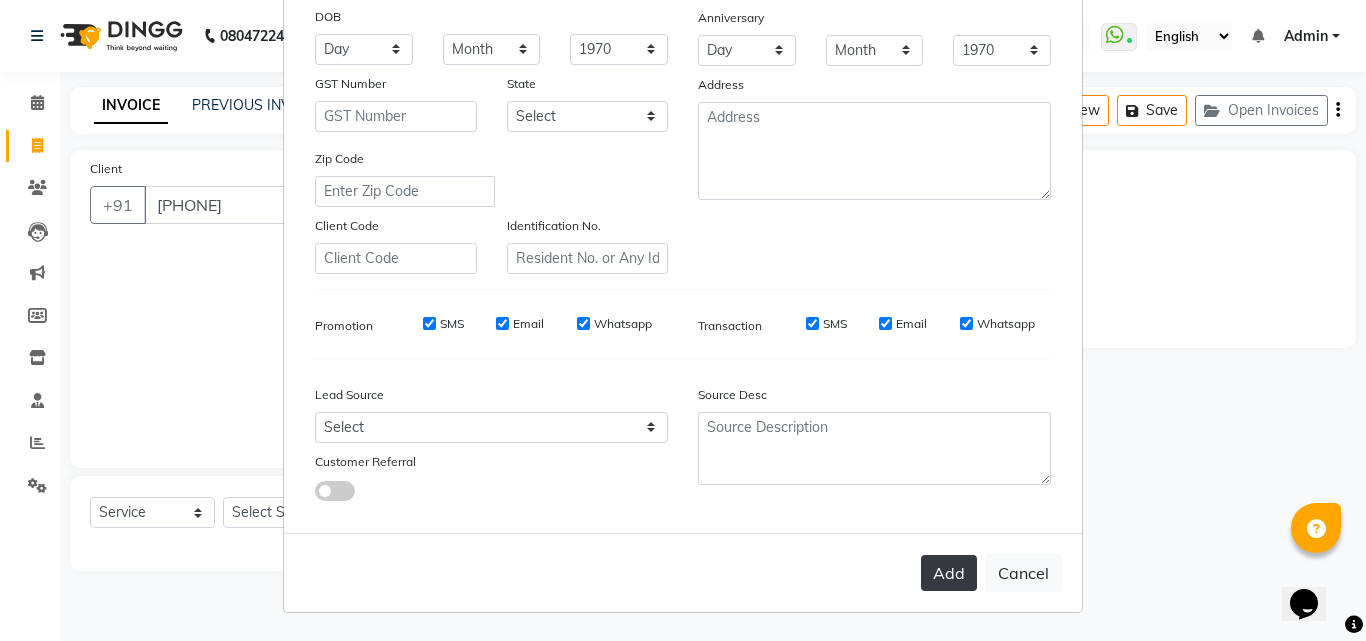 click on "Add" at bounding box center [949, 573] 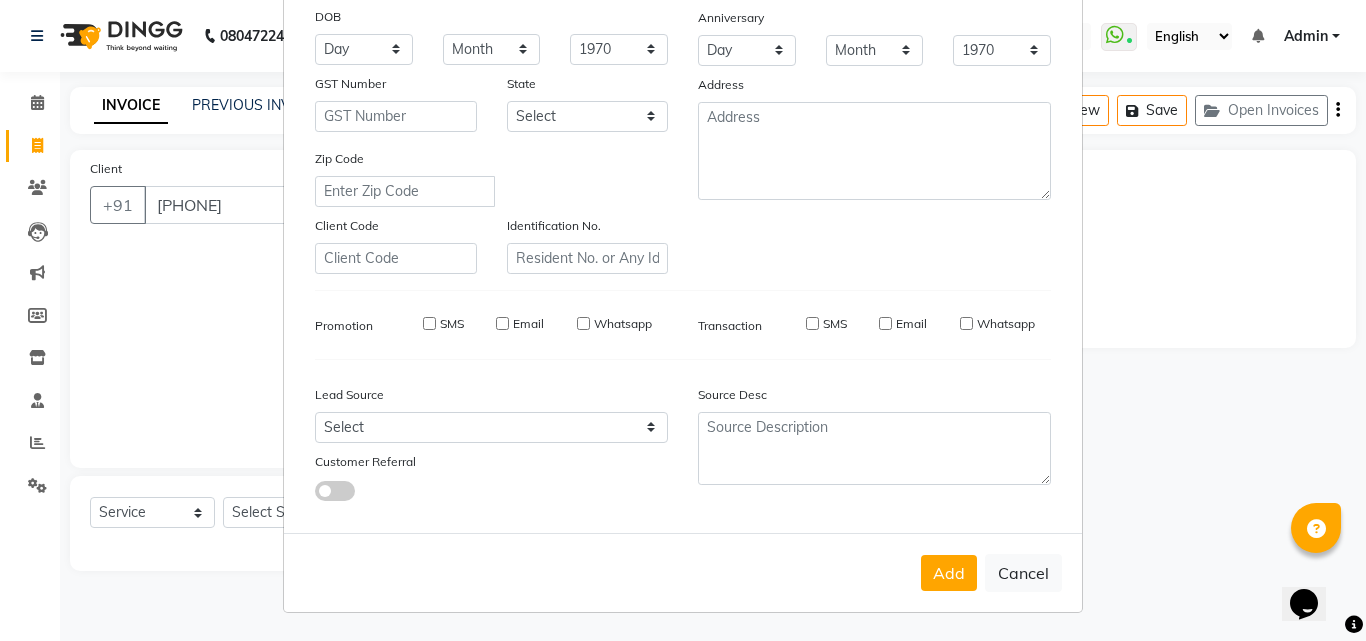 type 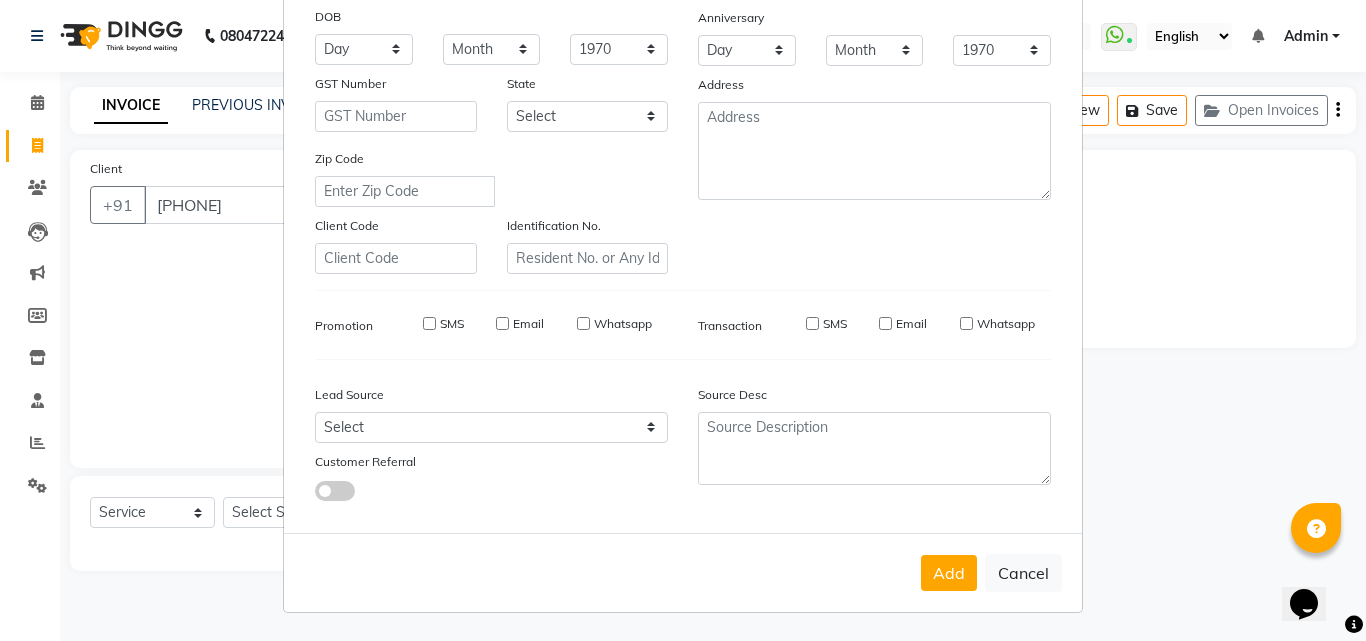 select 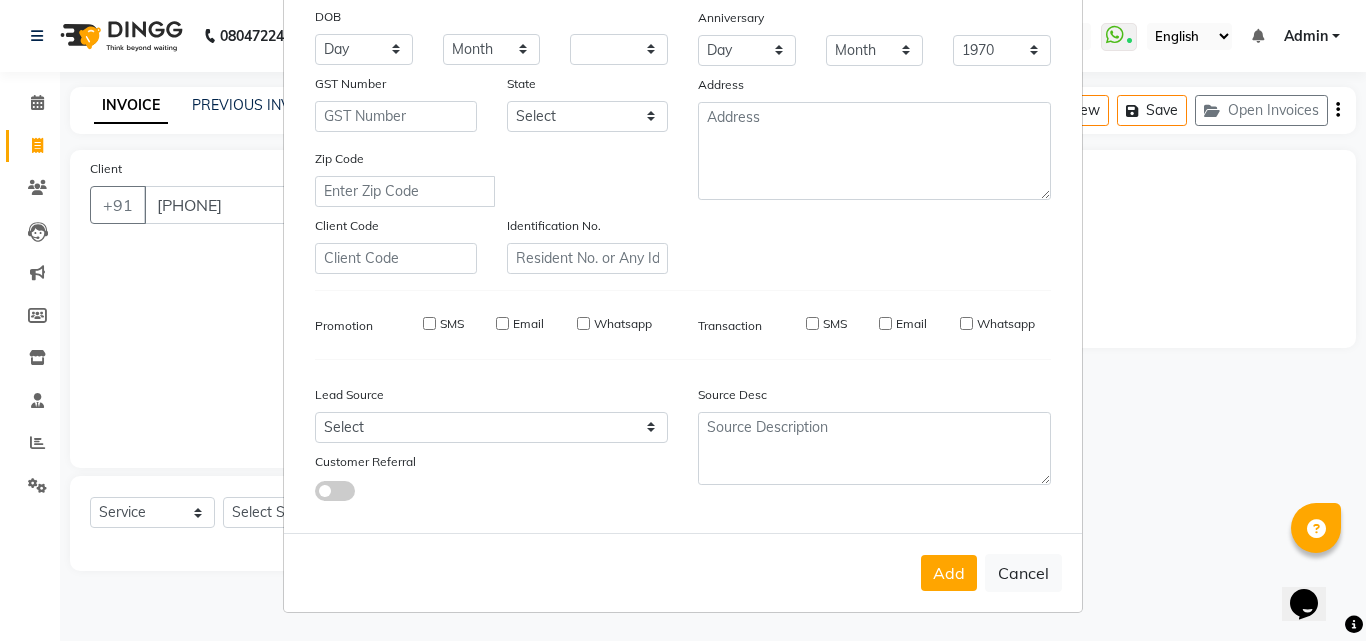 type 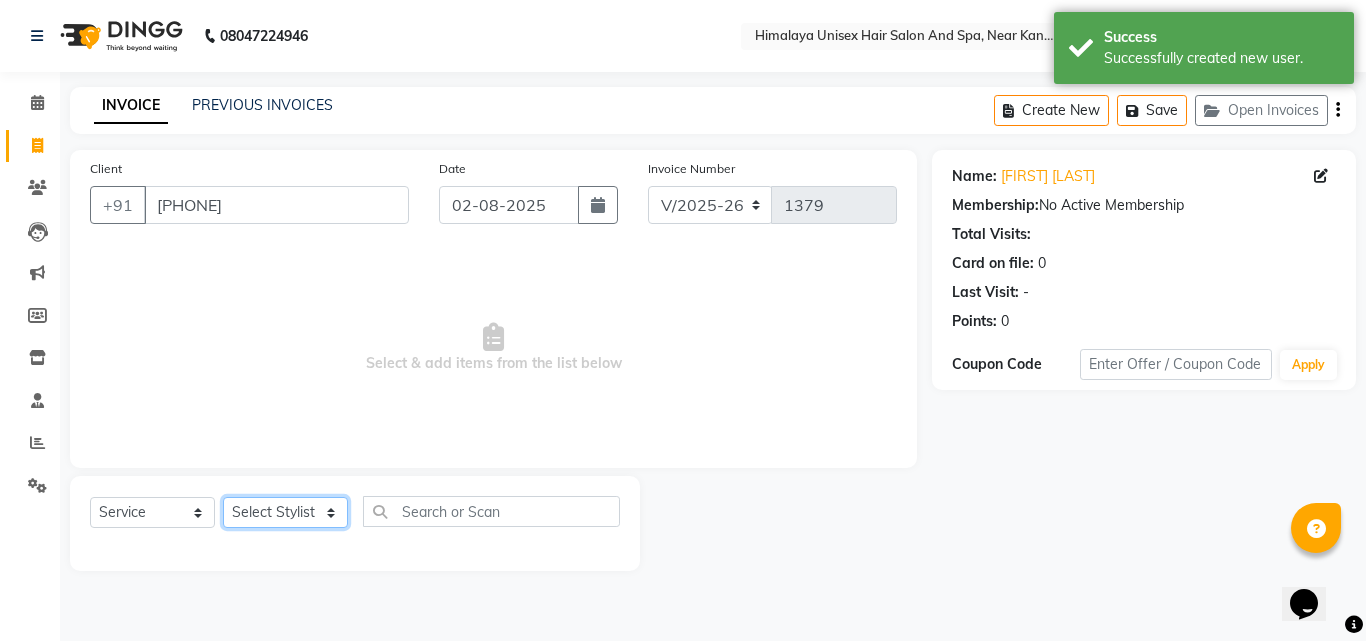 drag, startPoint x: 281, startPoint y: 517, endPoint x: 280, endPoint y: 500, distance: 17.029387 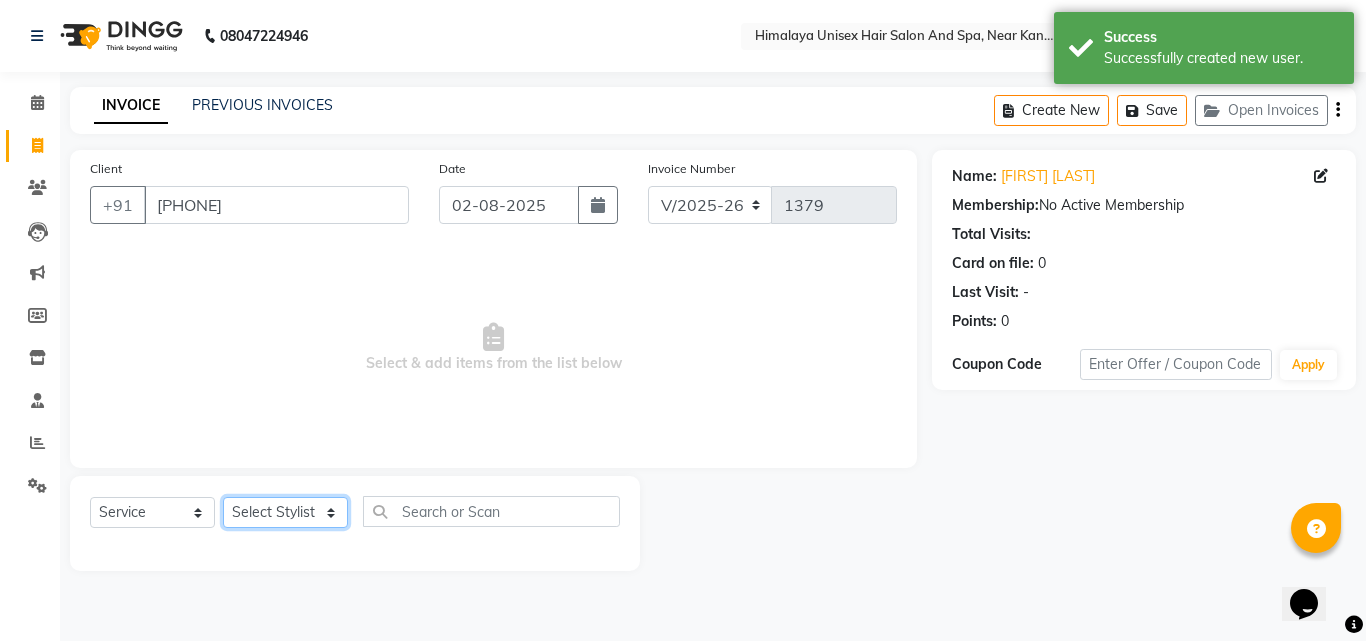 select on "32633" 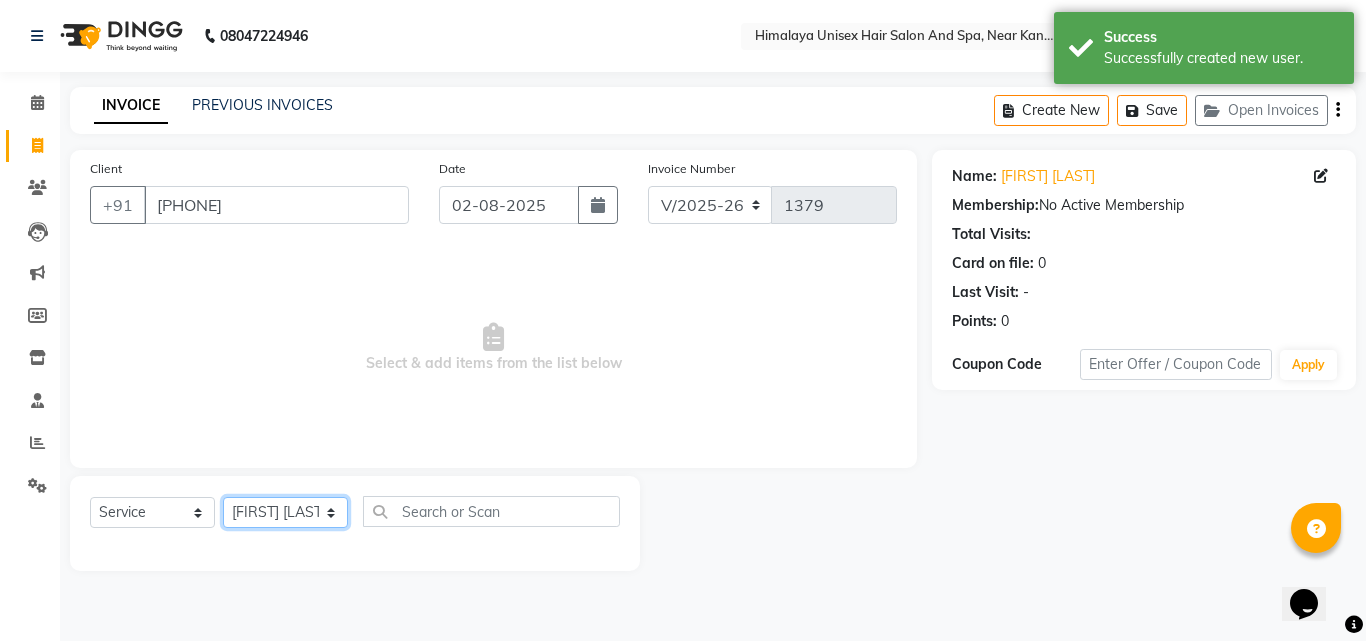 click on "Select Stylist [FIRST] [LAST] [FIRST] [LAST] [FIRST] [LAST] [FIRST] [LAST] [FIRST] [LAST] [FIRST] [LAST] [FIRST] [LAST] [FIRST] [LAST] [FIRST] [LAST]" 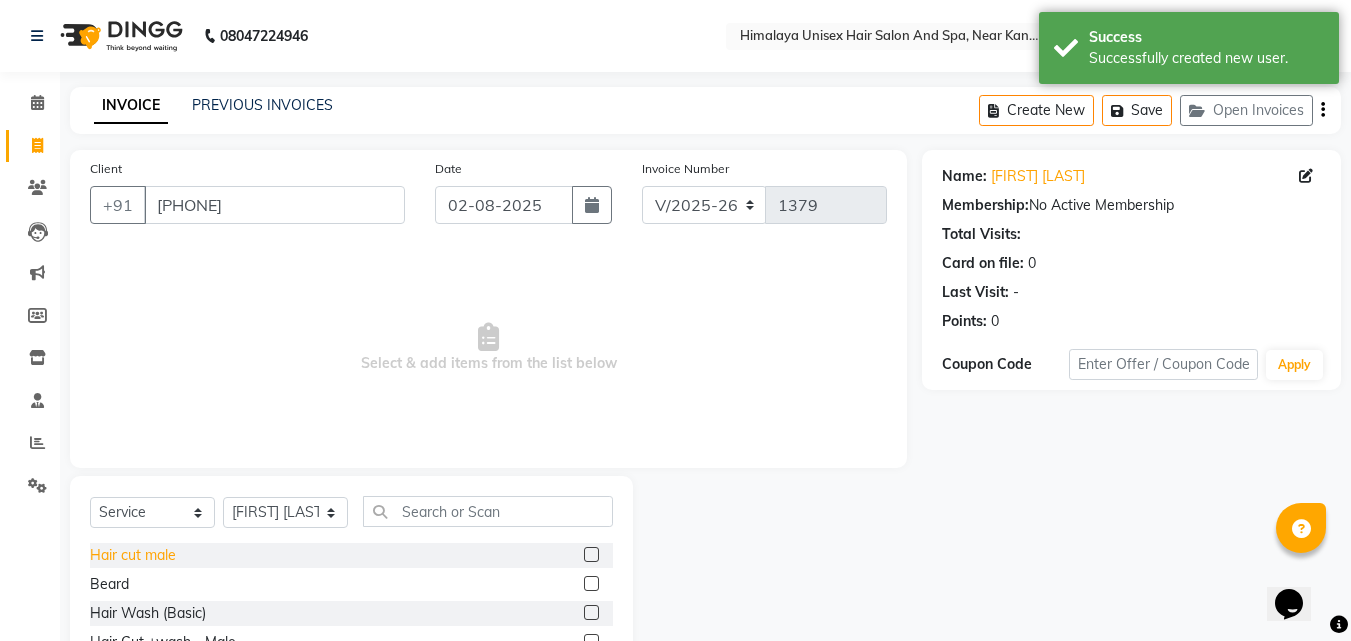 click on "Hair cut male" 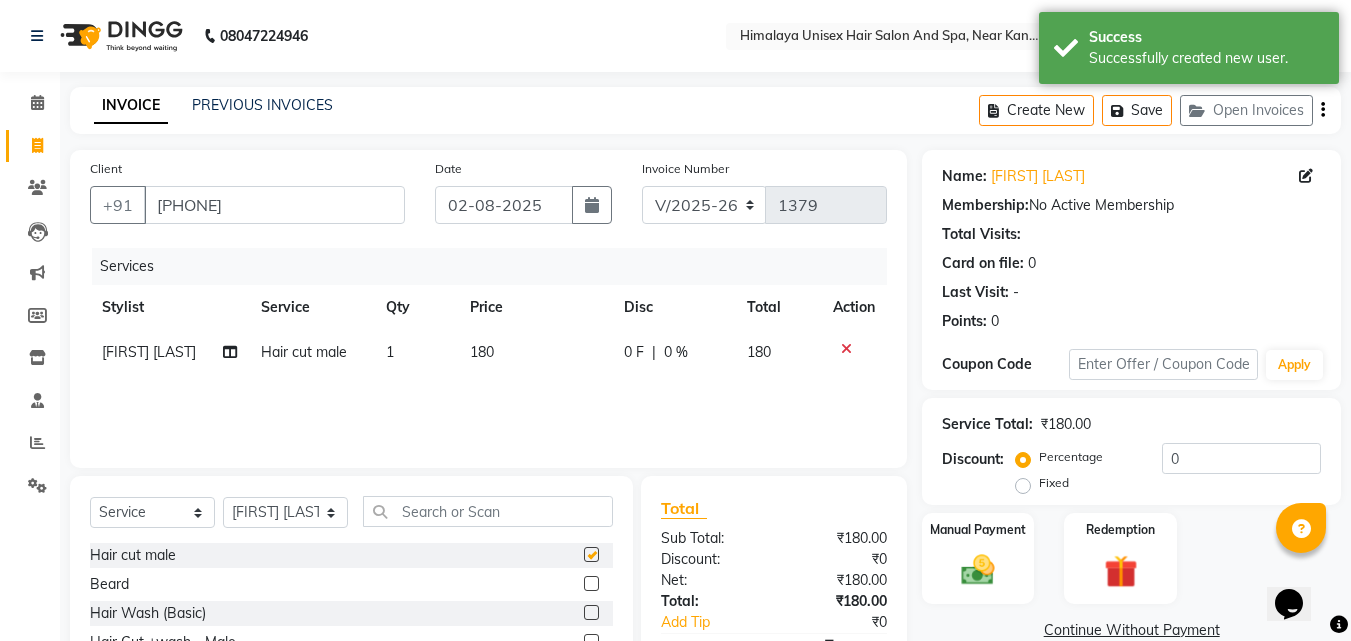 checkbox on "false" 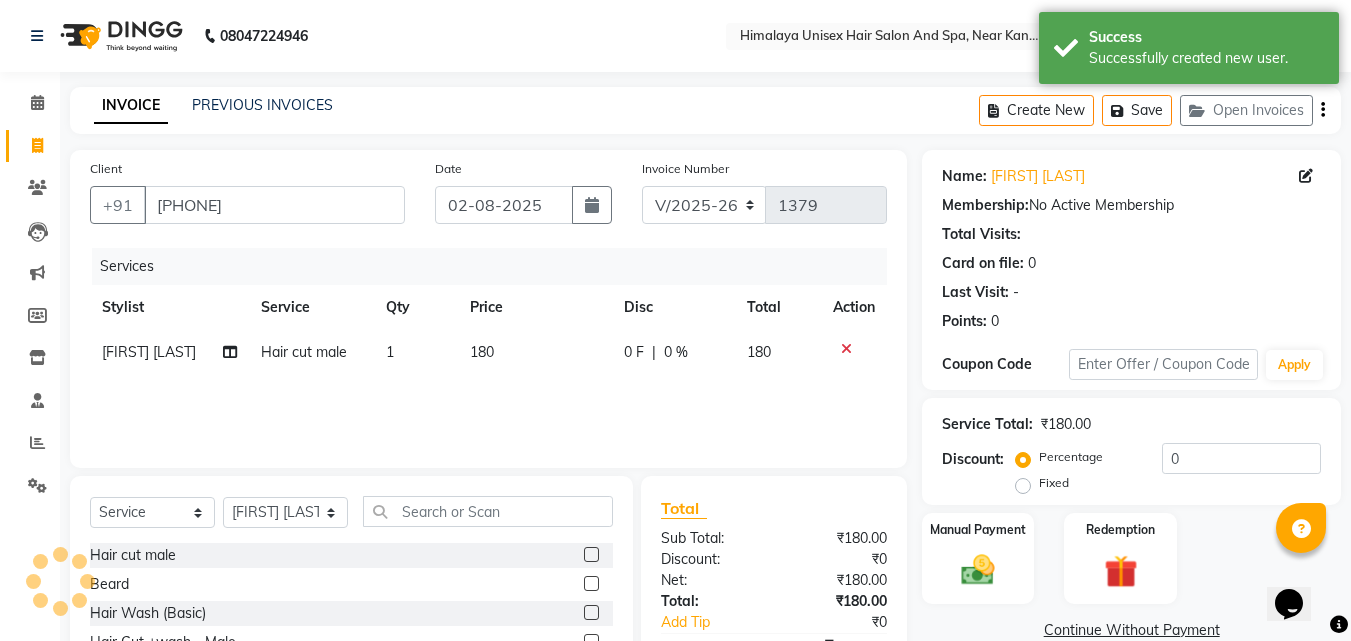 scroll, scrollTop: 160, scrollLeft: 0, axis: vertical 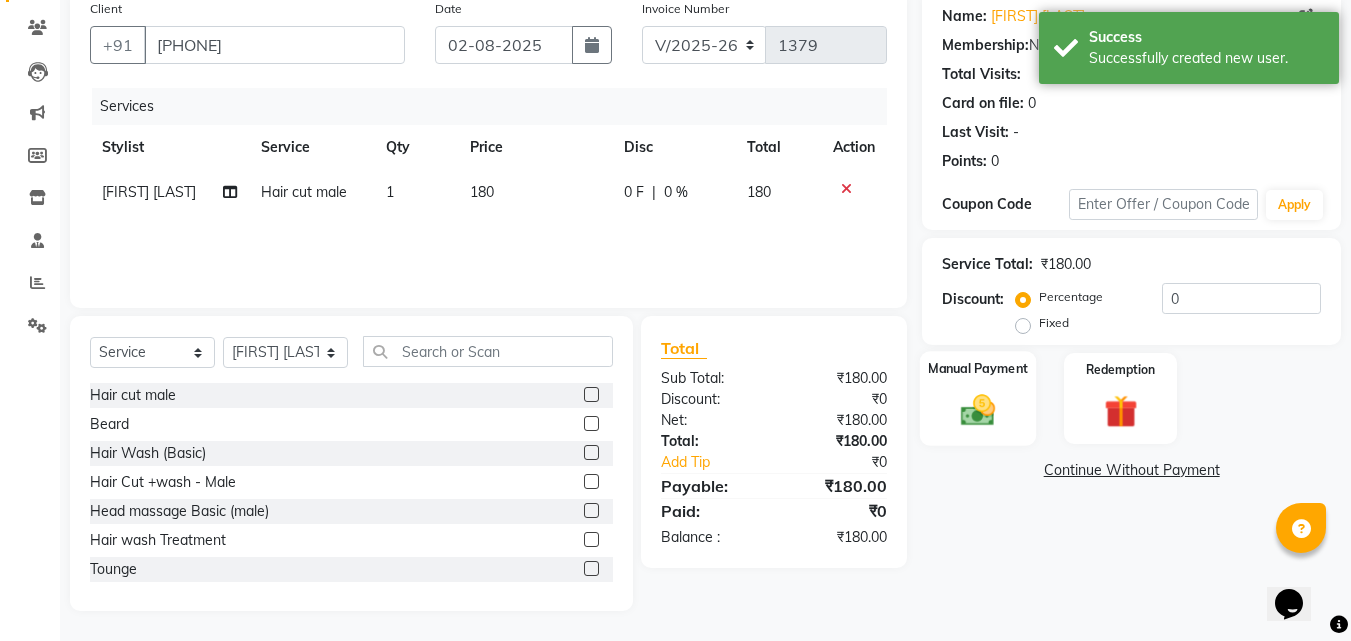 click on "Manual Payment" 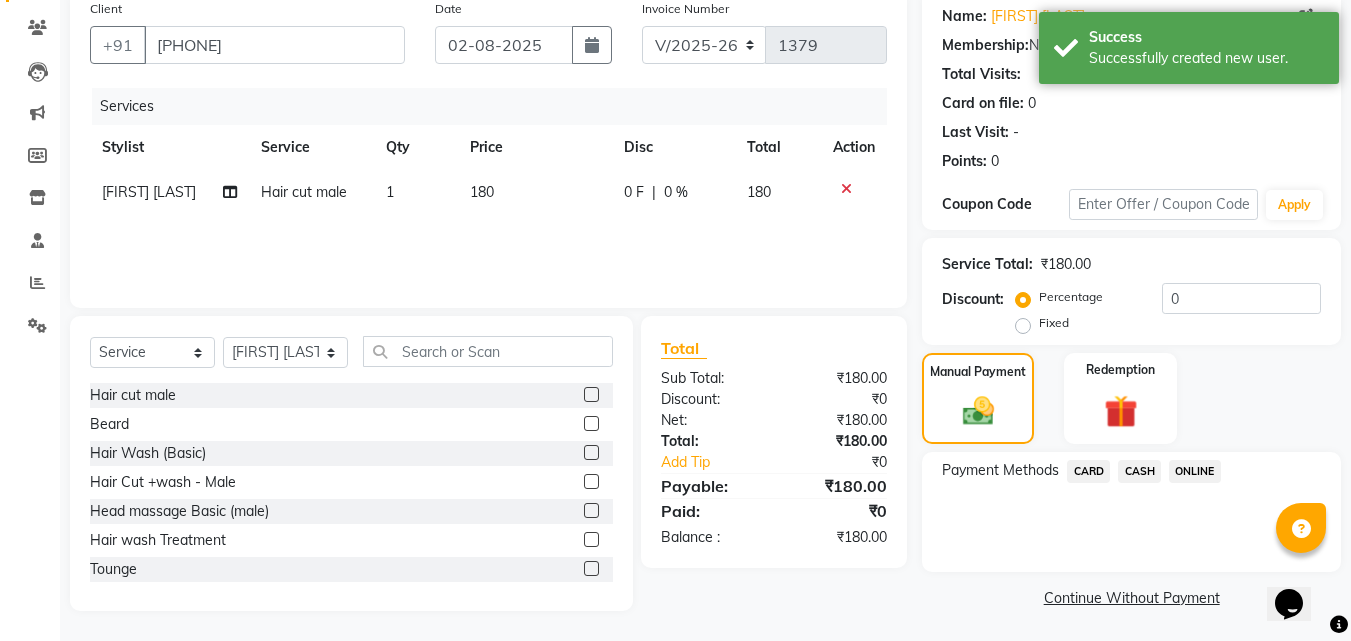 click on "CASH" 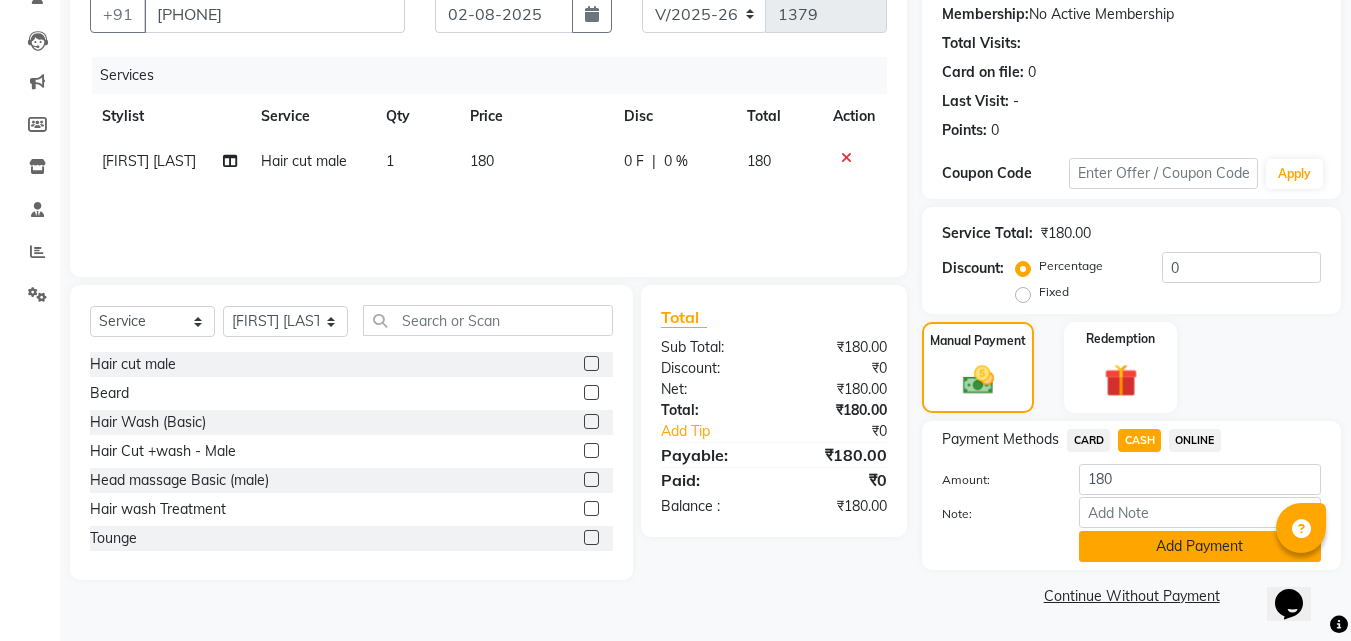 click on "Add Payment" 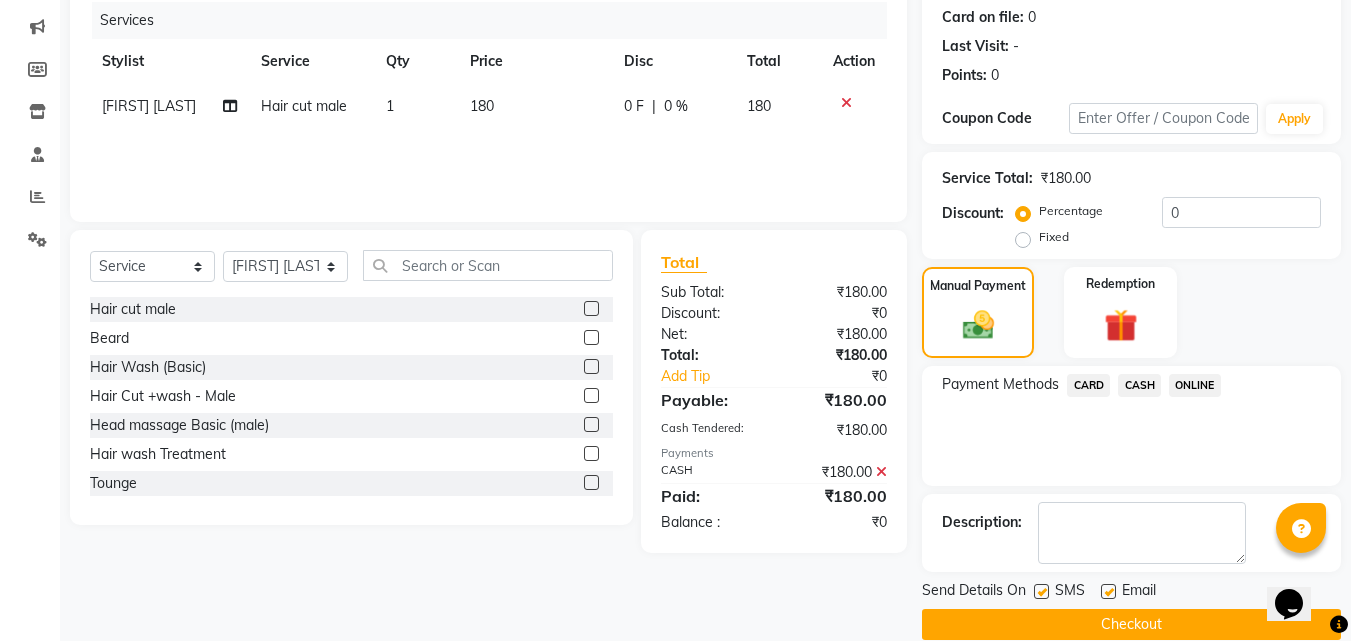 scroll, scrollTop: 275, scrollLeft: 0, axis: vertical 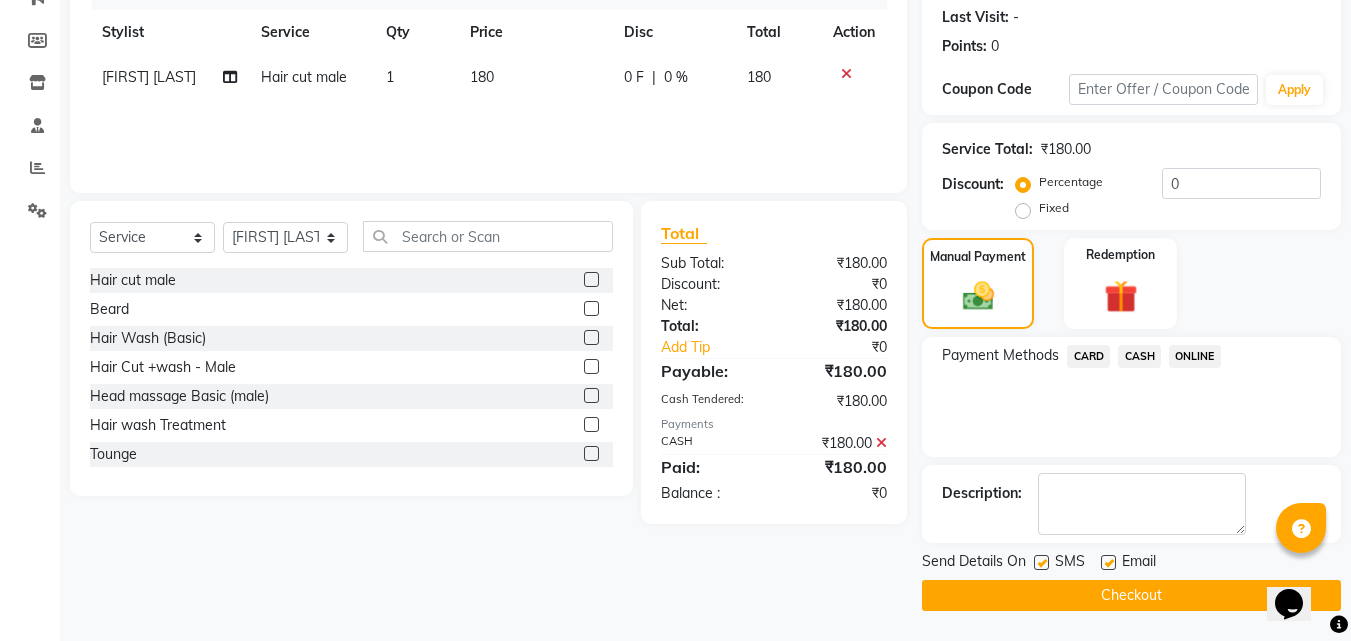 click on "Checkout" 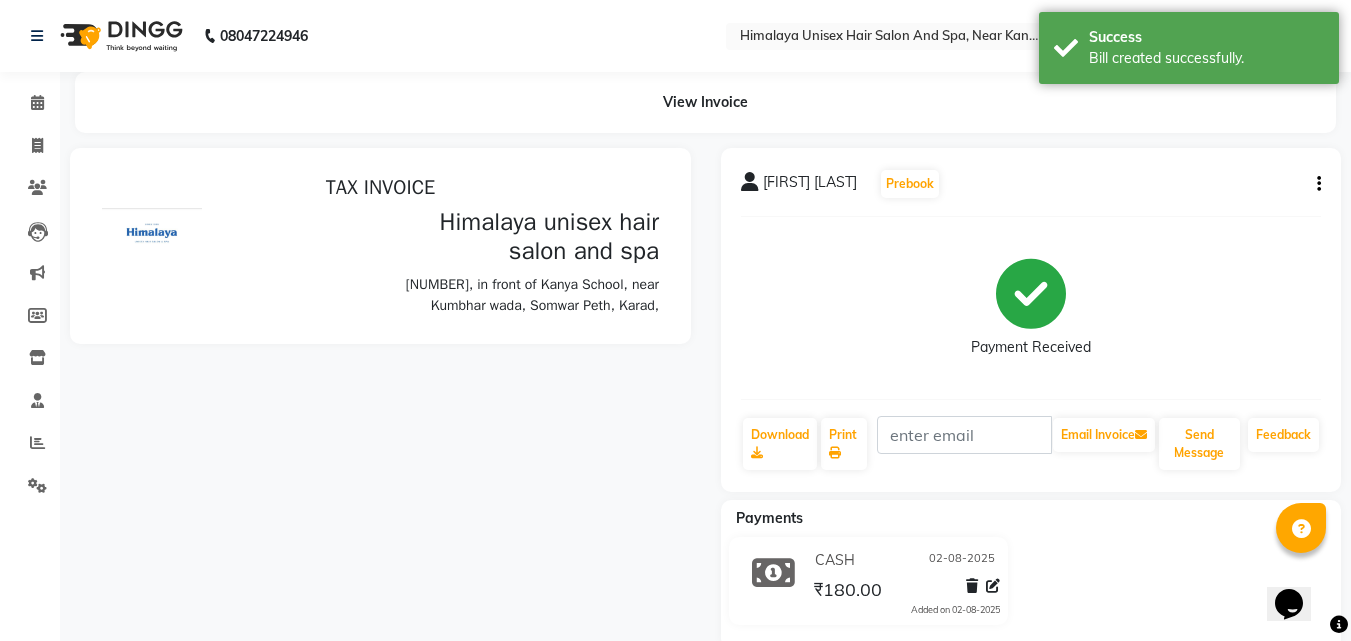 scroll, scrollTop: 0, scrollLeft: 0, axis: both 